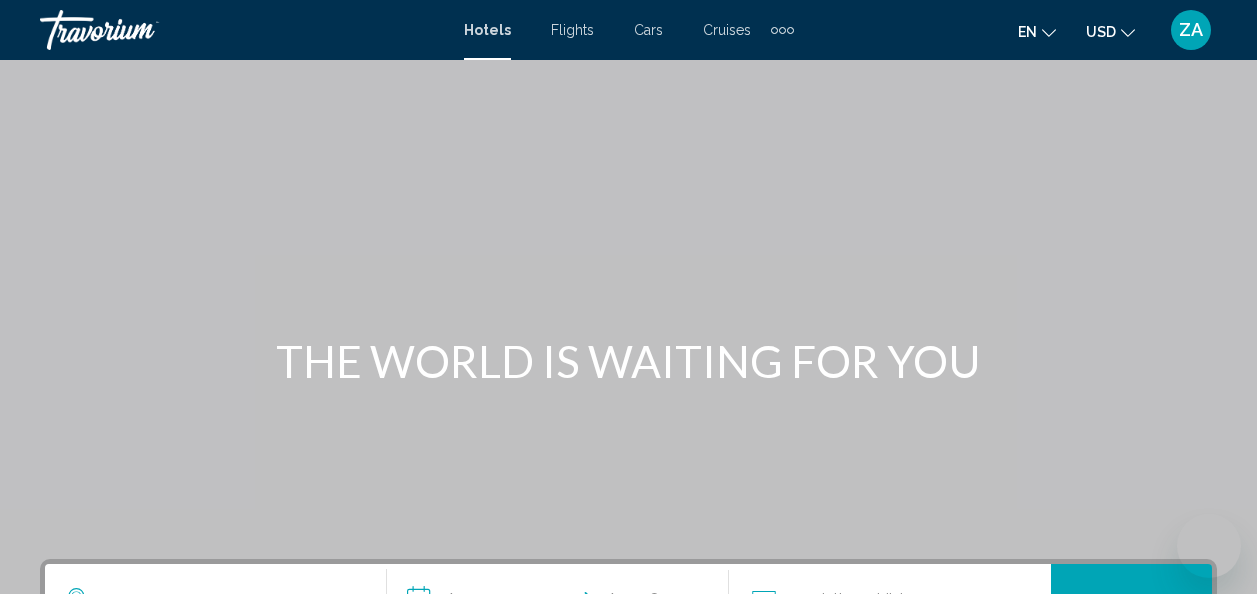 scroll, scrollTop: 494, scrollLeft: 0, axis: vertical 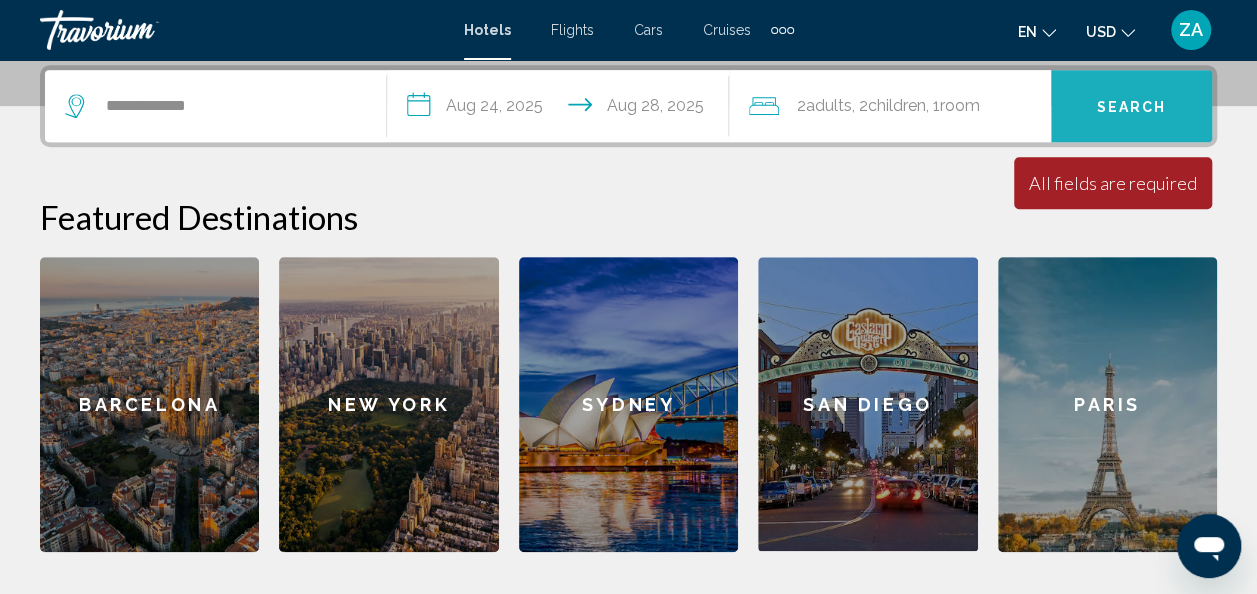 click on "Search" at bounding box center [1132, 107] 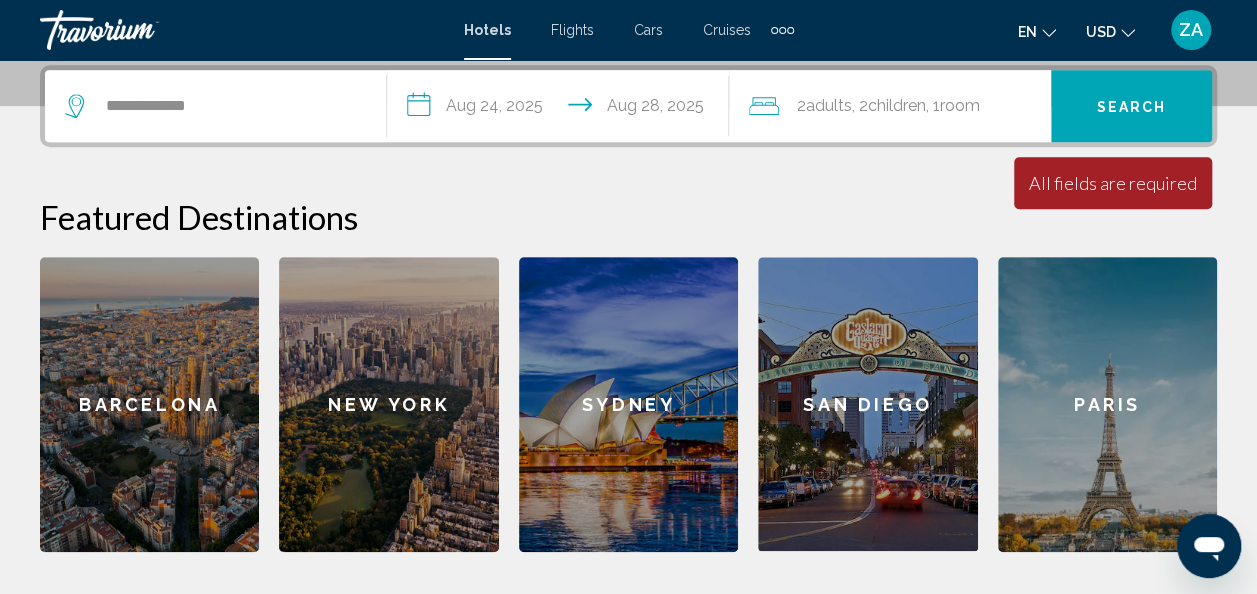 click on "Search" at bounding box center (1131, 106) 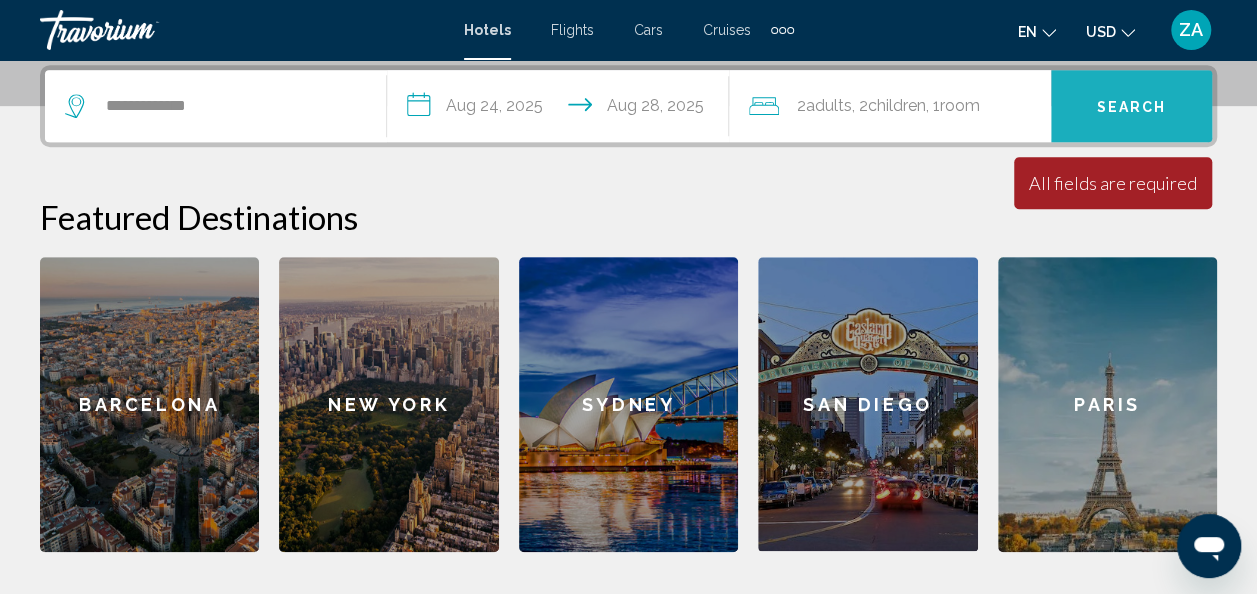 click on "Search" at bounding box center (1132, 107) 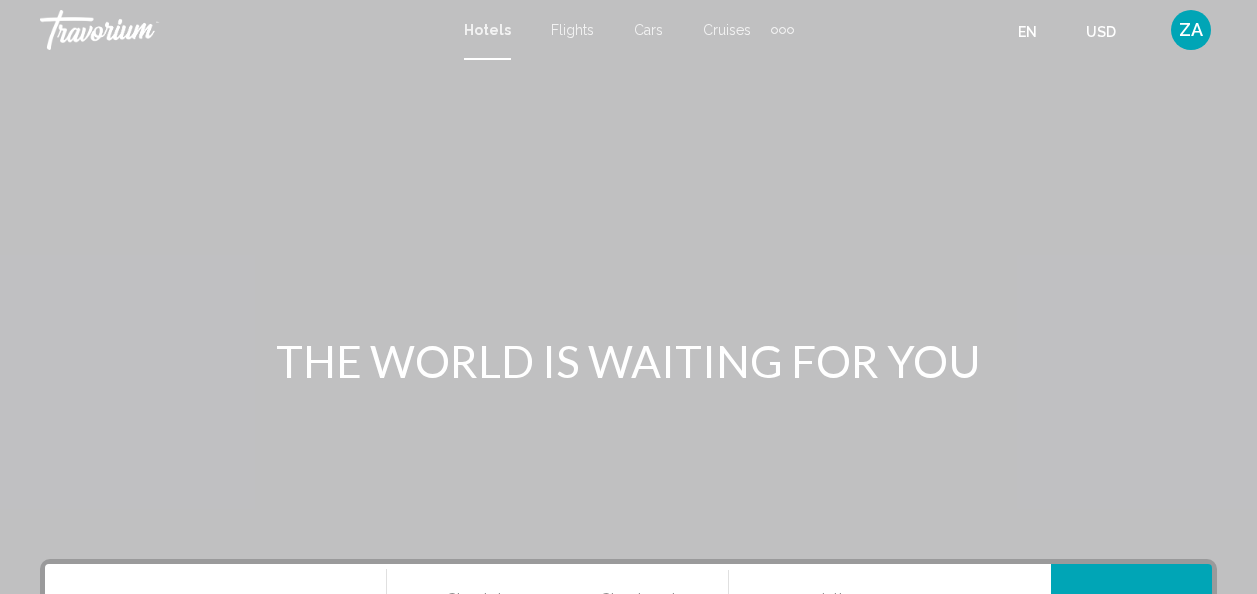 scroll, scrollTop: 0, scrollLeft: 0, axis: both 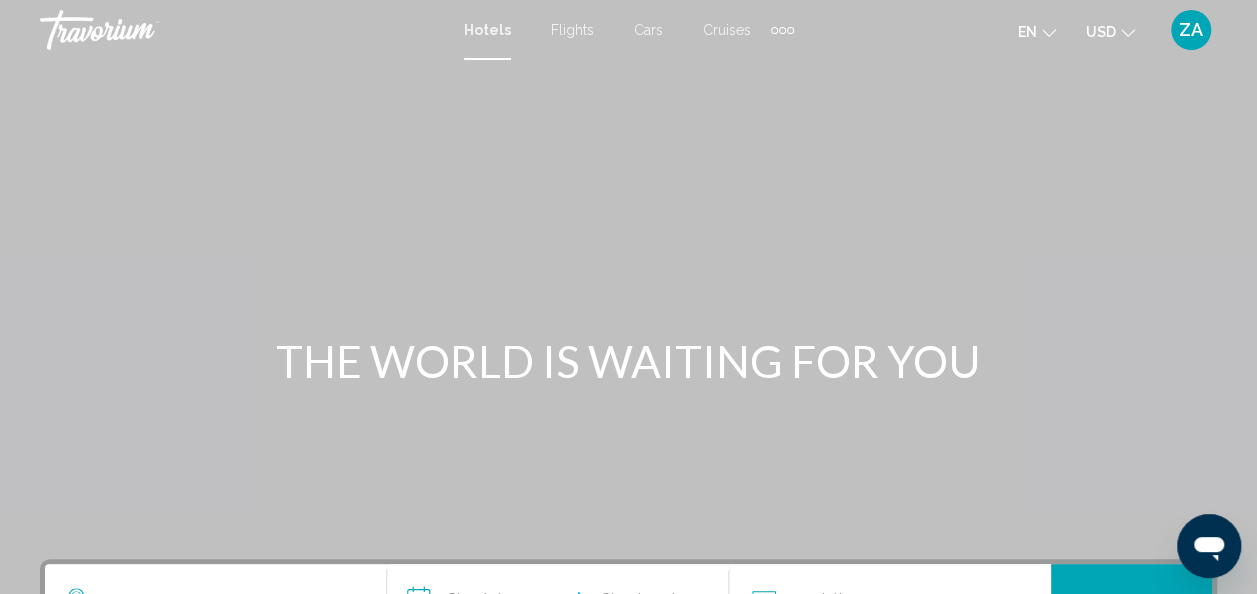 click on "Hotels" at bounding box center [487, 30] 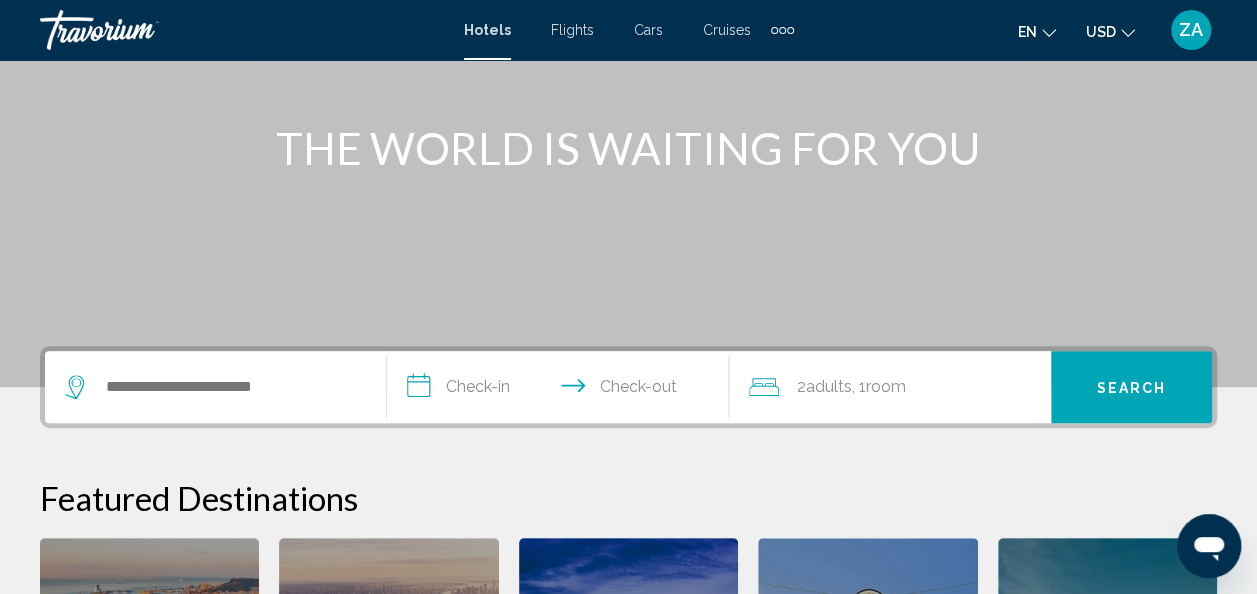 scroll, scrollTop: 400, scrollLeft: 0, axis: vertical 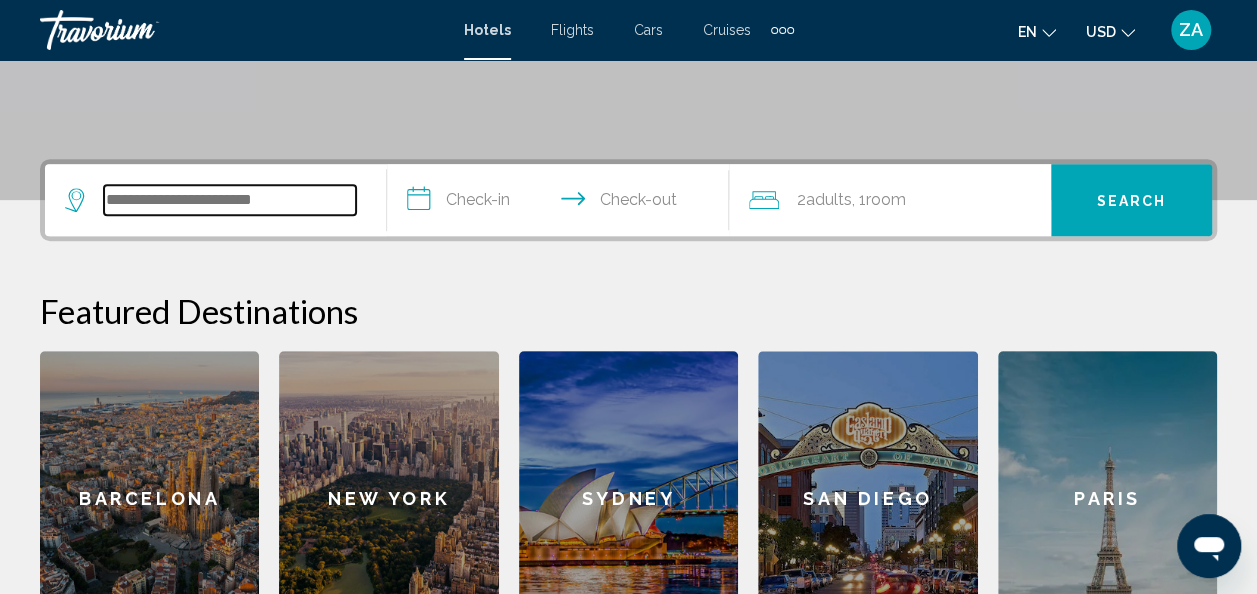 click at bounding box center (230, 200) 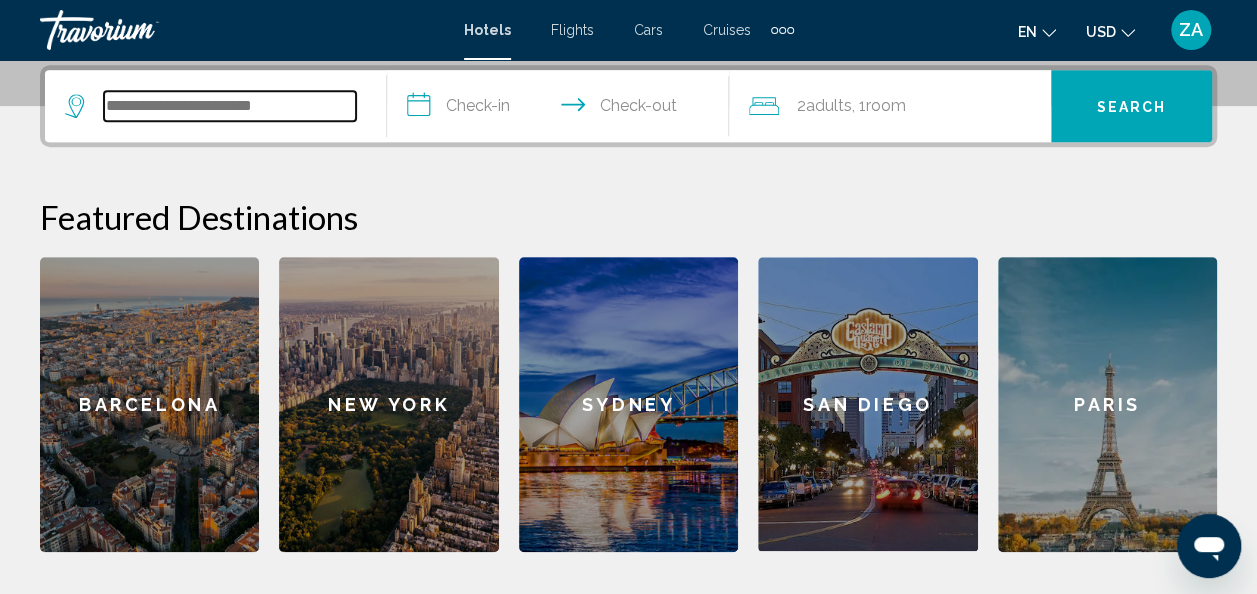click at bounding box center (230, 106) 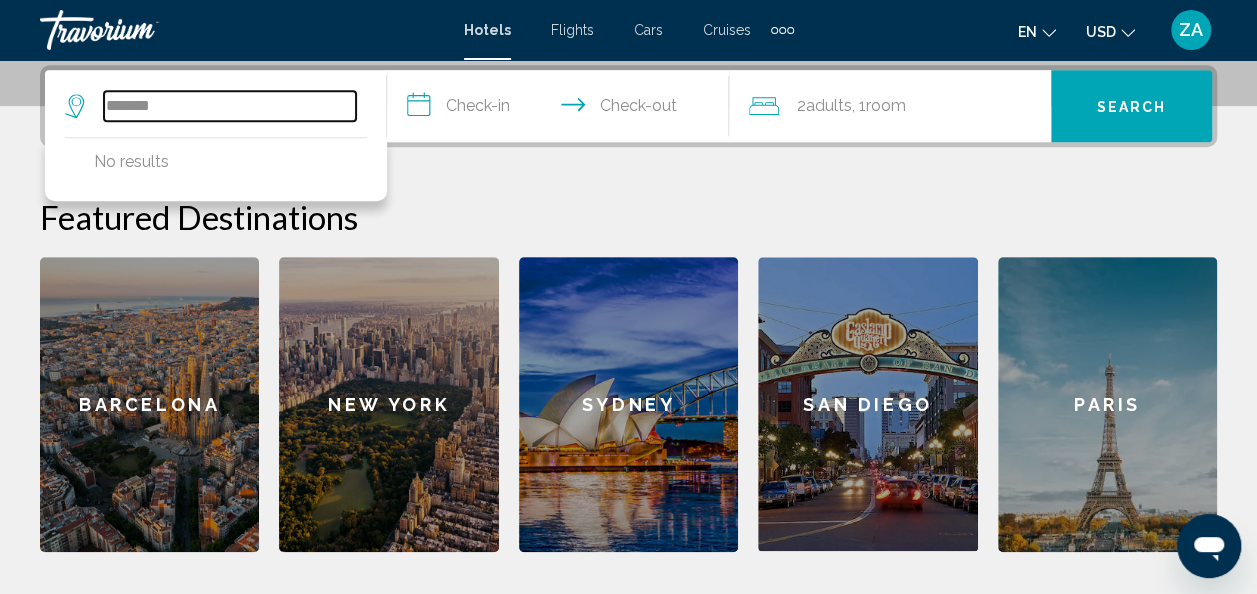 type on "*******" 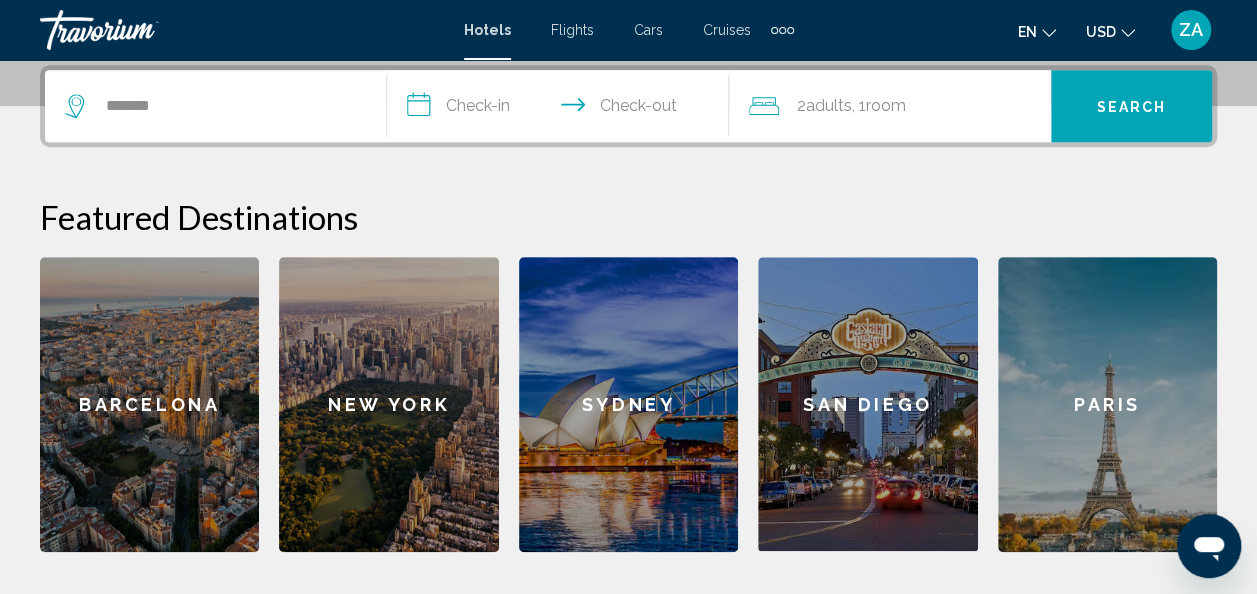 click on "**********" at bounding box center [562, 109] 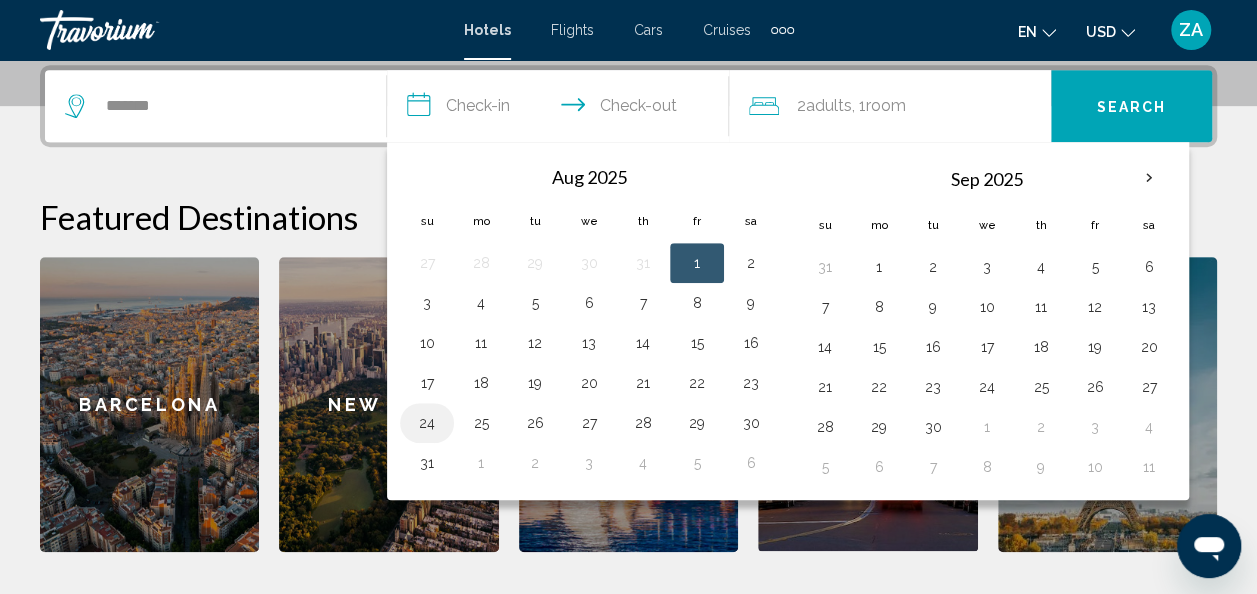 click on "24" at bounding box center [427, 423] 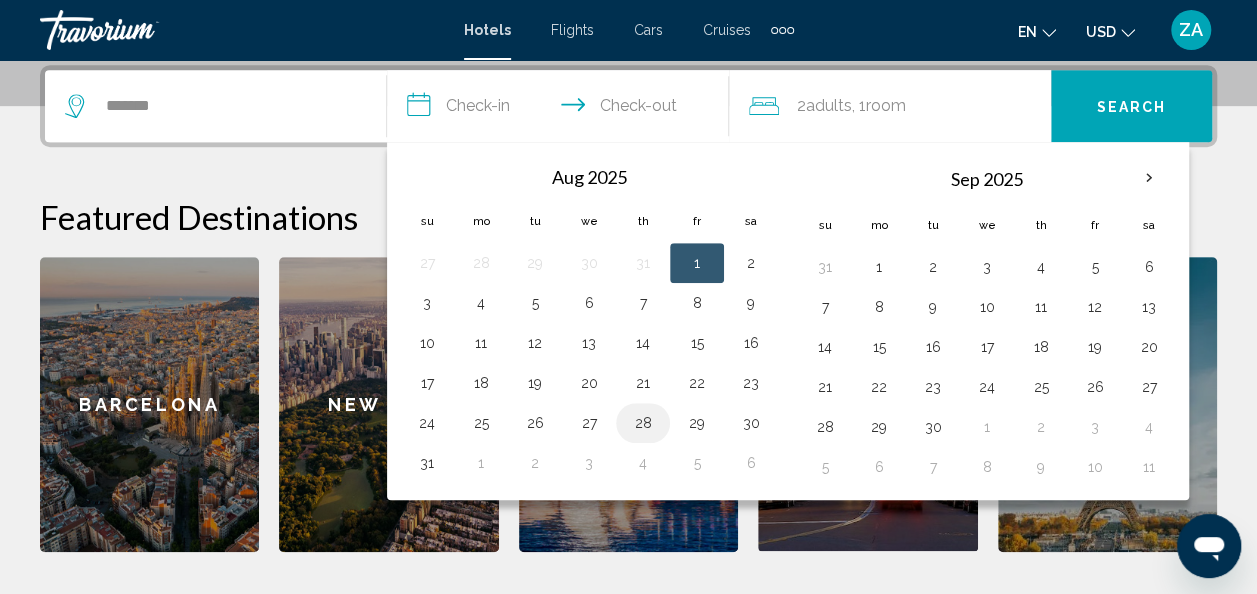 click on "28" at bounding box center [643, 423] 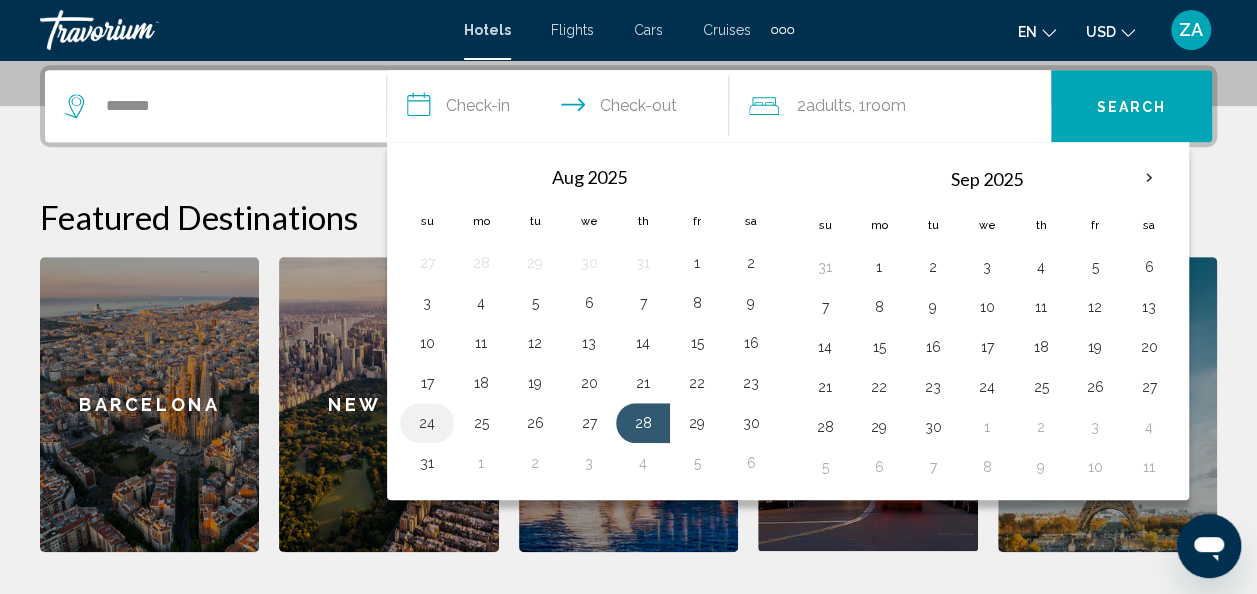 click on "24" at bounding box center (427, 423) 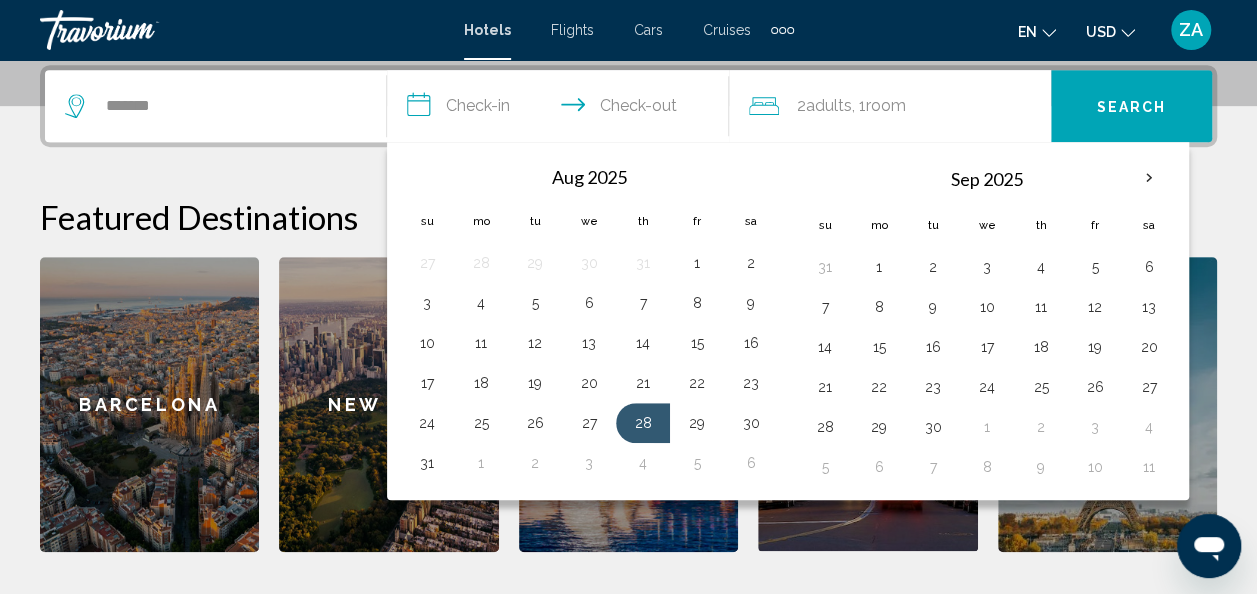 type on "**********" 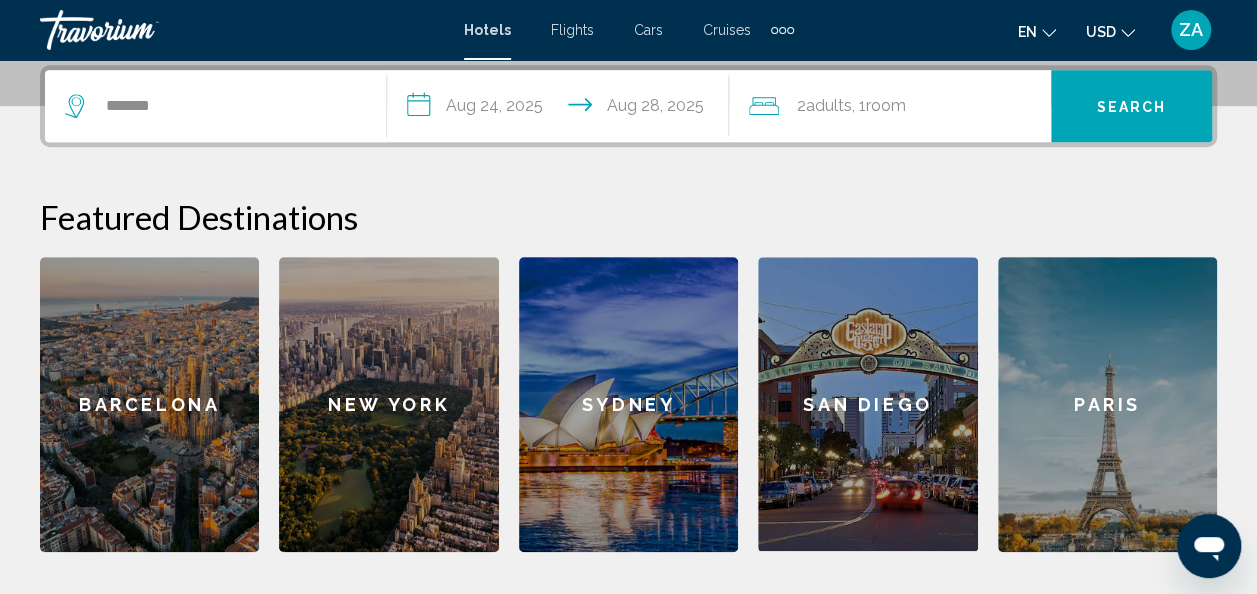 drag, startPoint x: 428, startPoint y: 416, endPoint x: 418, endPoint y: 418, distance: 10.198039 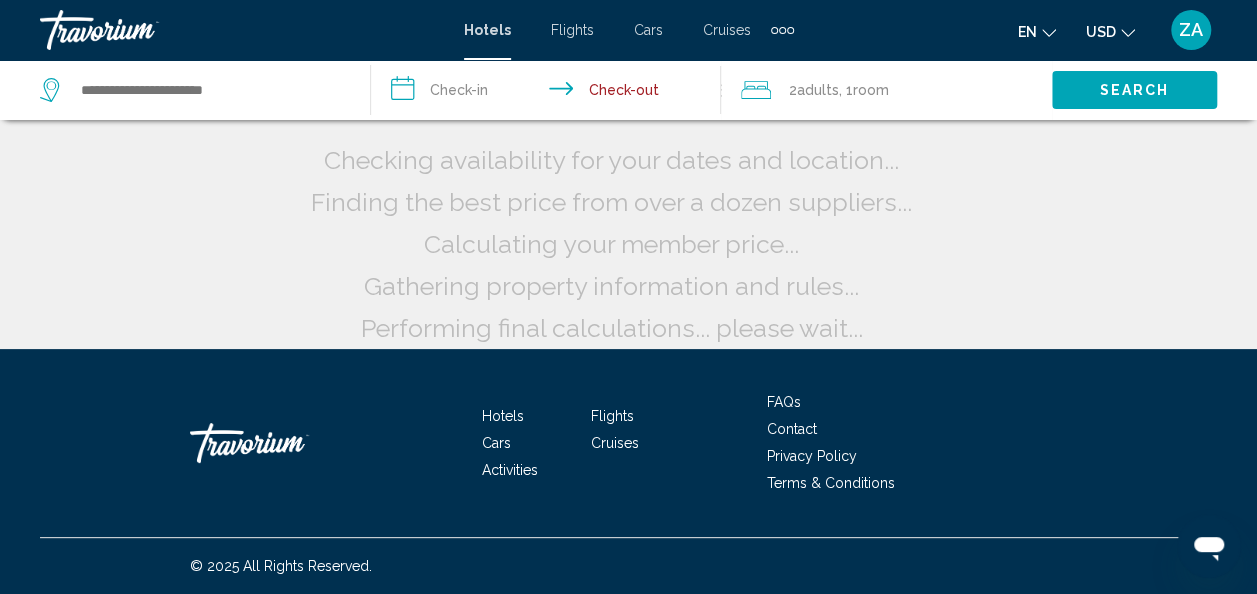 scroll, scrollTop: 0, scrollLeft: 0, axis: both 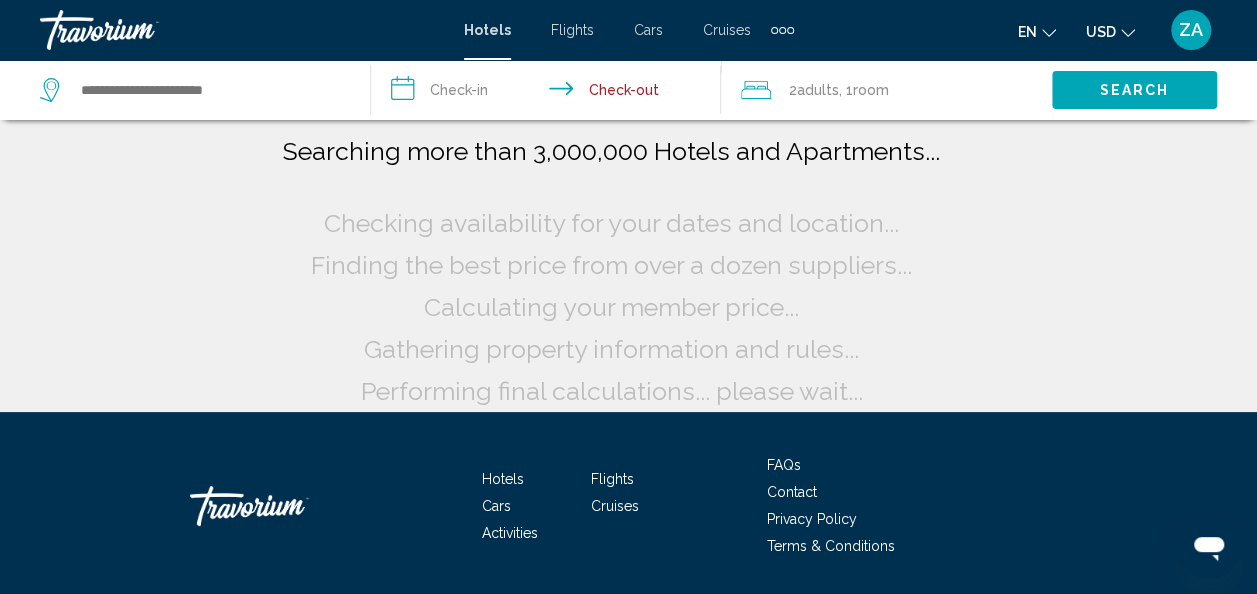 click on "**********" at bounding box center (550, 93) 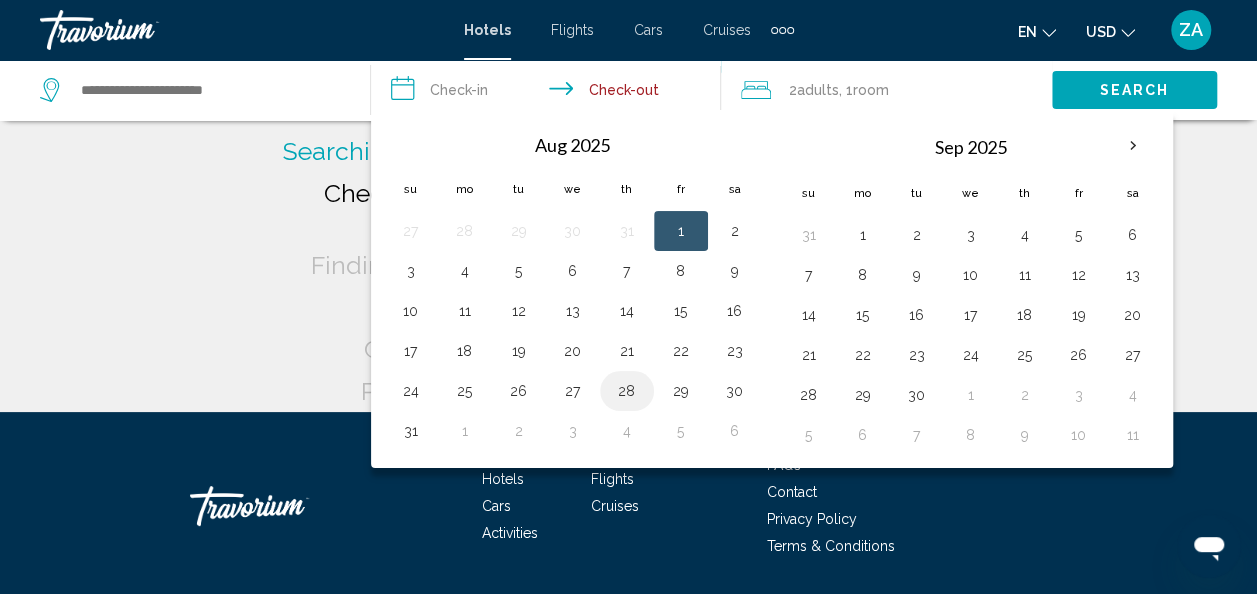 click on "28" at bounding box center [627, 391] 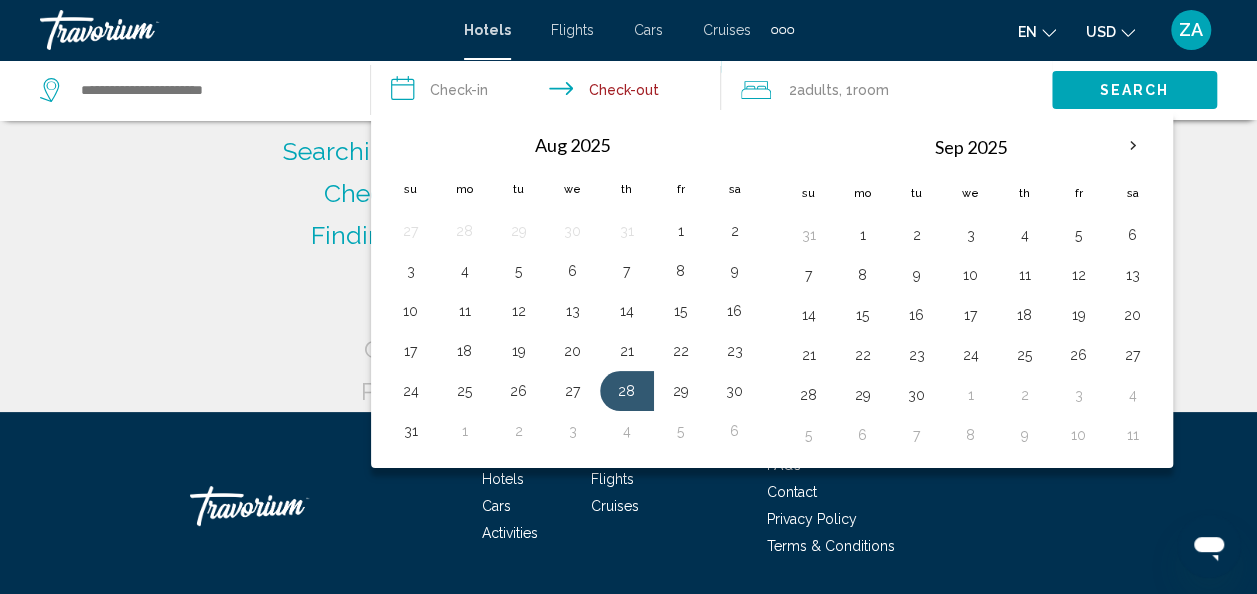 click on "**********" at bounding box center [550, 93] 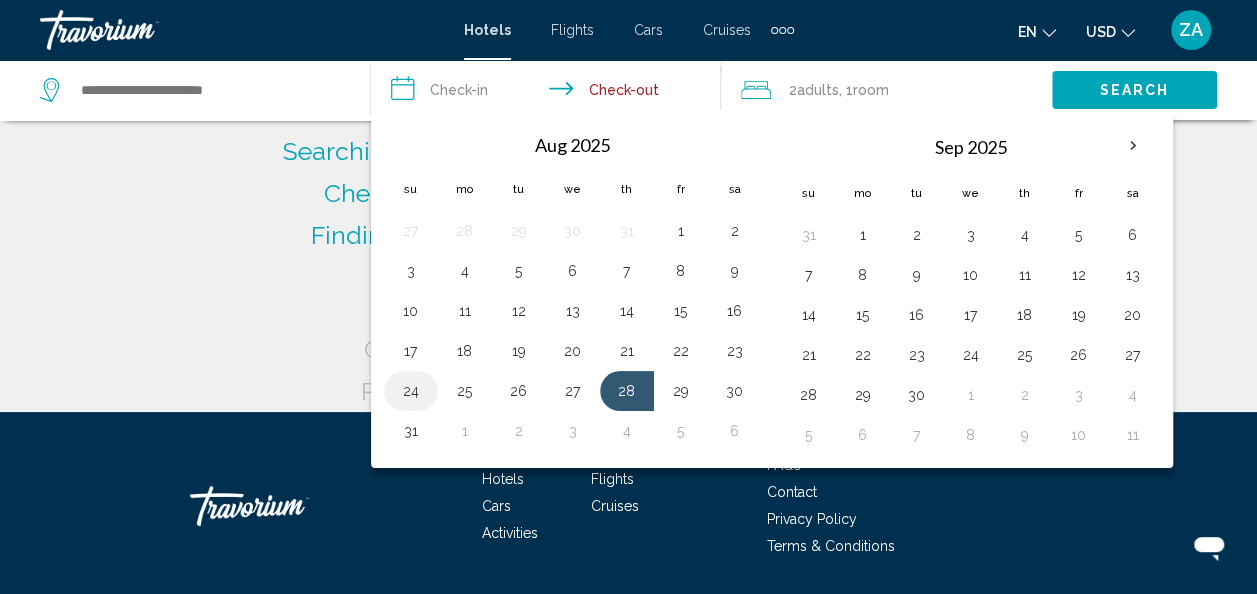 click on "24" at bounding box center (411, 391) 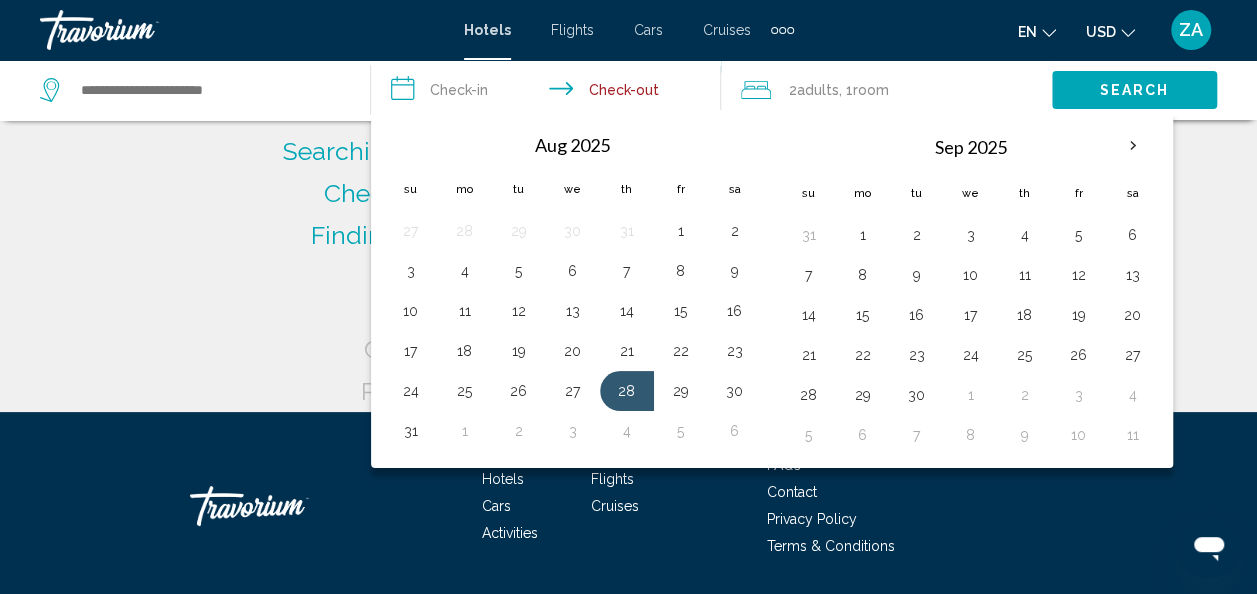 type on "**********" 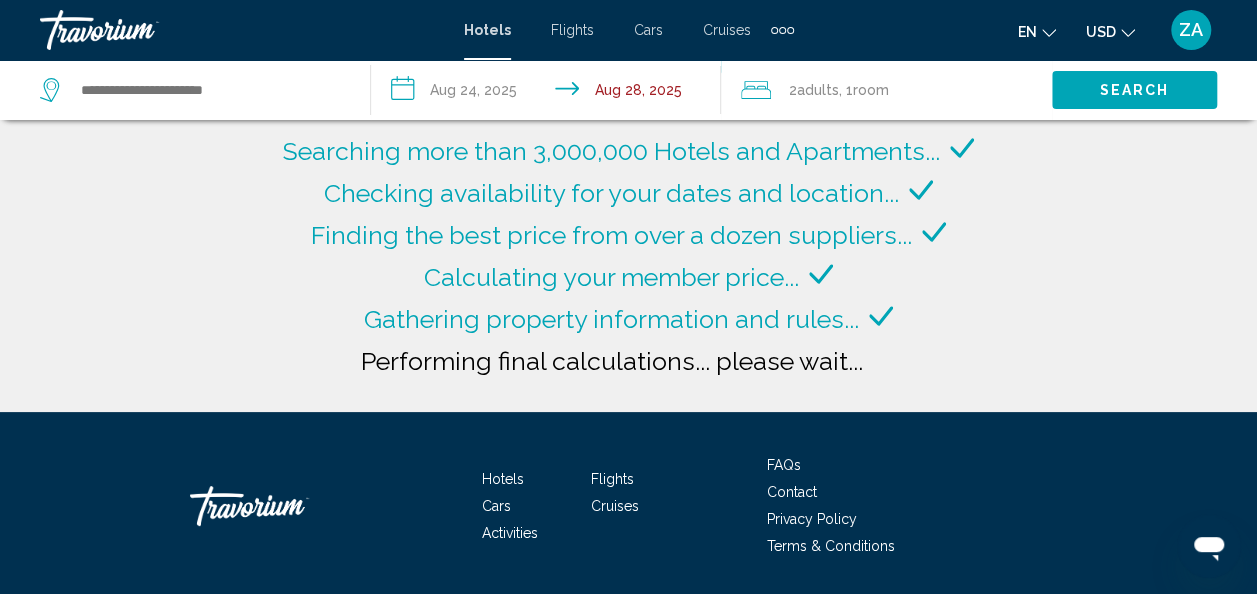 type on "**********" 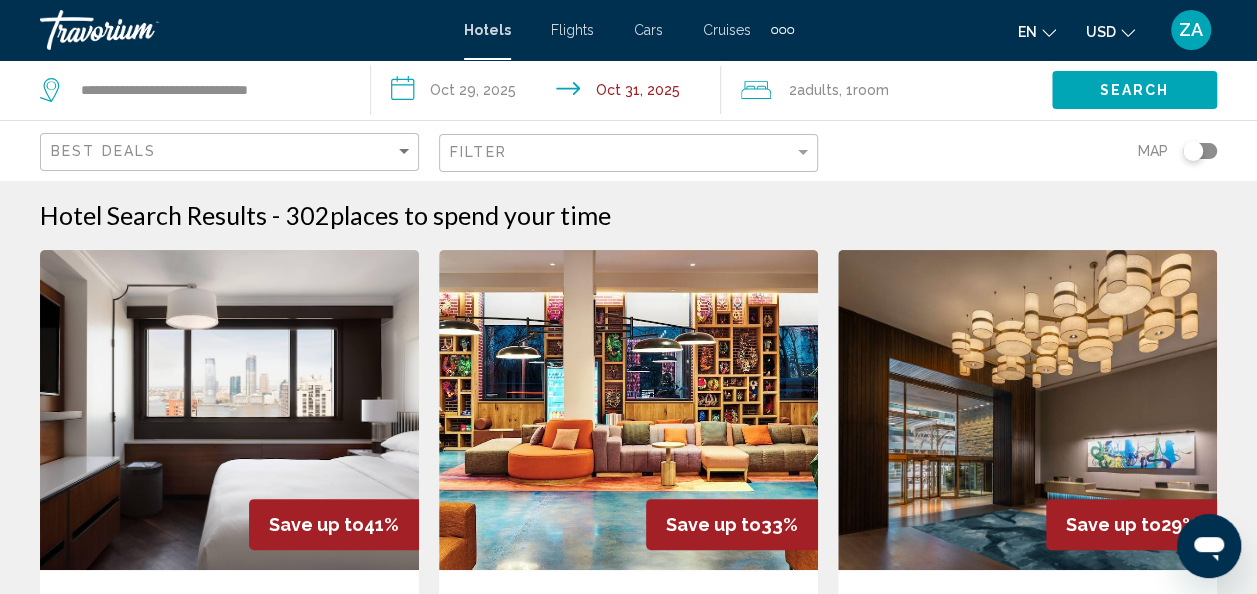 click on "**********" at bounding box center [550, 93] 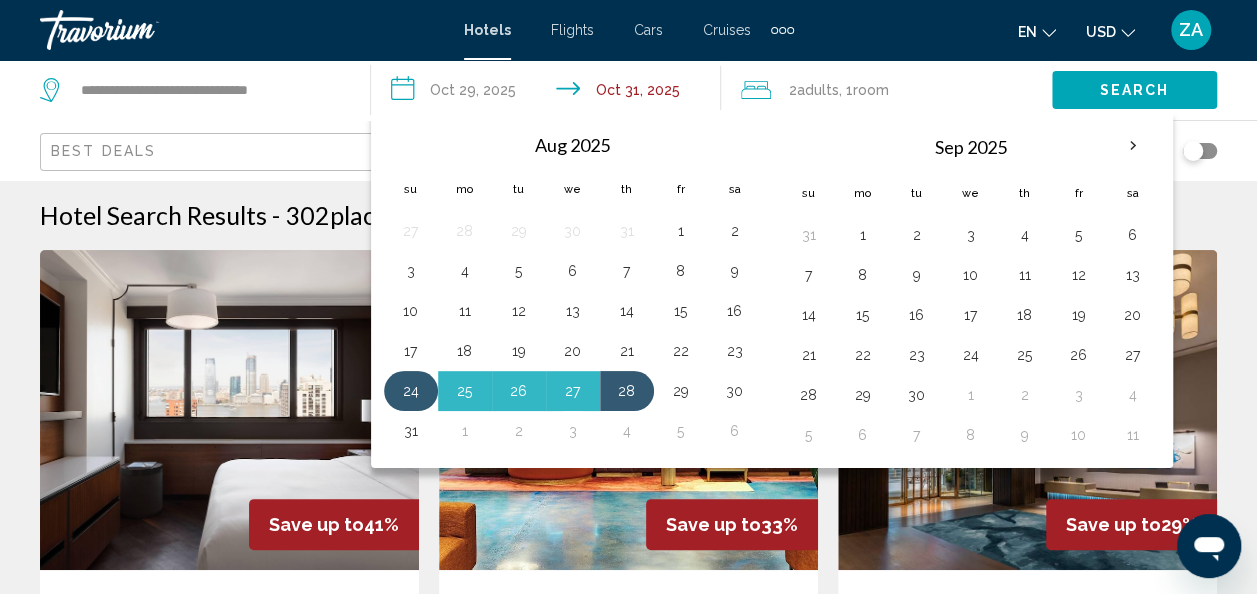 click on "24" at bounding box center [411, 391] 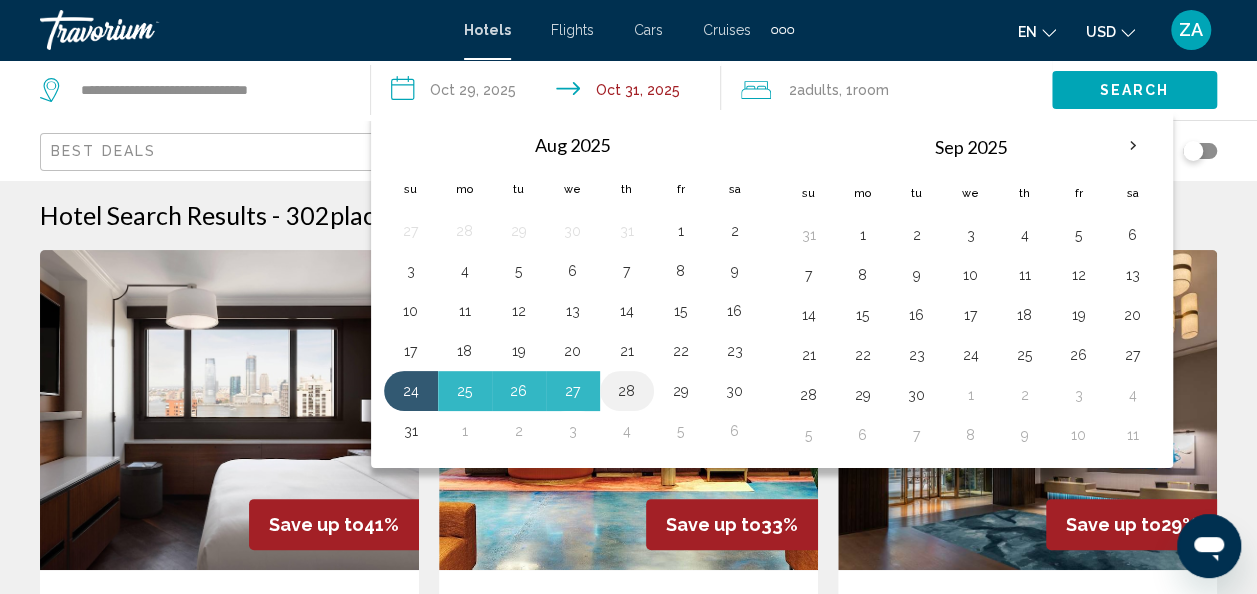 click on "28" at bounding box center [627, 391] 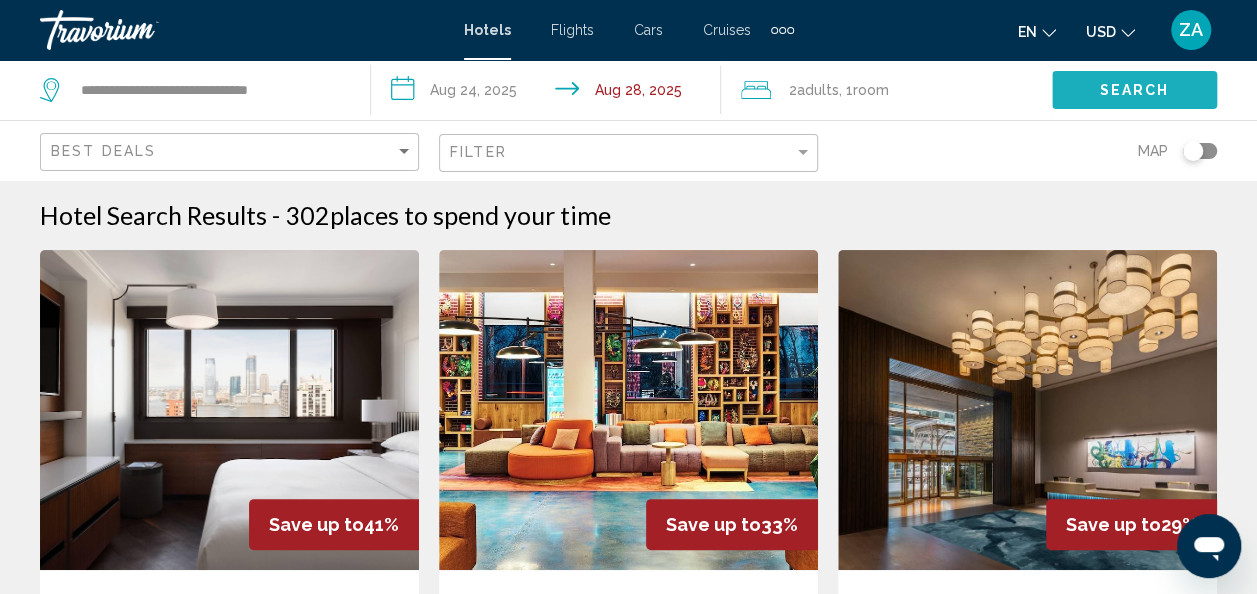 click on "Search" 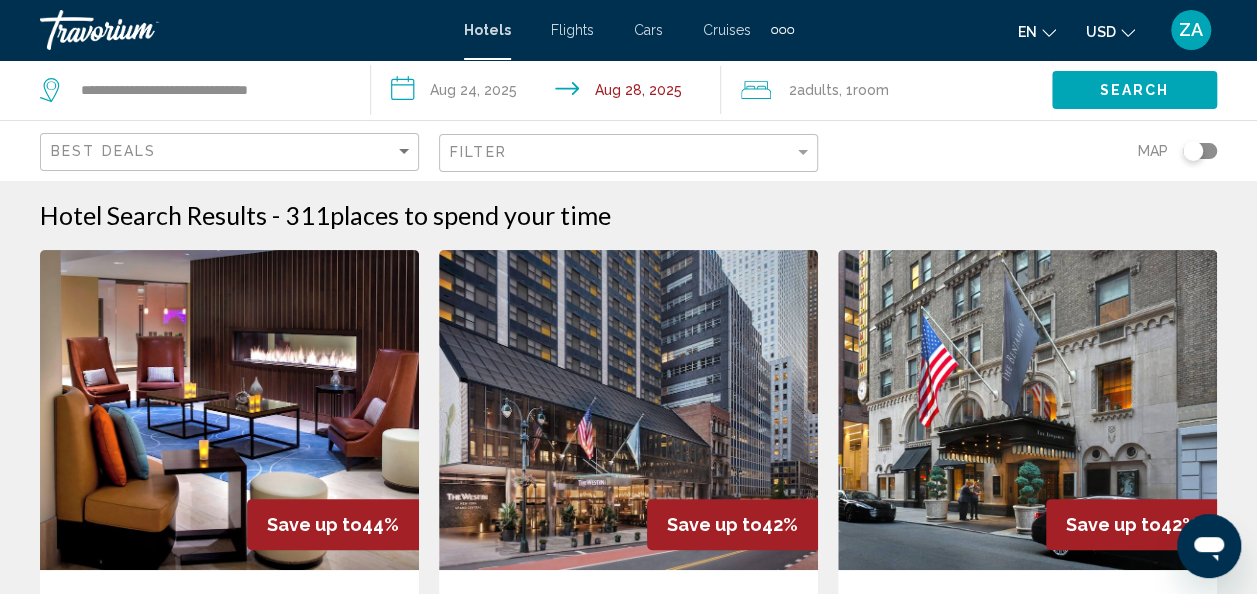 click on "Adults" 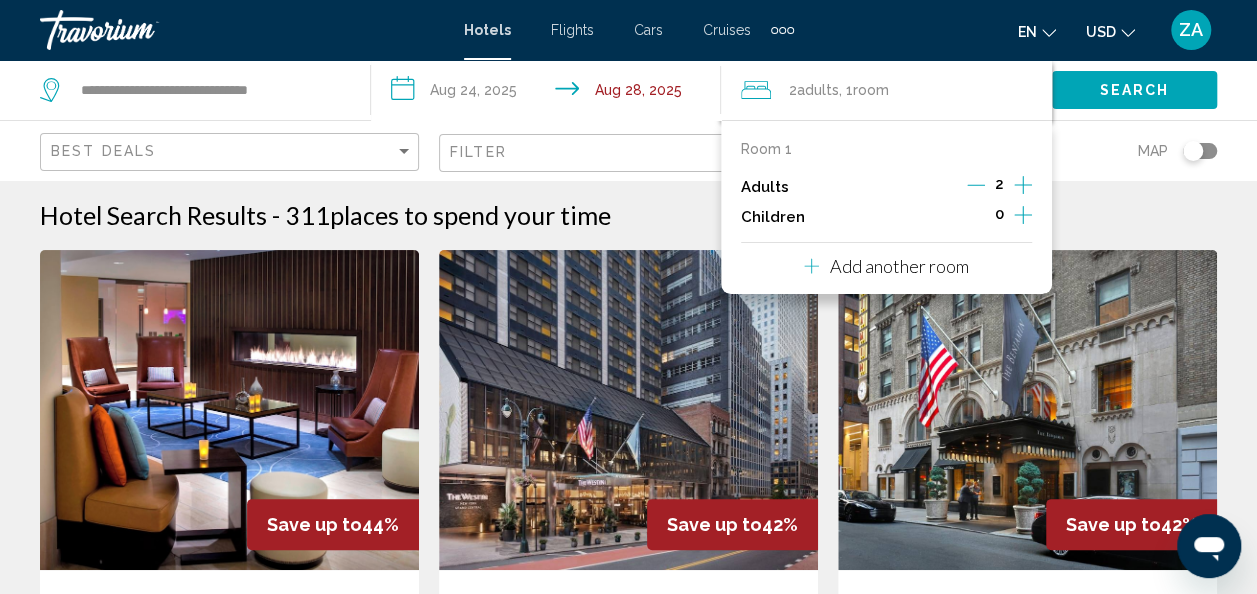 click 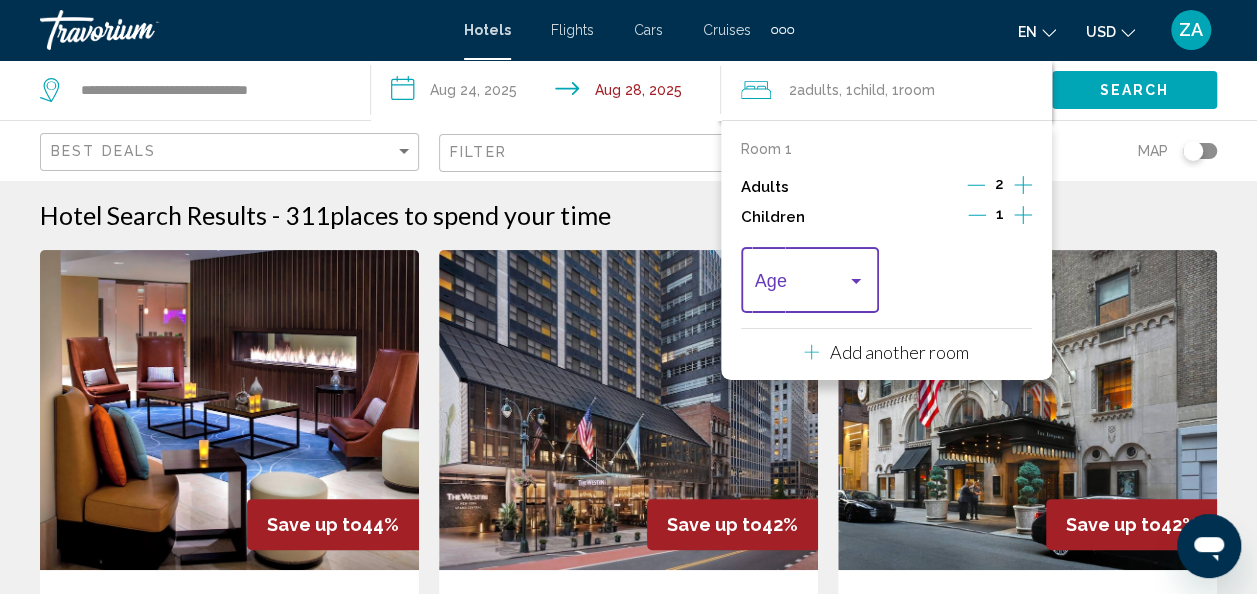 click at bounding box center (856, 281) 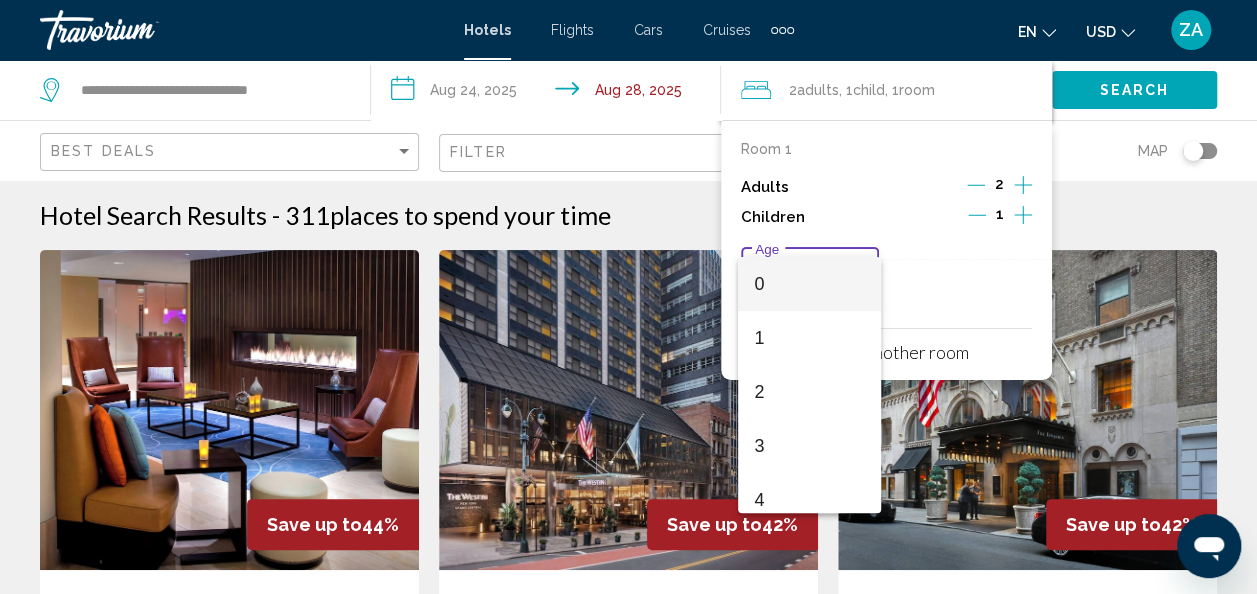 click on "0" at bounding box center [809, 284] 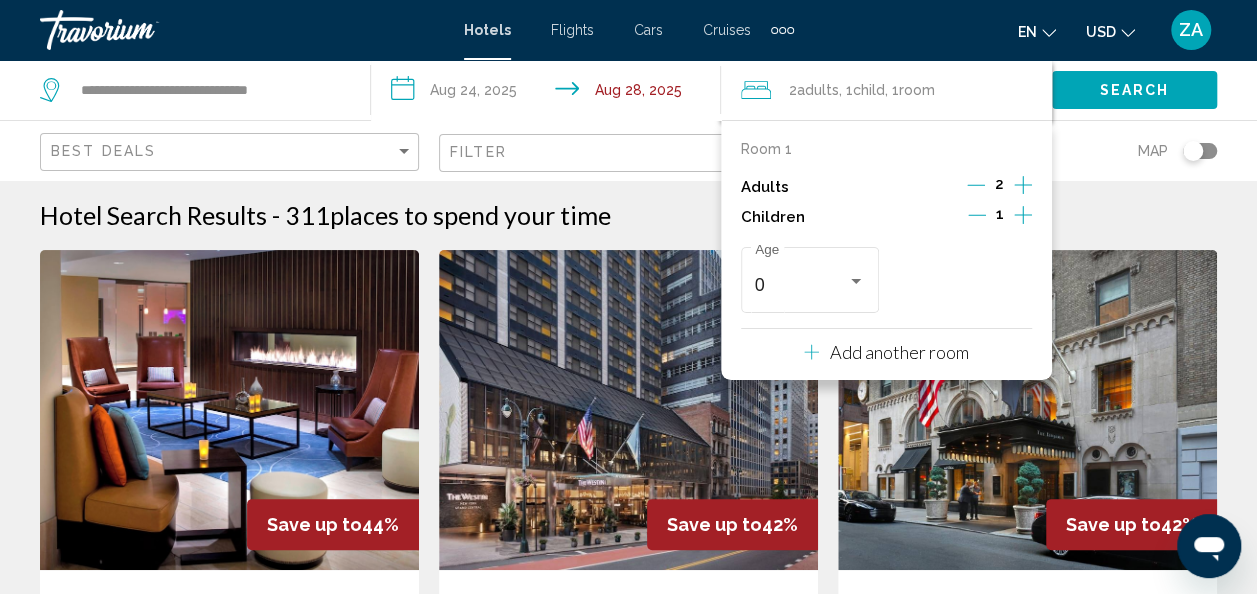 click on "Add another room" at bounding box center (898, 352) 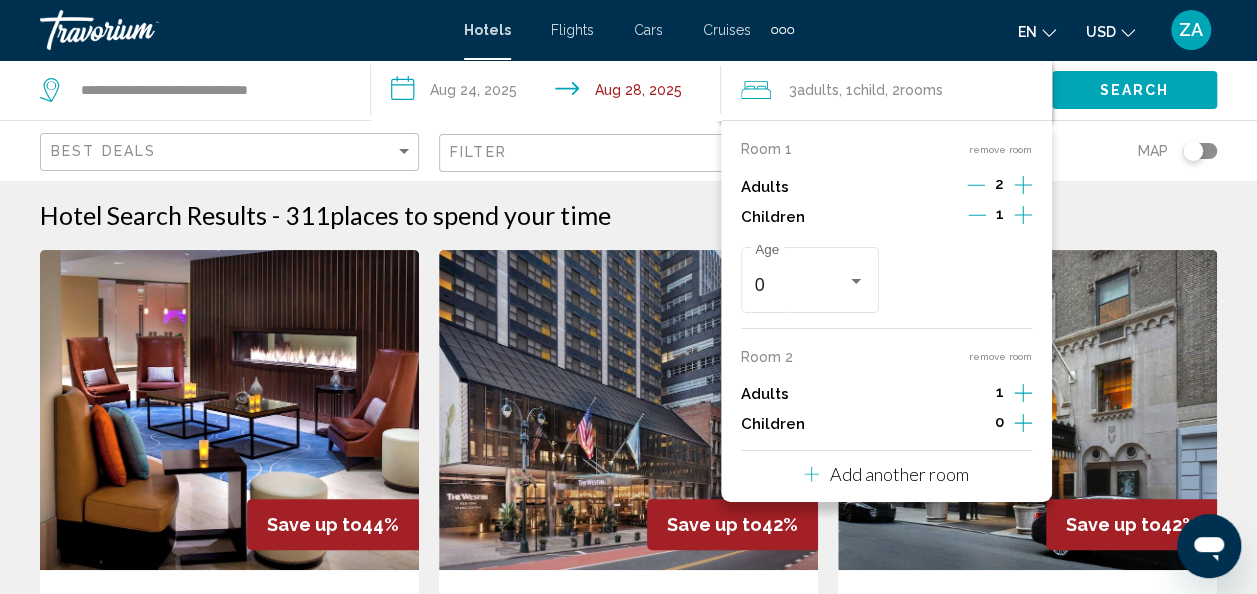 click 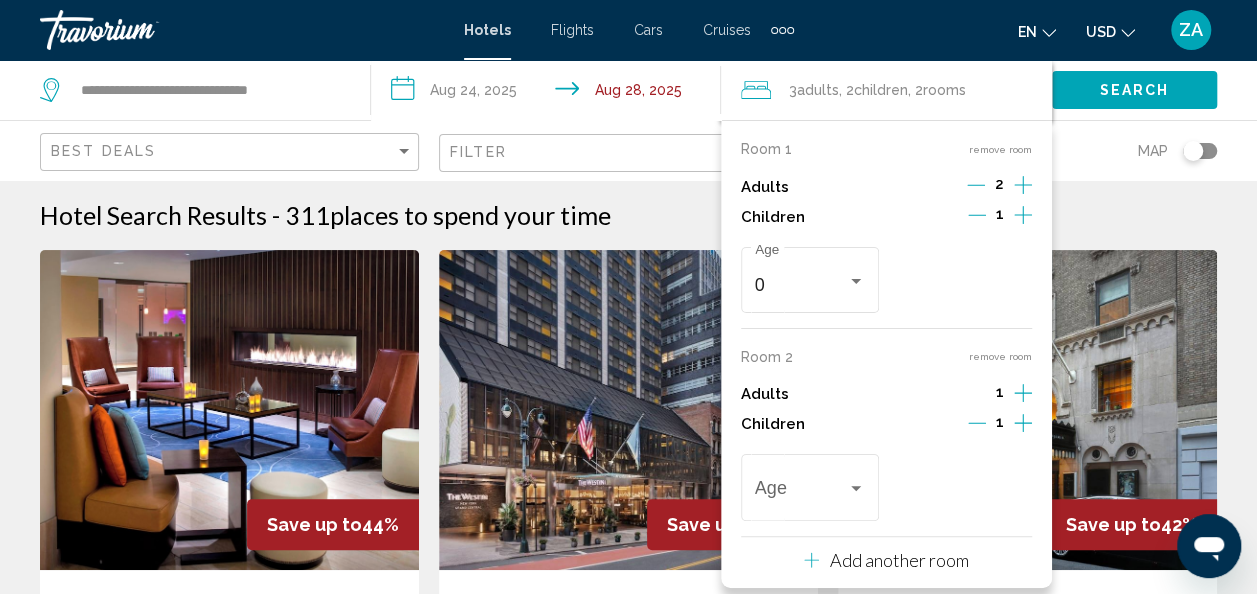 click on "**********" at bounding box center [628, 1703] 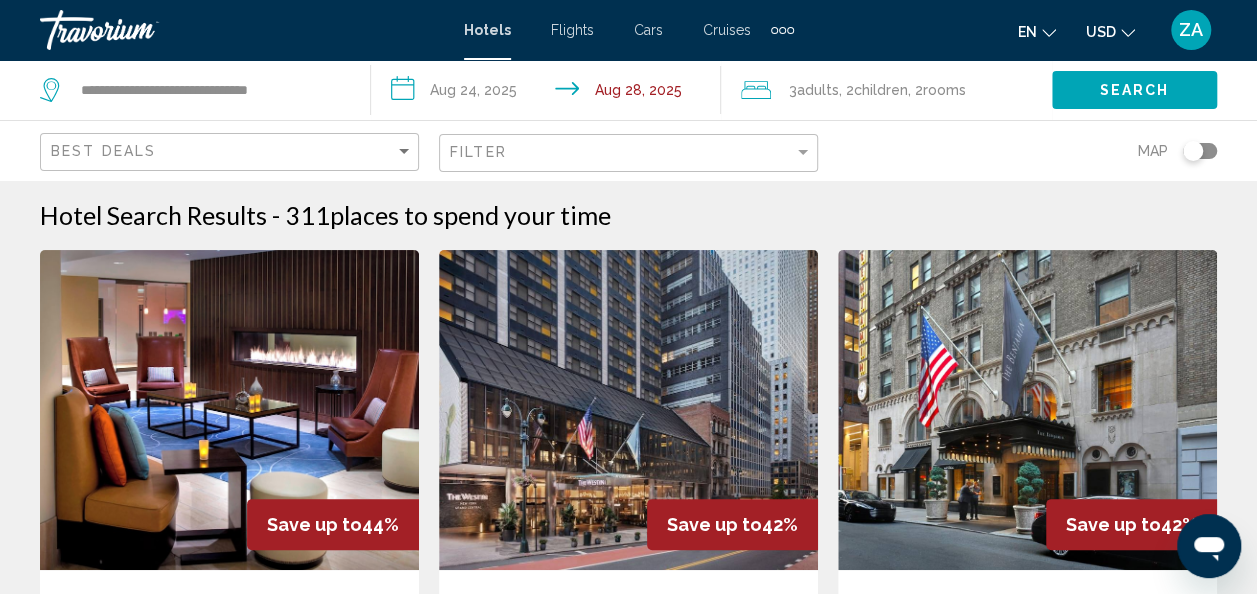 click on "Search" 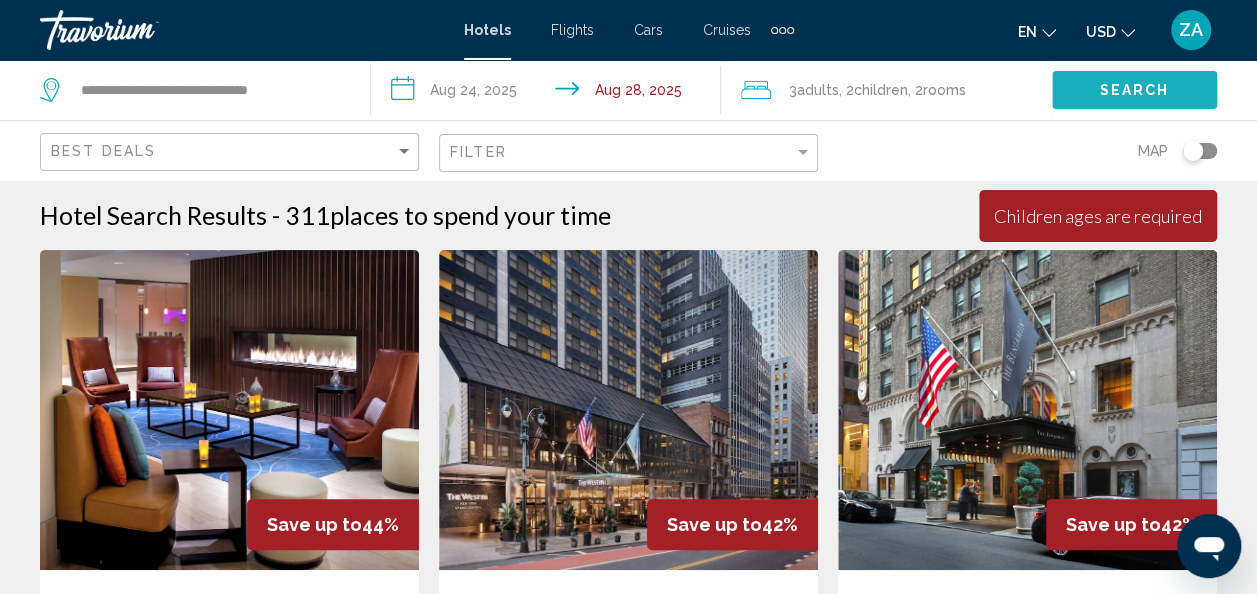 click on "Search" 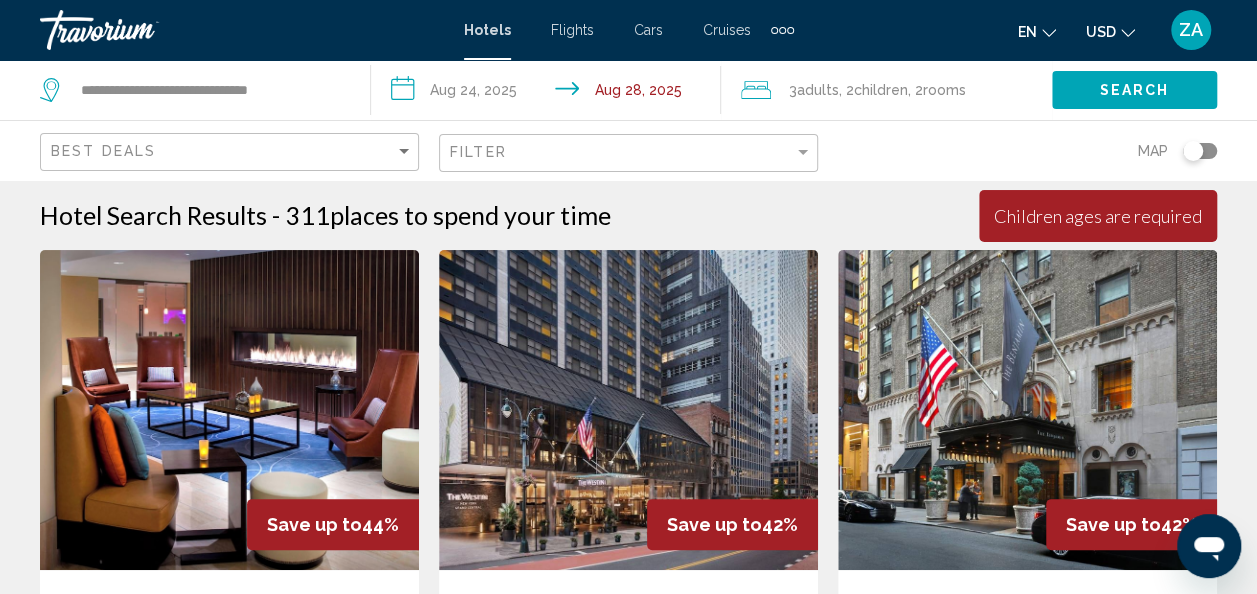 click on "Children" 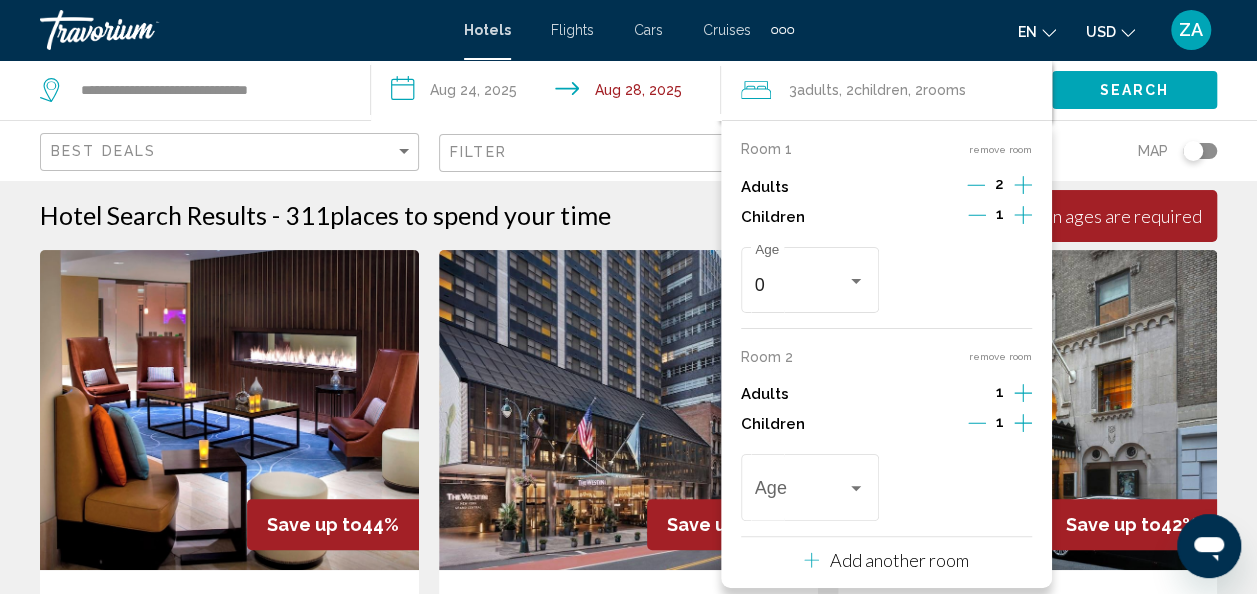 click 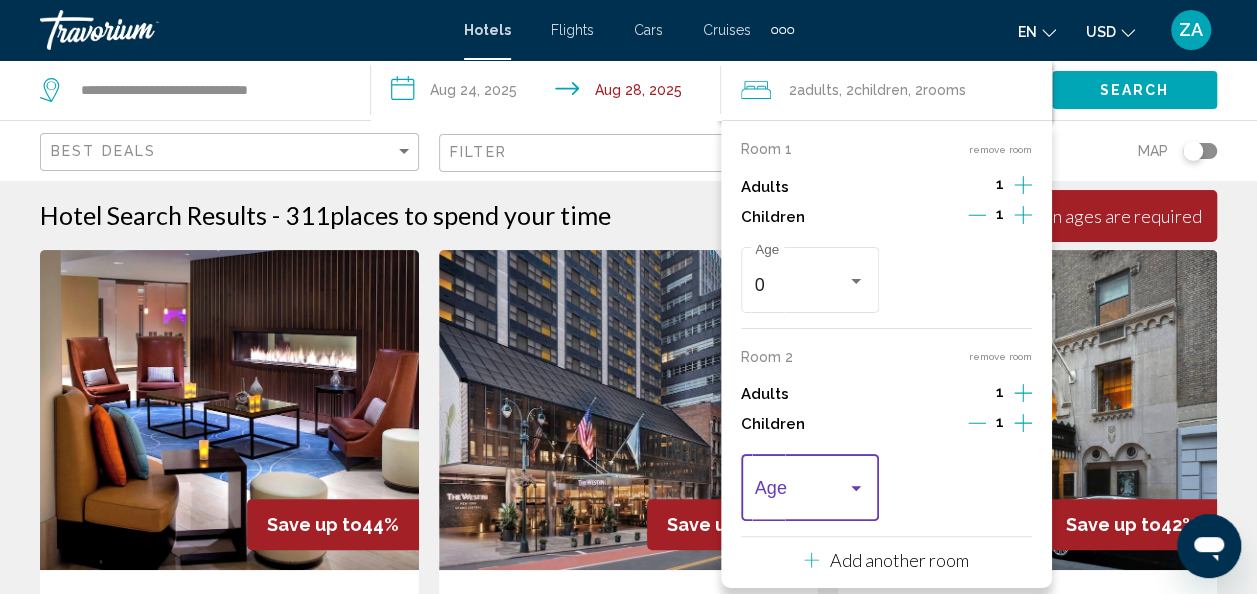 click at bounding box center [801, 493] 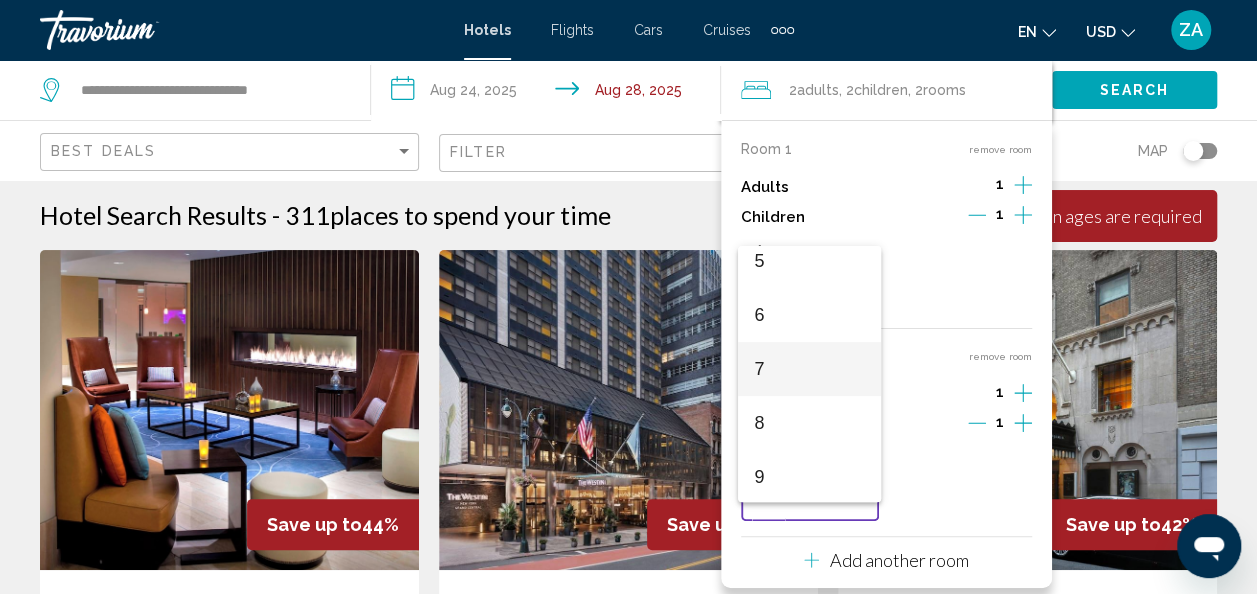 scroll, scrollTop: 300, scrollLeft: 0, axis: vertical 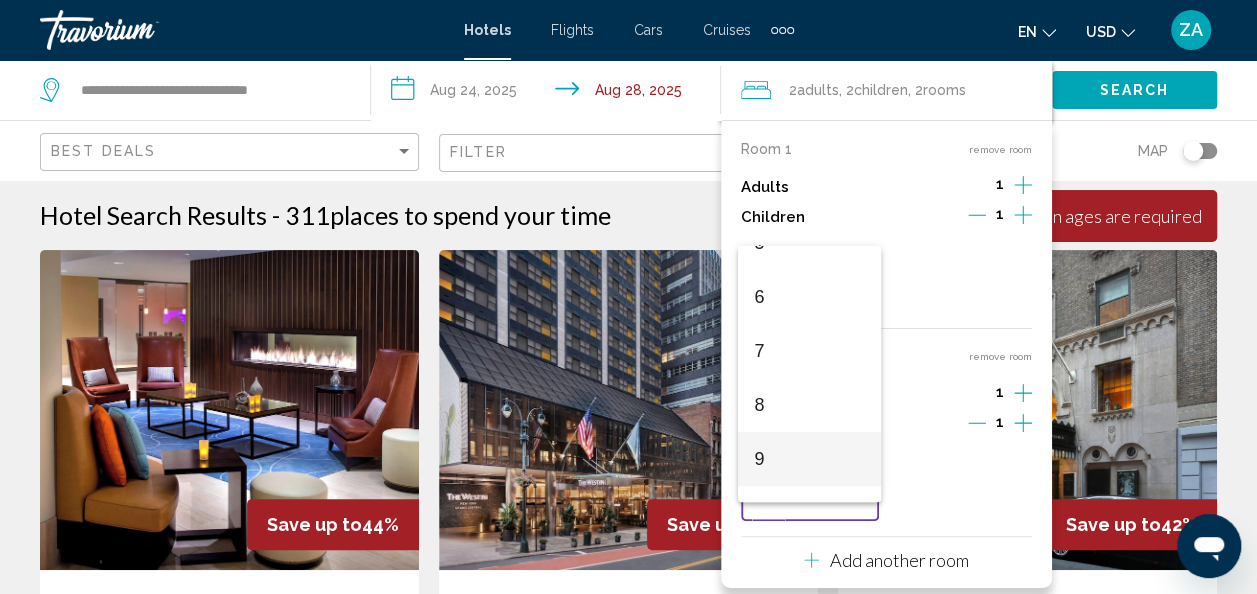 click on "9" at bounding box center (809, 459) 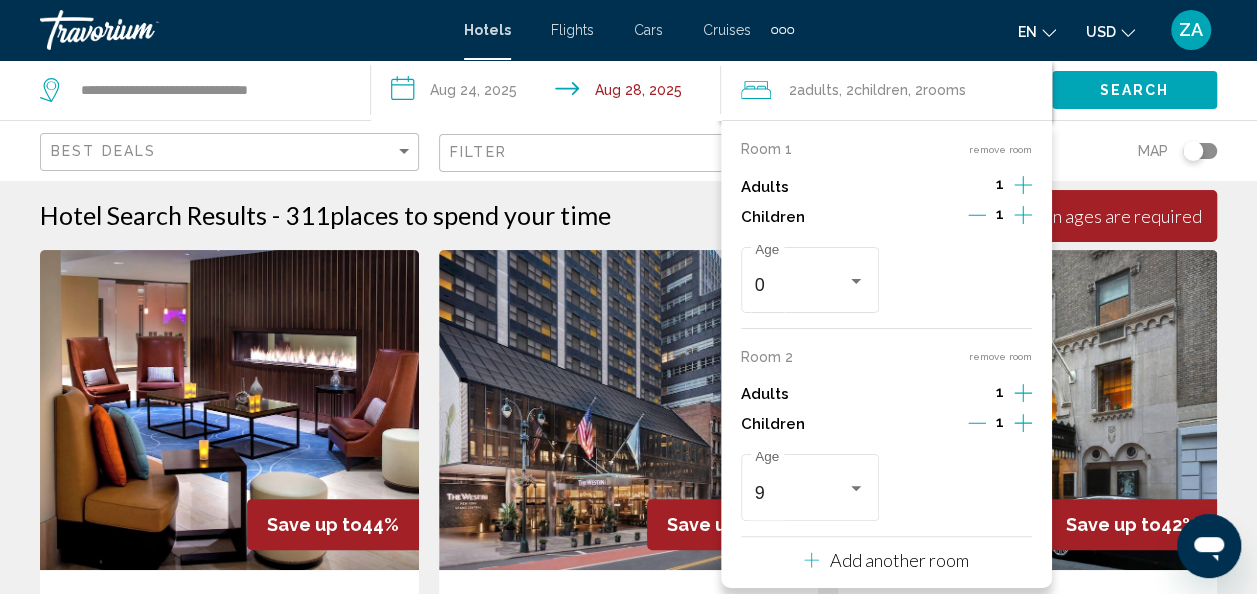 click on "9 Age" at bounding box center (886, 280) 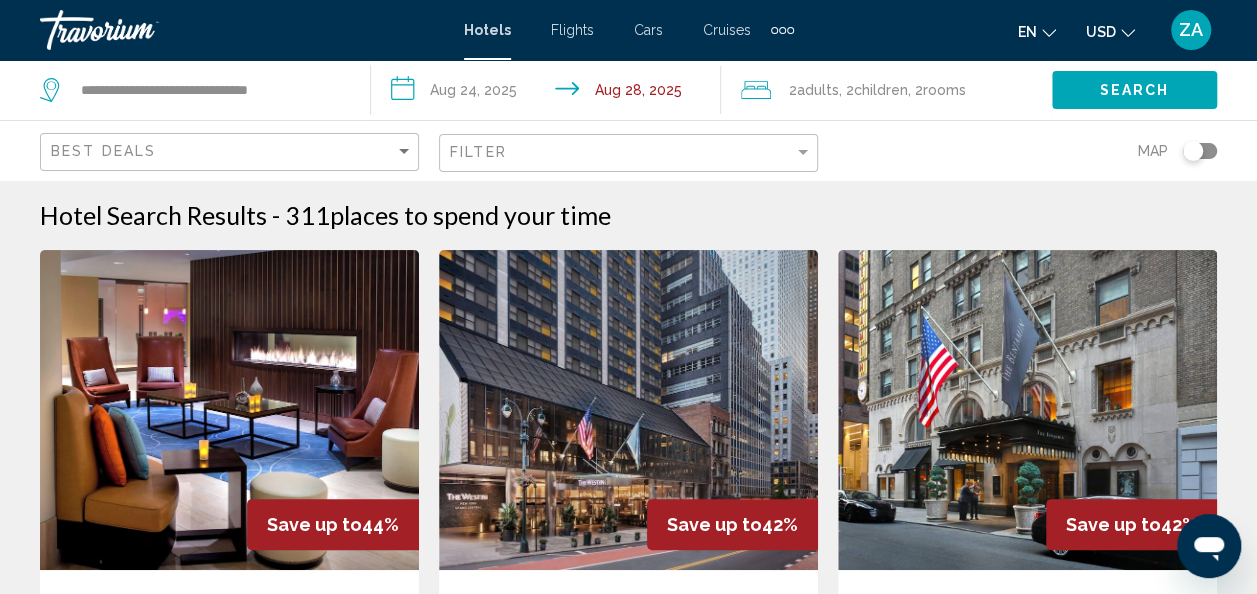 click on "Search" 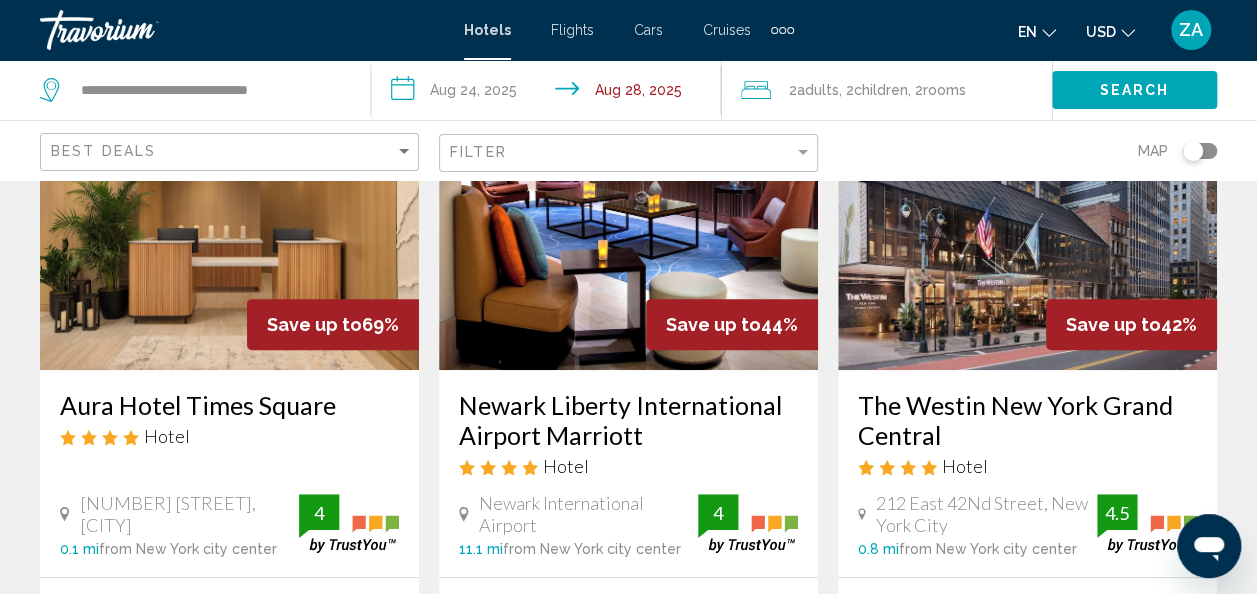 scroll, scrollTop: 300, scrollLeft: 0, axis: vertical 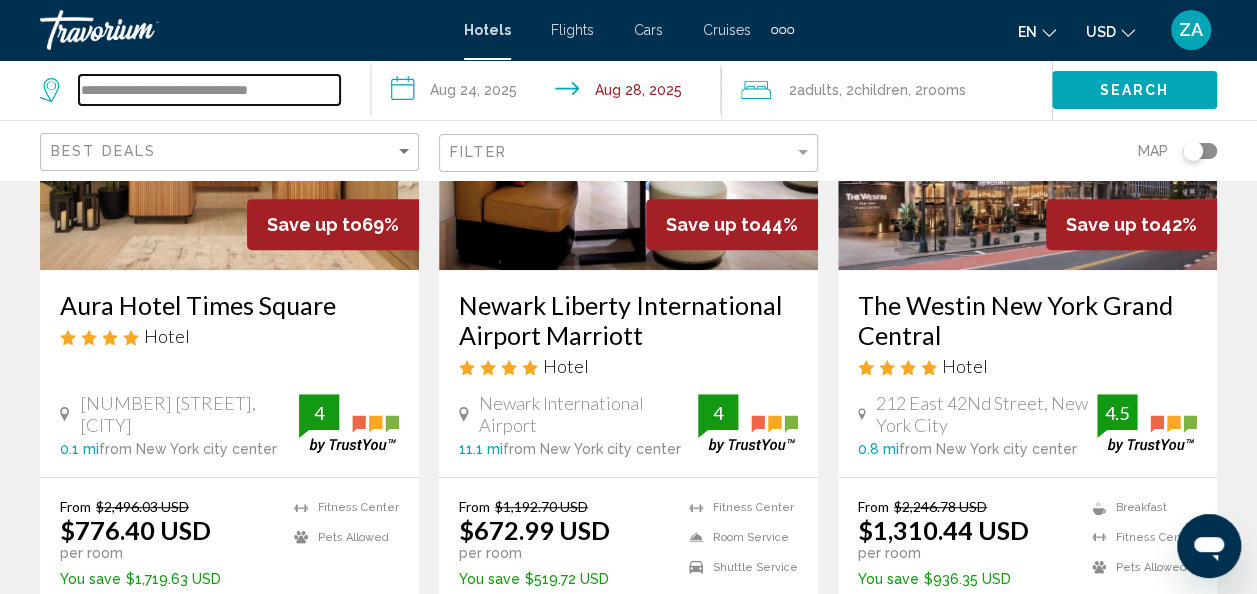 click on "**********" at bounding box center (209, 90) 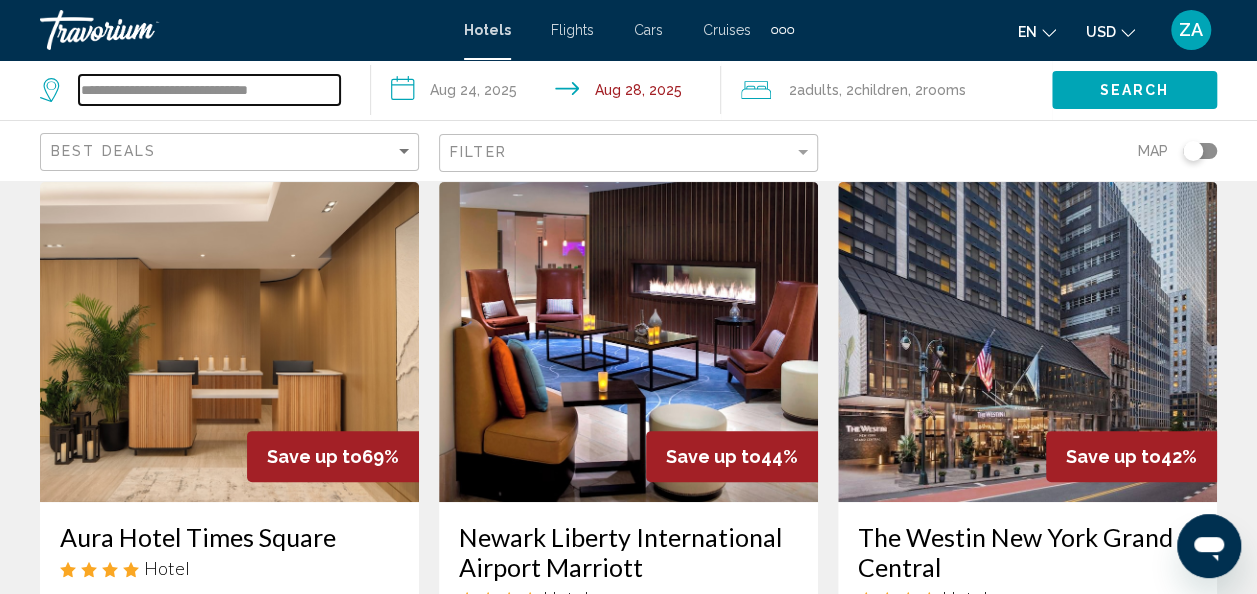scroll, scrollTop: 0, scrollLeft: 0, axis: both 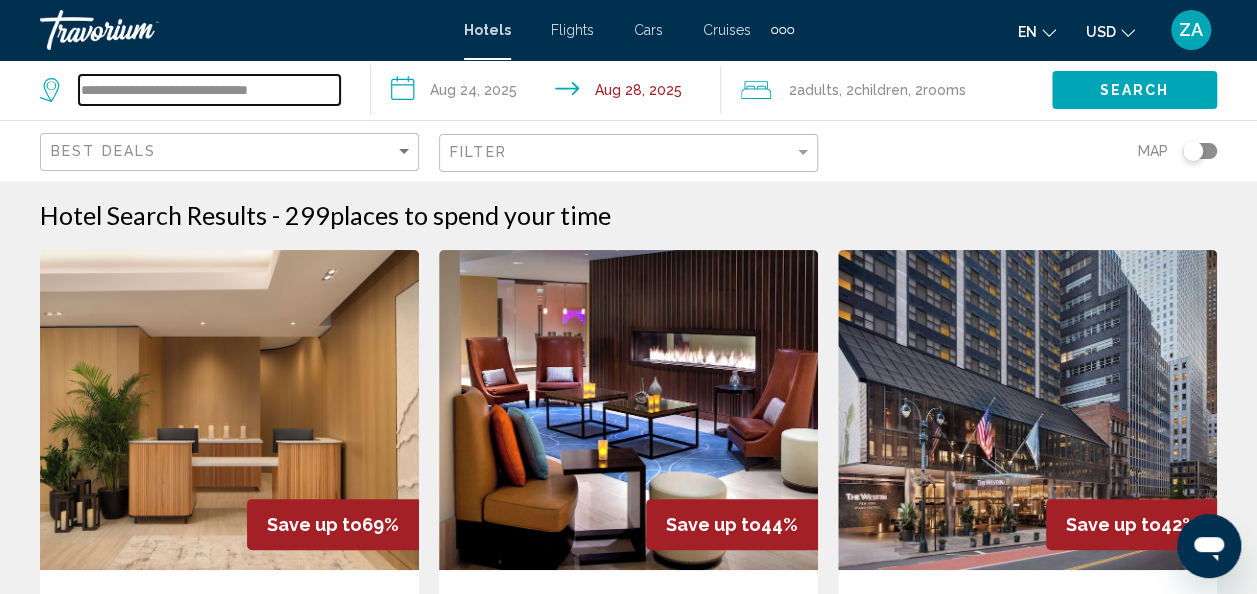 drag, startPoint x: 306, startPoint y: 90, endPoint x: 65, endPoint y: 65, distance: 242.29321 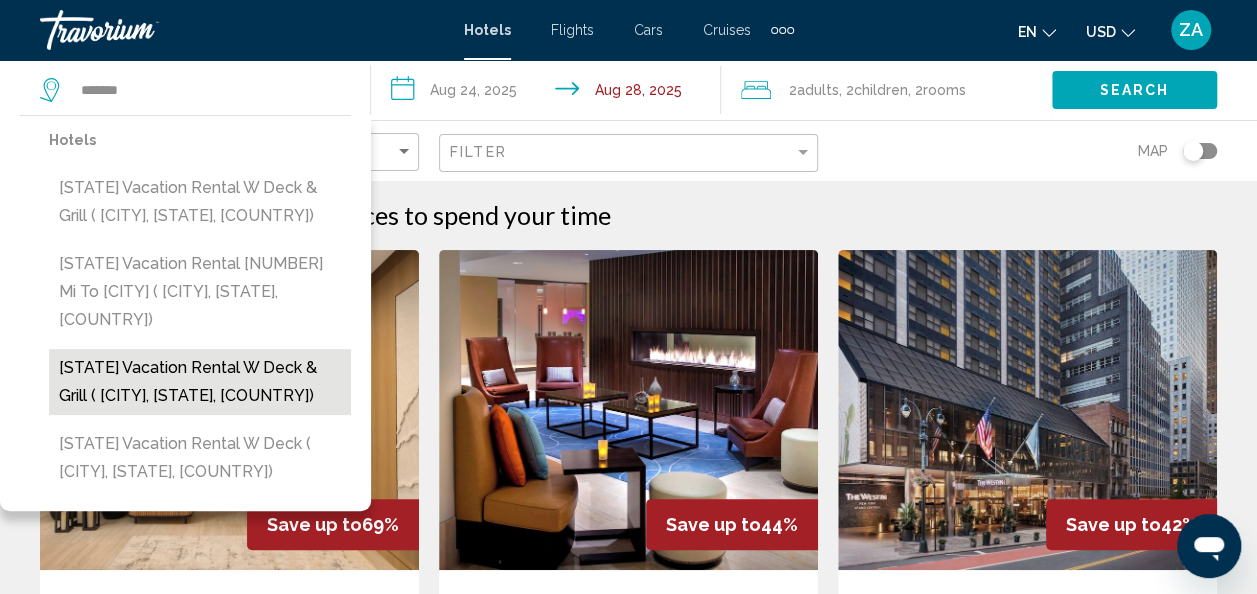click on "Massachusetts Abode w Deck & Grill: Near Beaches (Gloucester, MA, US)" at bounding box center (200, 382) 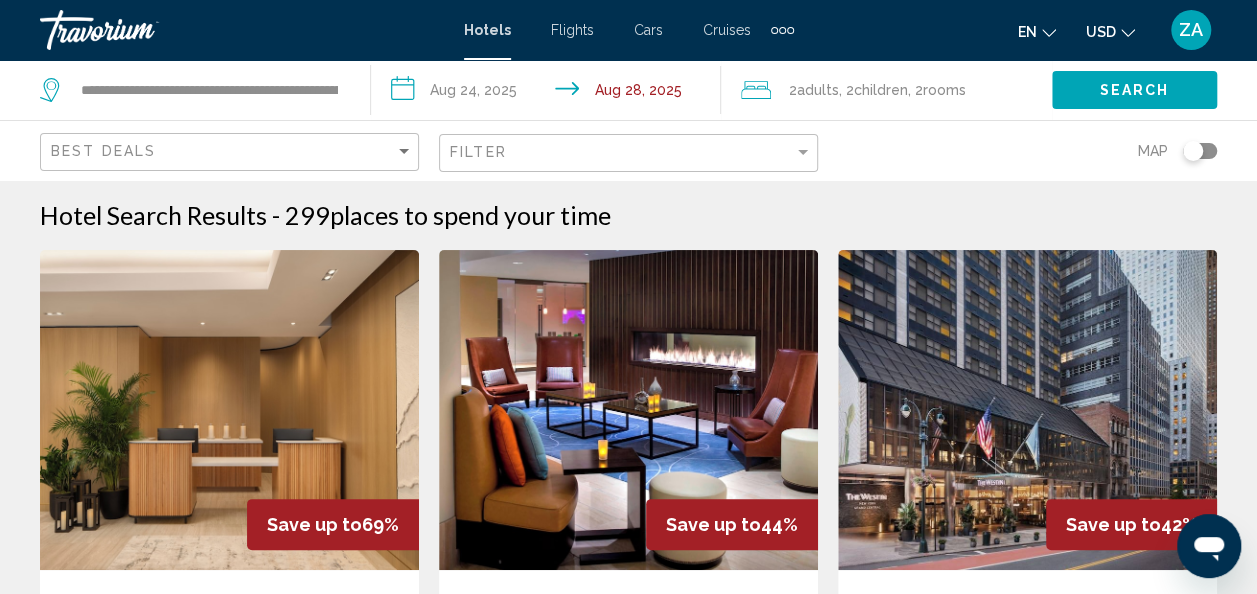 click on "Search" 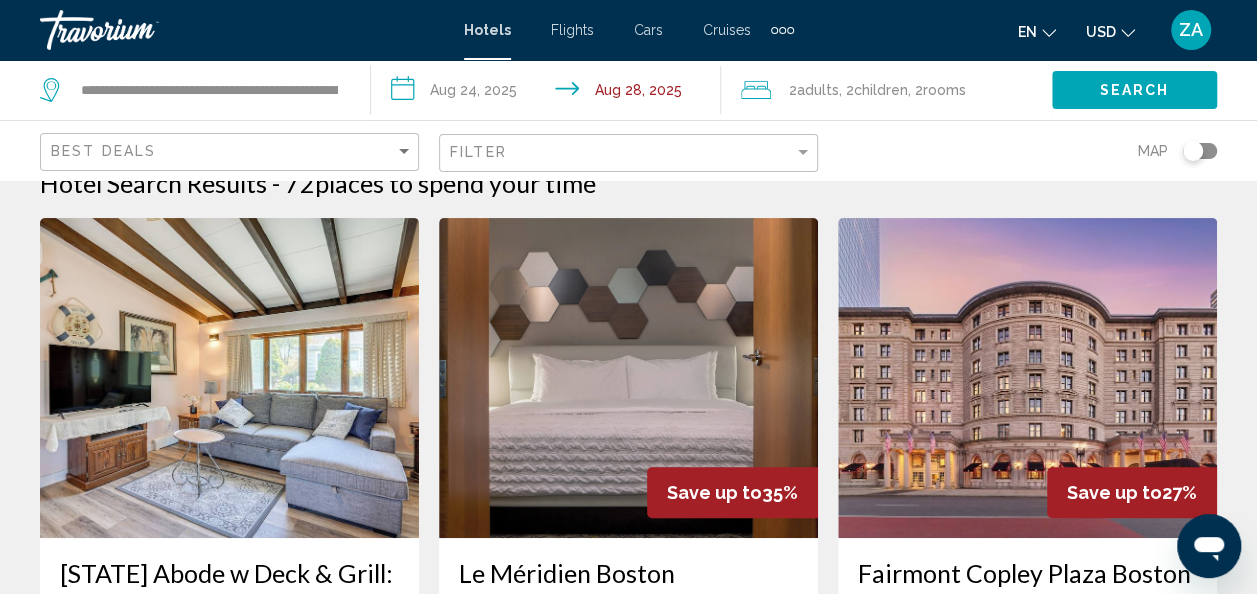 scroll, scrollTop: 11, scrollLeft: 0, axis: vertical 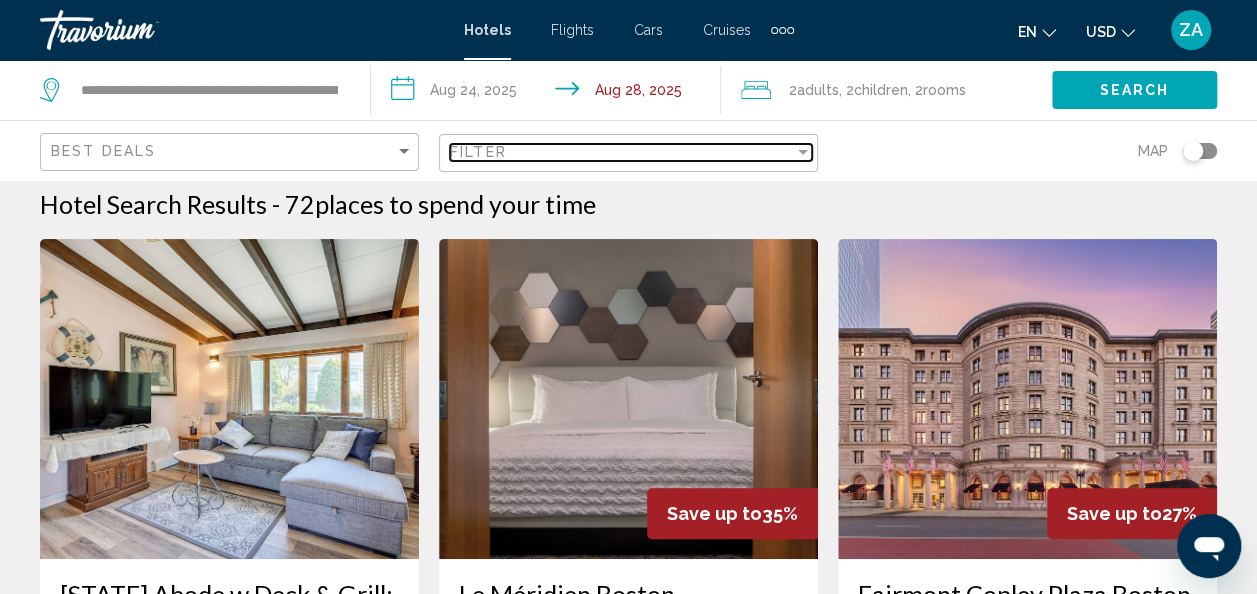 click on "Filter" at bounding box center [622, 152] 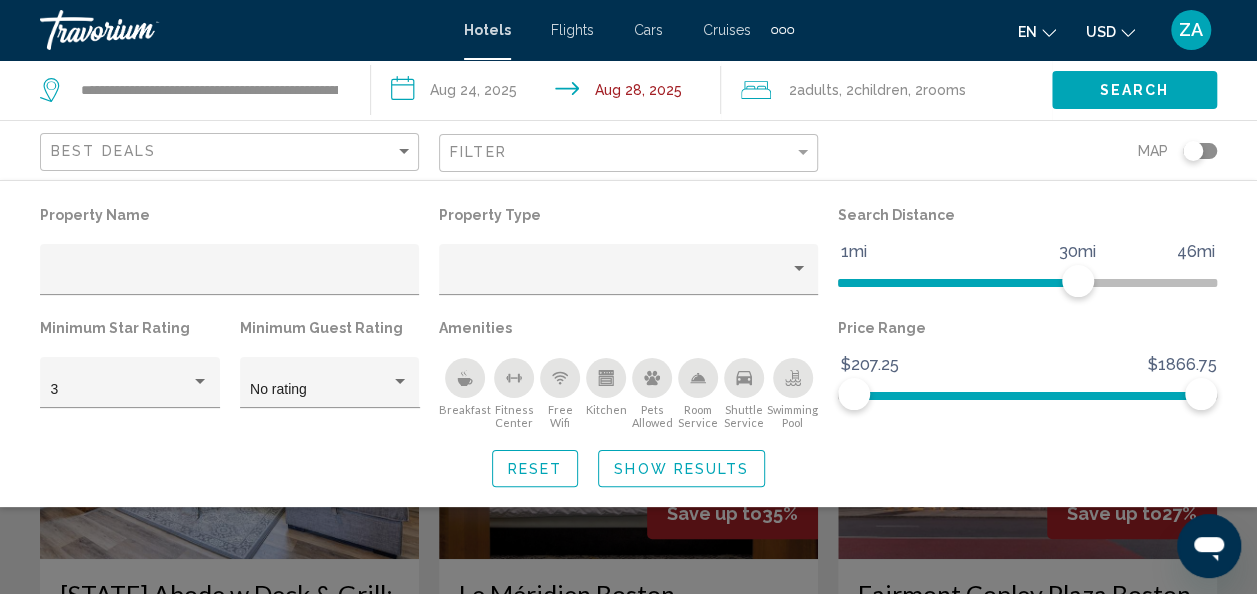 click on "Best Deals" 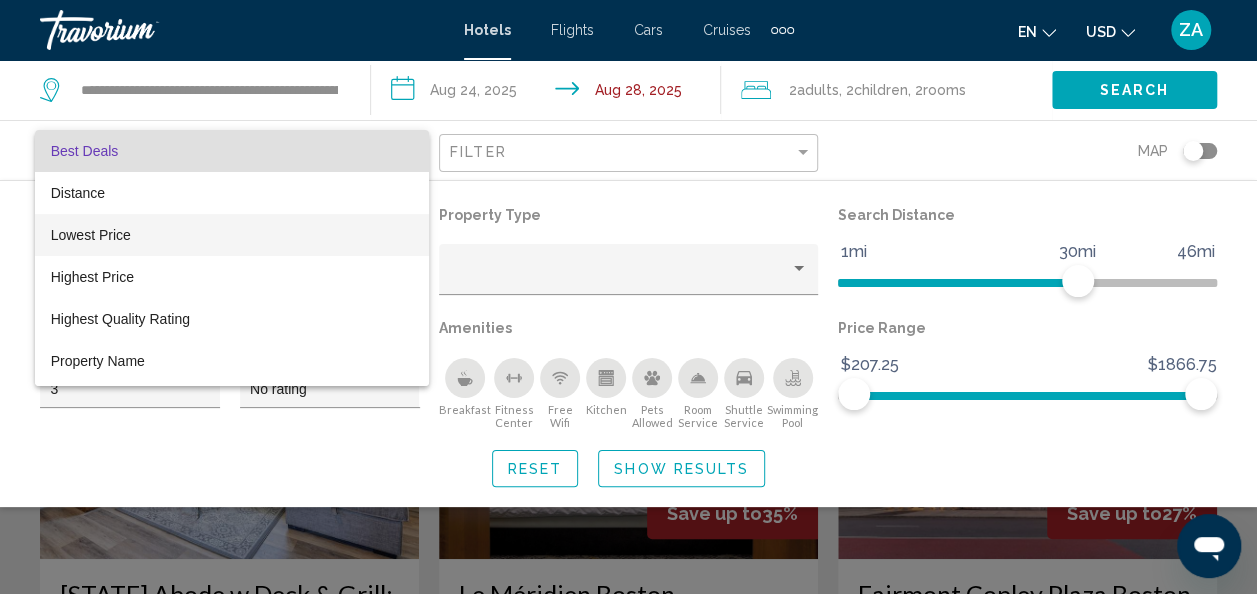 click on "Lowest Price" at bounding box center [232, 235] 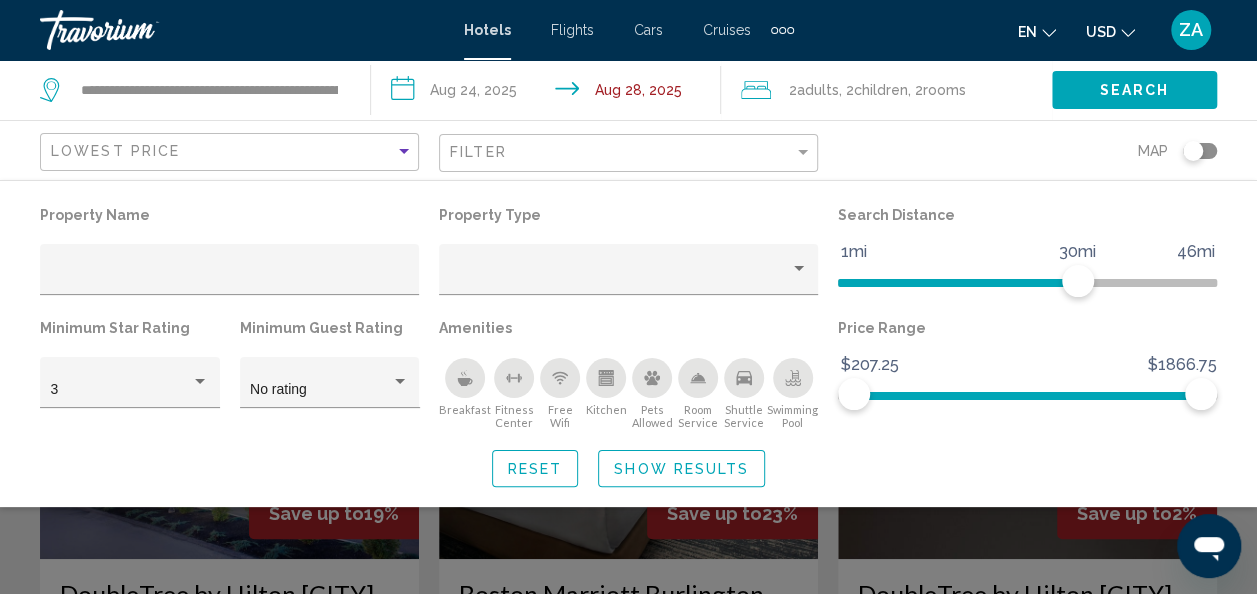 click on "Search" 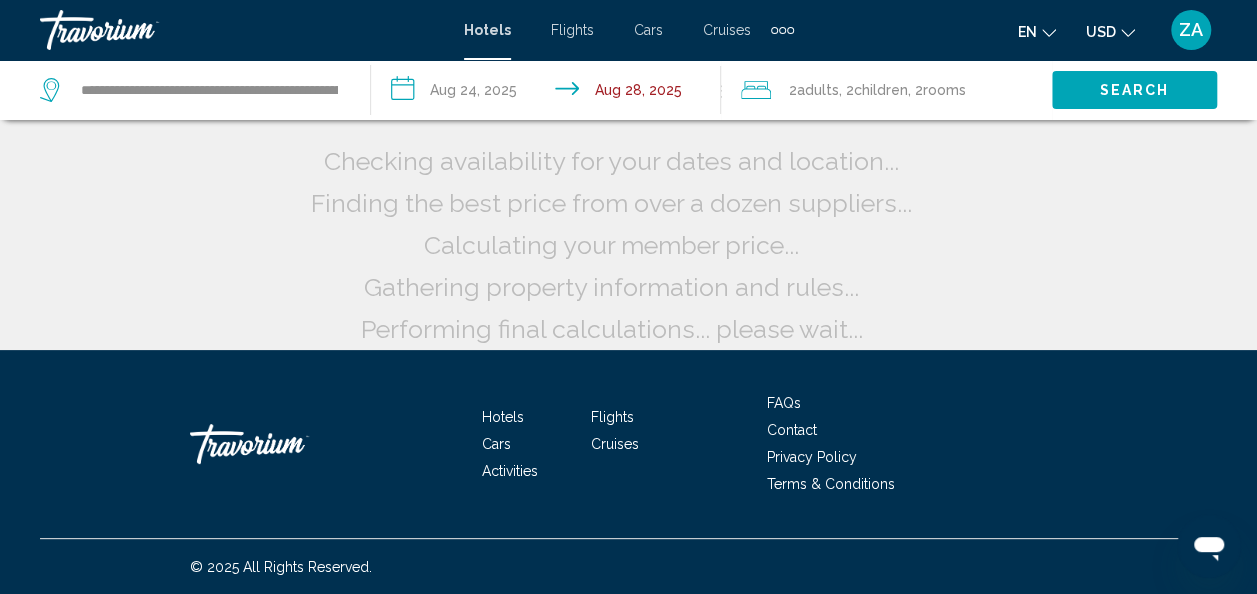 scroll, scrollTop: 0, scrollLeft: 0, axis: both 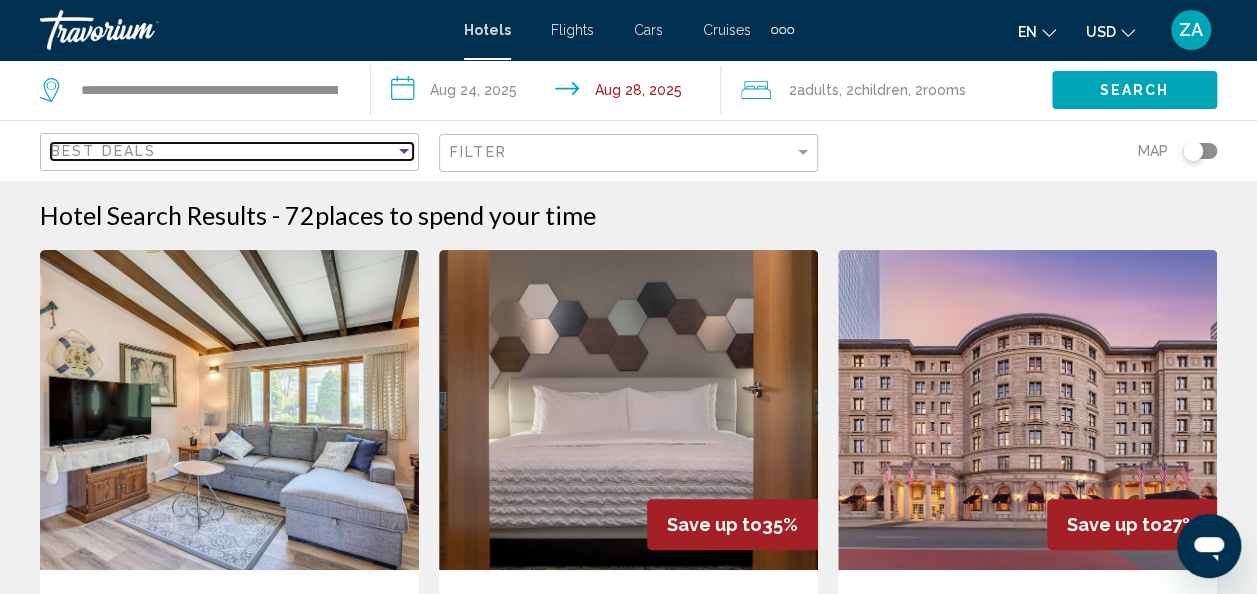 click at bounding box center [404, 151] 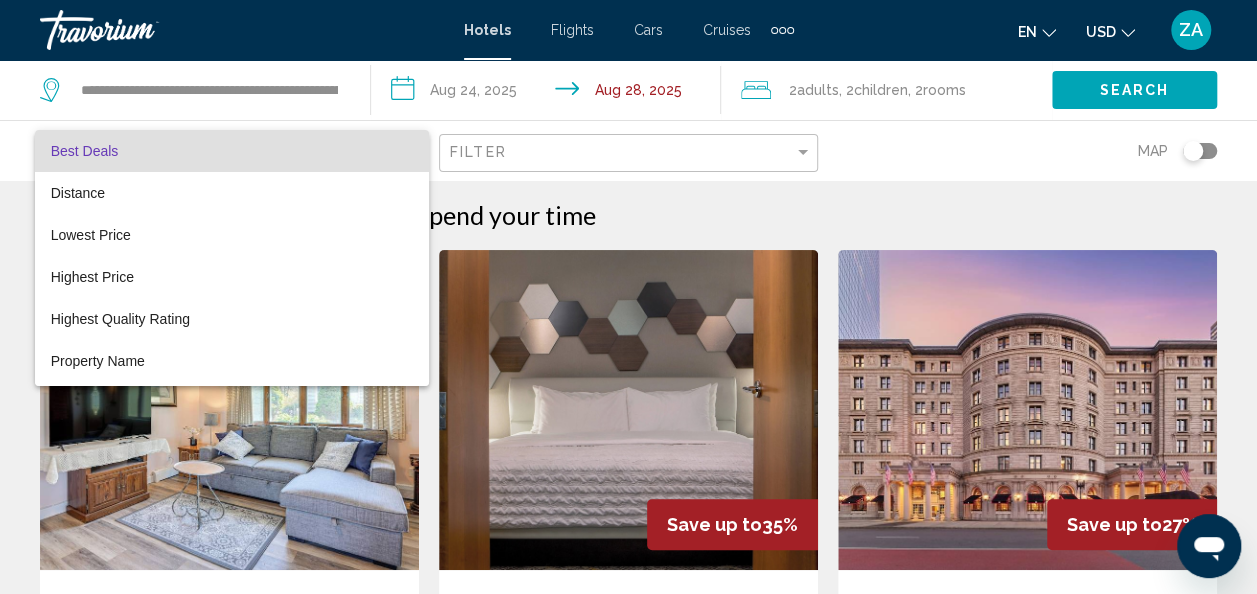click at bounding box center (628, 297) 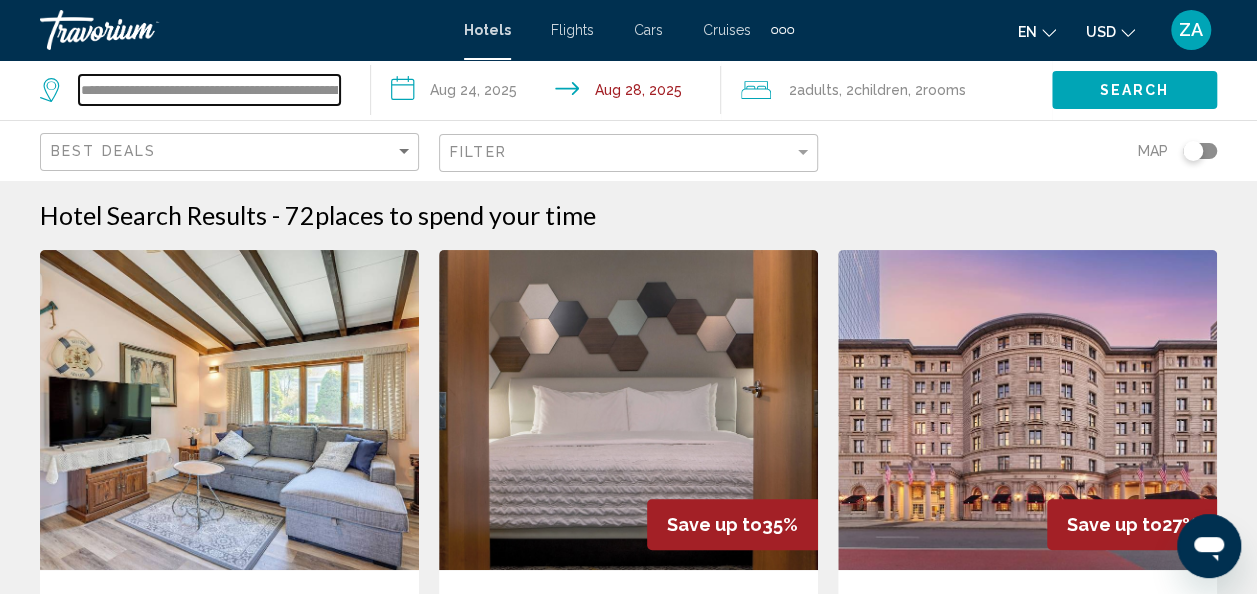 click on "**********" at bounding box center [209, 90] 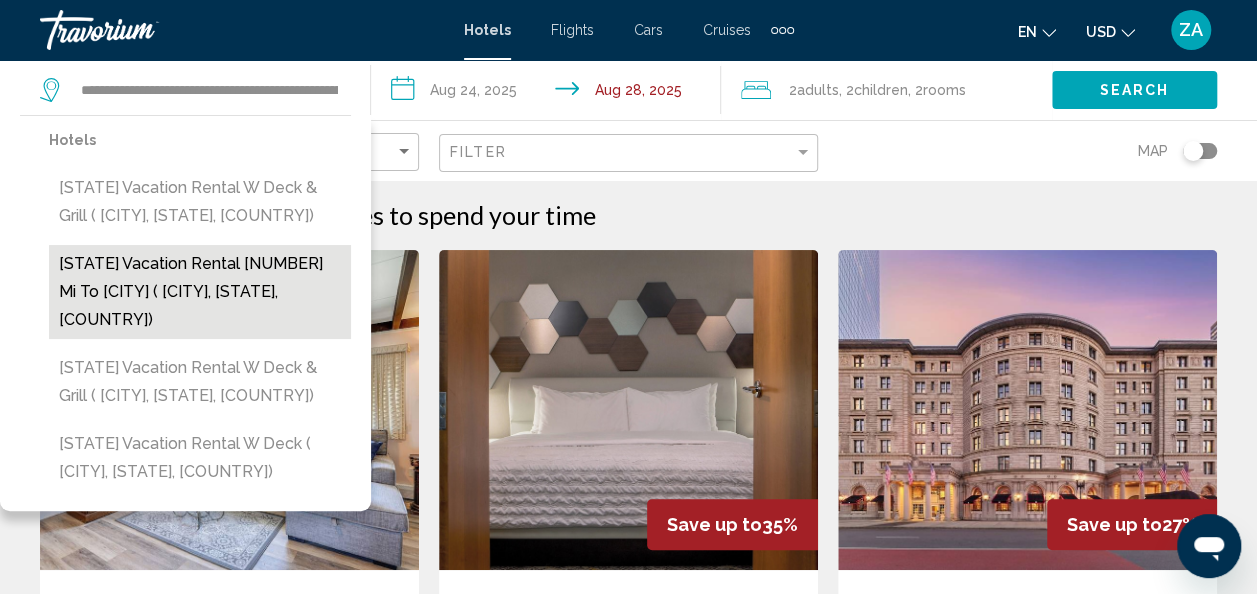 click on "Massachusetts Vacation Rental 5 Mi to Fall River (Somerset, MA, US)" at bounding box center [200, 292] 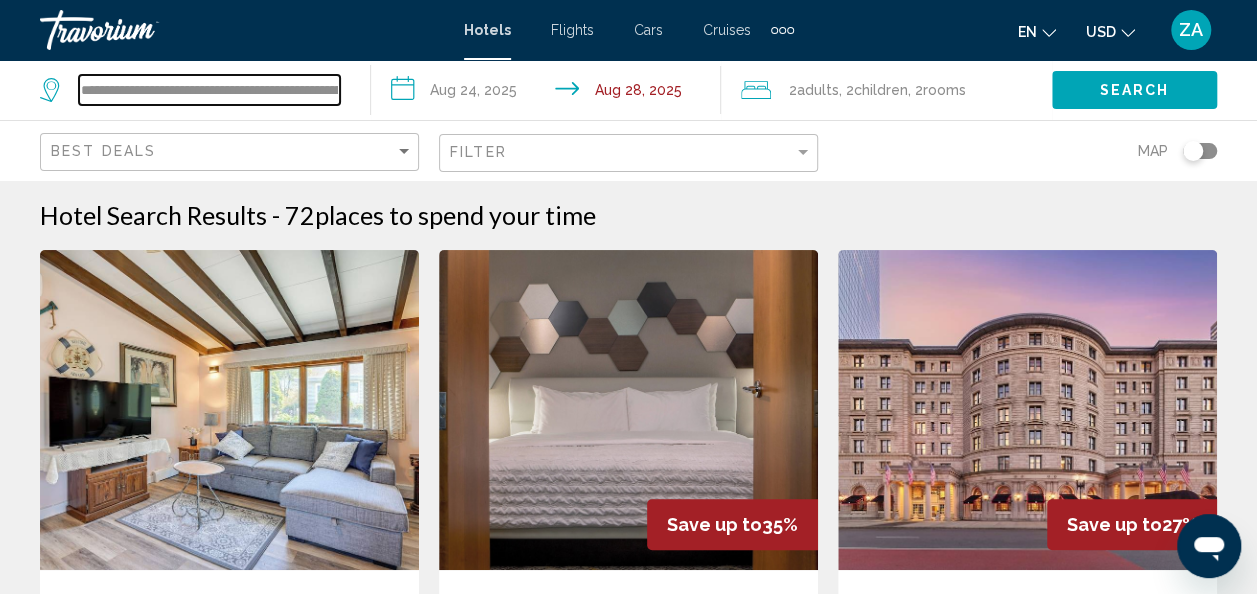 type on "**********" 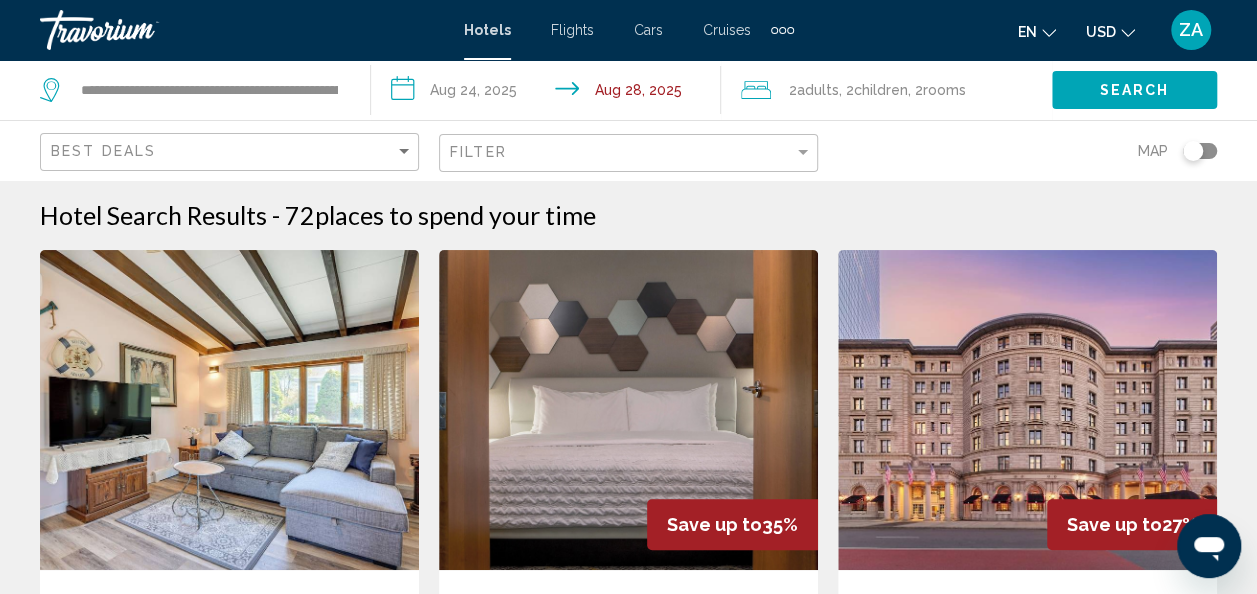 click on "Search" 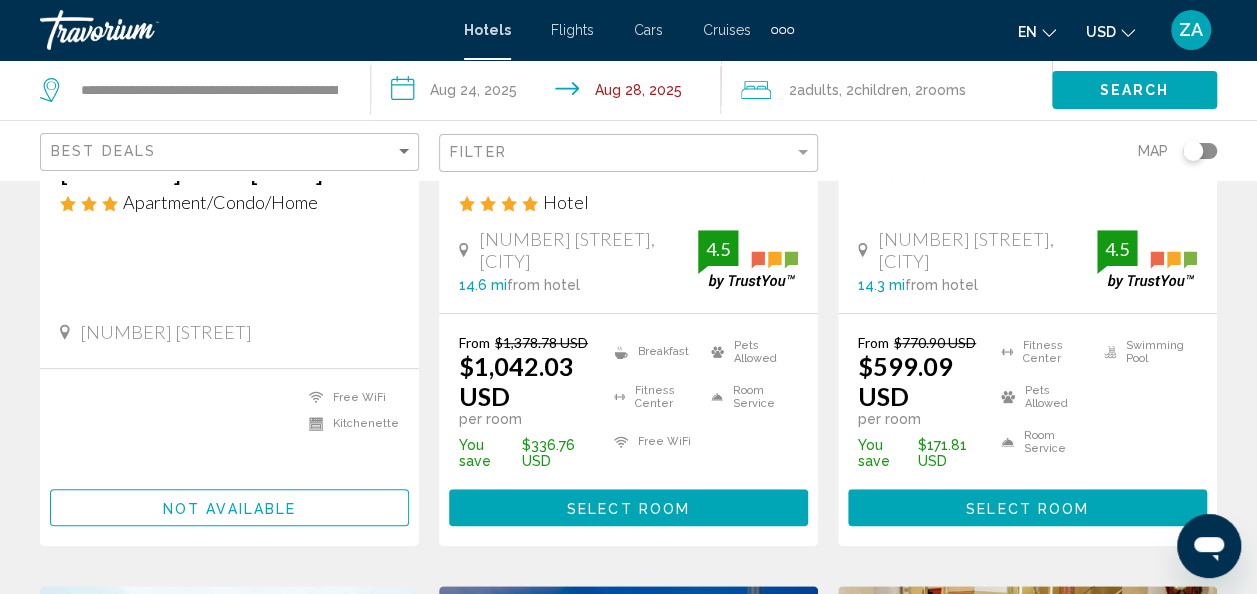 scroll, scrollTop: 300, scrollLeft: 0, axis: vertical 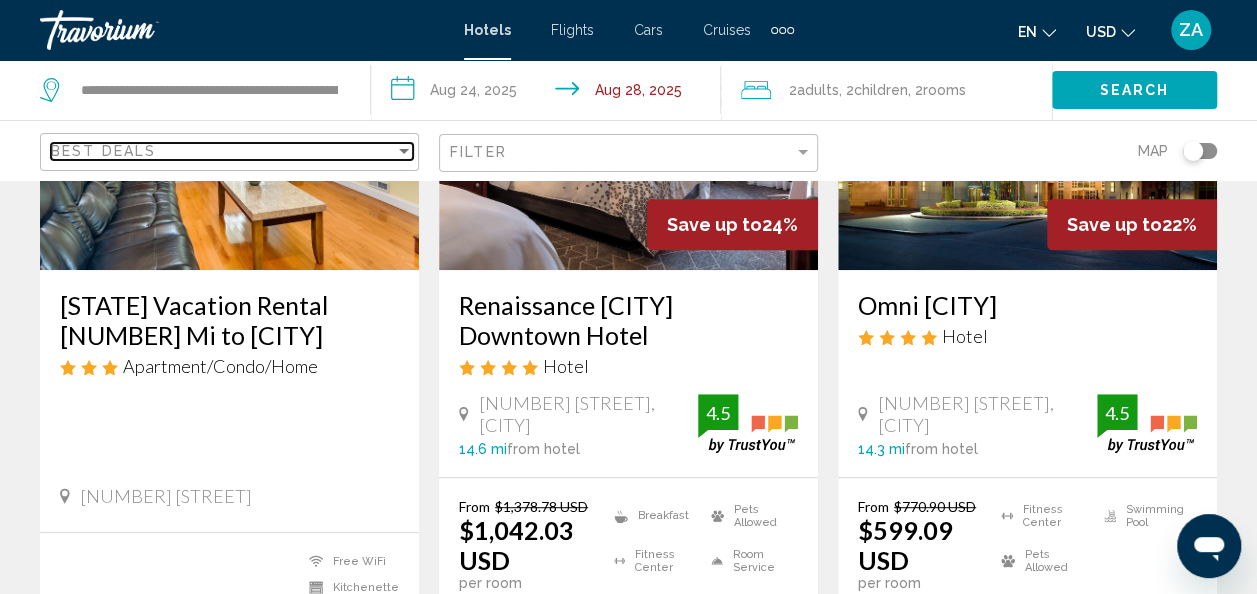 click at bounding box center (404, 151) 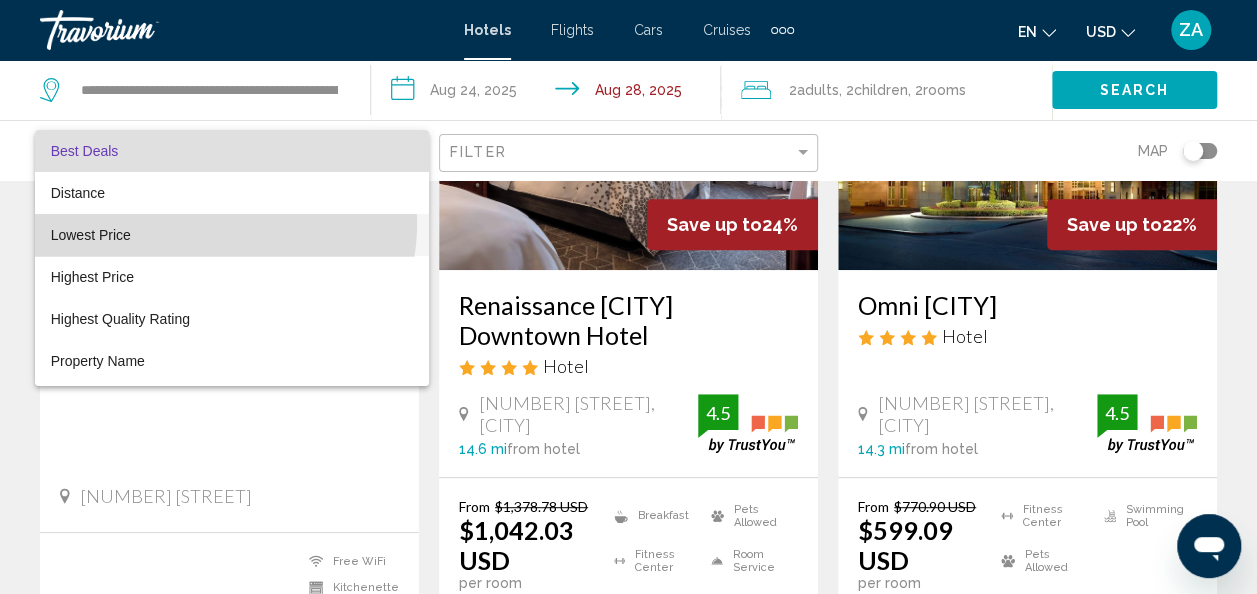click on "Lowest Price" at bounding box center (232, 235) 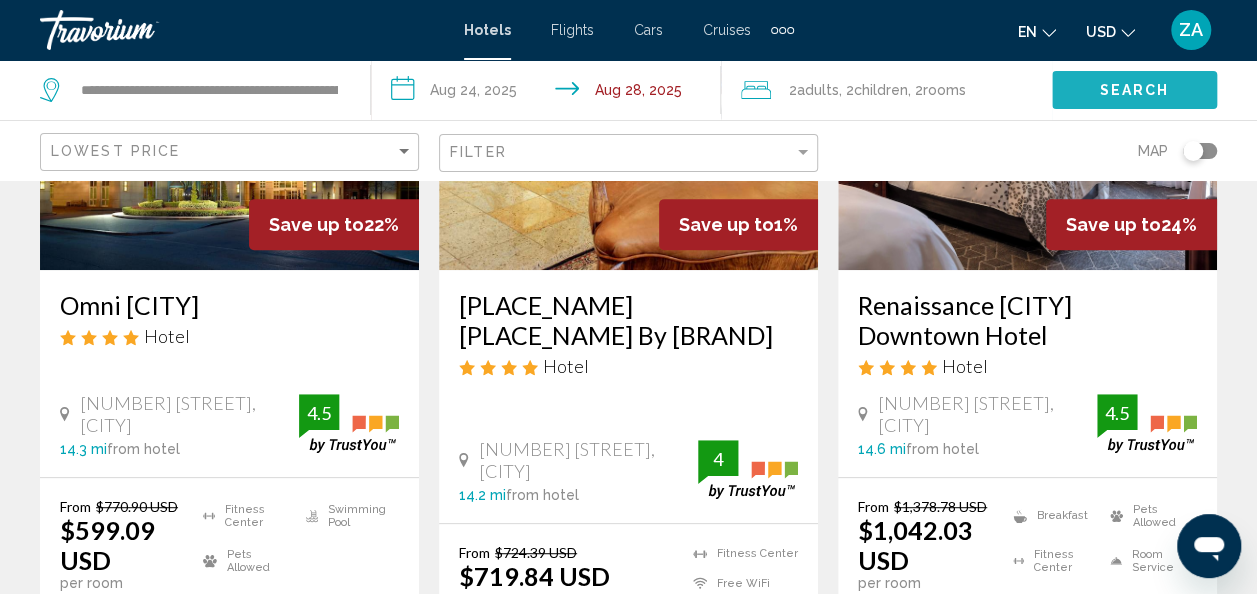 click on "Search" 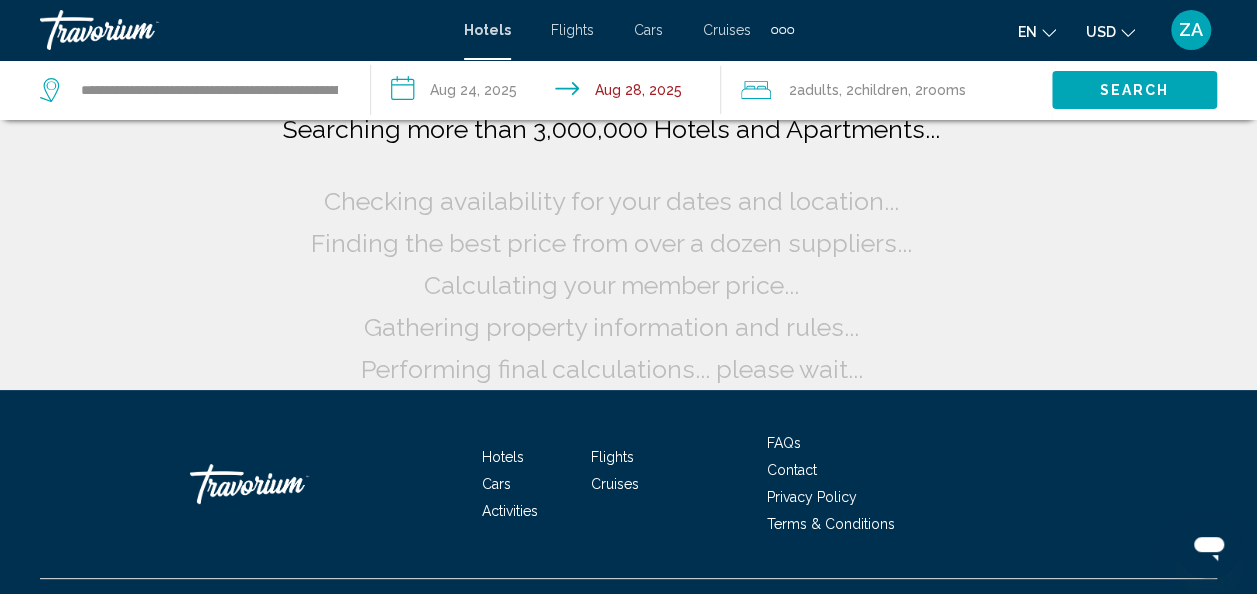 scroll, scrollTop: 0, scrollLeft: 0, axis: both 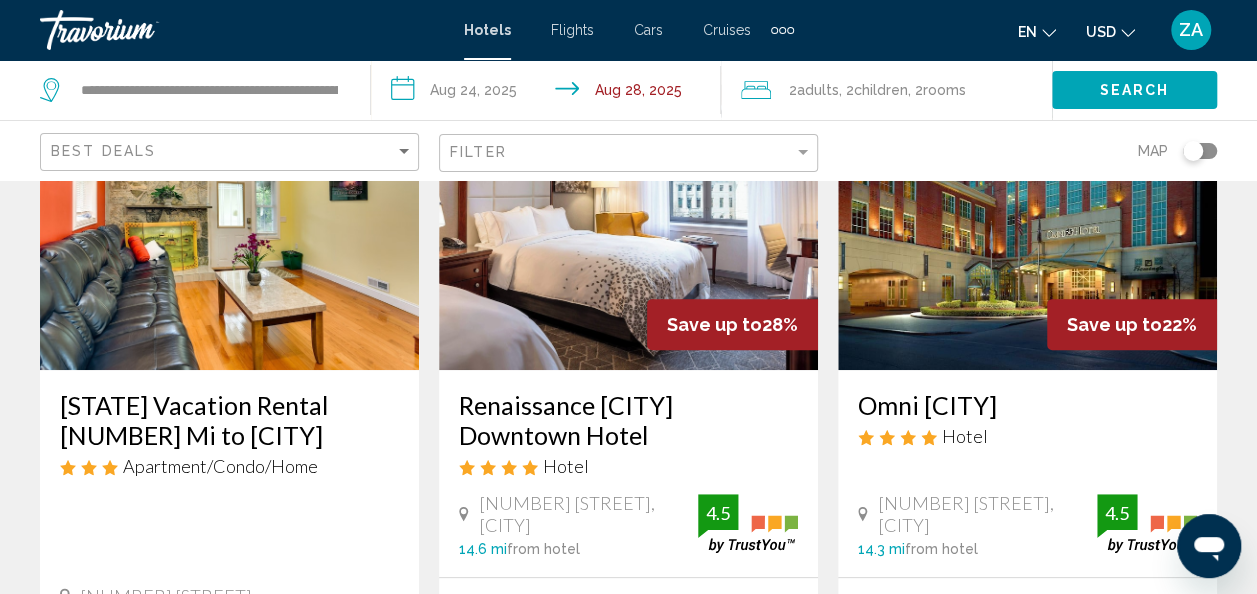 click at bounding box center [1027, 210] 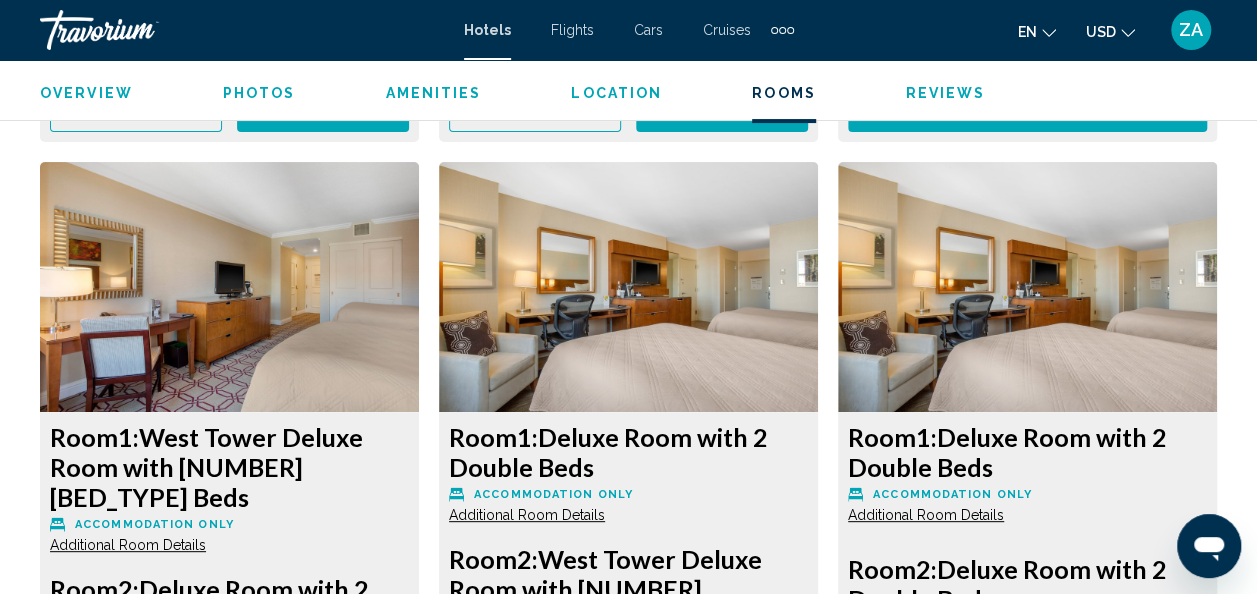 scroll, scrollTop: 3938, scrollLeft: 0, axis: vertical 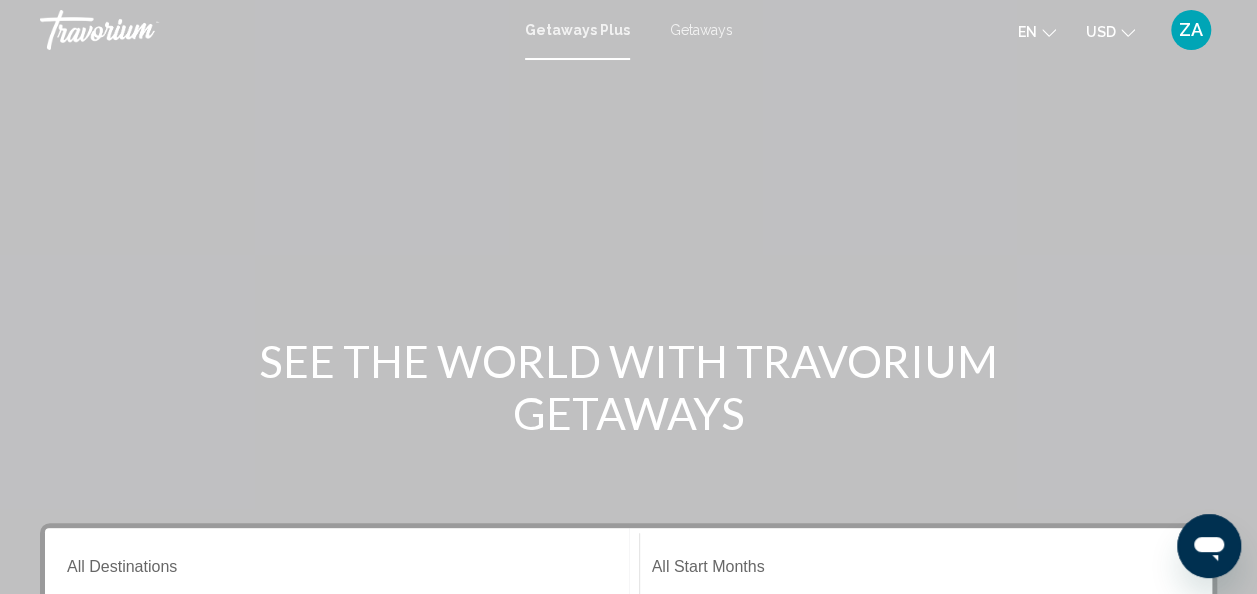 click on "Getaways" at bounding box center [701, 30] 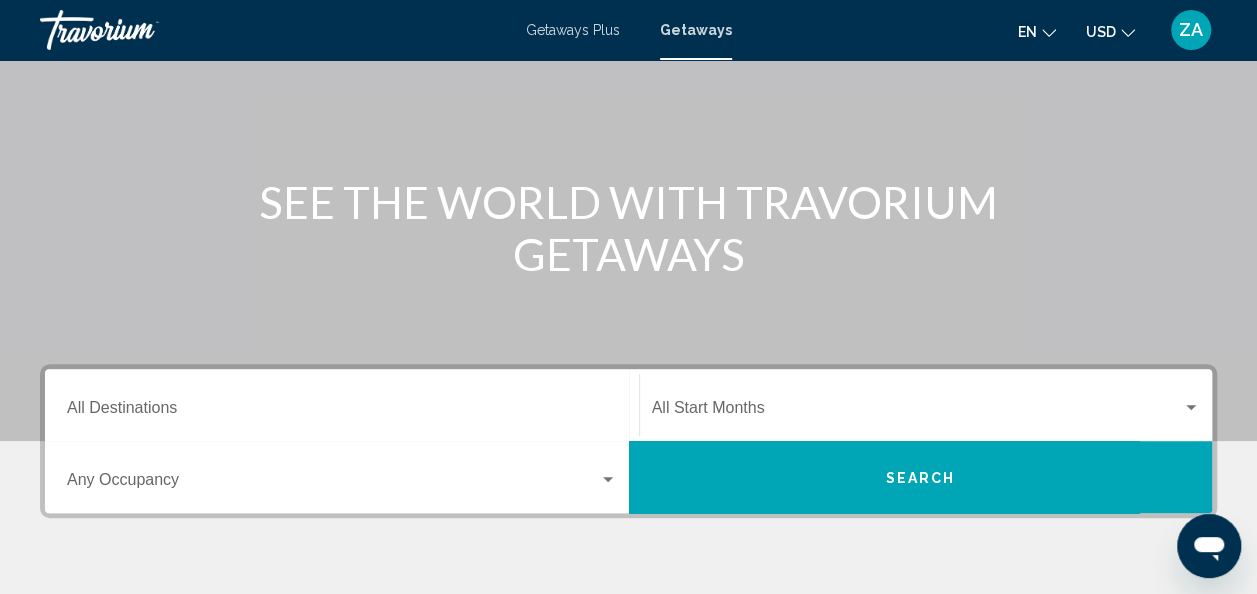 scroll, scrollTop: 200, scrollLeft: 0, axis: vertical 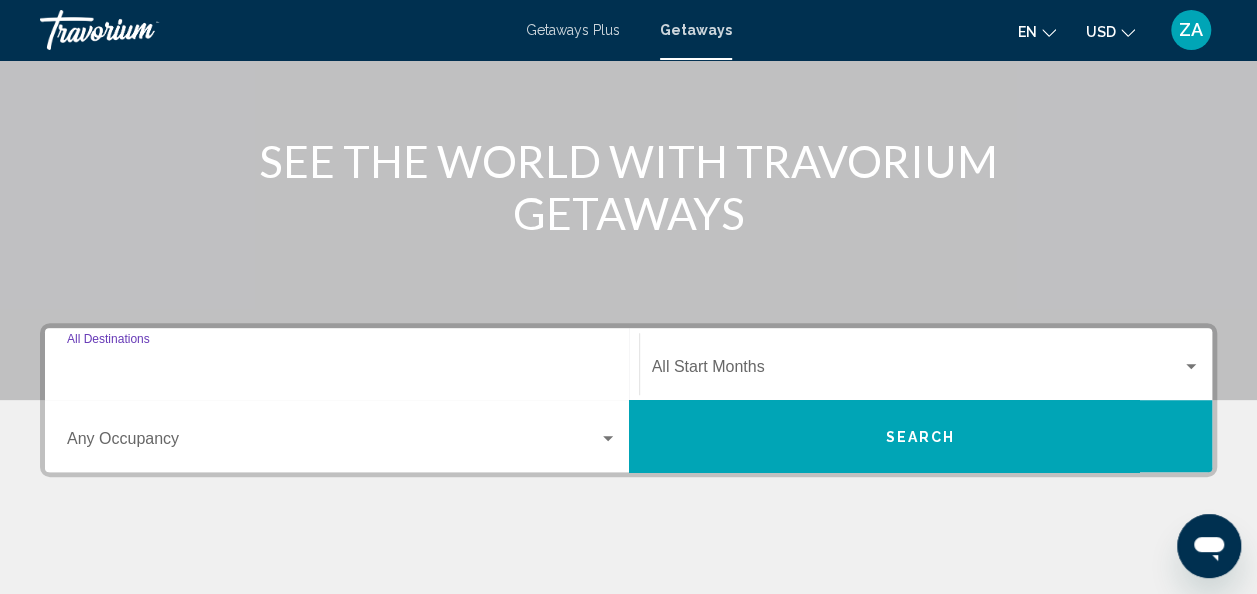 click on "Destination All Destinations" at bounding box center (342, 371) 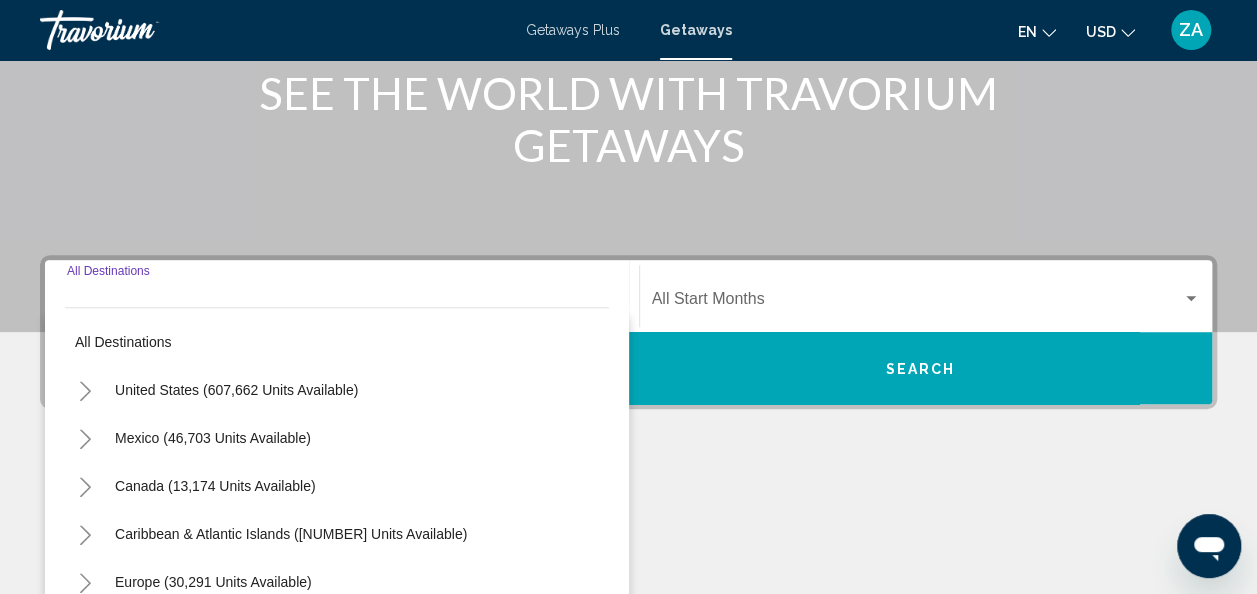 scroll, scrollTop: 458, scrollLeft: 0, axis: vertical 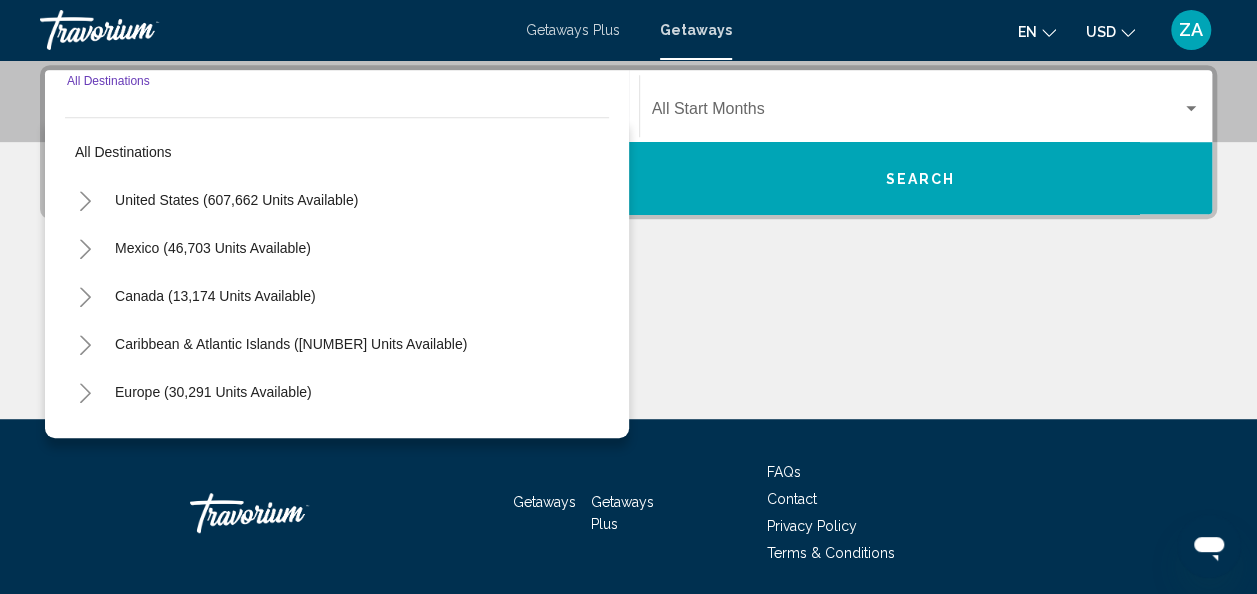 click on "Destination All Destinations" at bounding box center [342, 106] 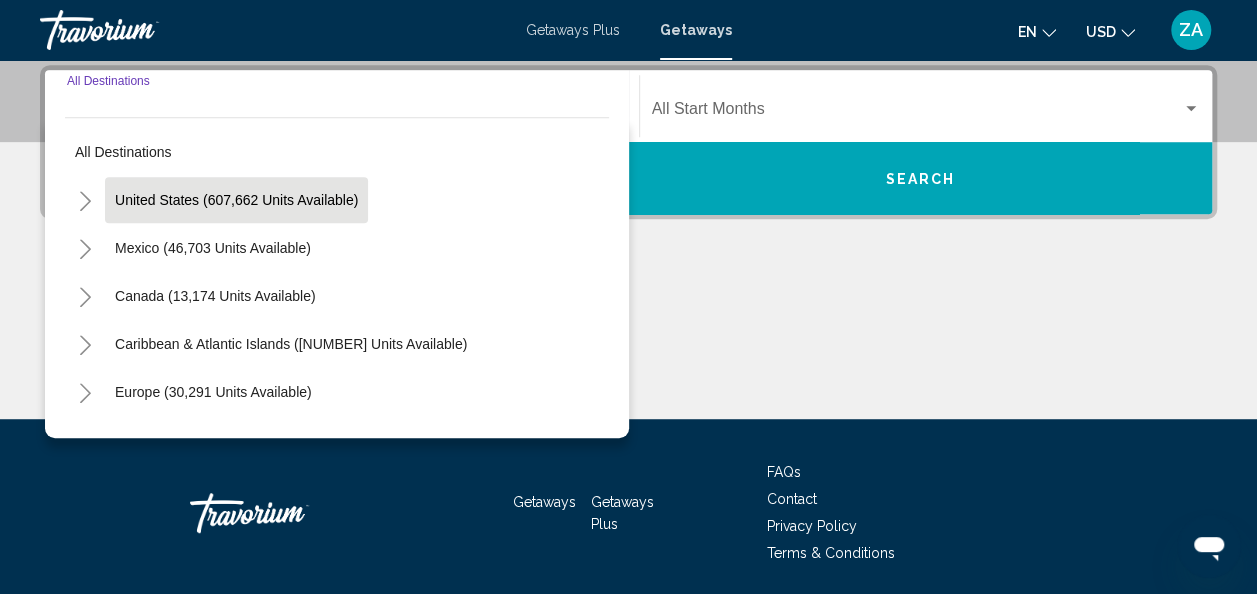 click on "United States (607,662 units available)" at bounding box center (213, 248) 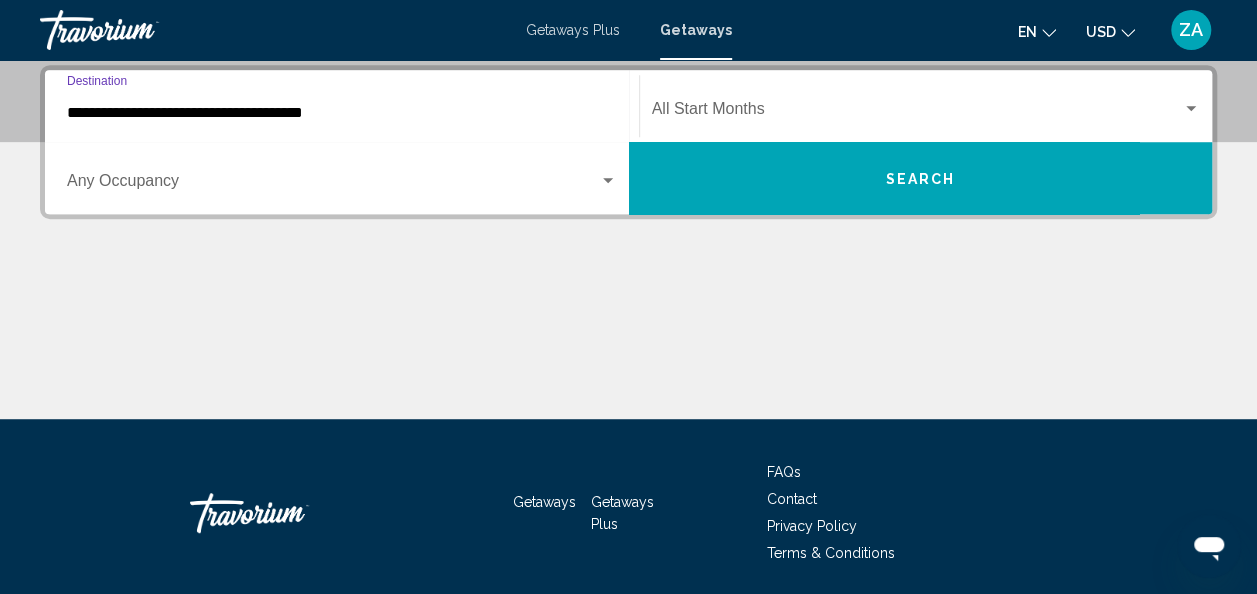 click at bounding box center [333, 185] 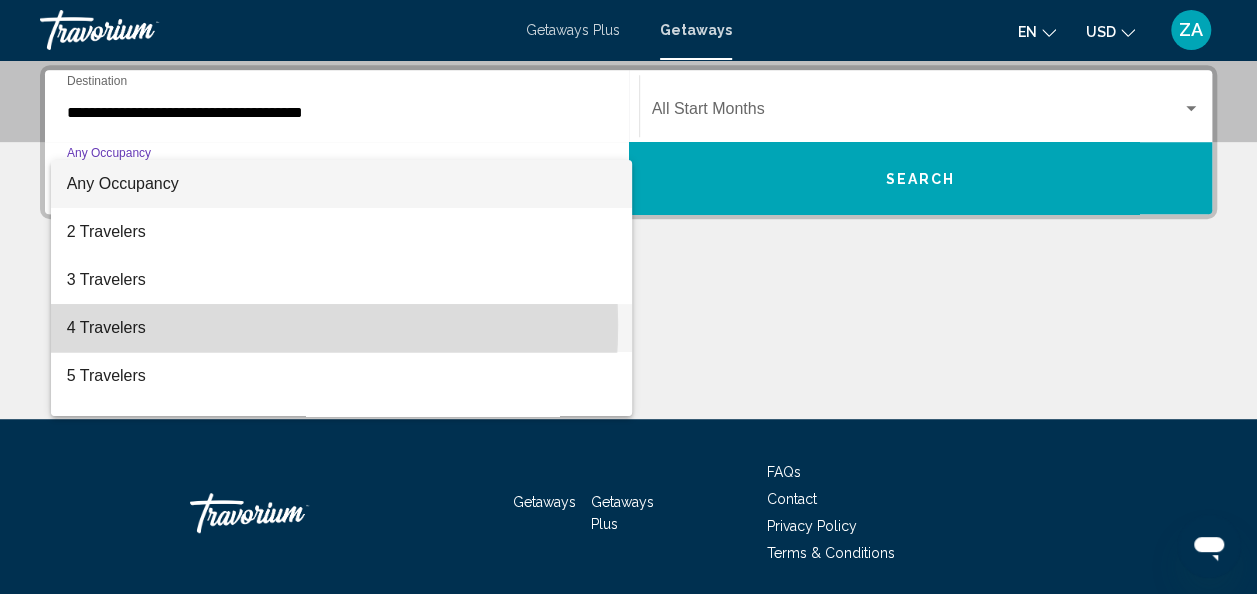 click on "4 Travelers" at bounding box center [342, 328] 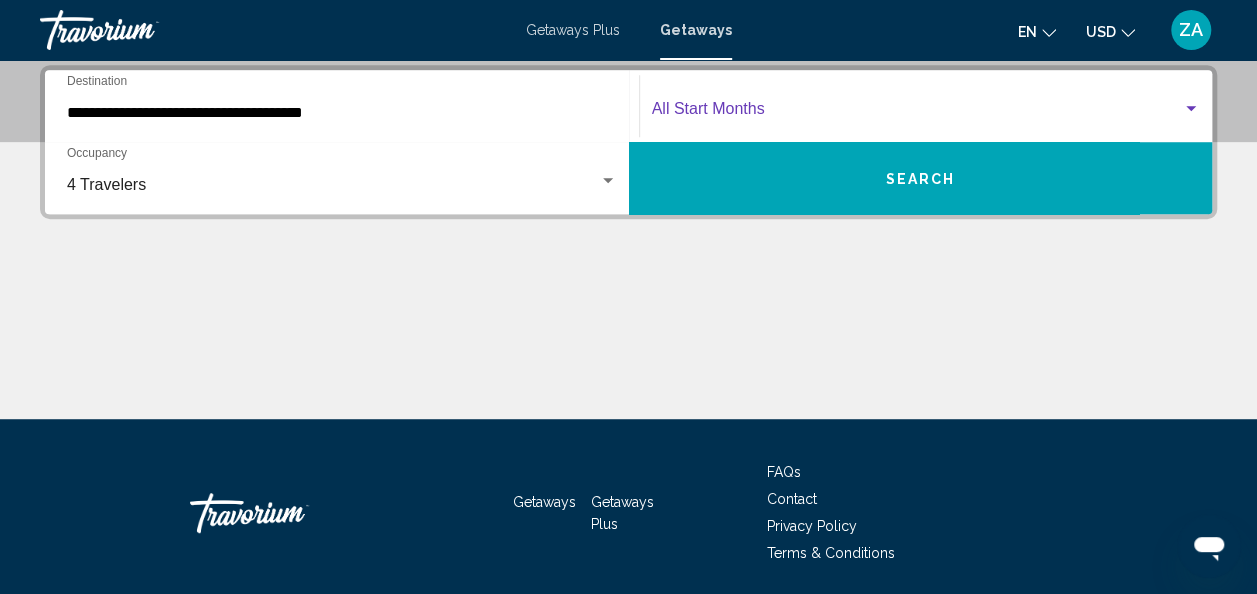 click at bounding box center [917, 113] 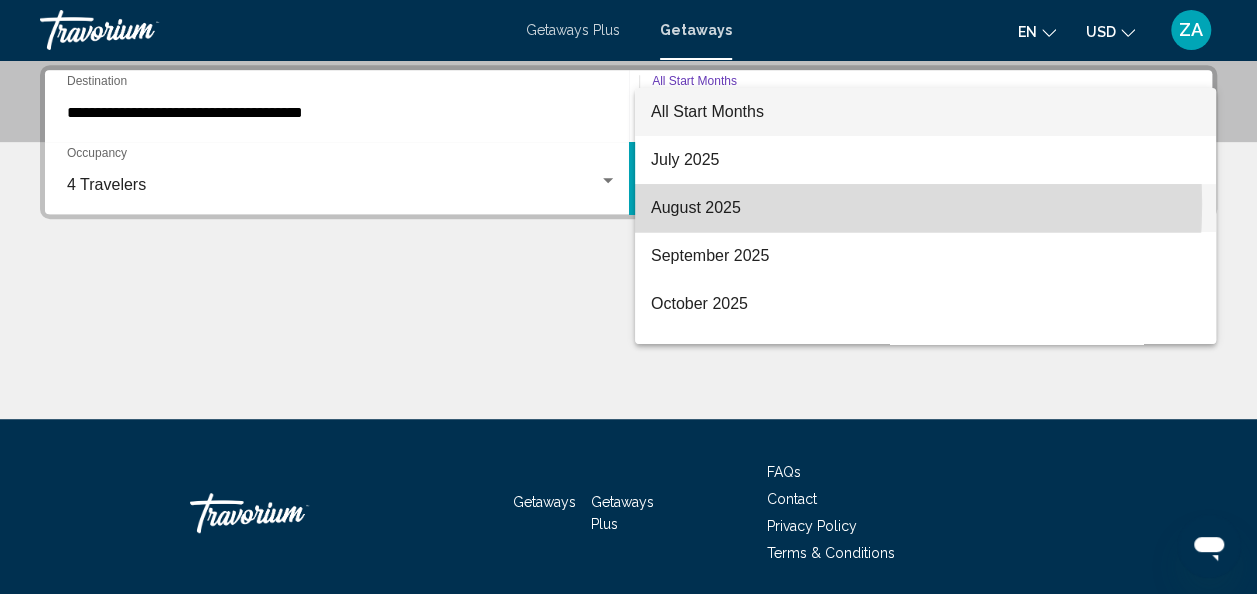click on "August 2025" at bounding box center [925, 208] 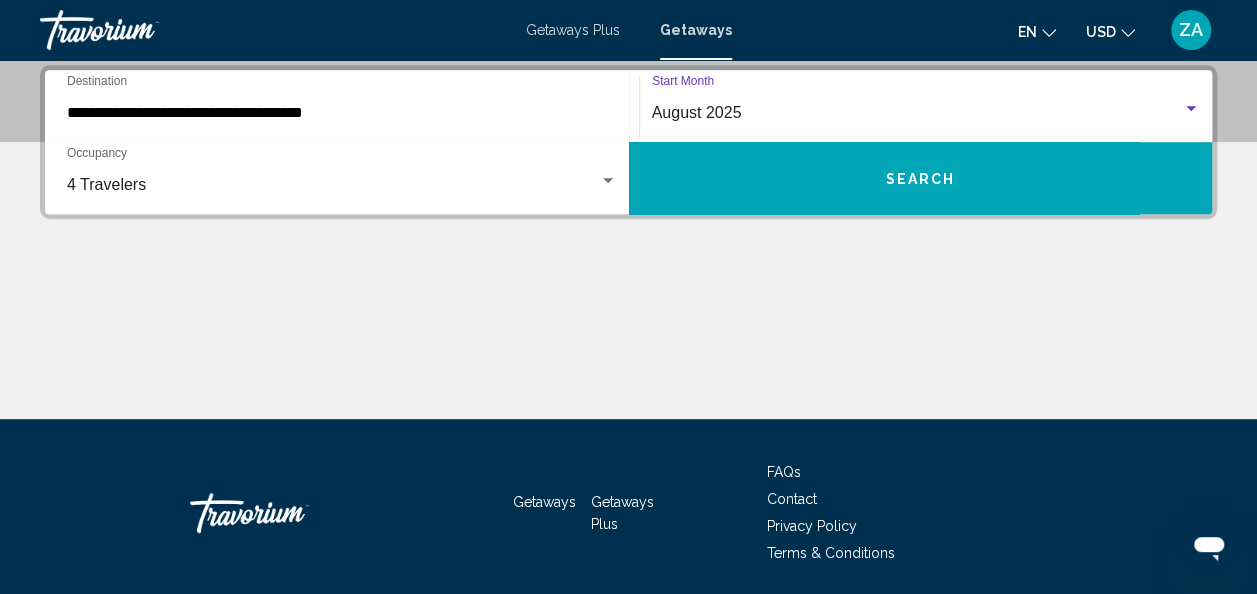 click on "Search" at bounding box center [921, 178] 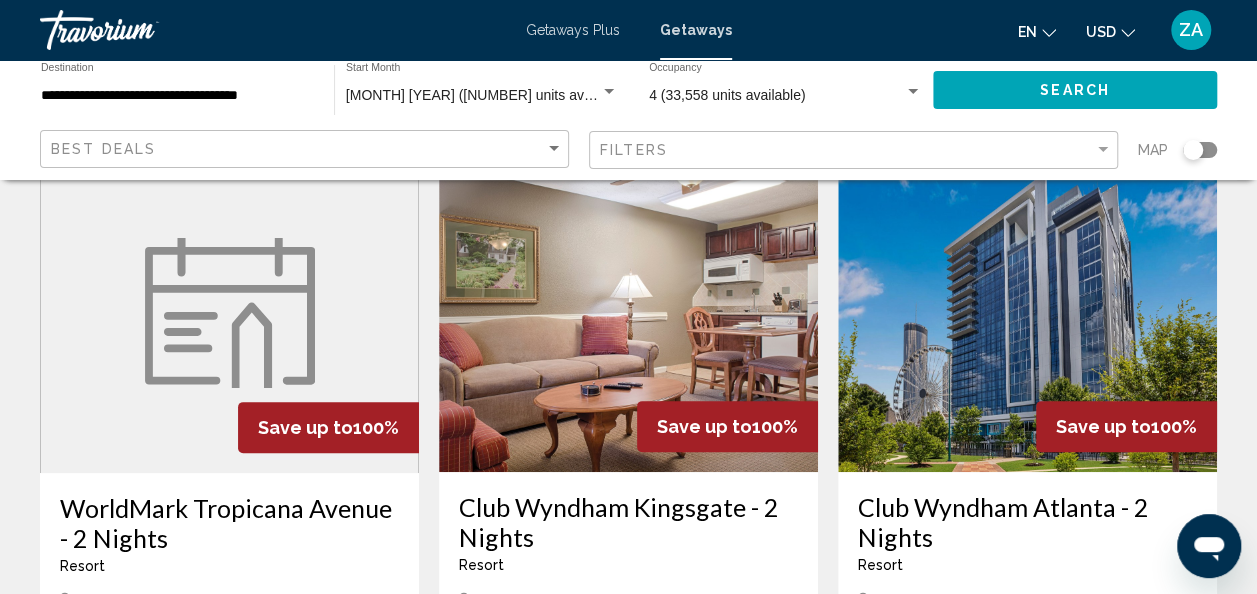 scroll, scrollTop: 100, scrollLeft: 0, axis: vertical 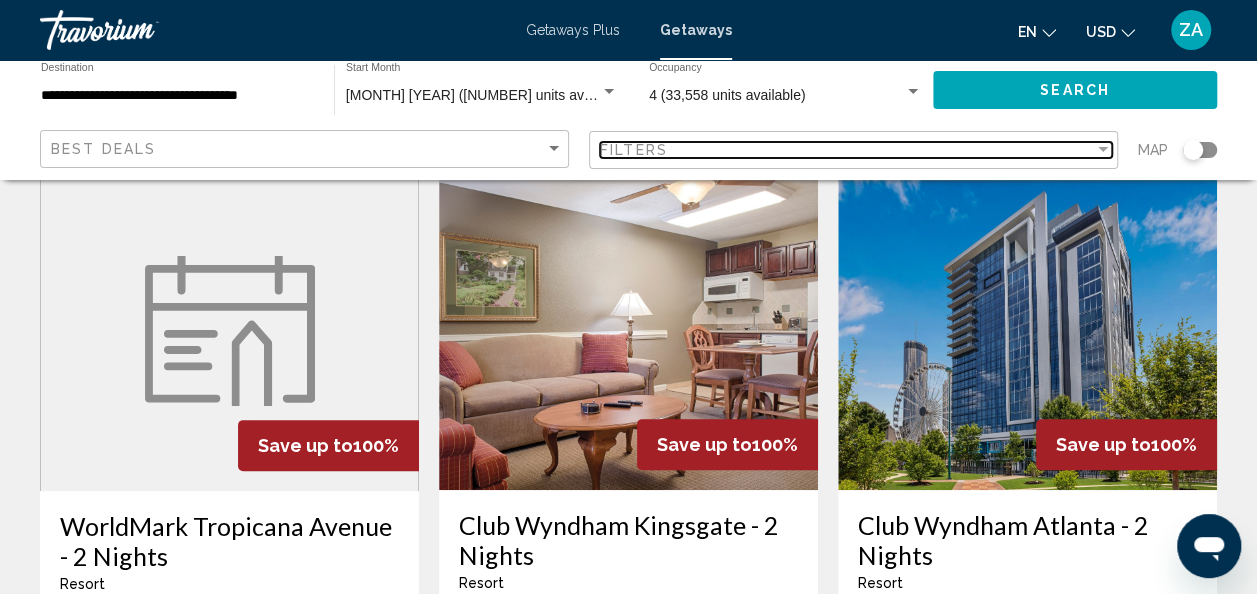 click on "Filters" at bounding box center [847, 150] 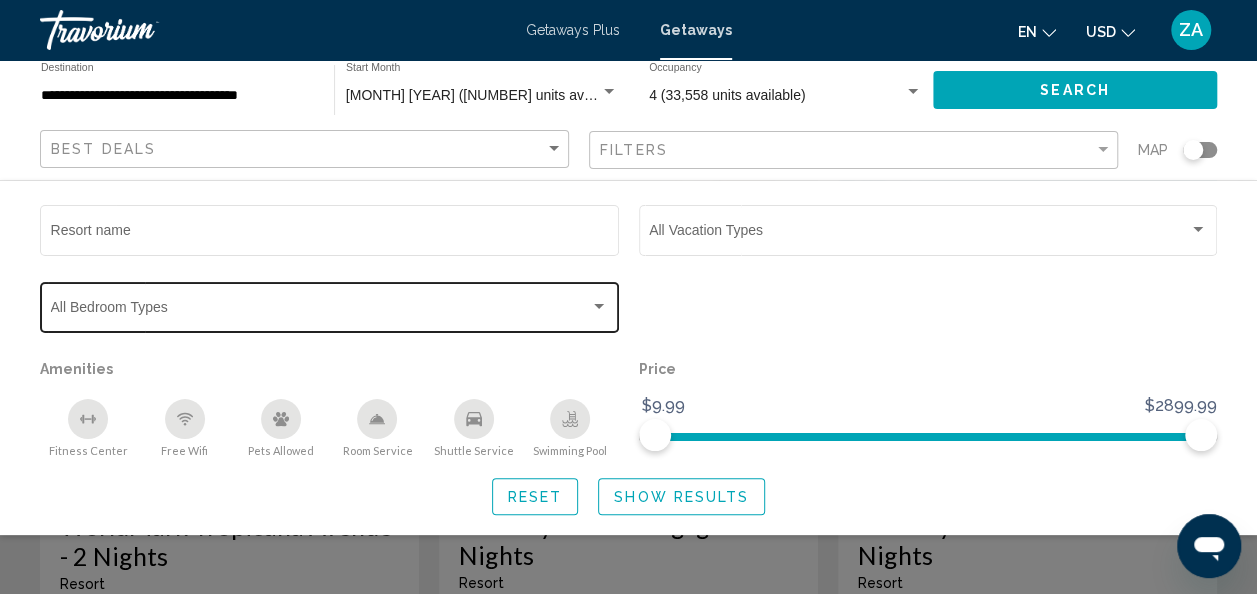 click at bounding box center (599, 307) 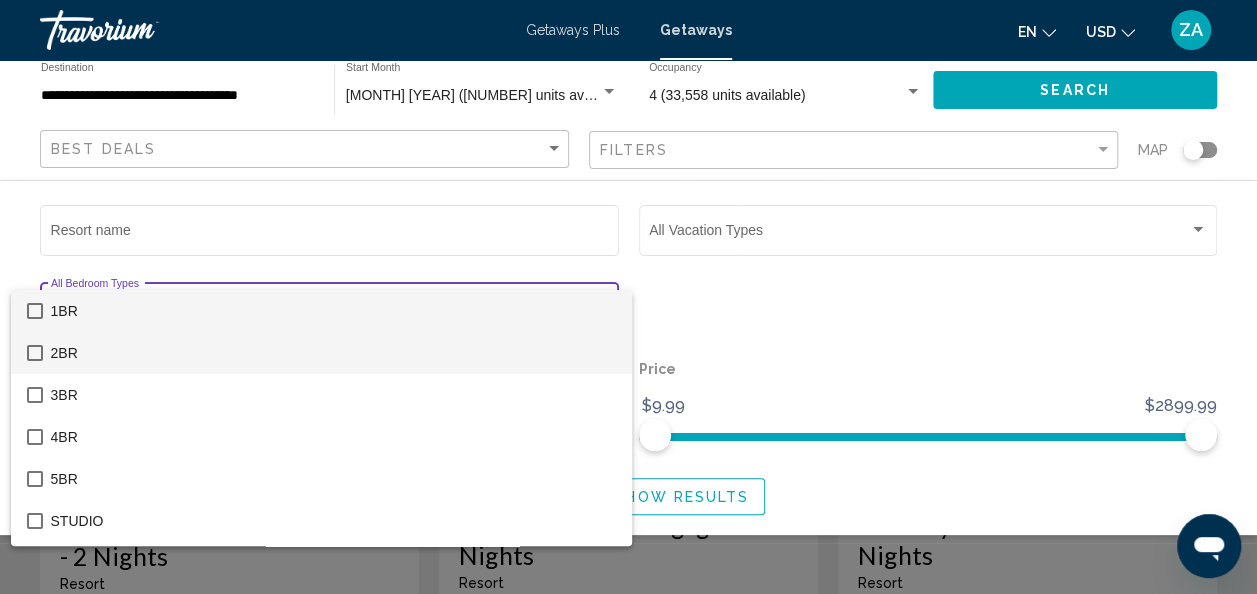 click on "2BR" at bounding box center [333, 353] 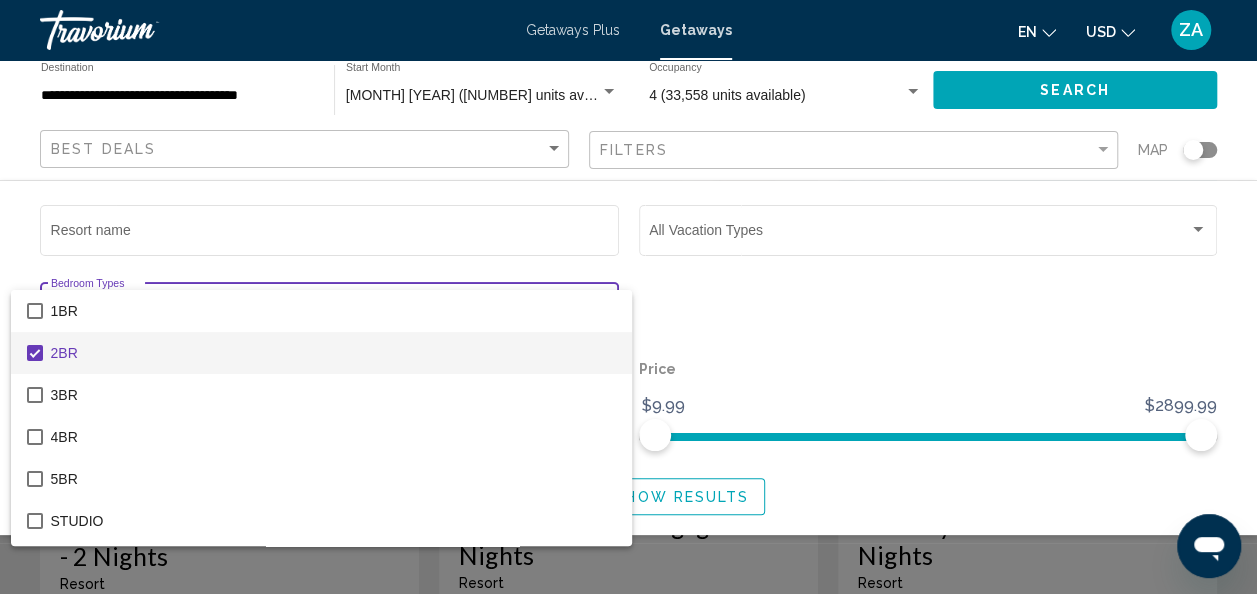 click at bounding box center (628, 297) 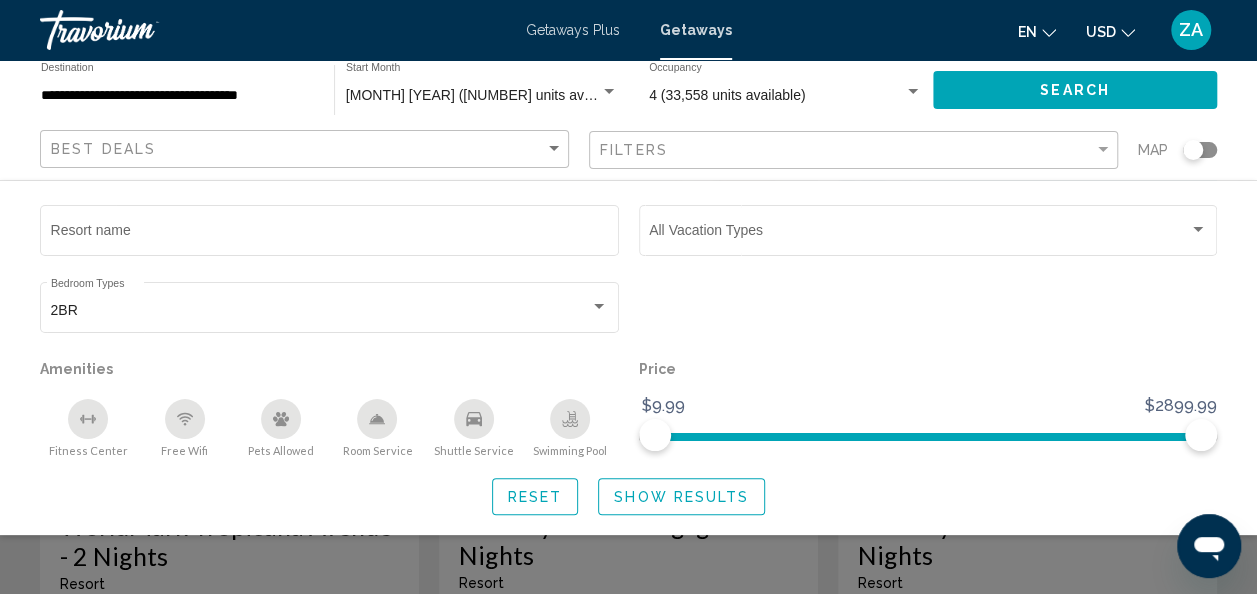 scroll, scrollTop: 200, scrollLeft: 0, axis: vertical 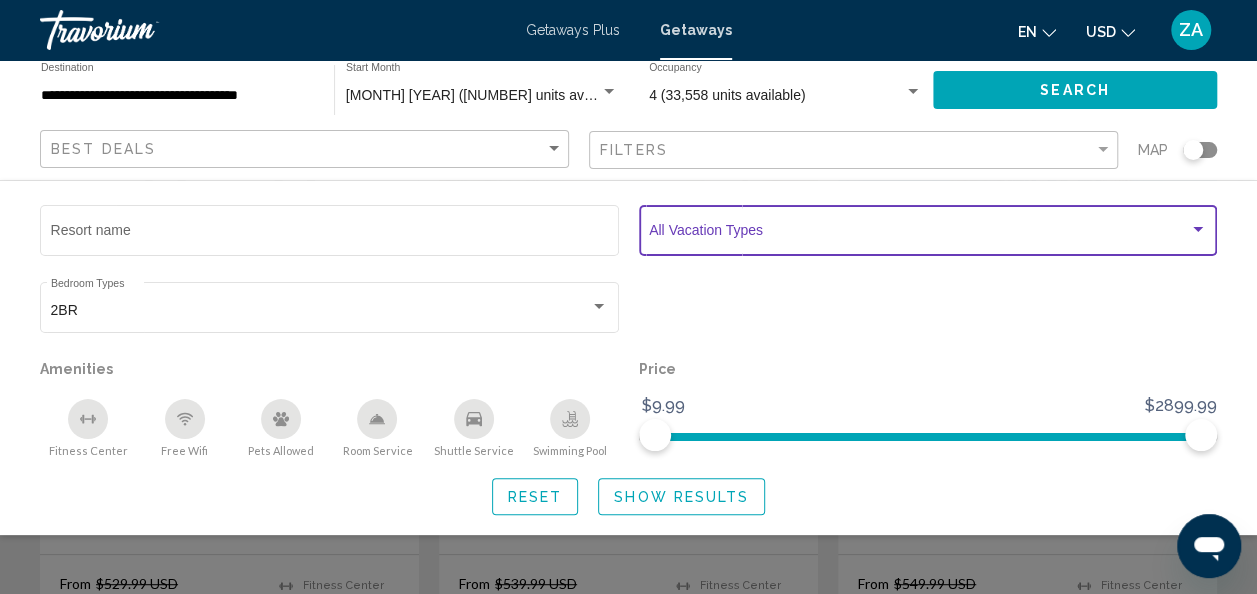 click at bounding box center [919, 234] 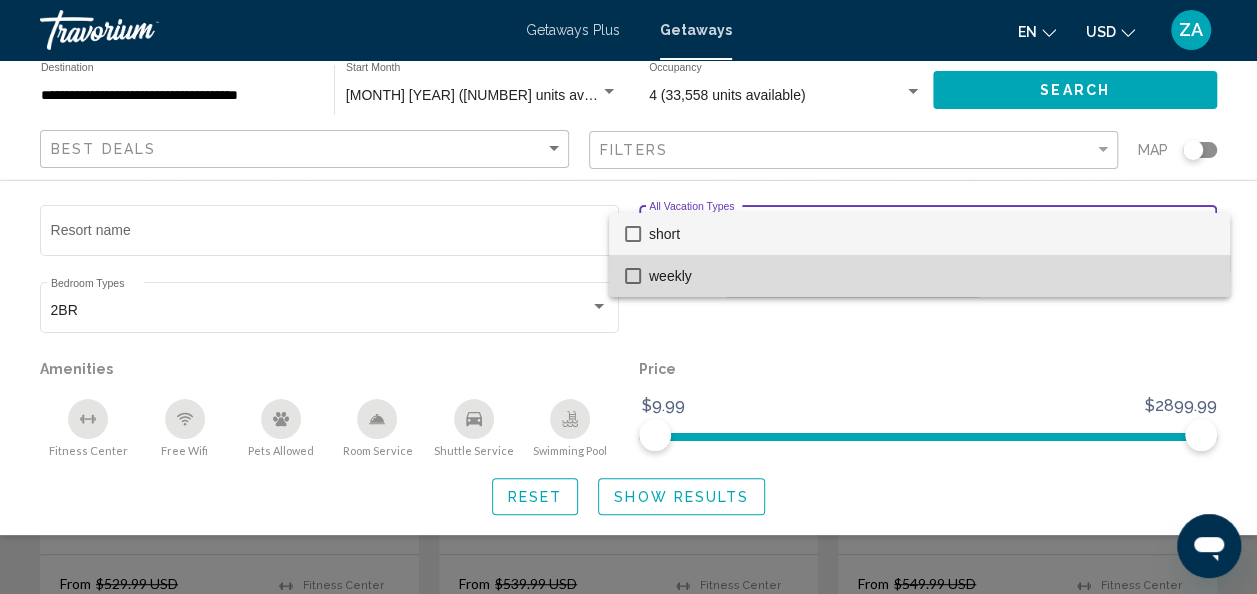 click on "weekly" at bounding box center (931, 276) 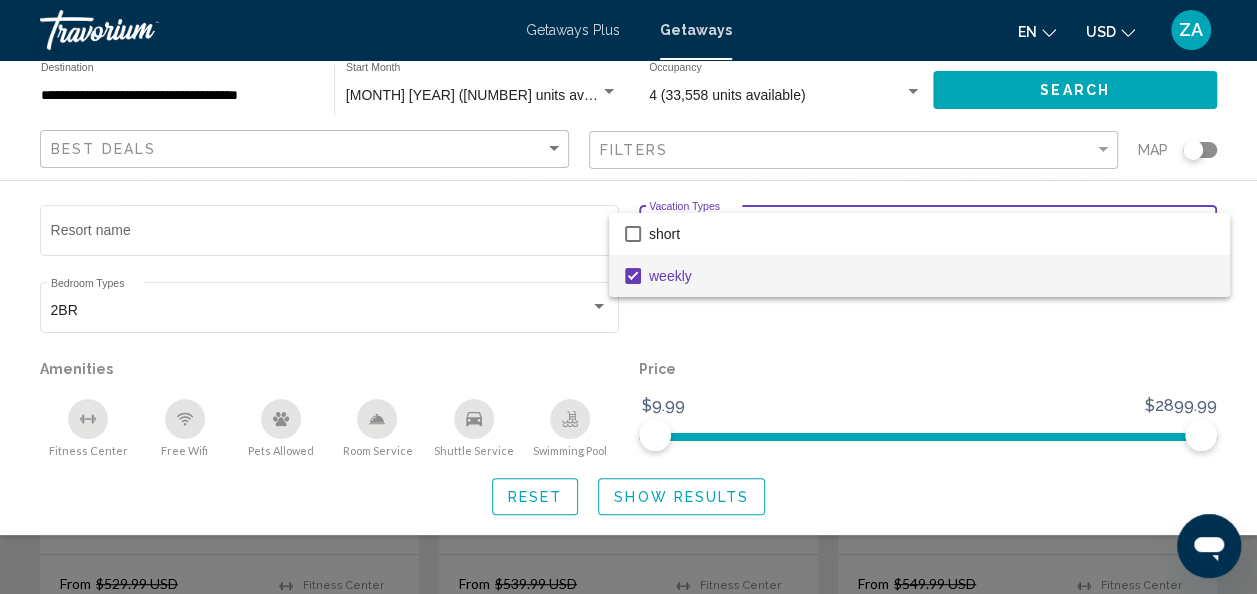 click at bounding box center [628, 297] 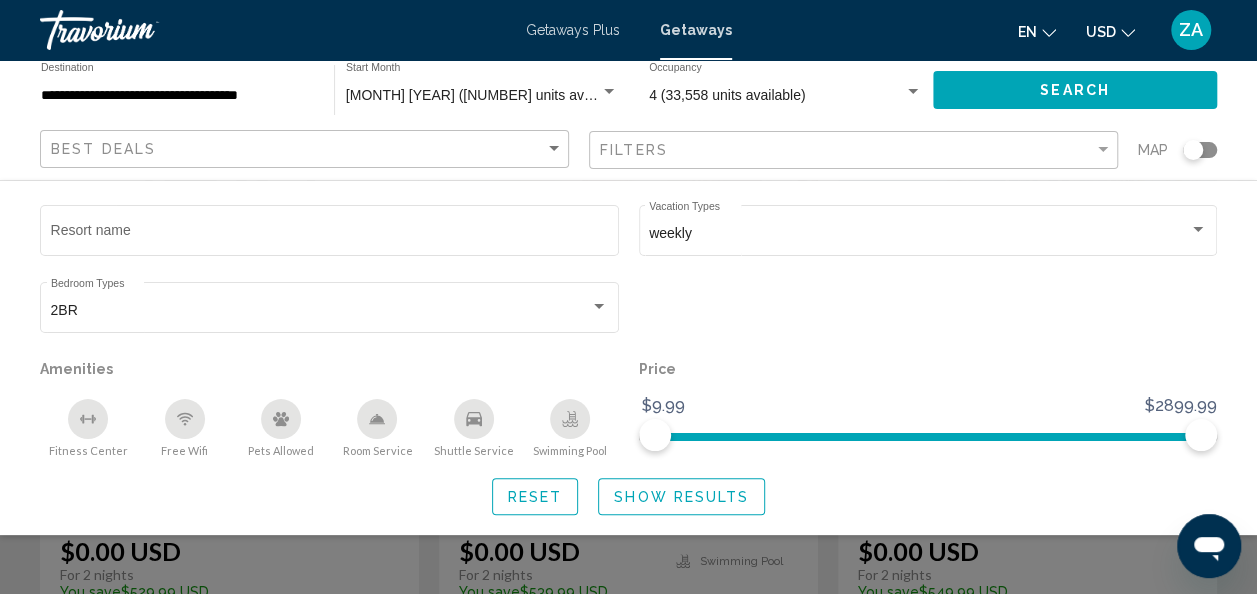 scroll, scrollTop: 300, scrollLeft: 0, axis: vertical 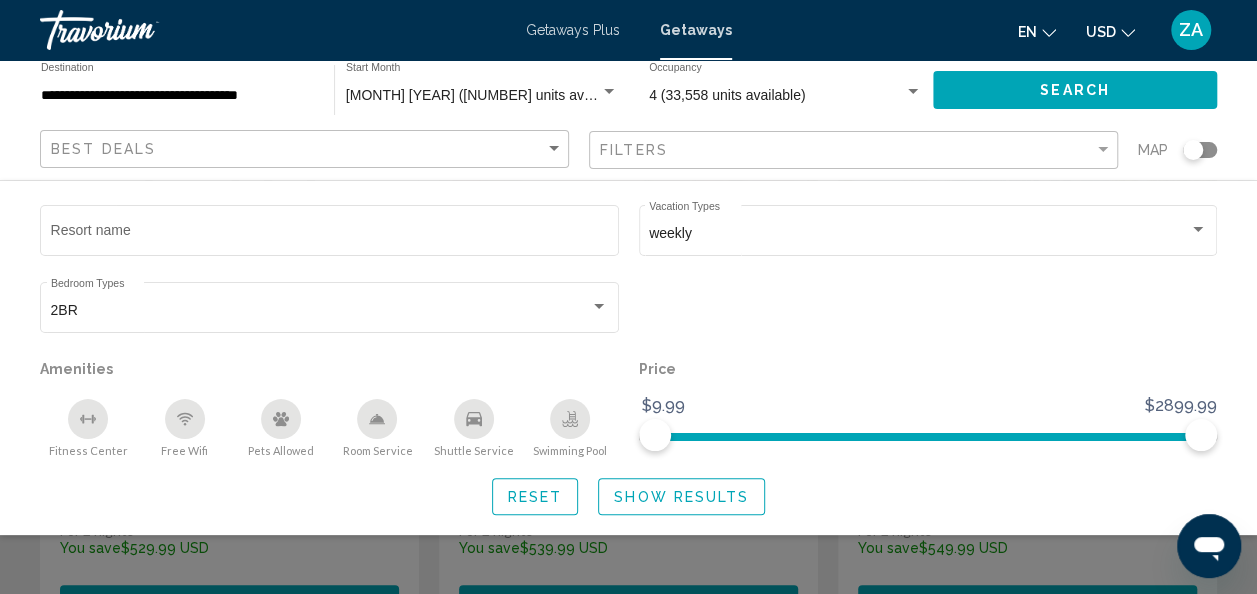 click on "Show Results" 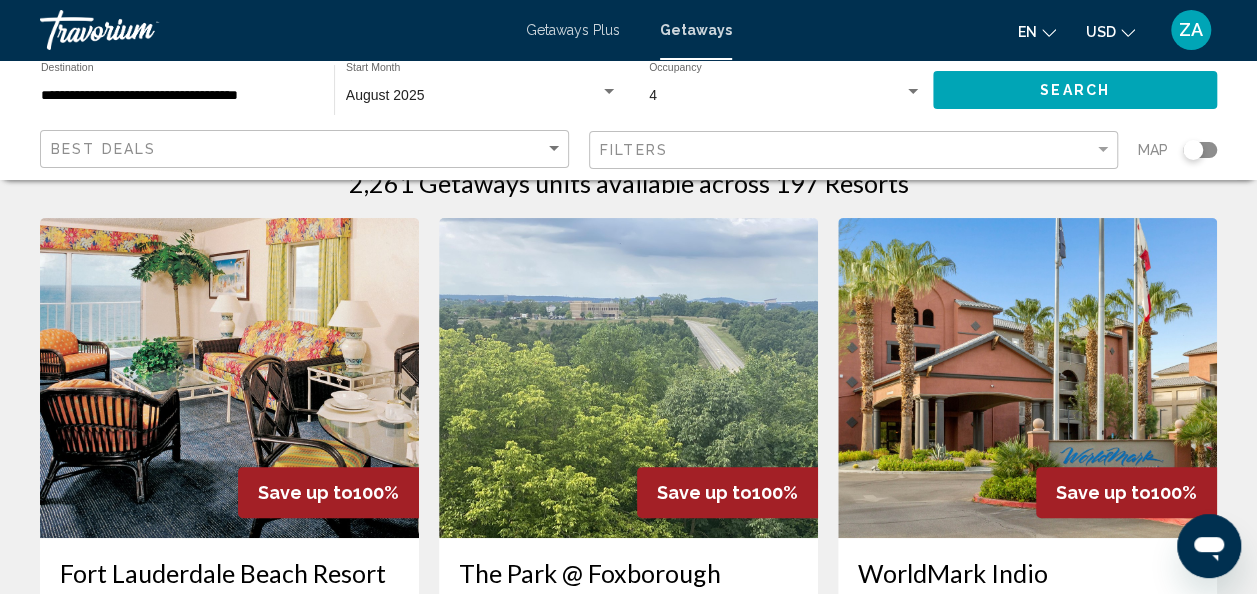 scroll, scrollTop: 0, scrollLeft: 0, axis: both 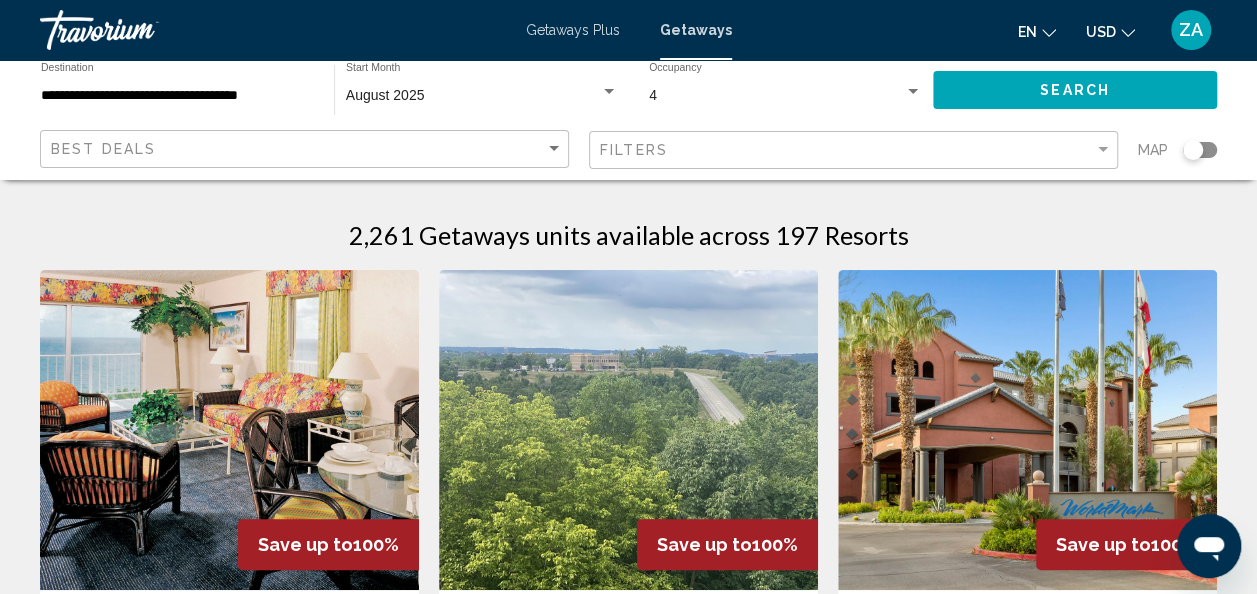 click on "**********" at bounding box center [177, 96] 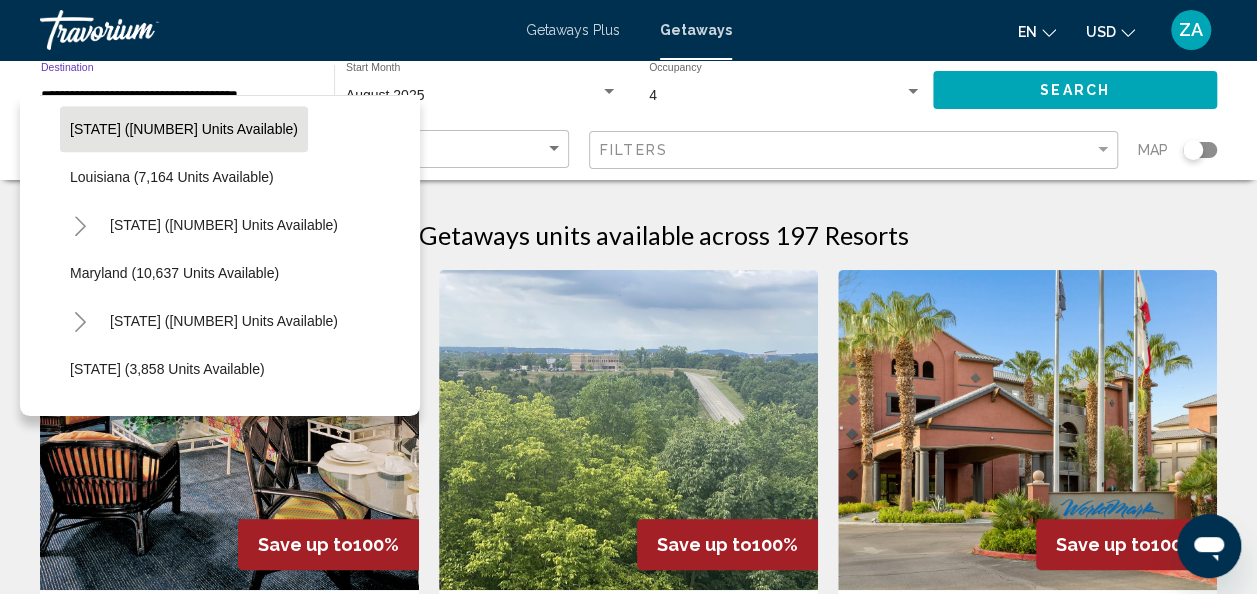 scroll, scrollTop: 800, scrollLeft: 0, axis: vertical 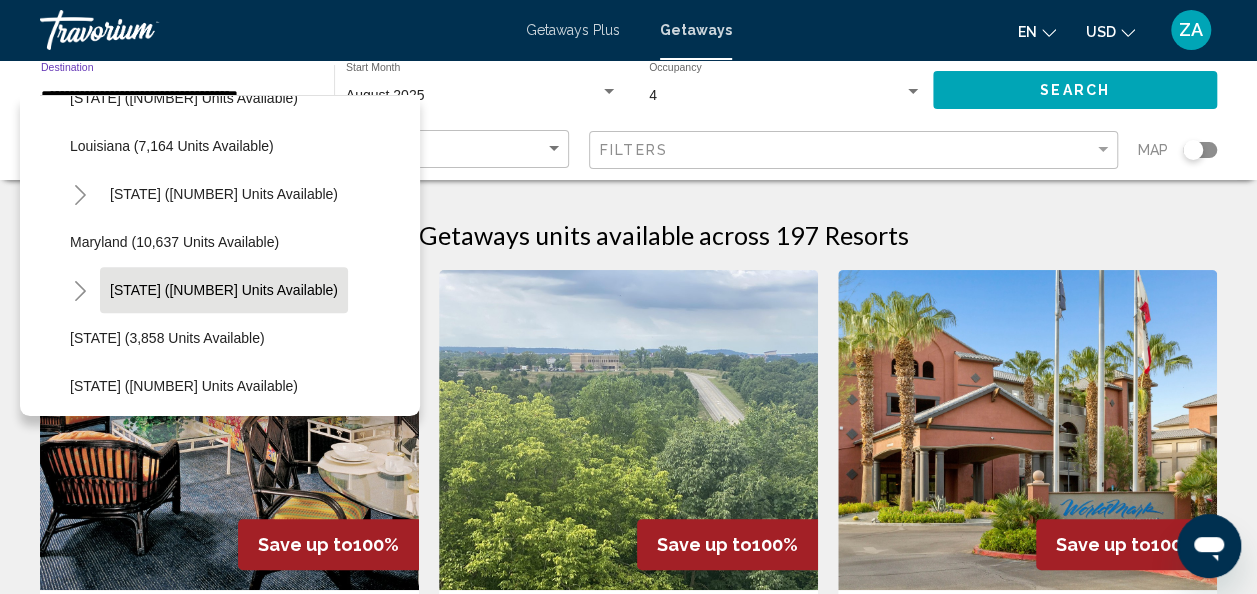 click on "[STATE] ([NUMBER] units available)" 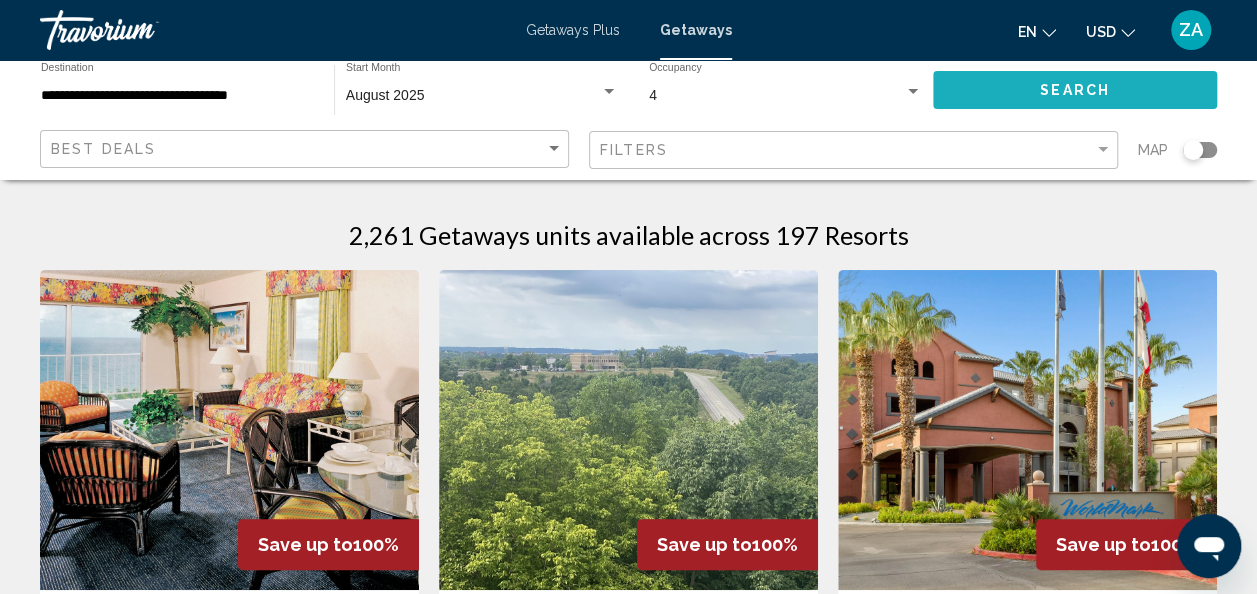 click on "Search" 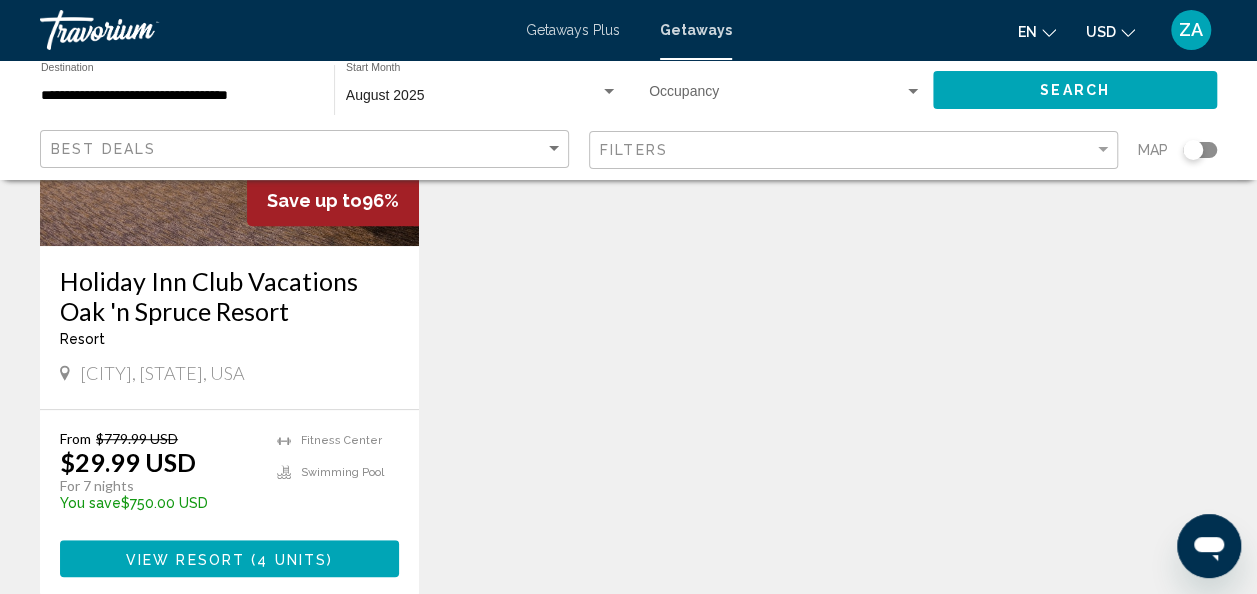 scroll, scrollTop: 300, scrollLeft: 0, axis: vertical 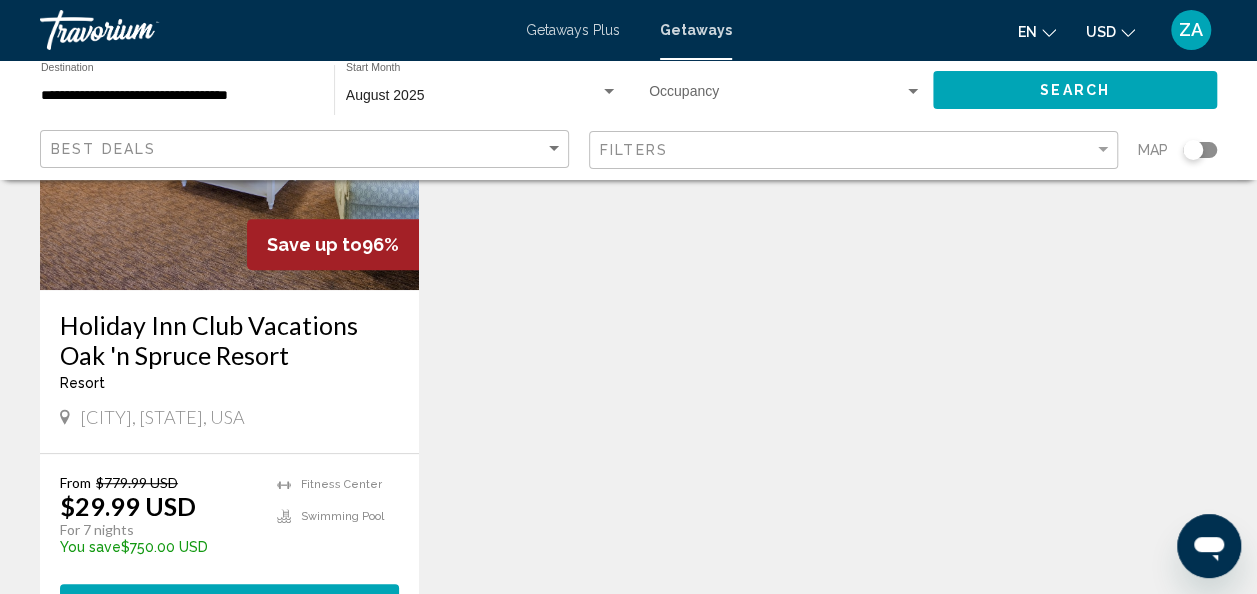 click at bounding box center [229, 130] 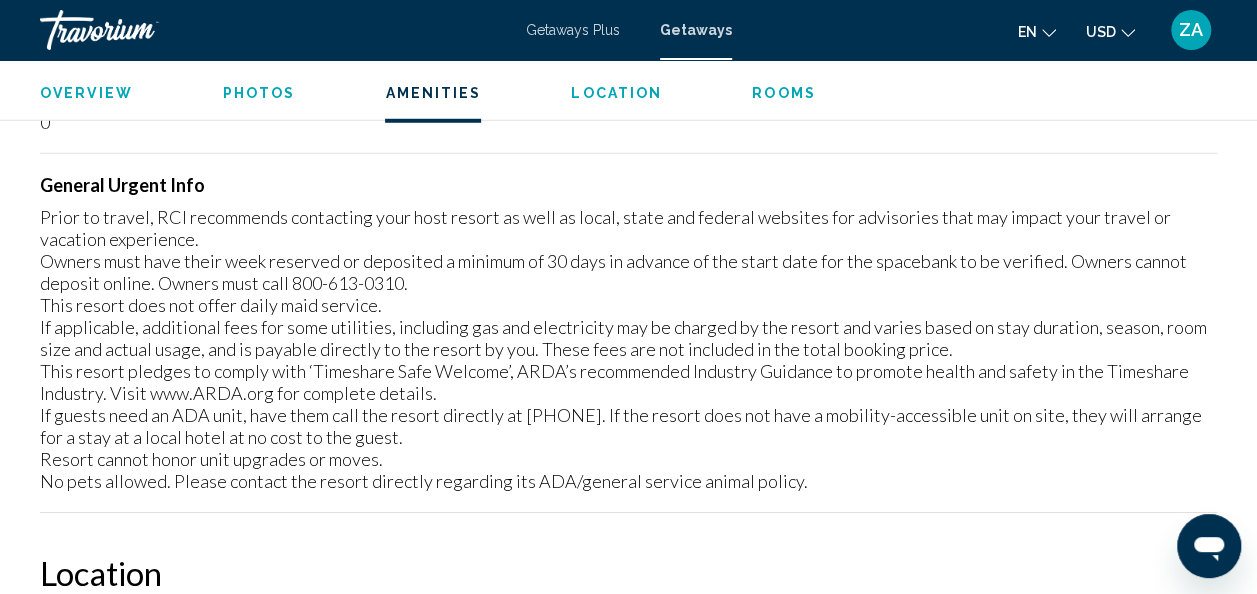 scroll, scrollTop: 2838, scrollLeft: 0, axis: vertical 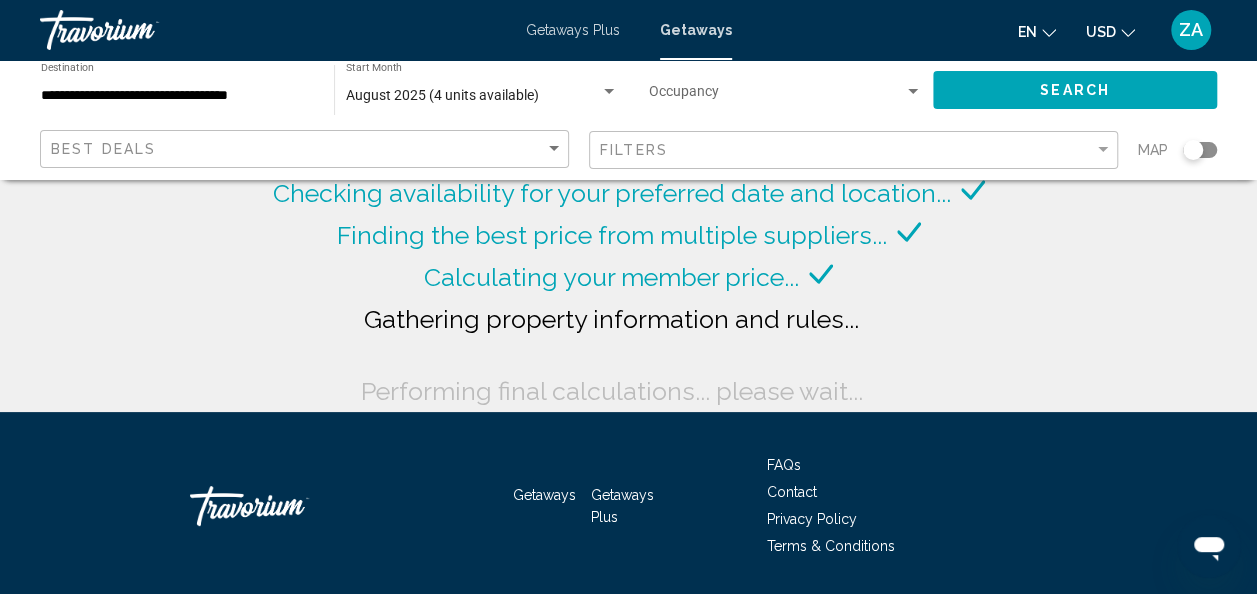 click on "Best Deals" 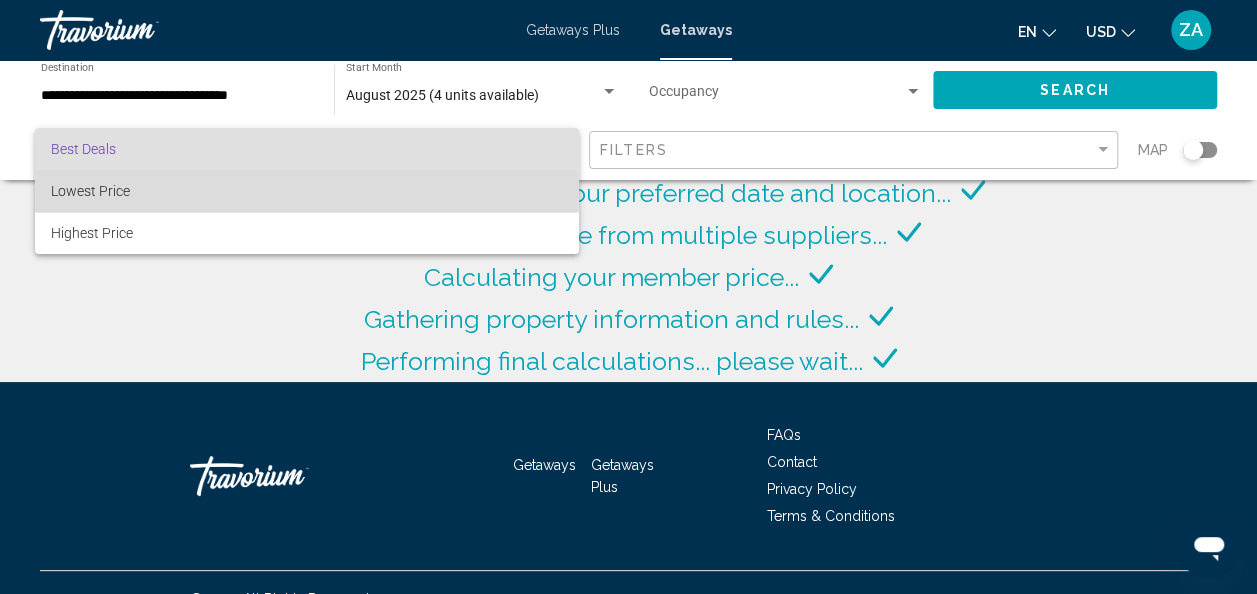click on "Lowest Price" at bounding box center (90, 191) 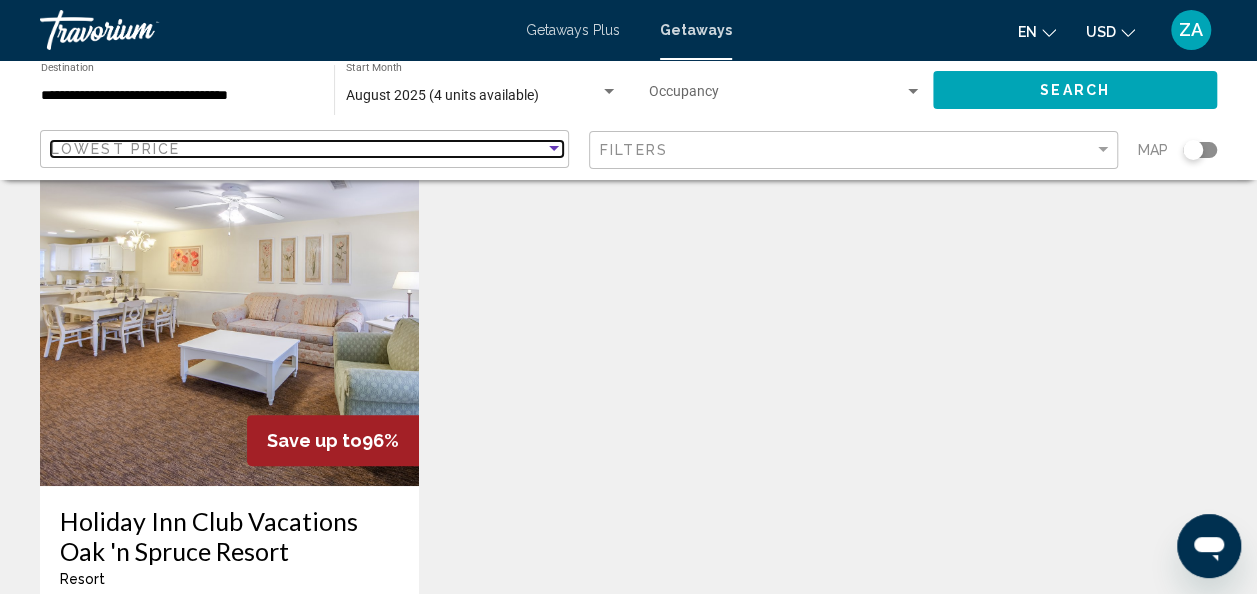 scroll, scrollTop: 0, scrollLeft: 0, axis: both 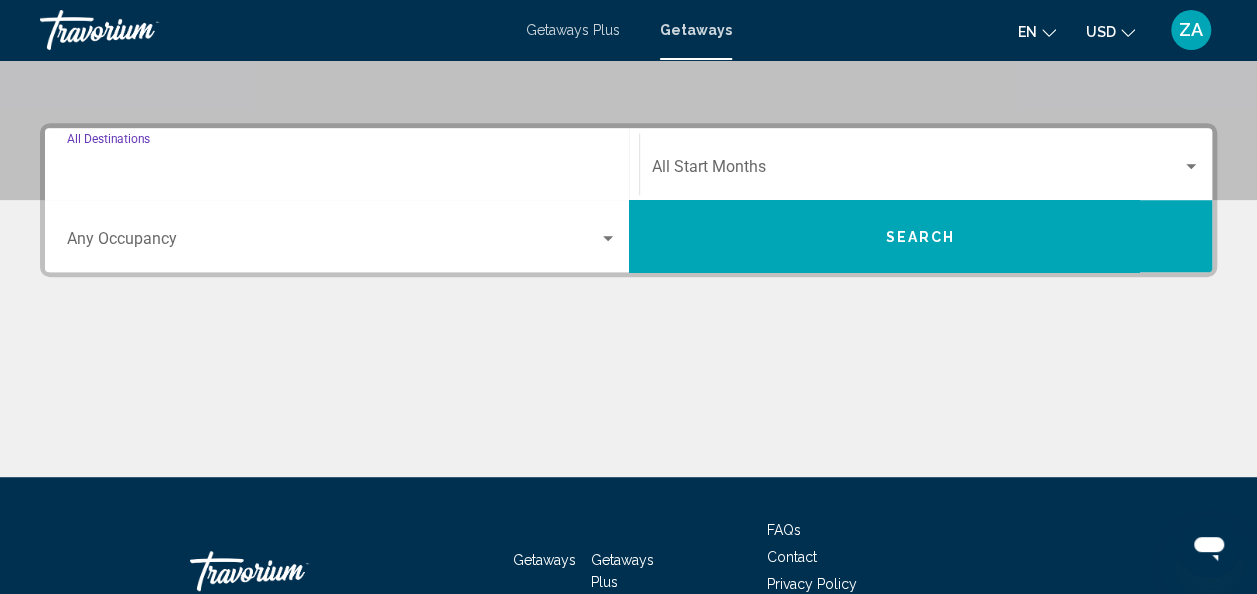 click on "Destination All Destinations" at bounding box center [342, 171] 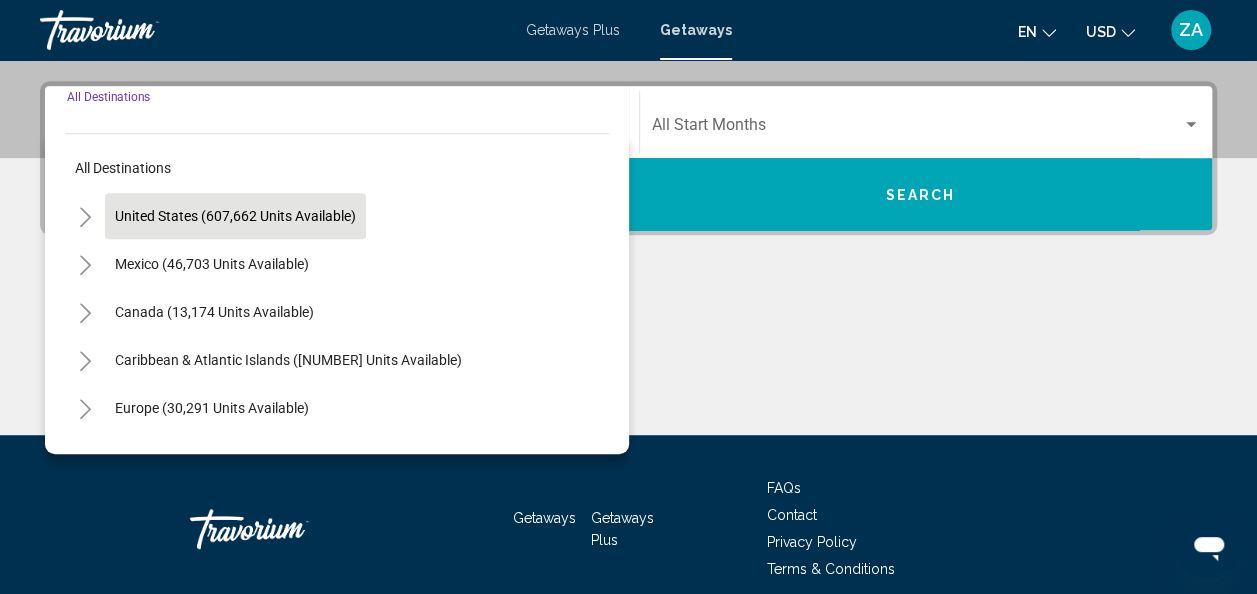 scroll, scrollTop: 458, scrollLeft: 0, axis: vertical 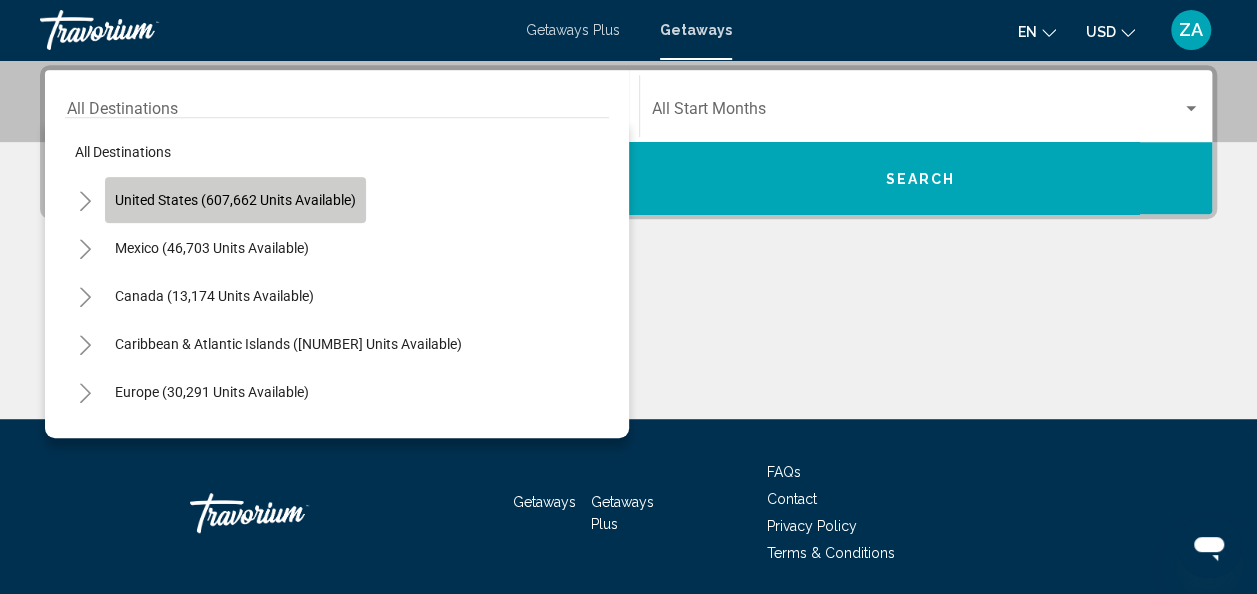 click on "United States (607,662 units available)" 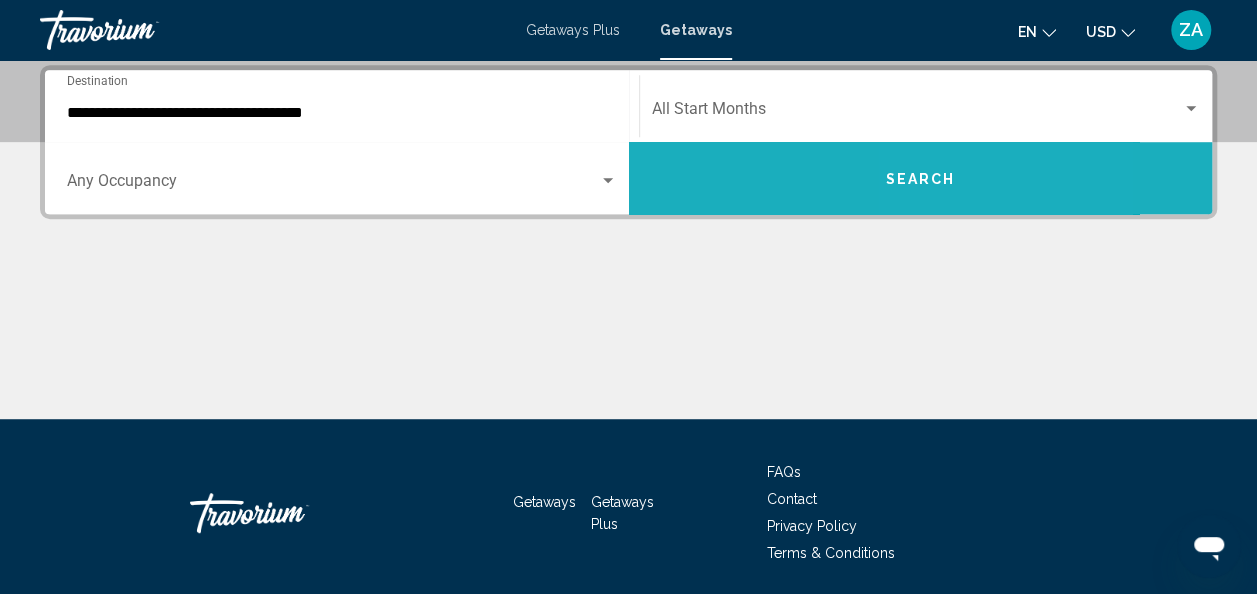 click on "Search" at bounding box center (921, 178) 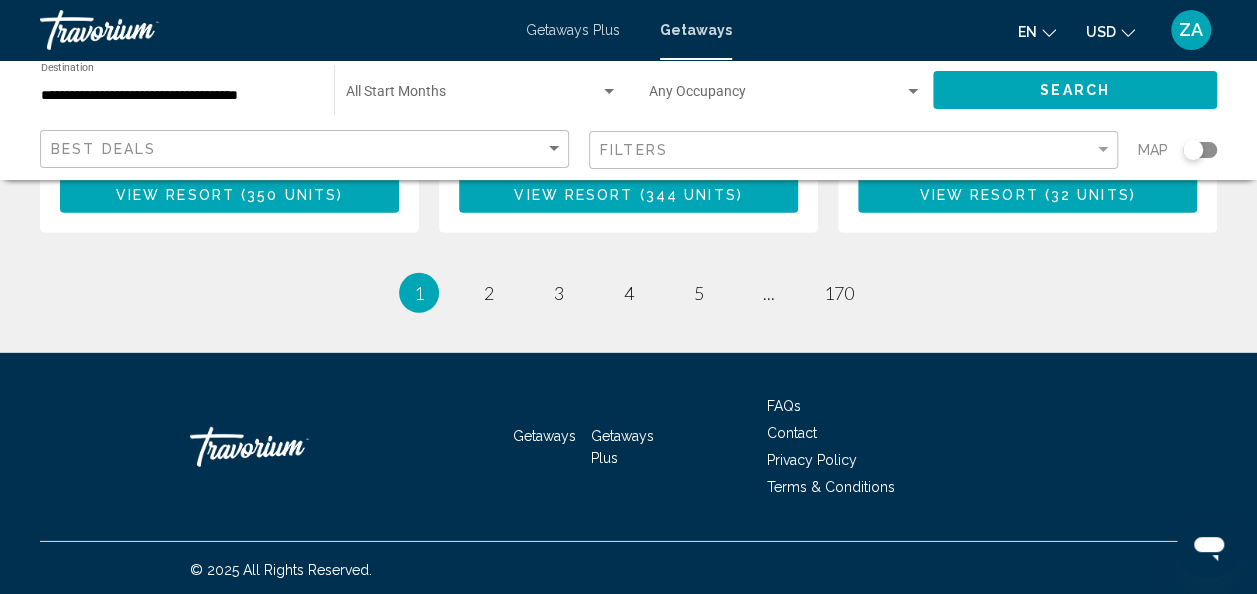 scroll, scrollTop: 2844, scrollLeft: 0, axis: vertical 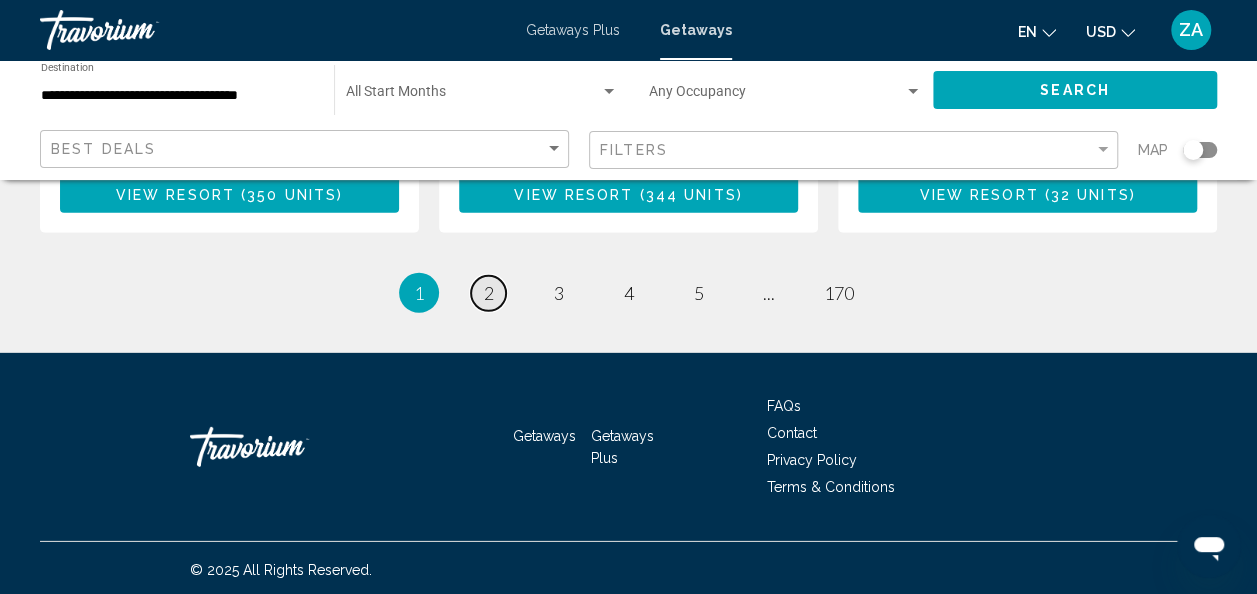 click on "2" at bounding box center [489, 293] 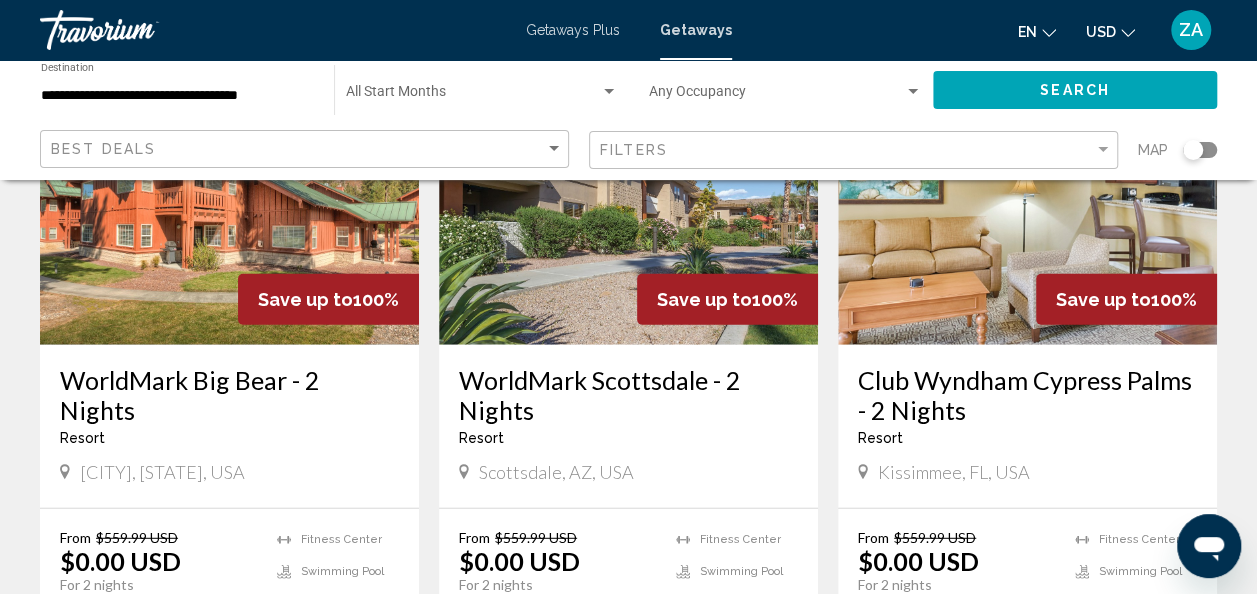 scroll, scrollTop: 2400, scrollLeft: 0, axis: vertical 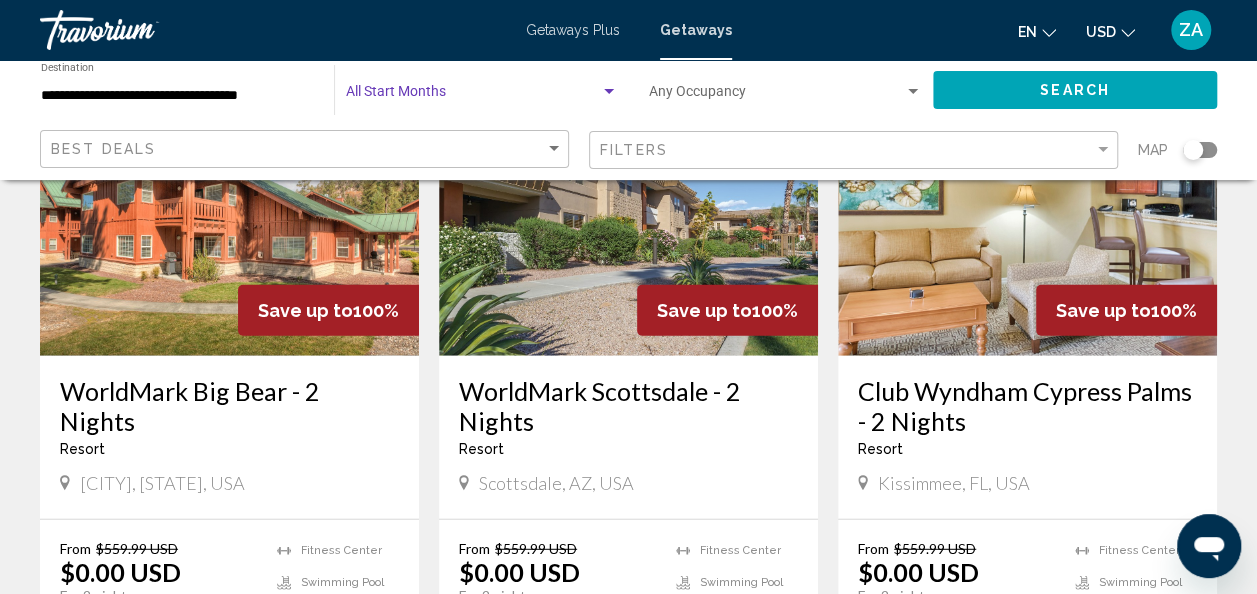 click at bounding box center (609, 92) 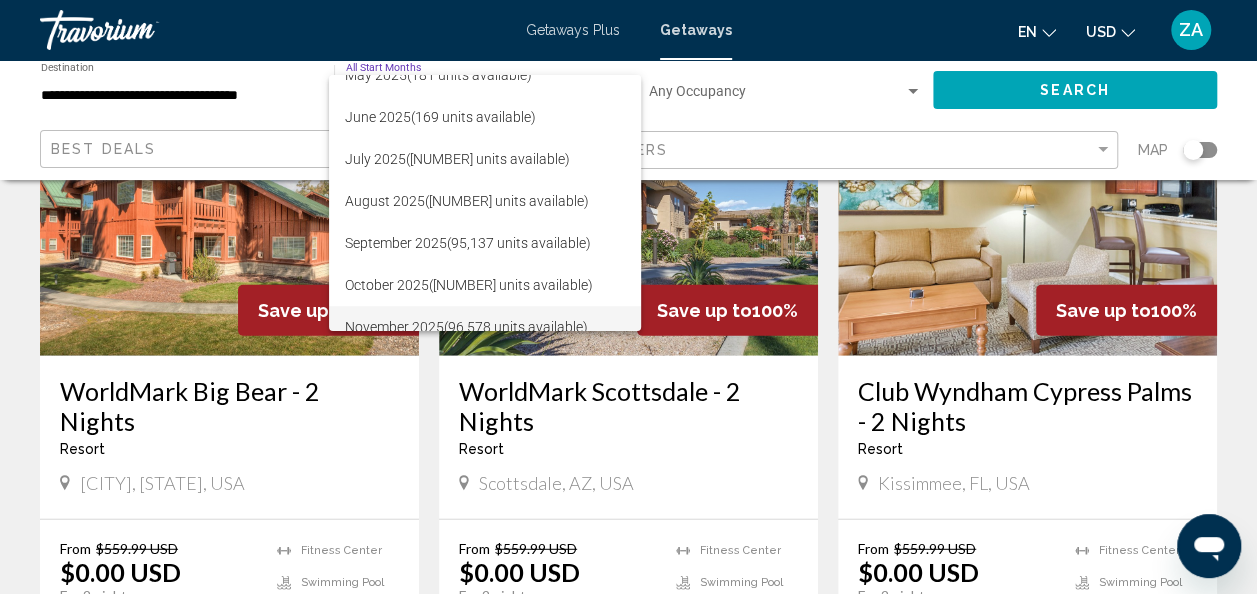 scroll, scrollTop: 300, scrollLeft: 0, axis: vertical 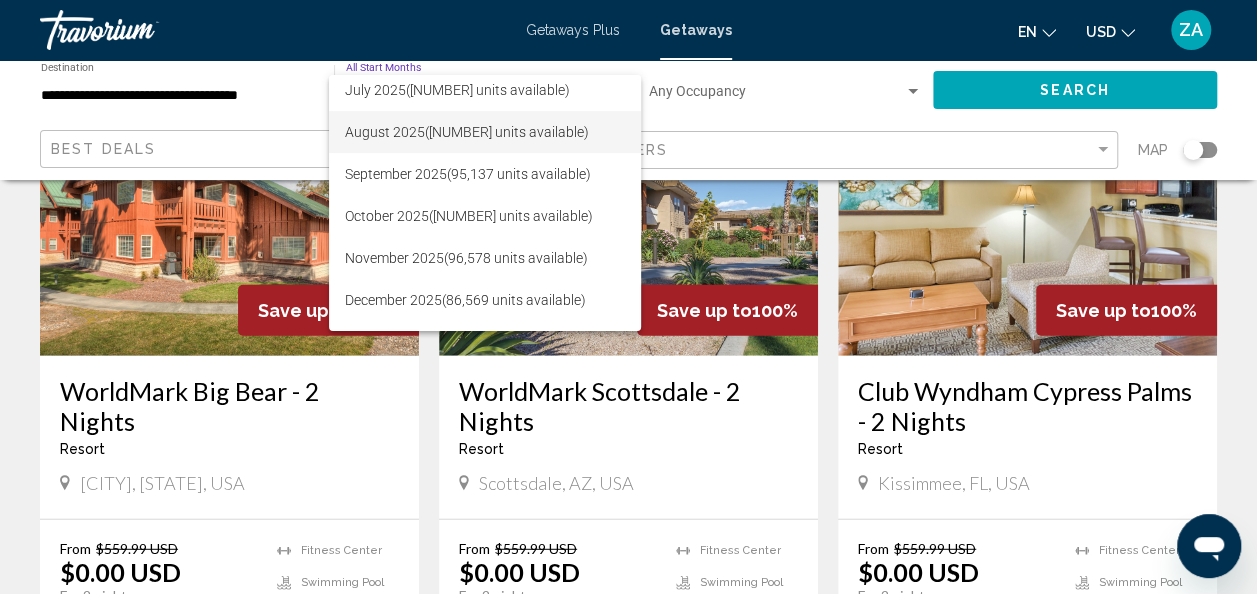 click on "August [YEAR]  ([NUMBER] units available)" at bounding box center [485, 132] 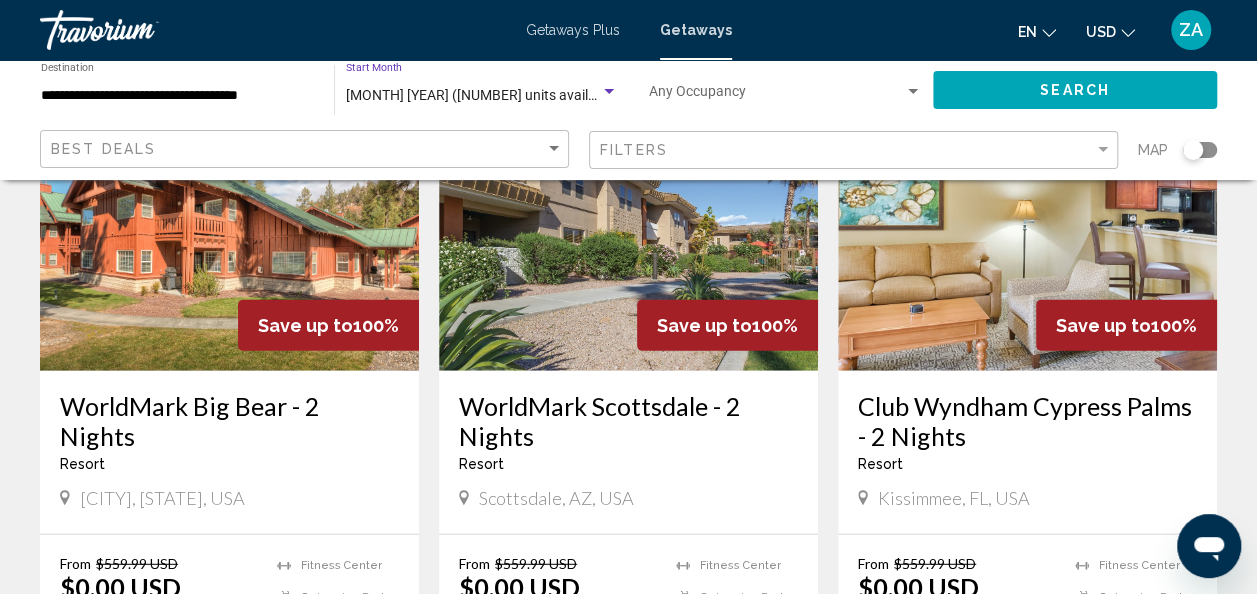 scroll, scrollTop: 2200, scrollLeft: 0, axis: vertical 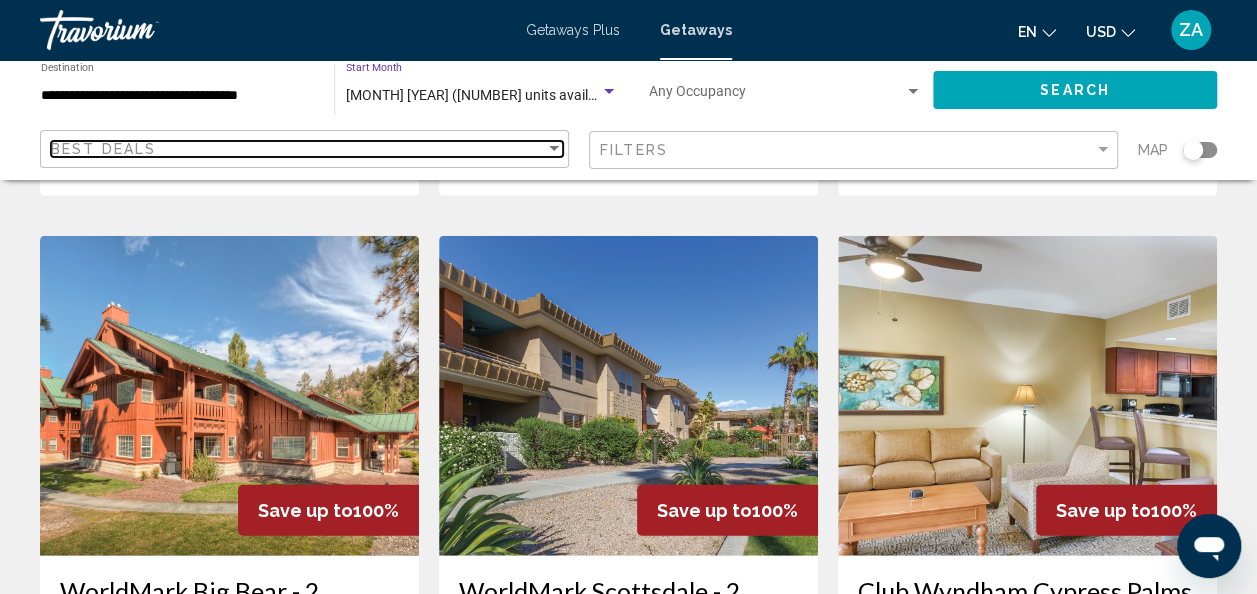 click on "Best Deals" at bounding box center [103, 149] 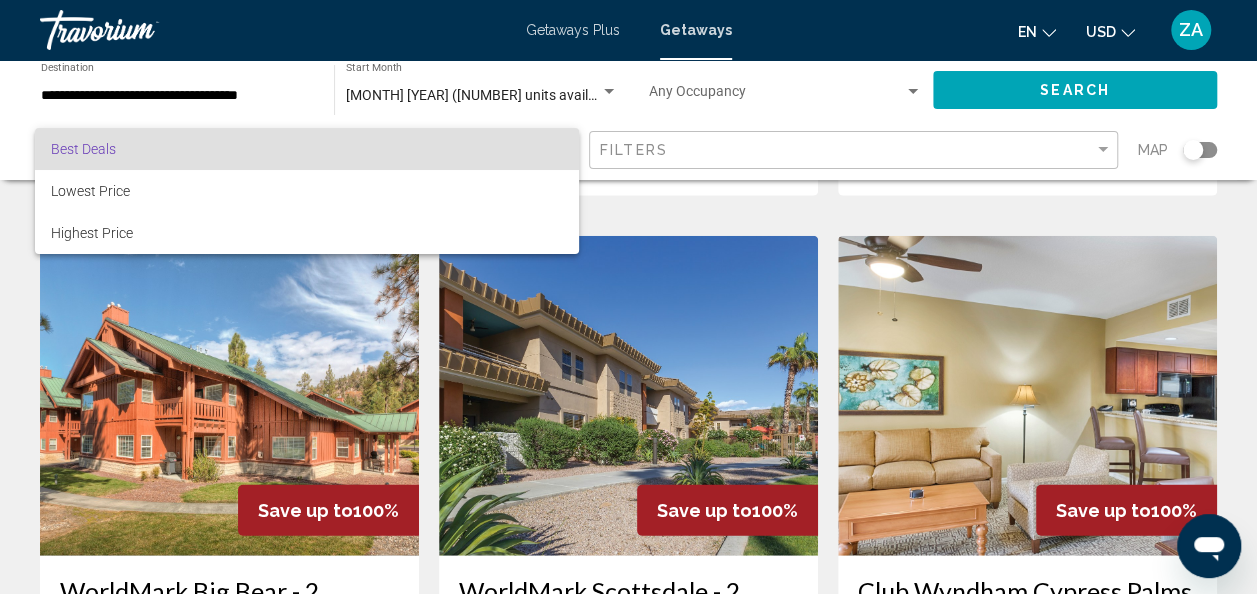 click at bounding box center (628, 297) 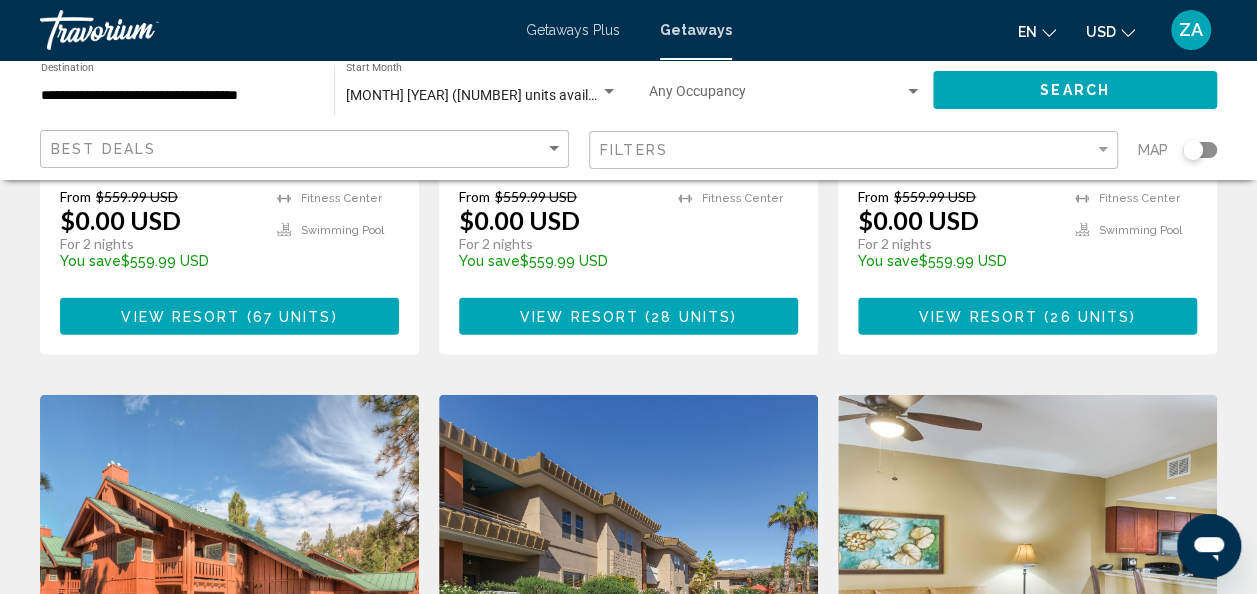 scroll, scrollTop: 2000, scrollLeft: 0, axis: vertical 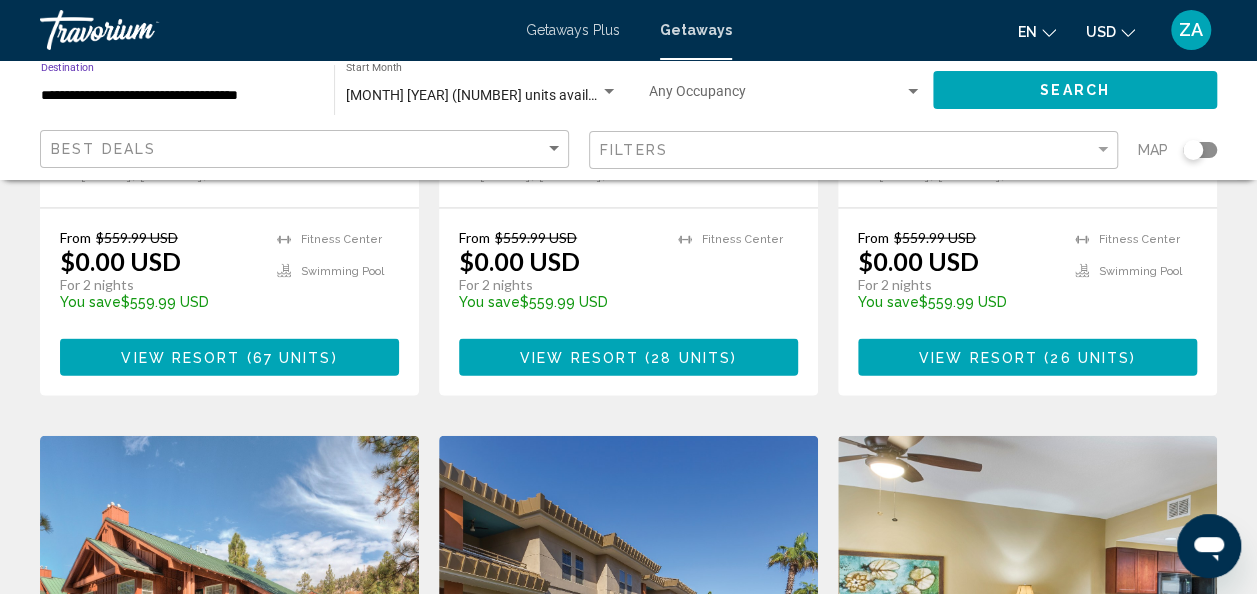 click on "**********" at bounding box center [177, 96] 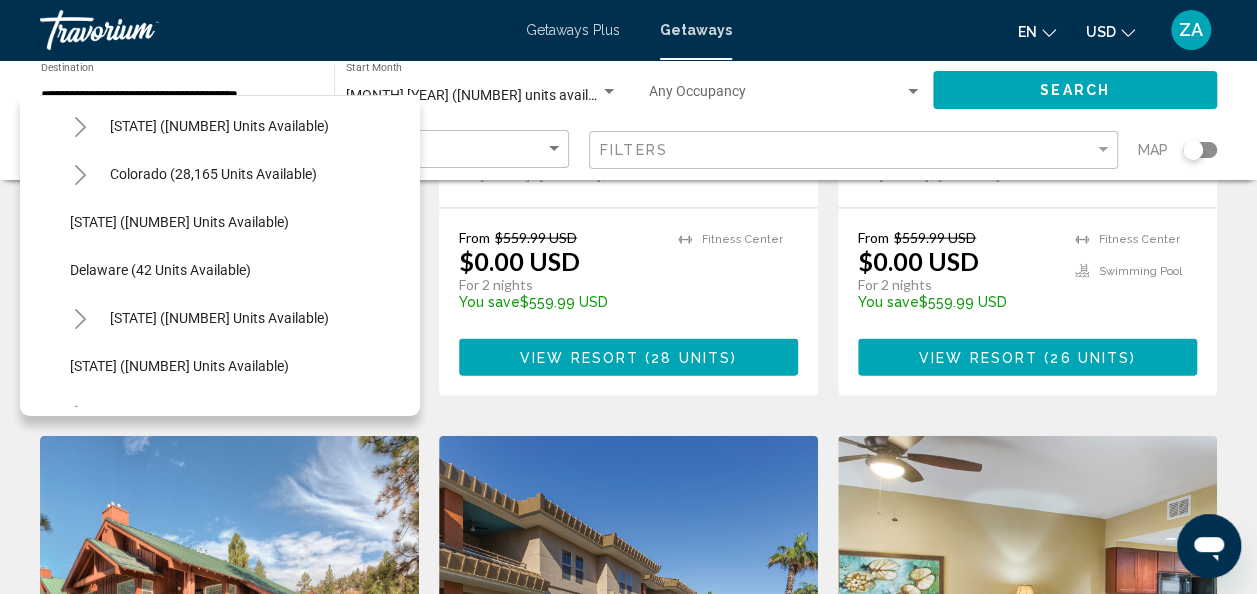 scroll, scrollTop: 229, scrollLeft: 0, axis: vertical 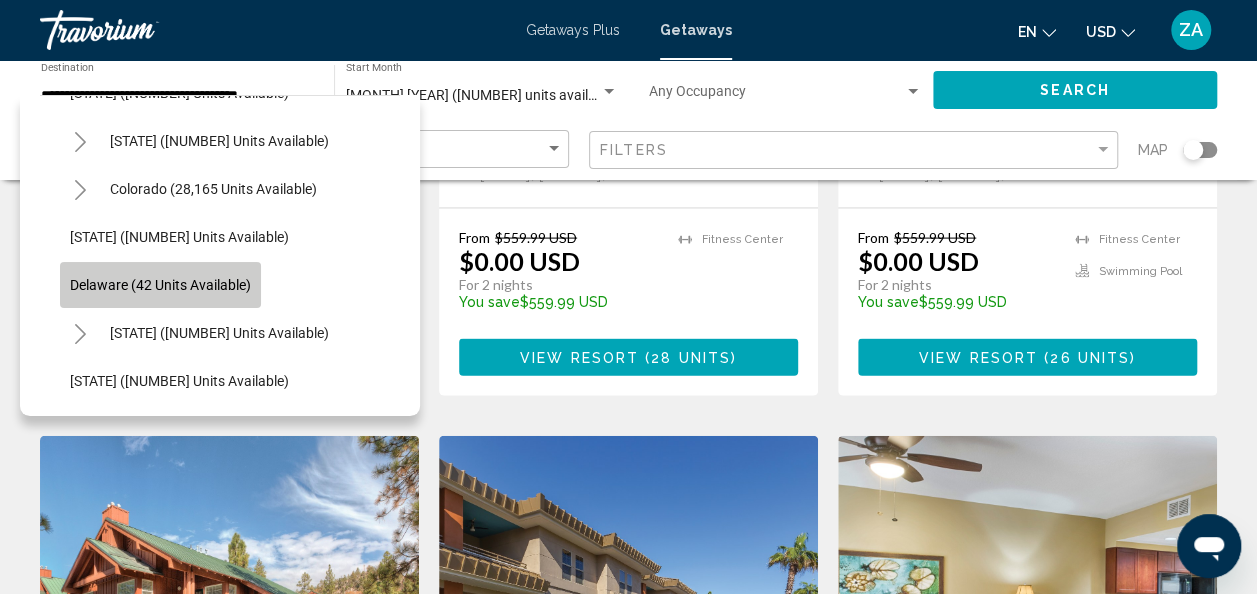 click on "Delaware (42 units available)" 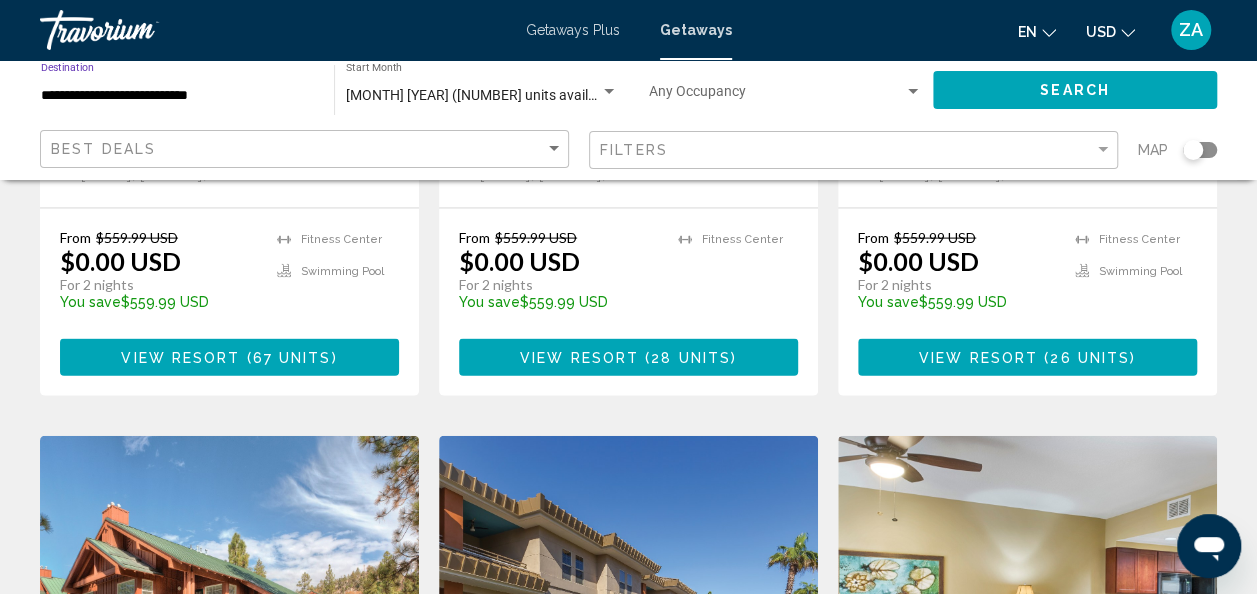 click on "Search" 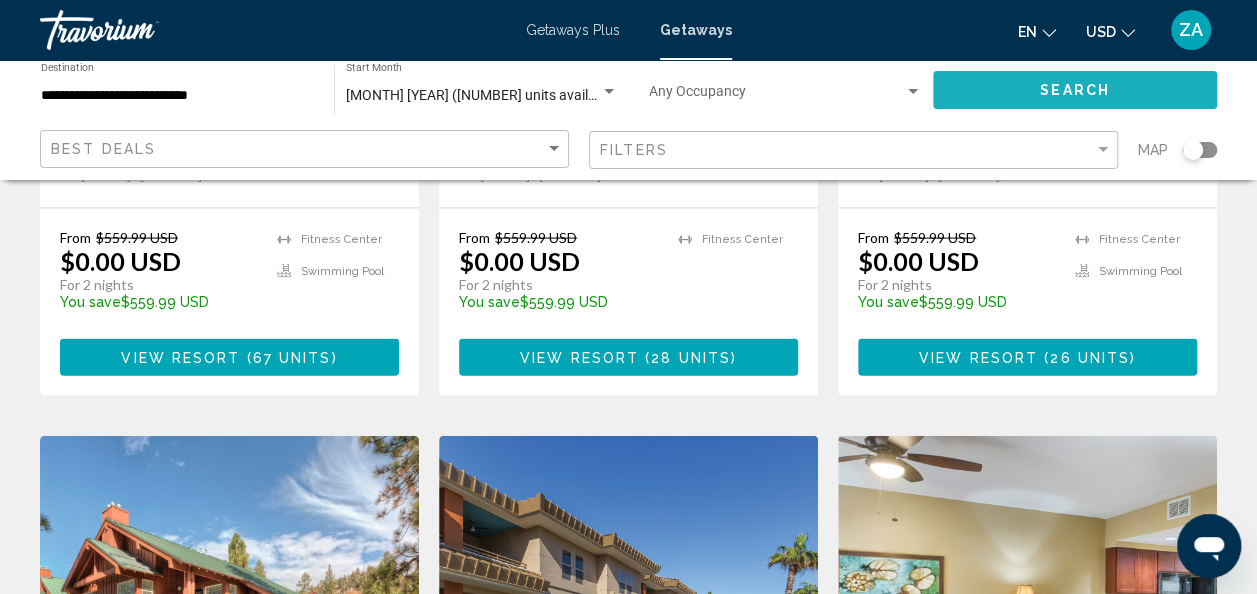 click on "Search" 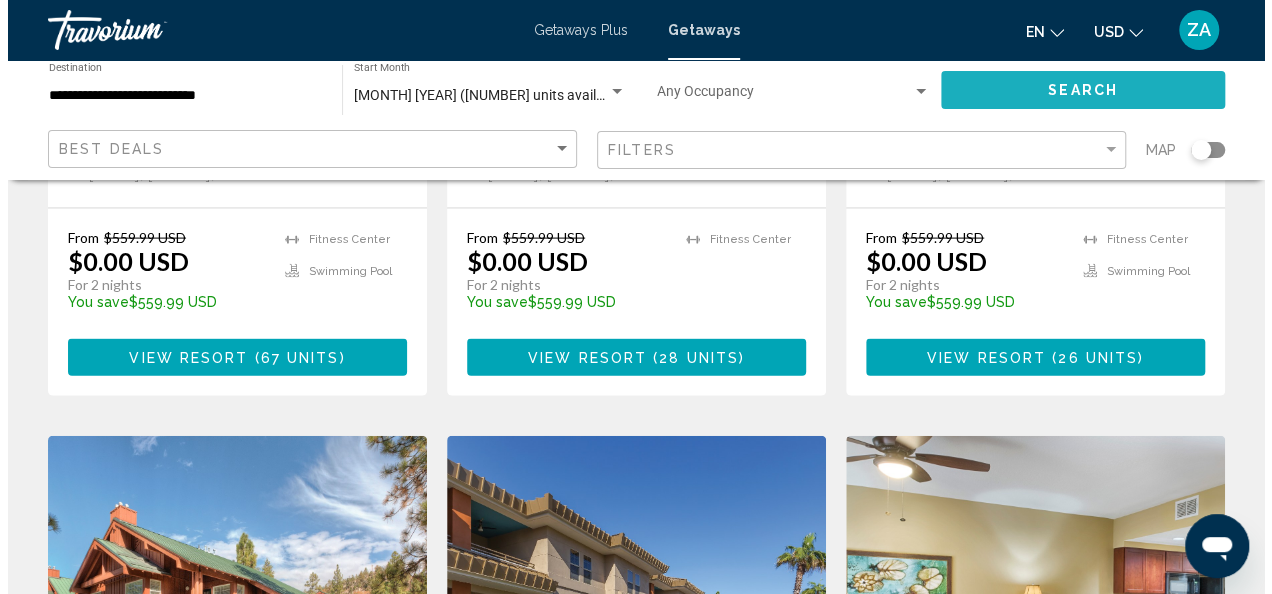 scroll, scrollTop: 0, scrollLeft: 0, axis: both 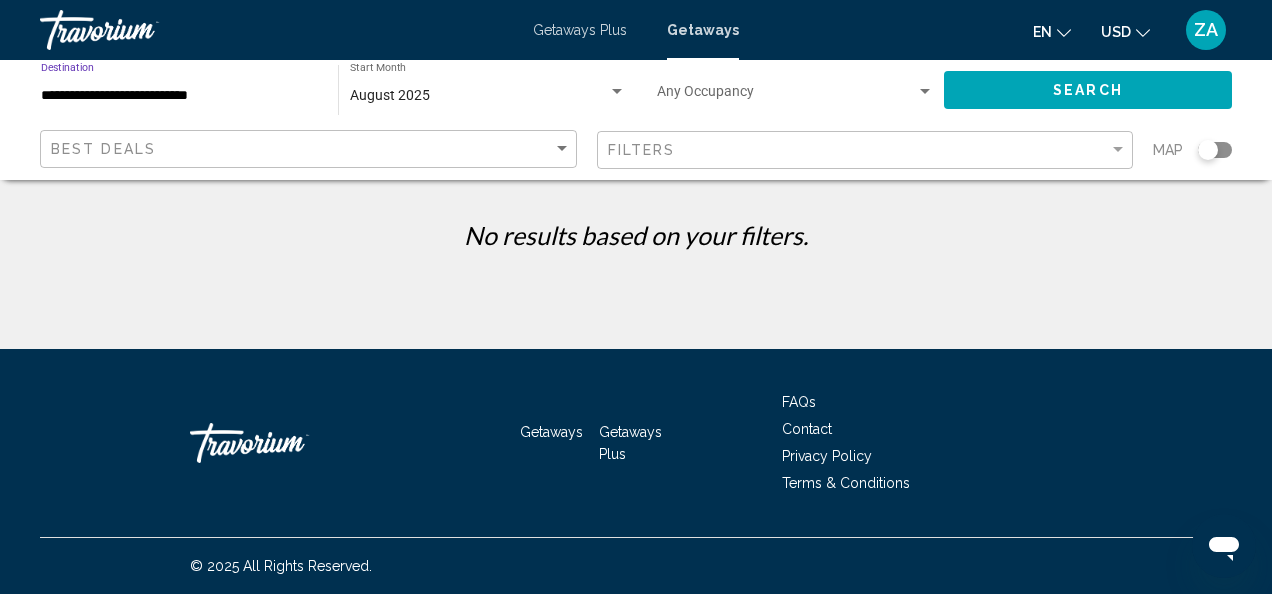 click on "**********" at bounding box center (179, 96) 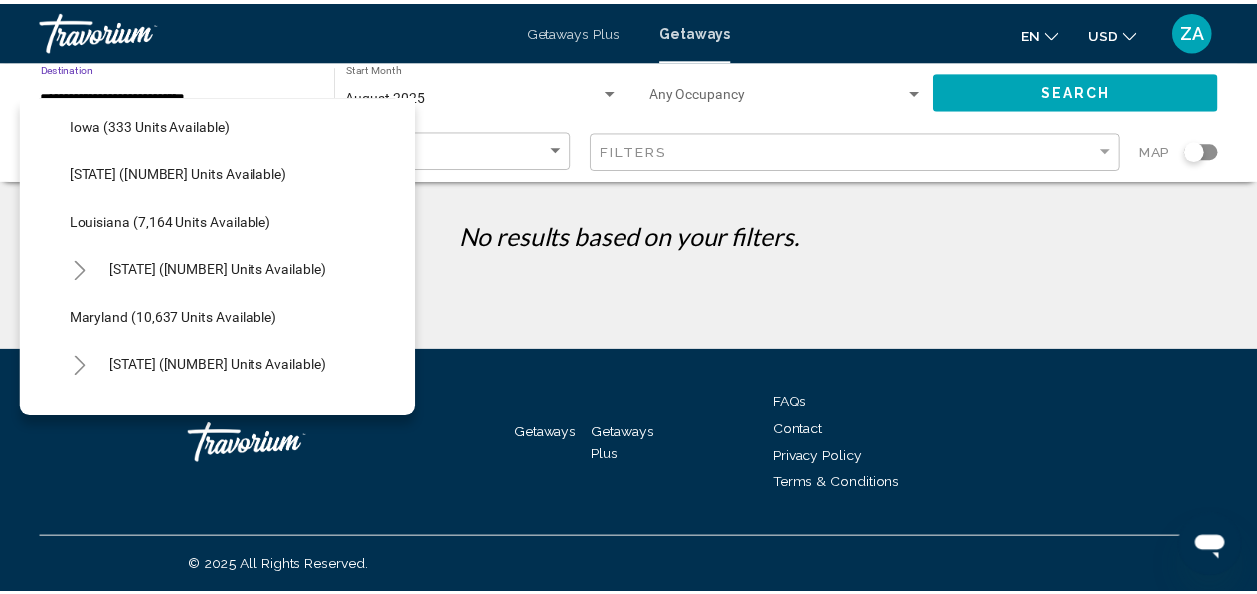 scroll, scrollTop: 770, scrollLeft: 0, axis: vertical 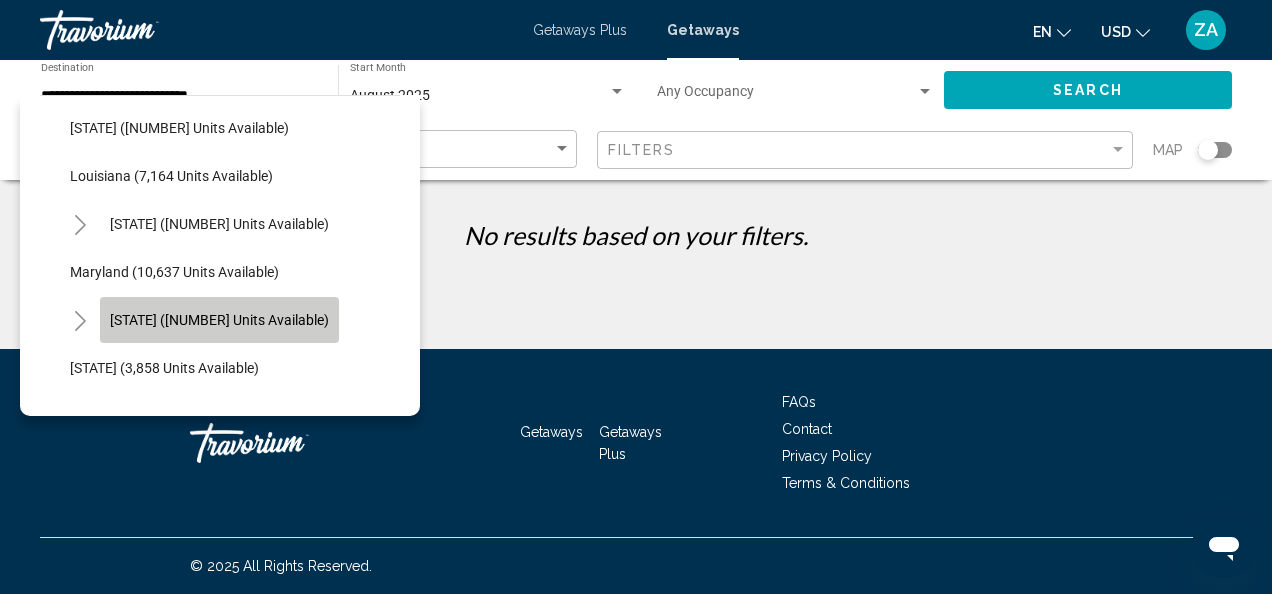 click on "[STATE] ([NUMBER] units available)" 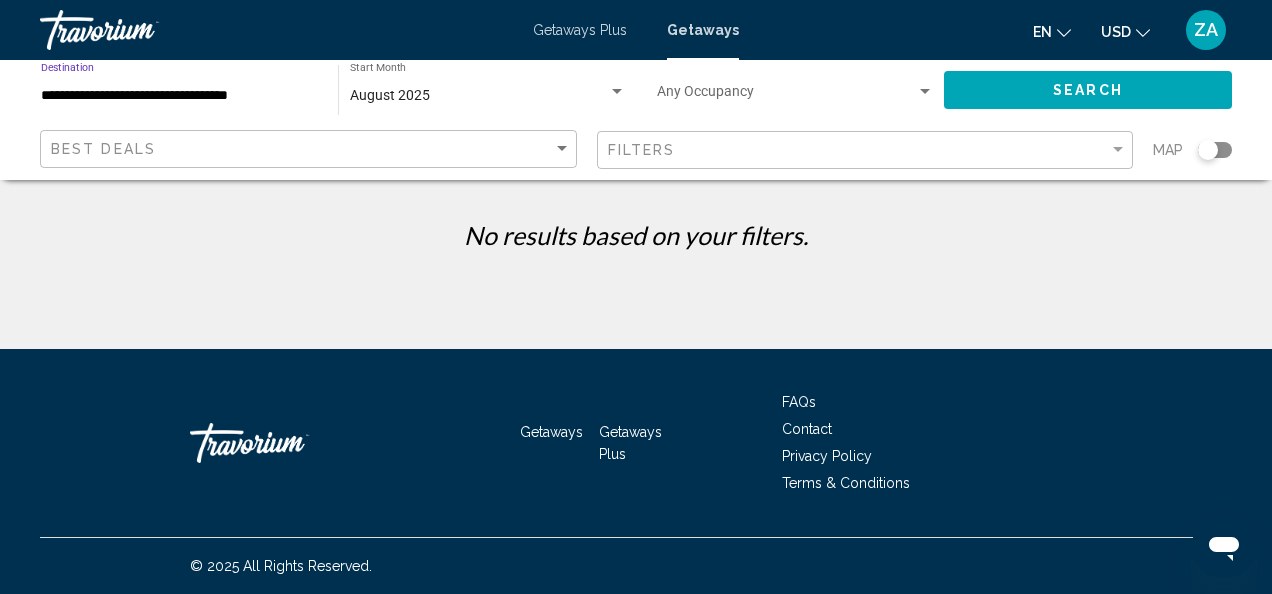 click on "Search" 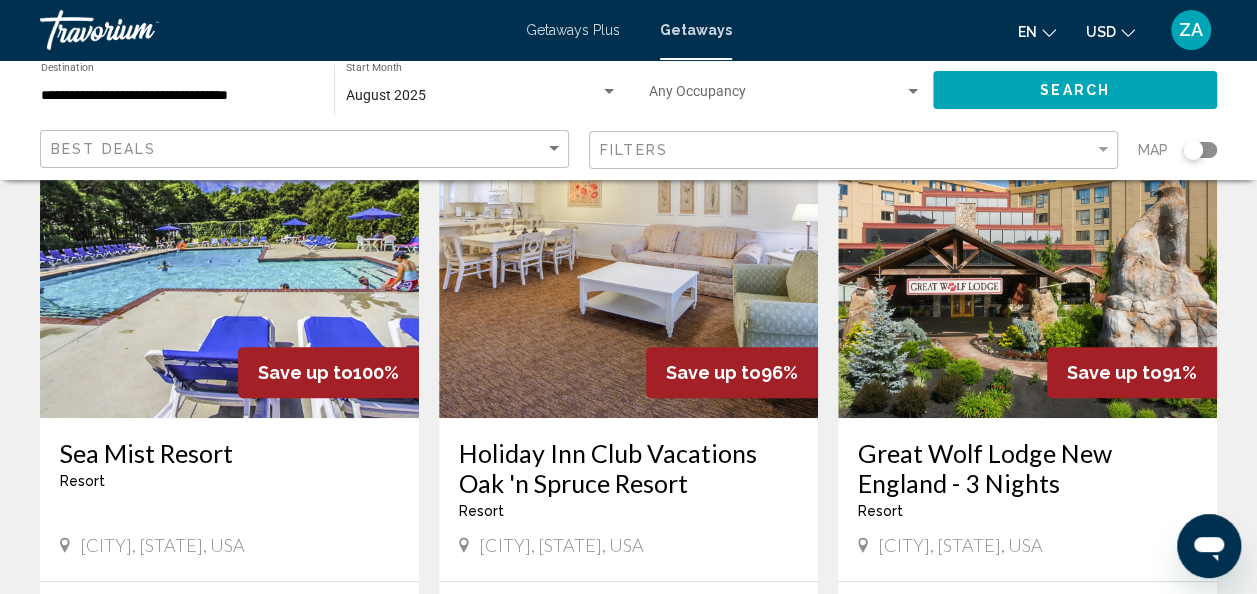 scroll, scrollTop: 100, scrollLeft: 0, axis: vertical 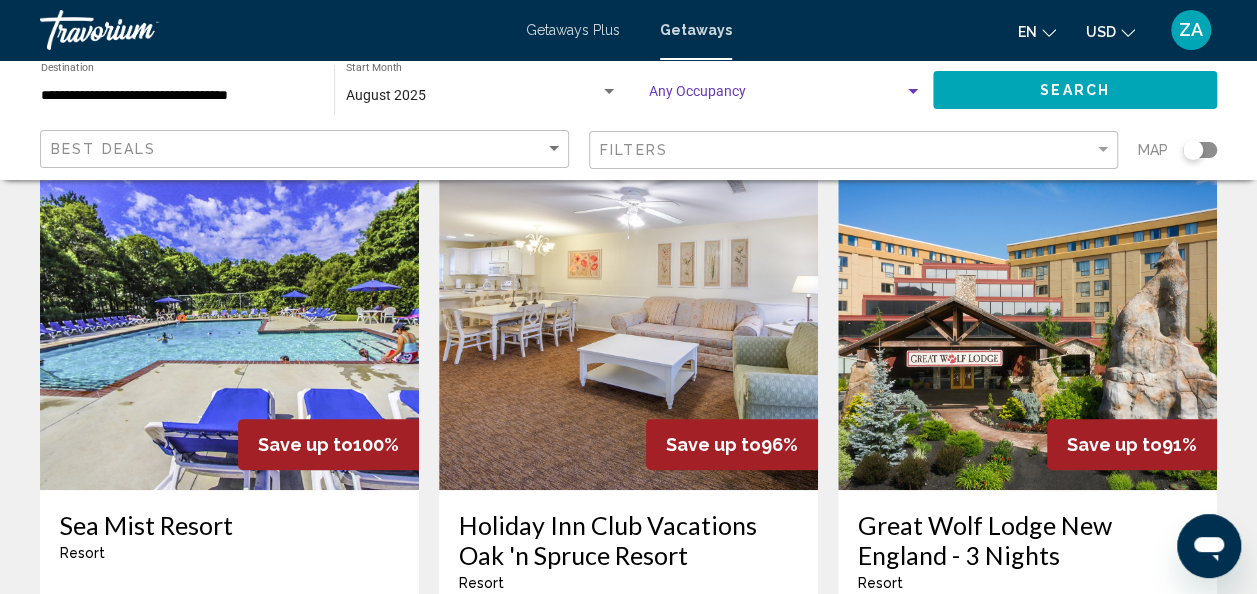 click at bounding box center [913, 91] 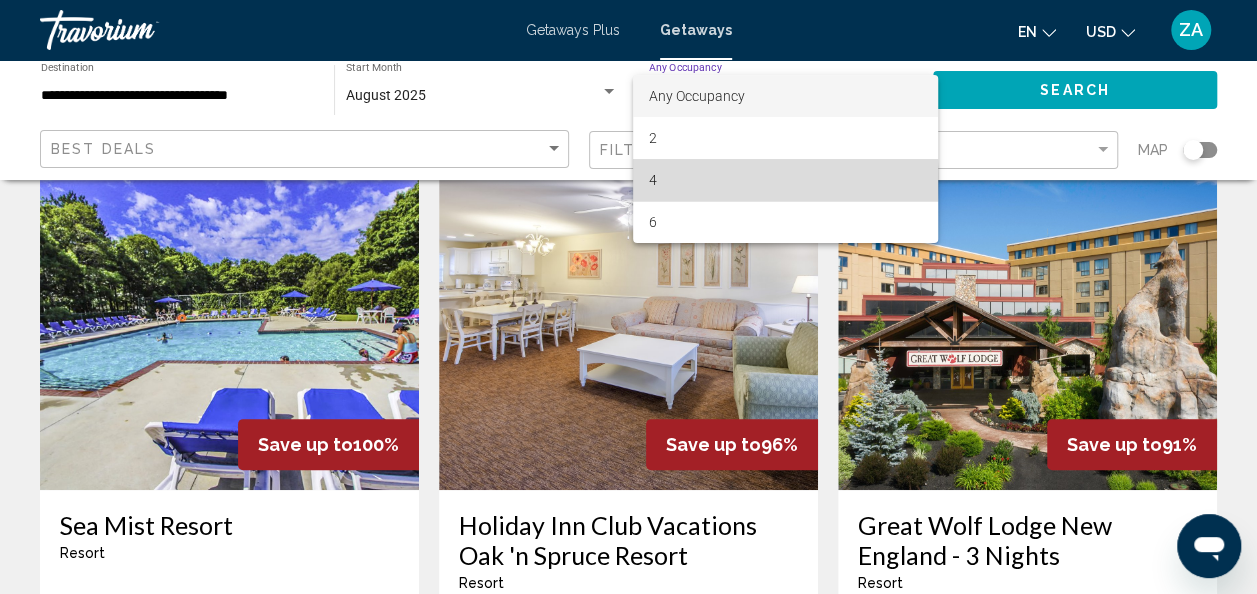 click on "4" at bounding box center (785, 180) 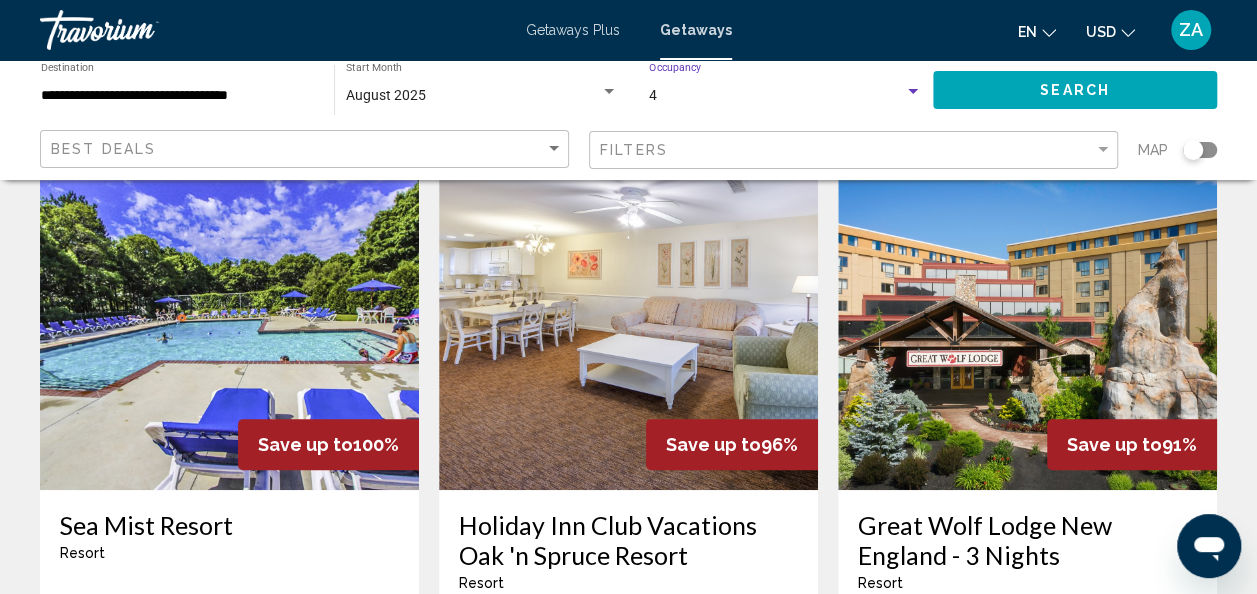 click on "Search" 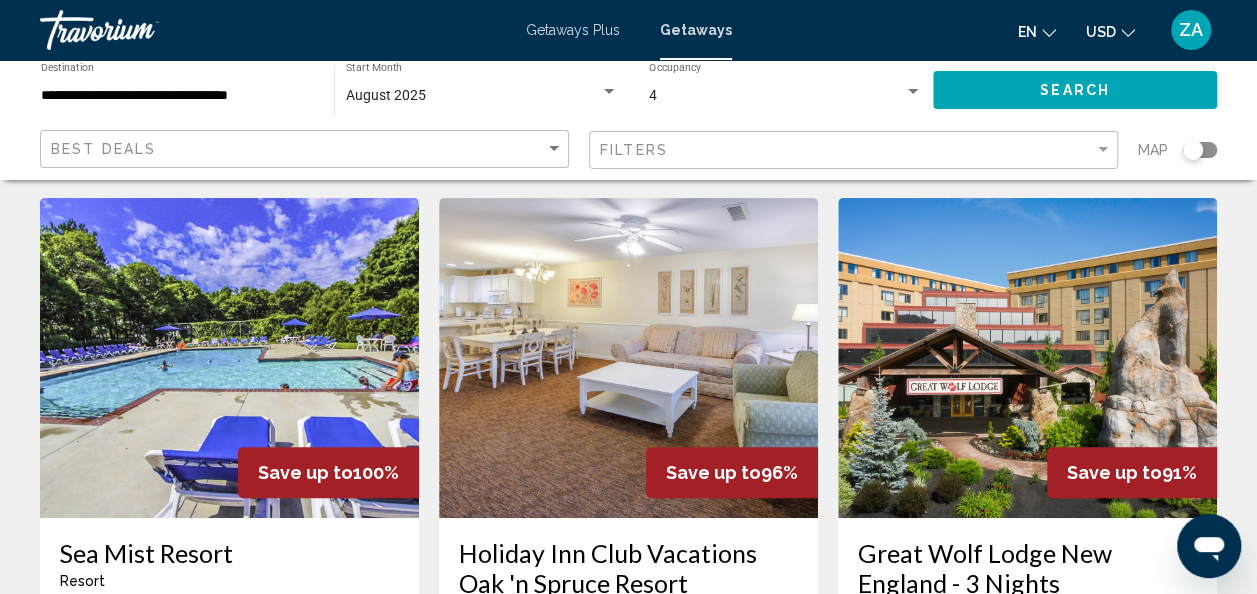 scroll, scrollTop: 200, scrollLeft: 0, axis: vertical 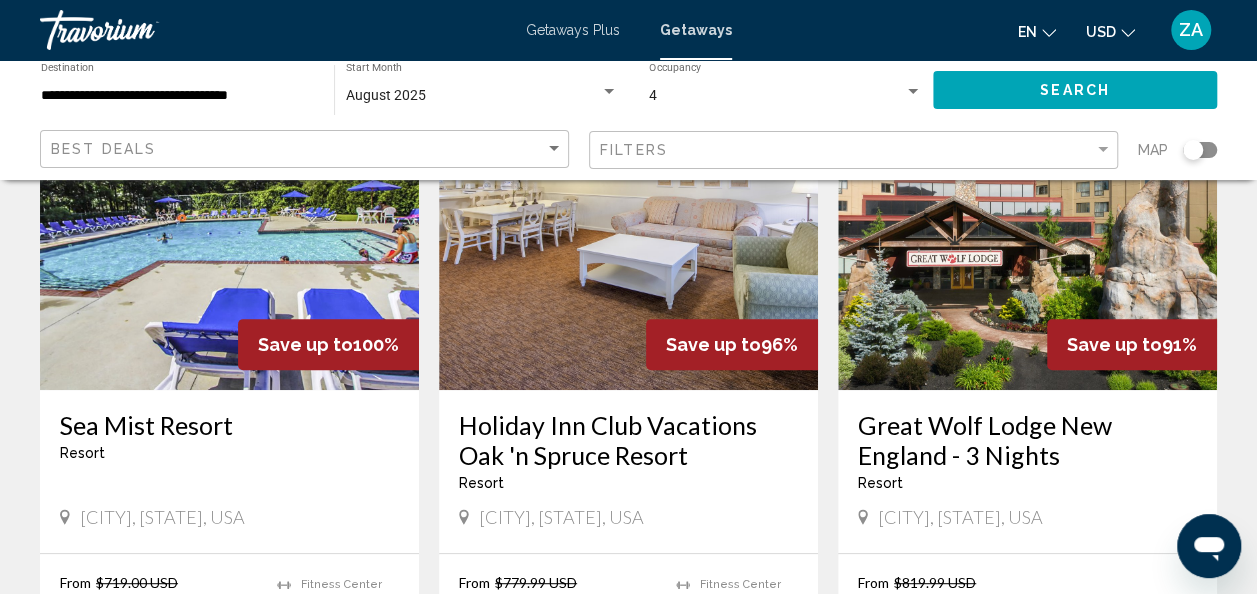 click at bounding box center (229, 230) 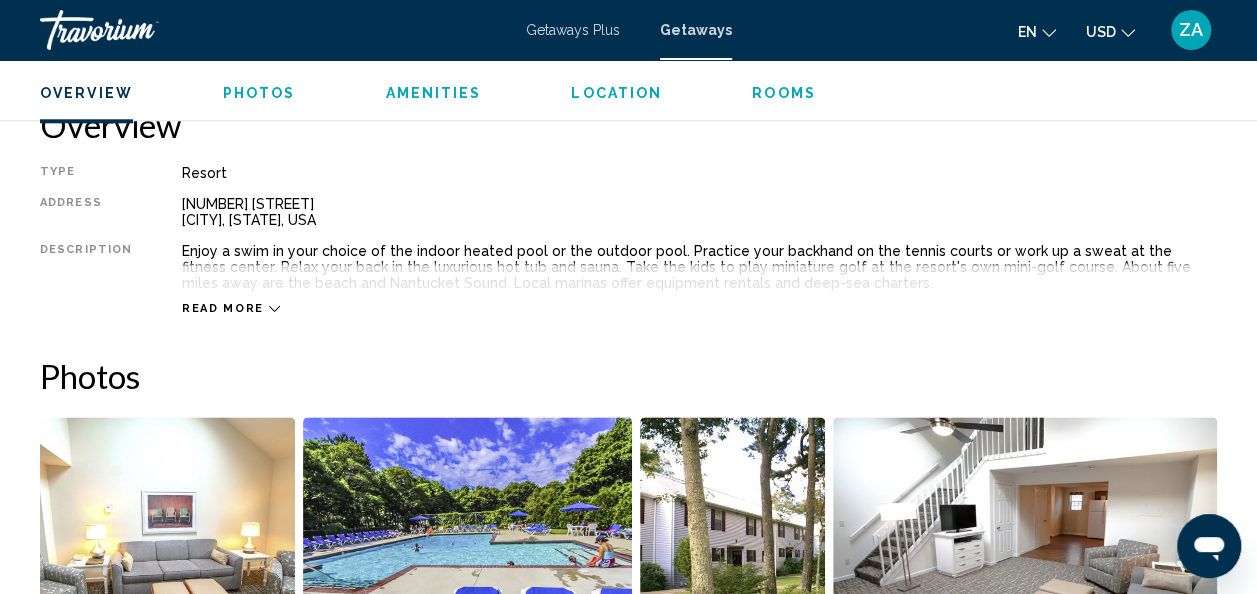 scroll, scrollTop: 1038, scrollLeft: 0, axis: vertical 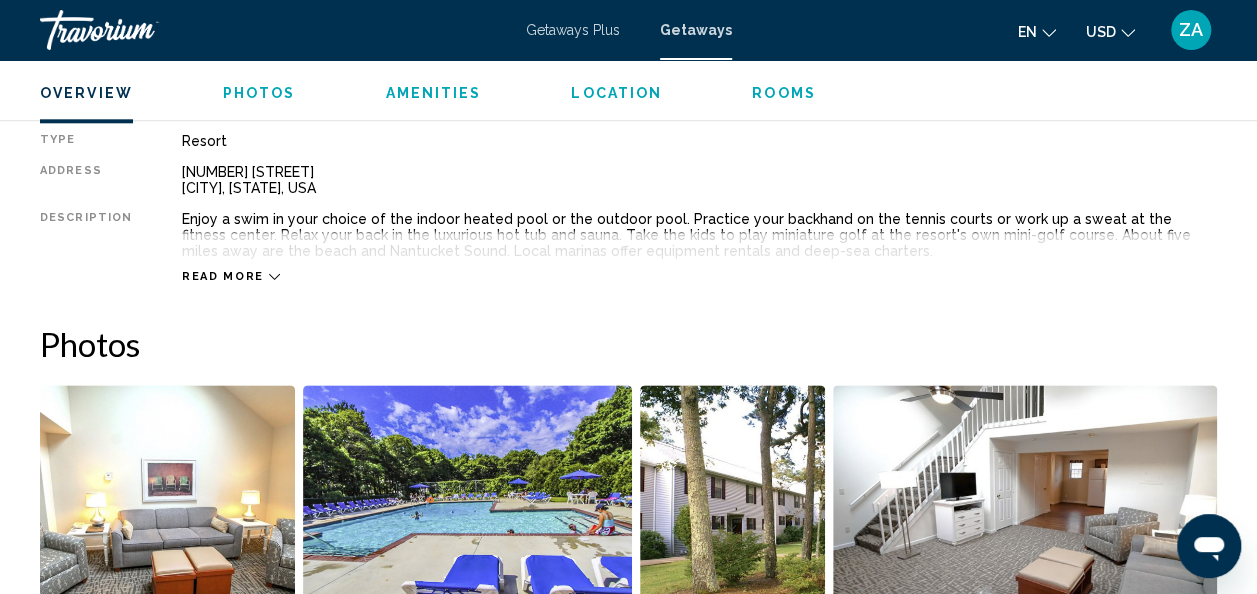 click 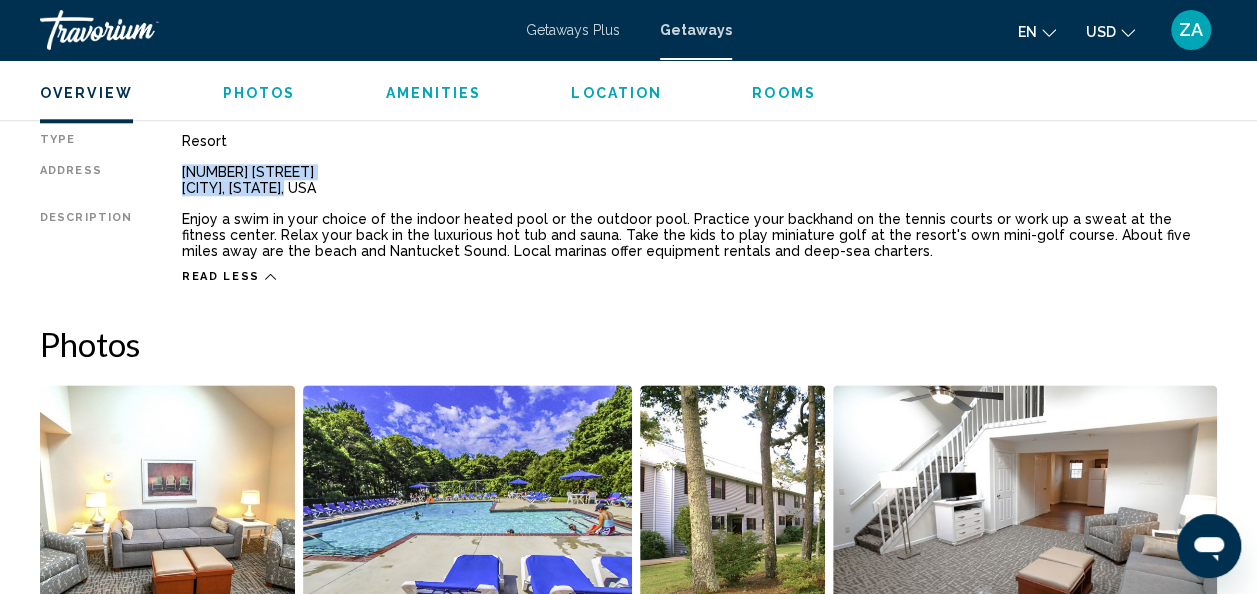 drag, startPoint x: 176, startPoint y: 168, endPoint x: 310, endPoint y: 188, distance: 135.48431 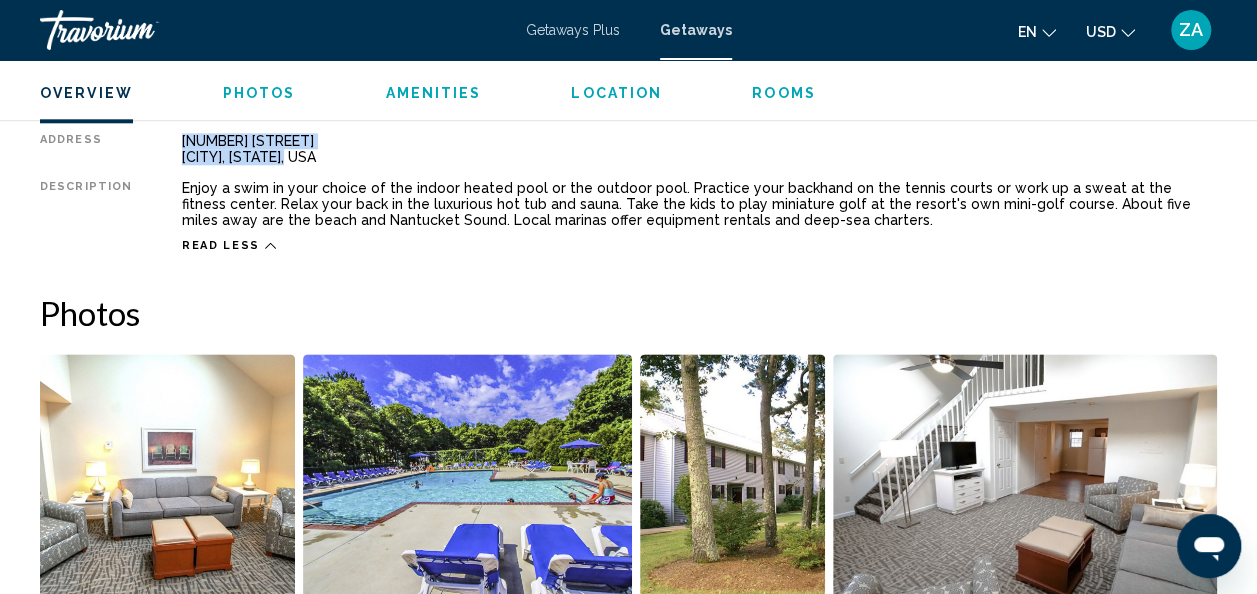 scroll, scrollTop: 1038, scrollLeft: 0, axis: vertical 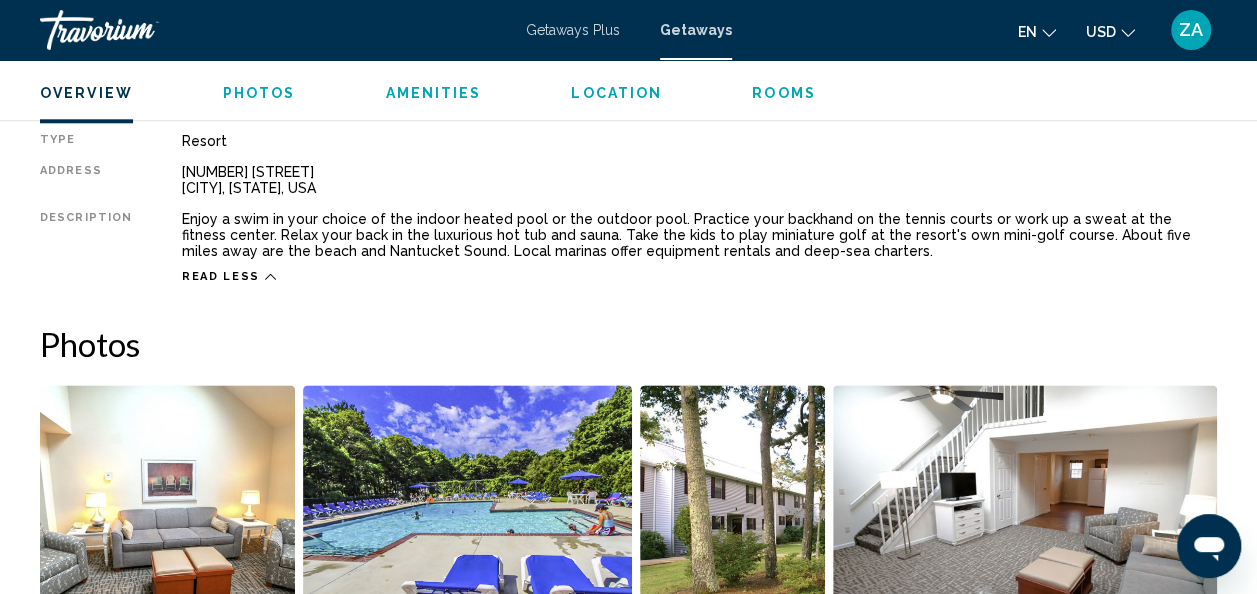 click on "Enjoy a swim in your choice of the indoor heated pool or the outdoor pool. Practice your backhand on the tennis courts or work up a sweat at the fitness center. Relax your back in the luxurious hot tub and sauna. Take the kids to play miniature golf at the resort's own mini-golf course. About five miles away are the beach and Nantucket Sound. Local marinas offer equipment rentals and deep-sea charters." at bounding box center [699, 235] 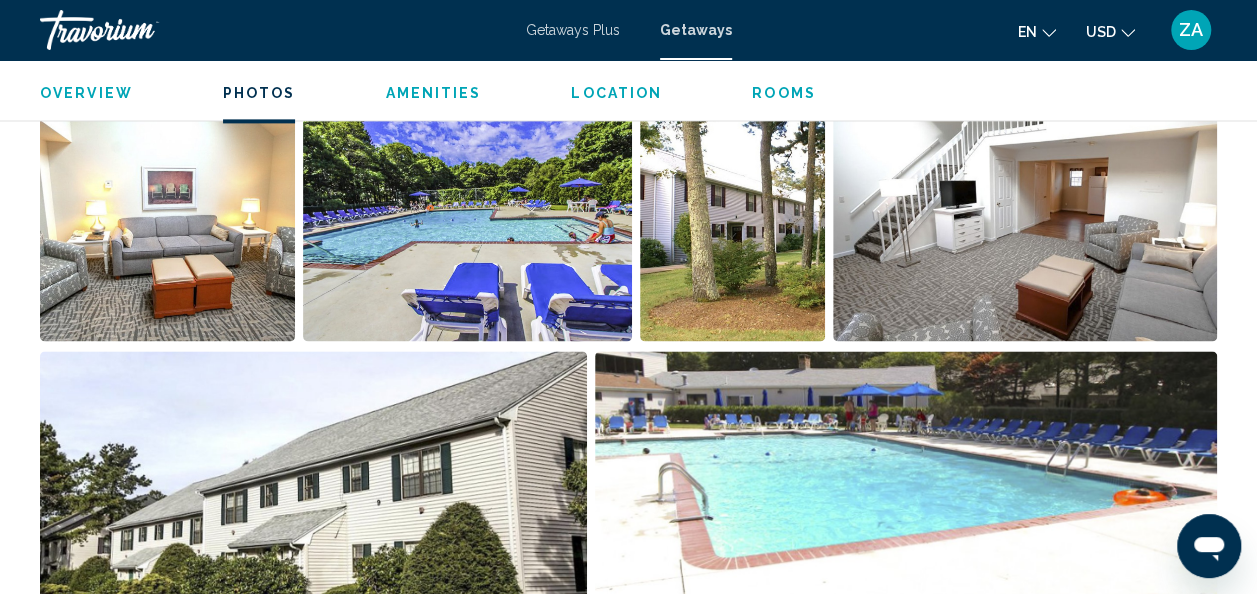scroll, scrollTop: 1300, scrollLeft: 0, axis: vertical 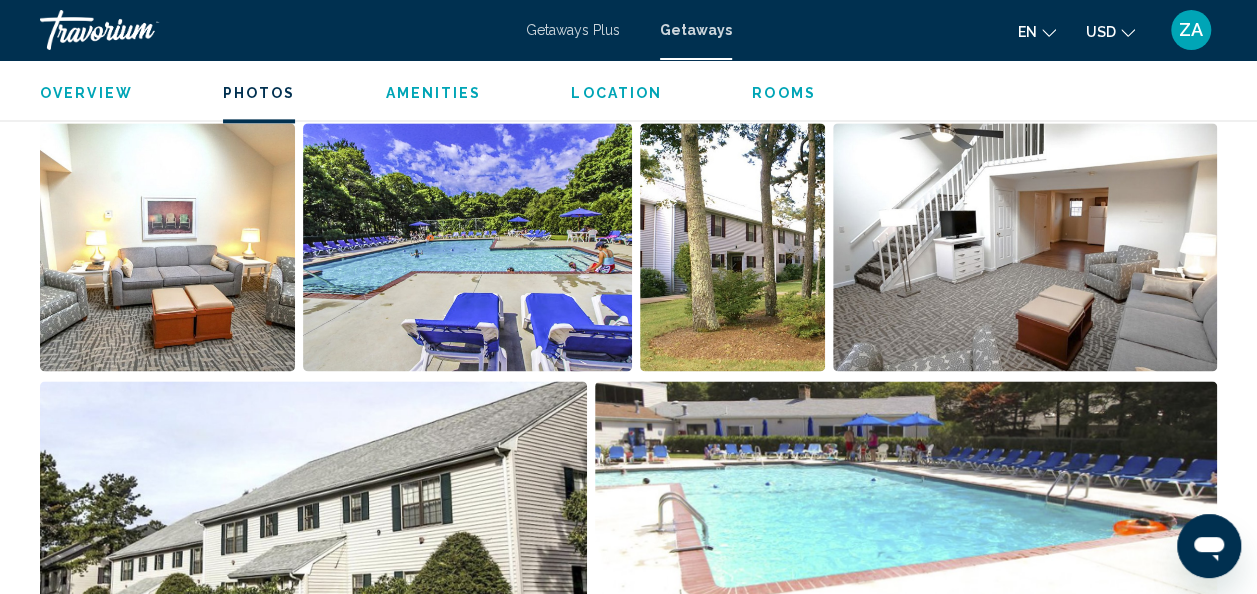 click at bounding box center (468, 247) 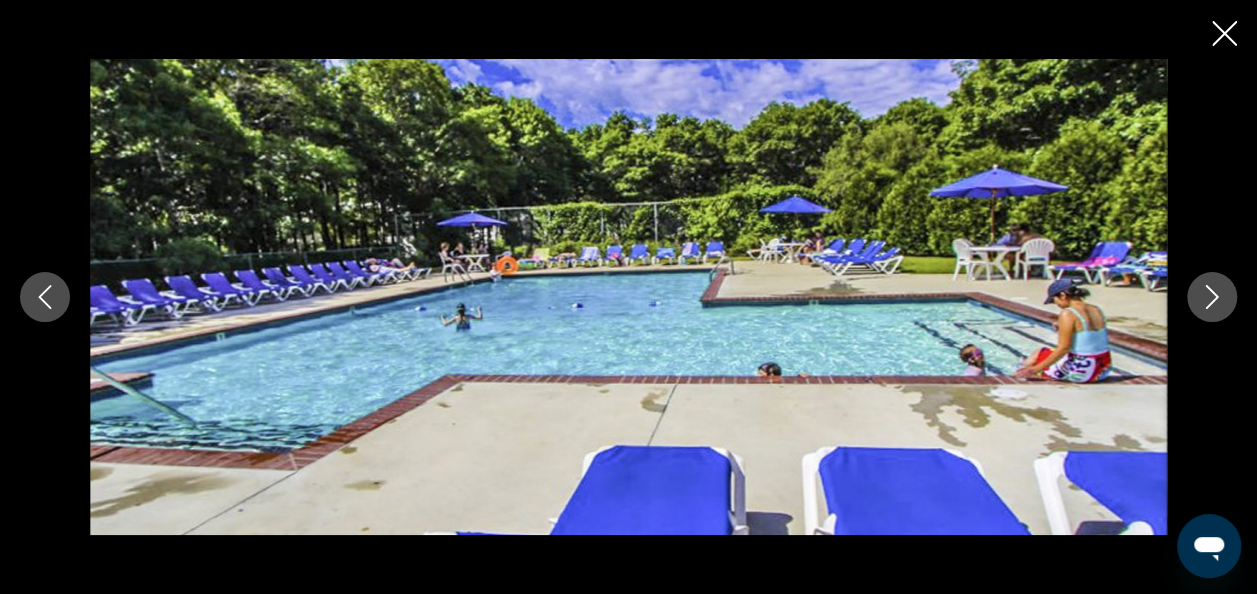 scroll, scrollTop: 1400, scrollLeft: 0, axis: vertical 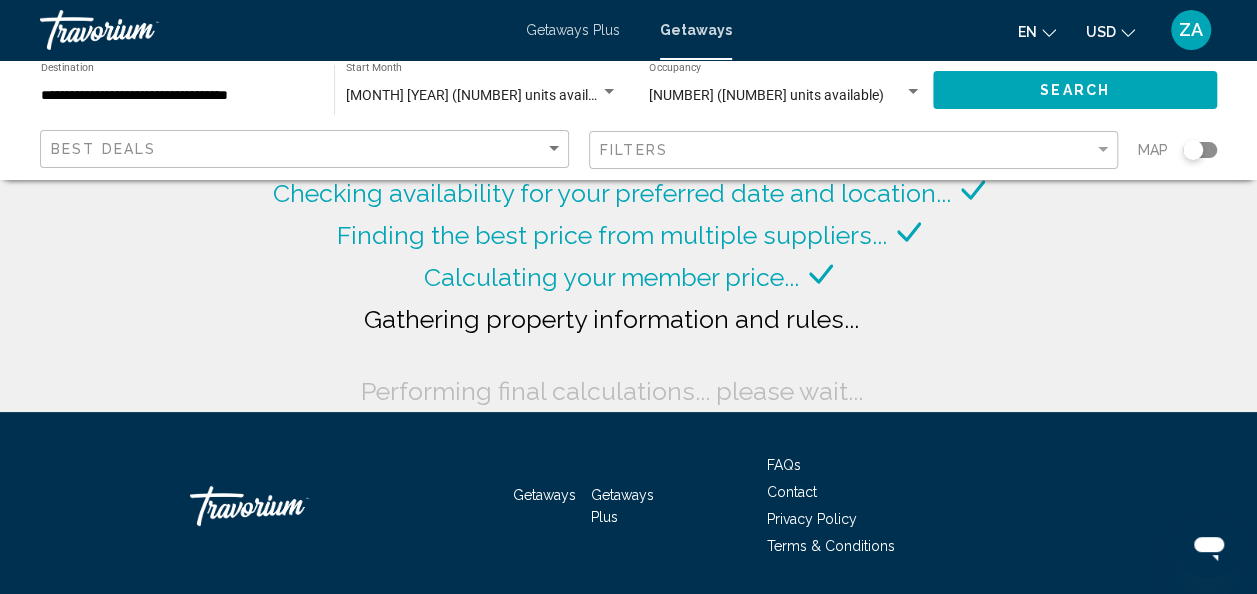 click on "**********" at bounding box center [177, 96] 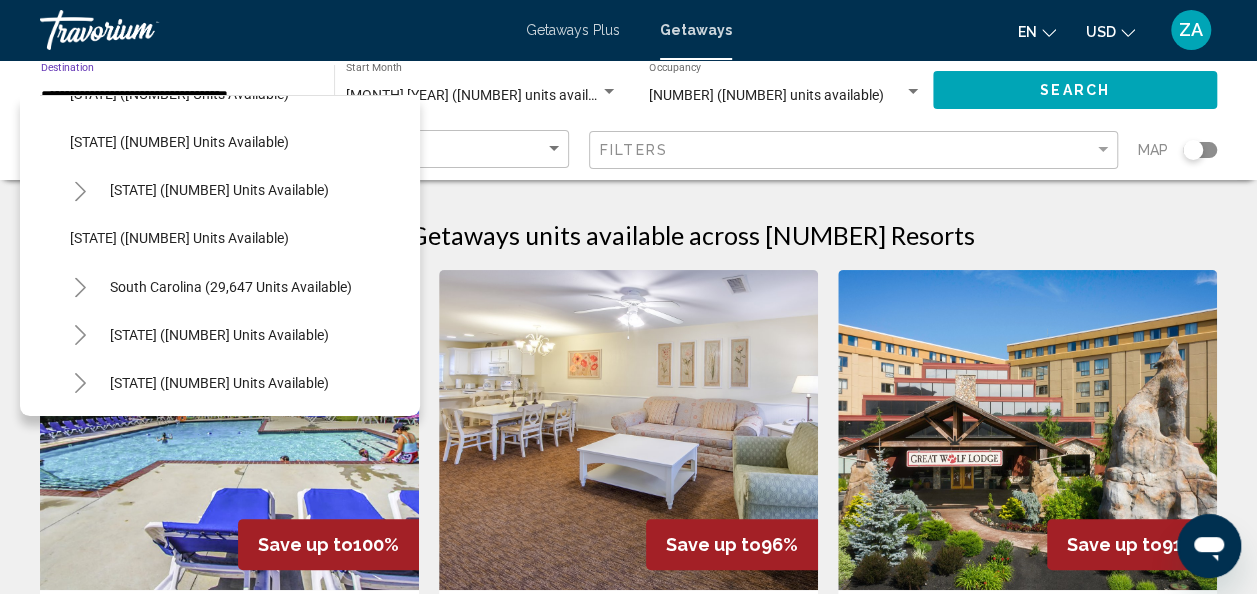 scroll, scrollTop: 1746, scrollLeft: 0, axis: vertical 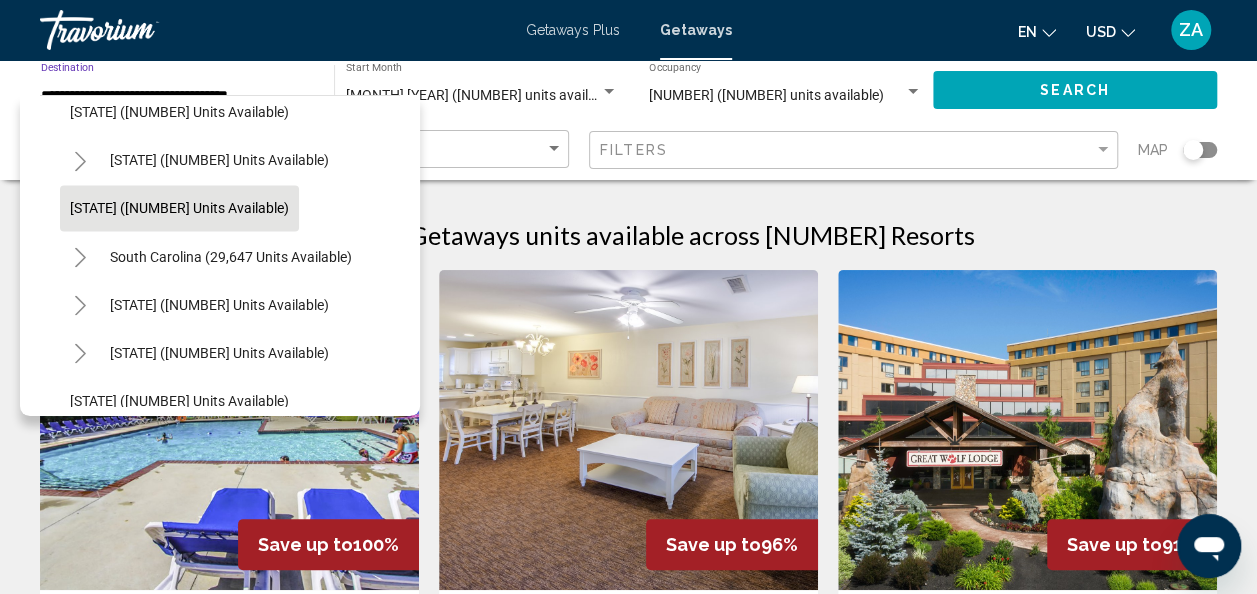 click on "[STATE] ([NUMBER] units available)" 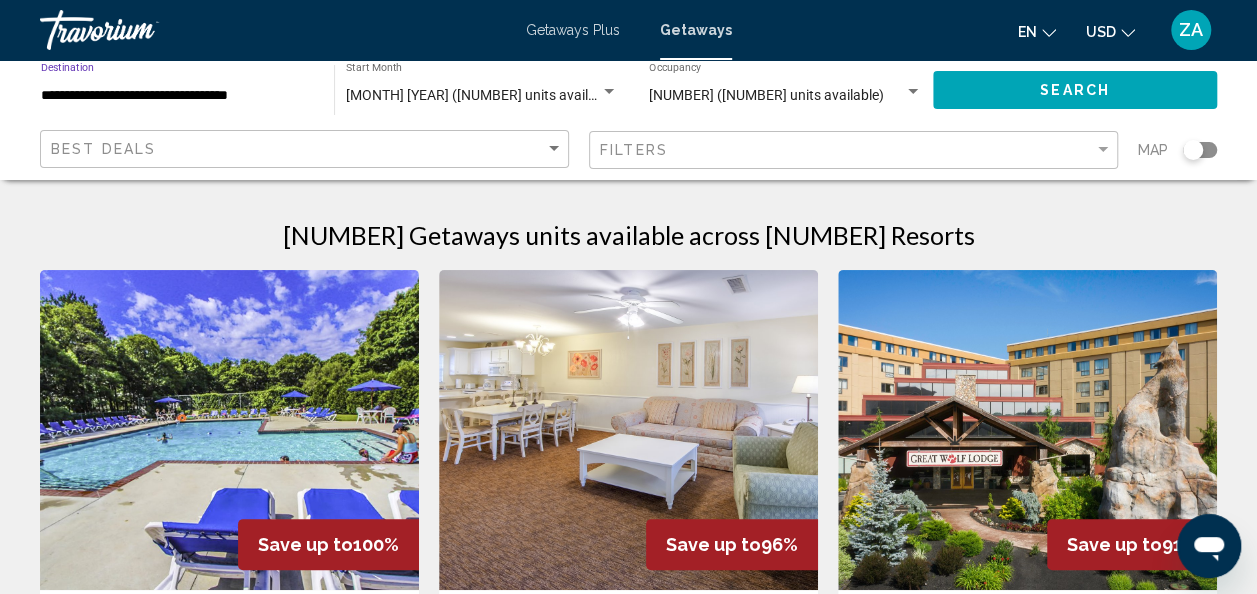 type on "**********" 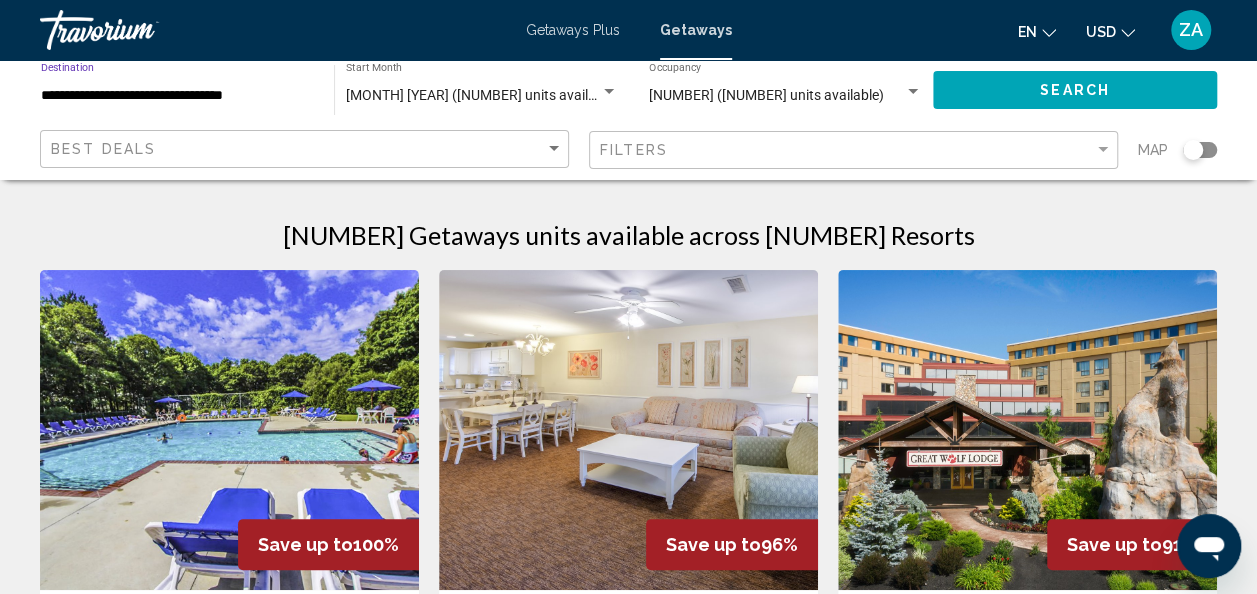 scroll, scrollTop: 100, scrollLeft: 0, axis: vertical 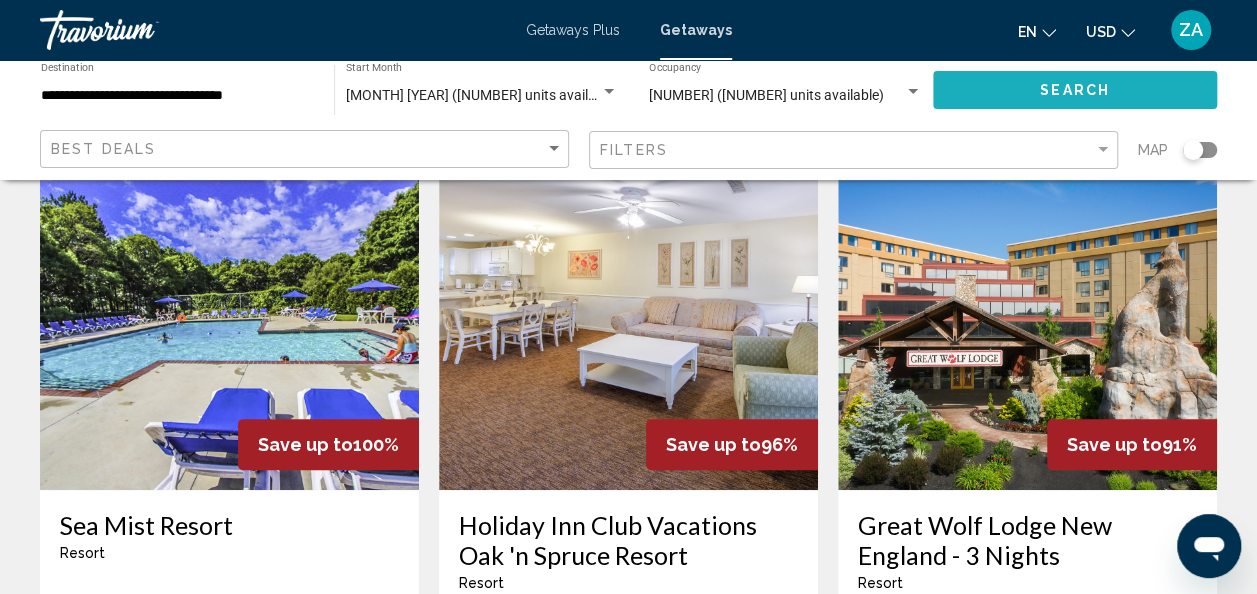 click on "Search" 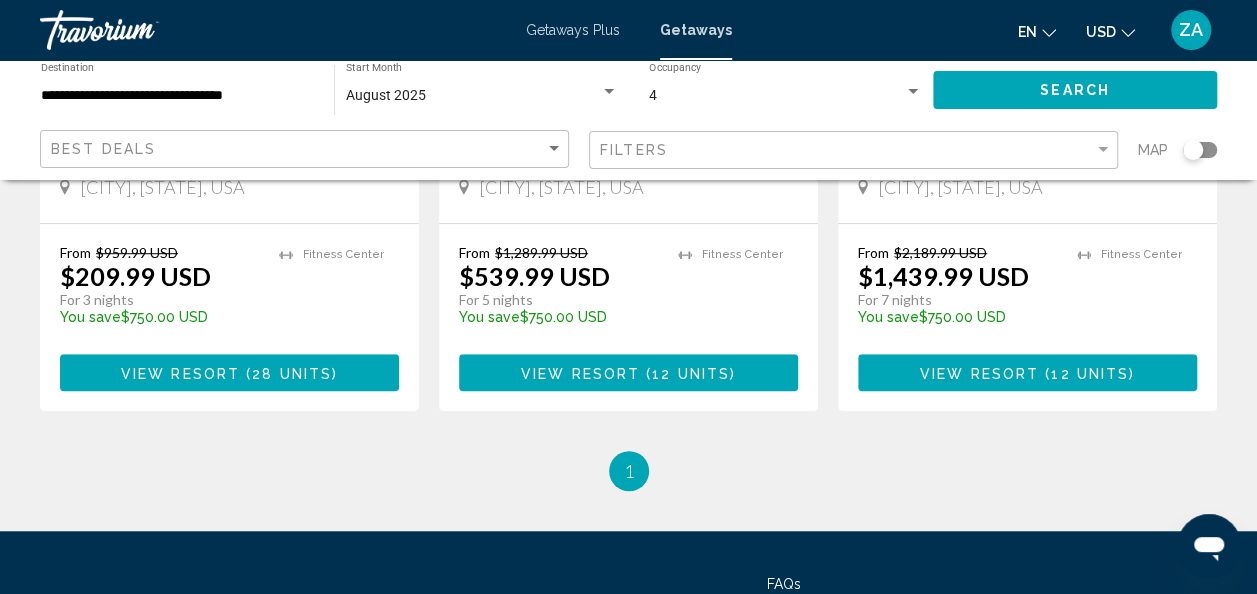 scroll, scrollTop: 511, scrollLeft: 0, axis: vertical 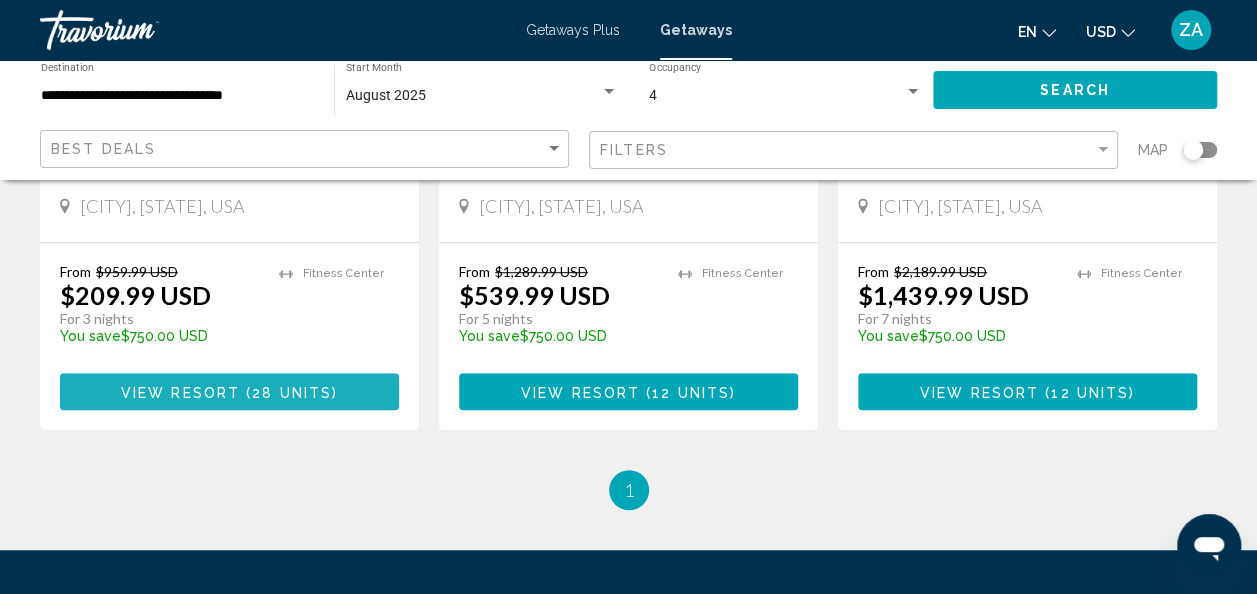click on "28 units" at bounding box center [292, 392] 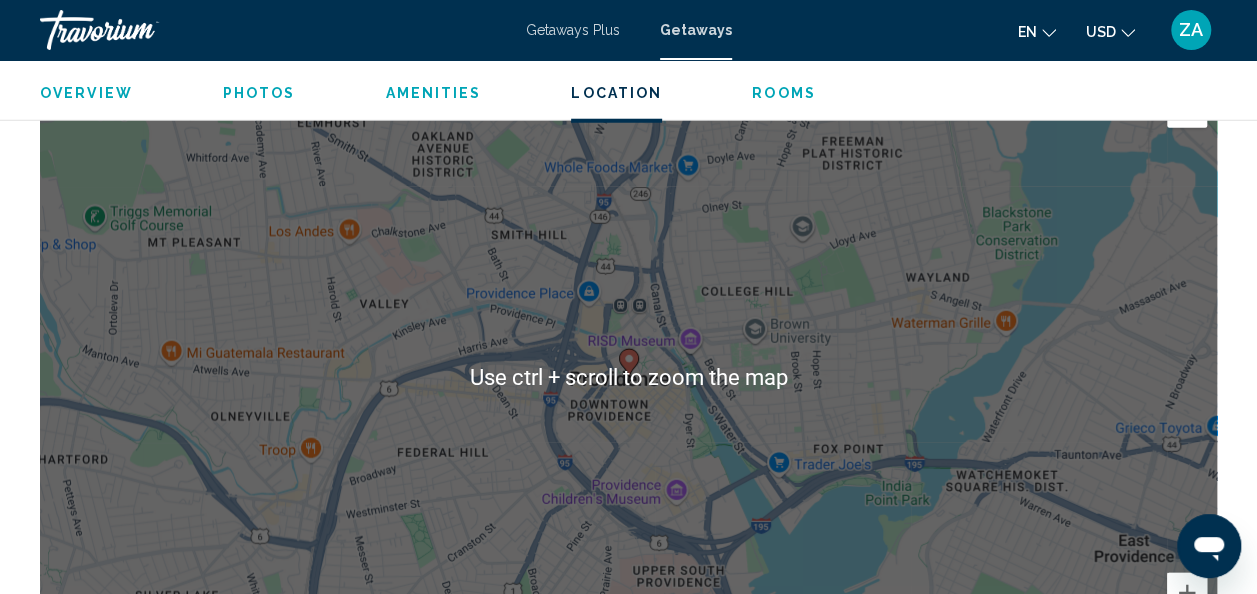 scroll, scrollTop: 2138, scrollLeft: 0, axis: vertical 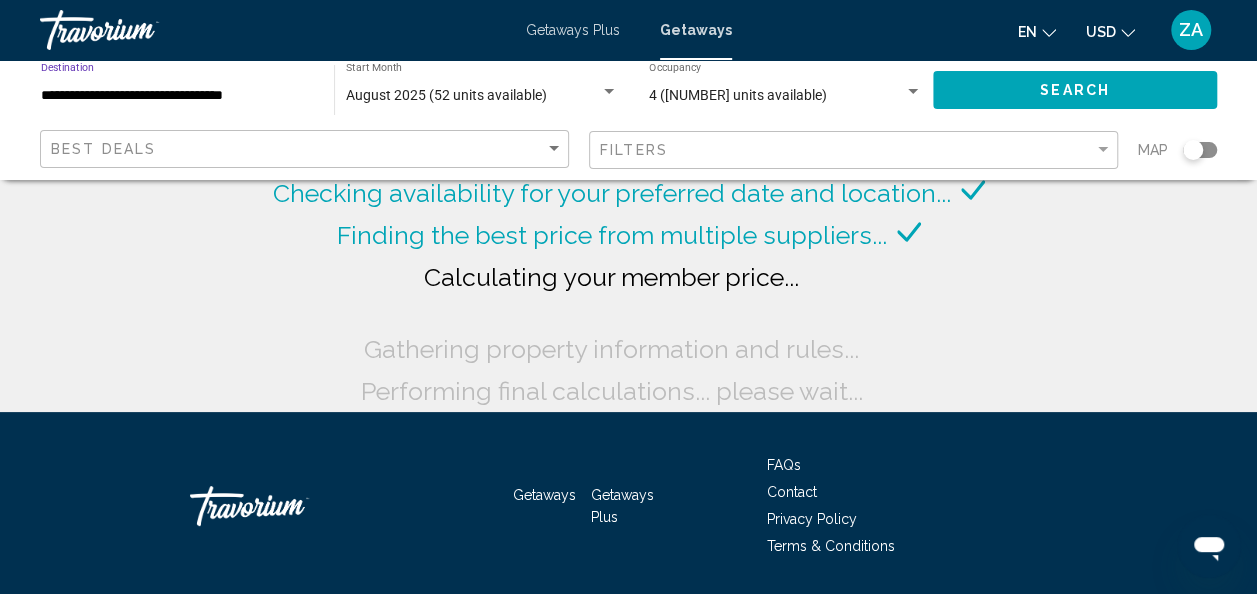 click on "**********" at bounding box center (177, 96) 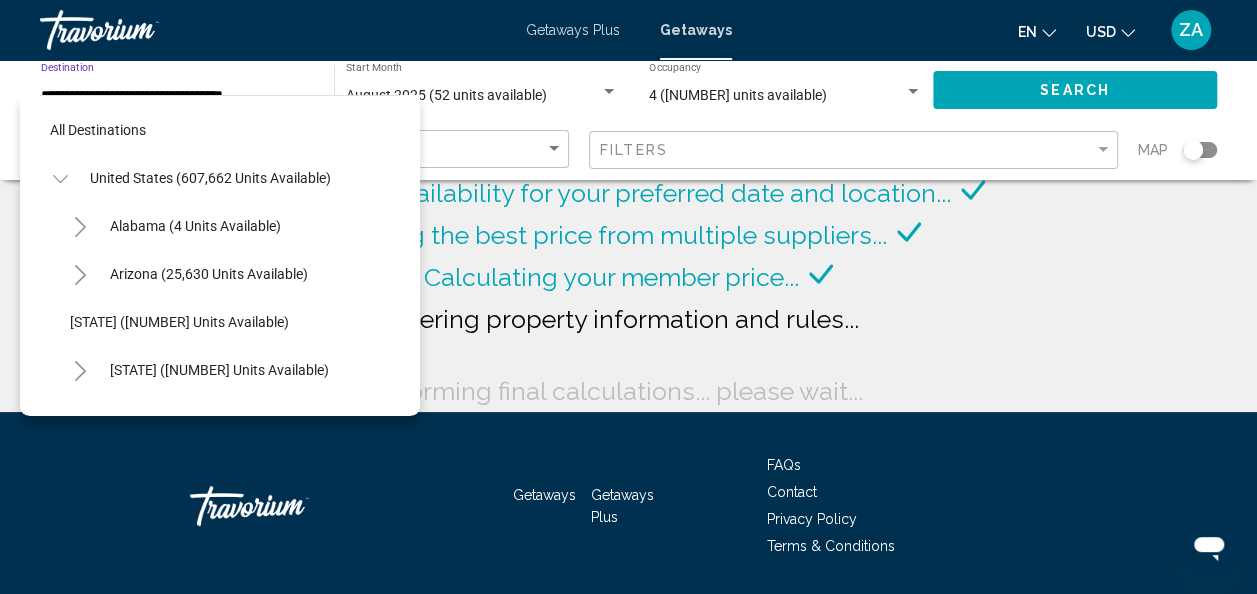 scroll, scrollTop: 1614, scrollLeft: 0, axis: vertical 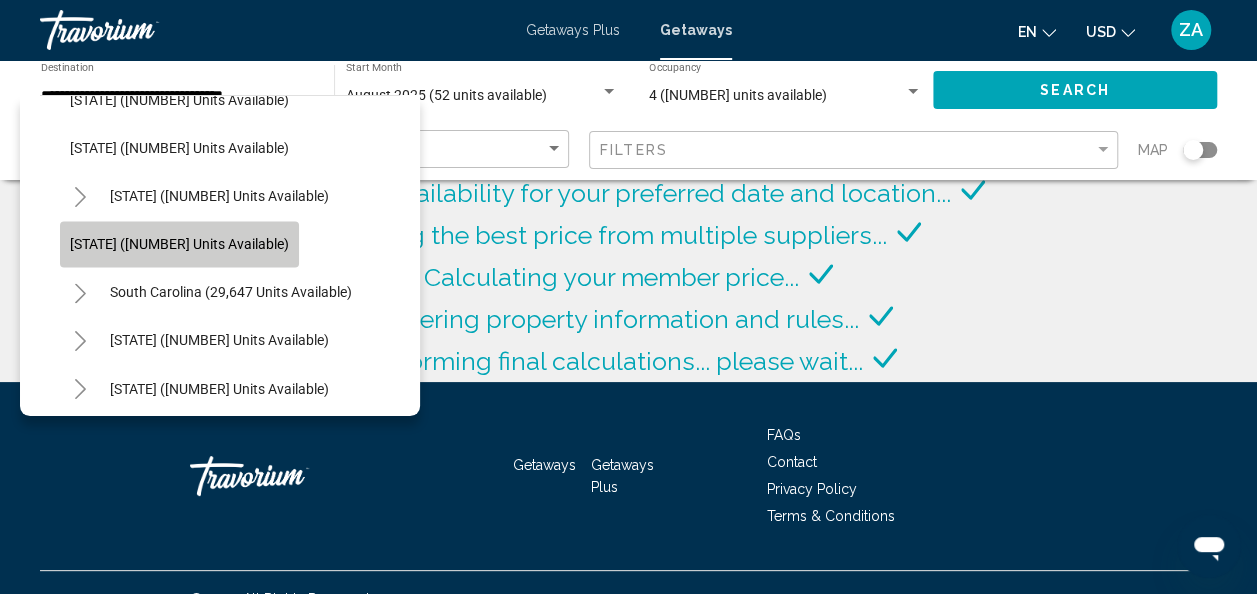 click on "[STATE] ([NUMBER] units available)" 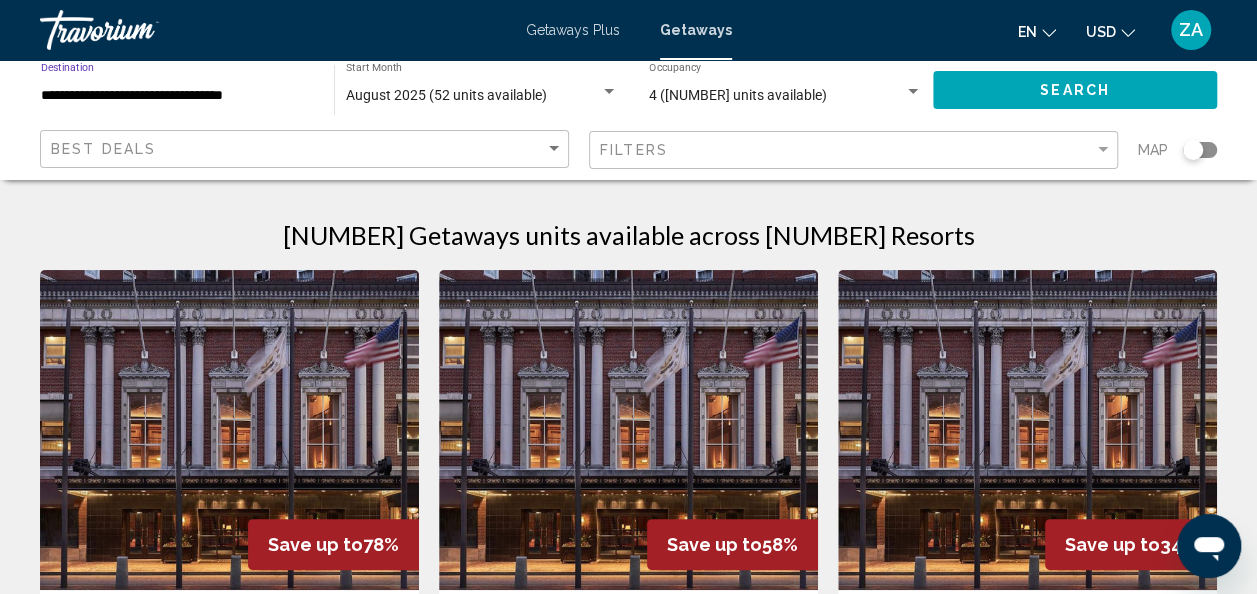 click on "**********" at bounding box center (177, 96) 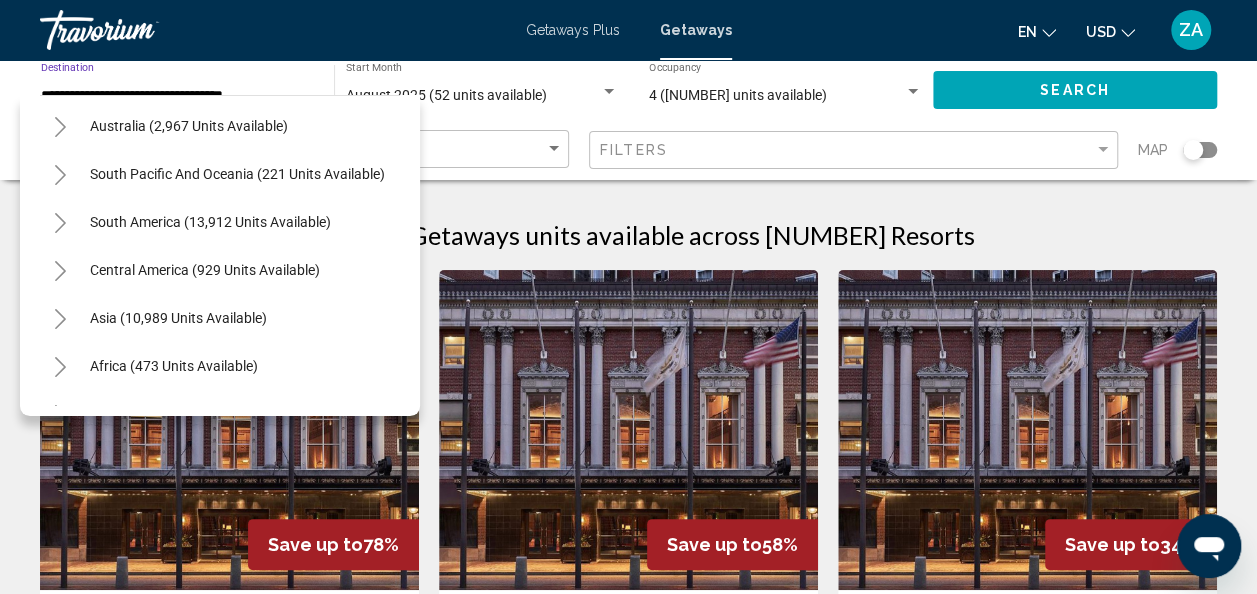 scroll, scrollTop: 2547, scrollLeft: 0, axis: vertical 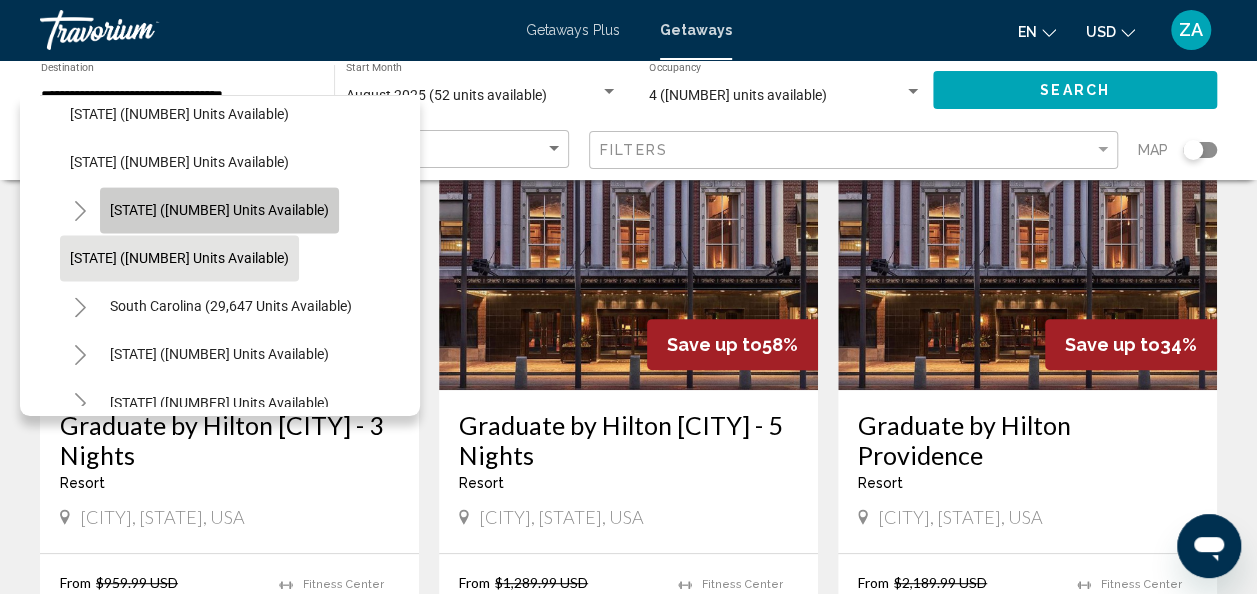 click on "[STATE] ([NUMBER] units available)" 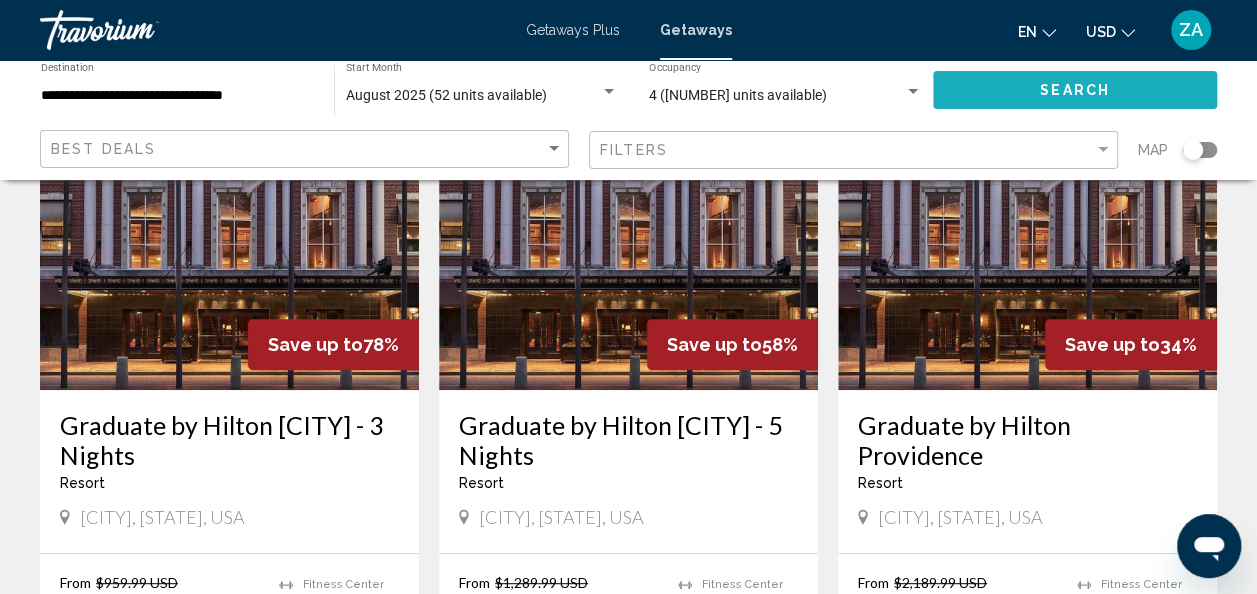 click on "Search" 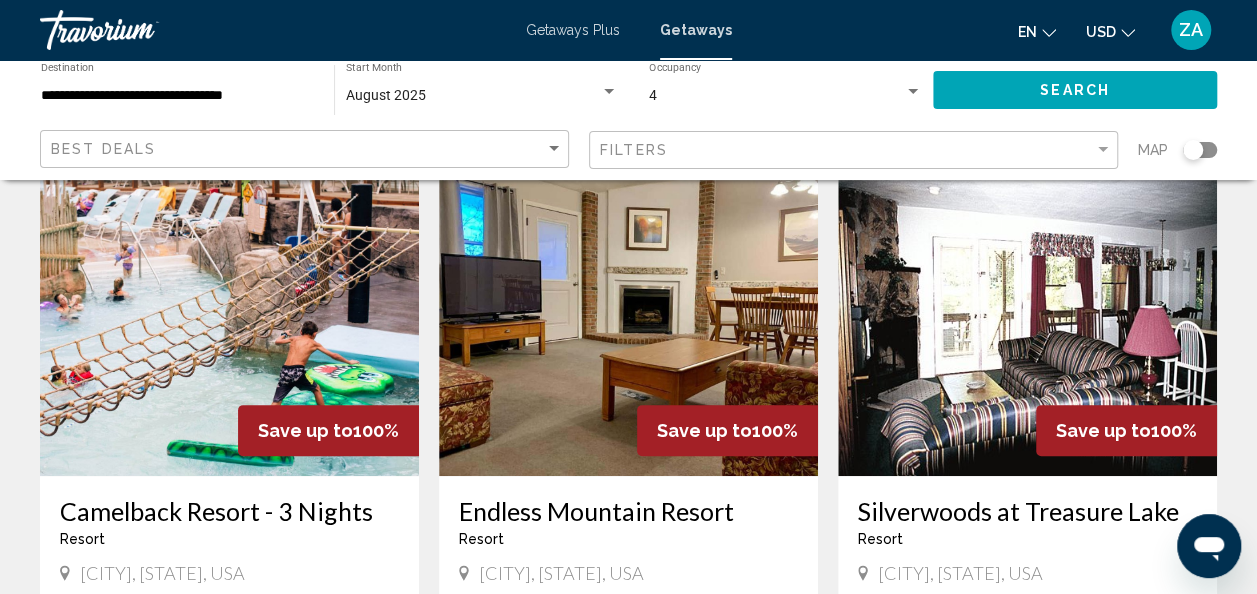 scroll, scrollTop: 100, scrollLeft: 0, axis: vertical 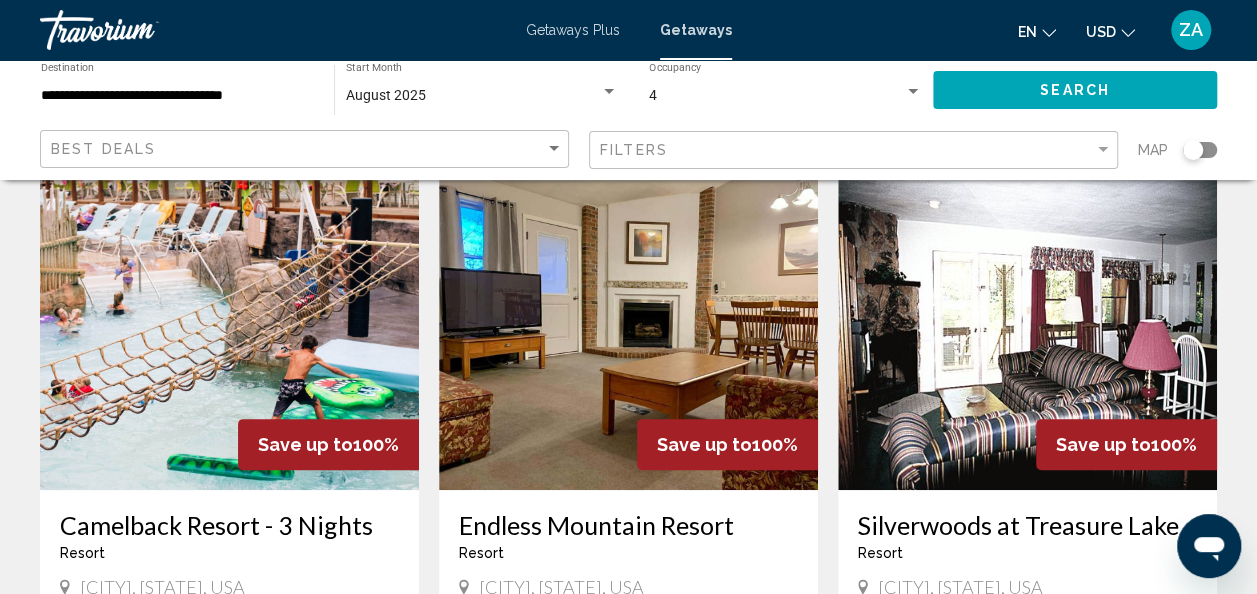 click at bounding box center (1027, 330) 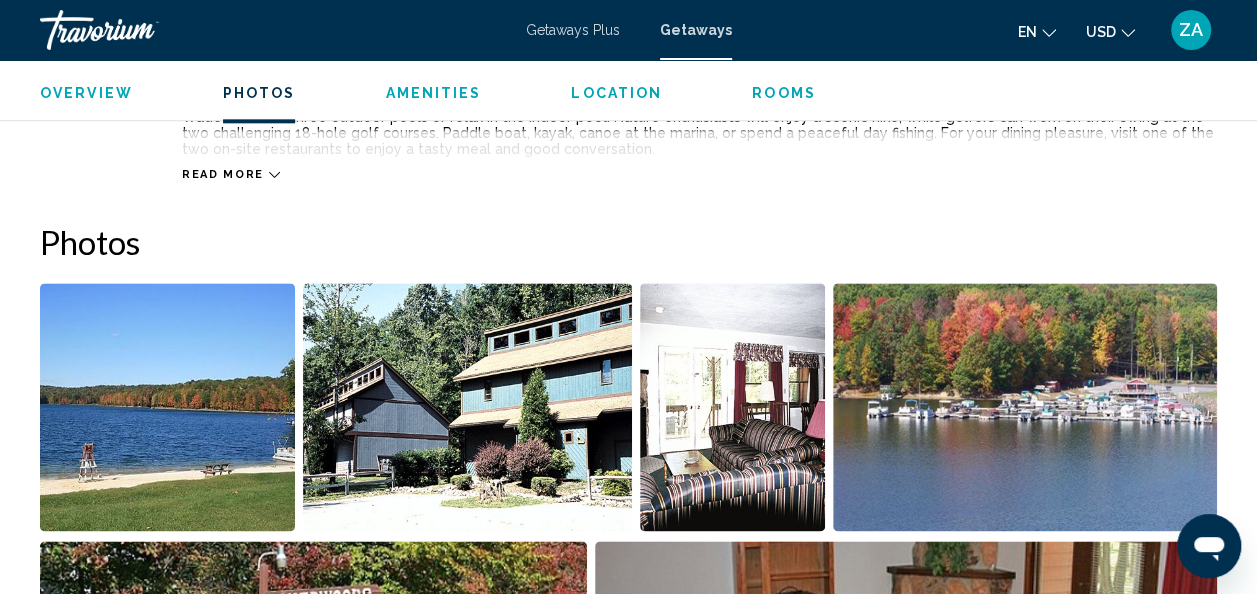 scroll, scrollTop: 1138, scrollLeft: 0, axis: vertical 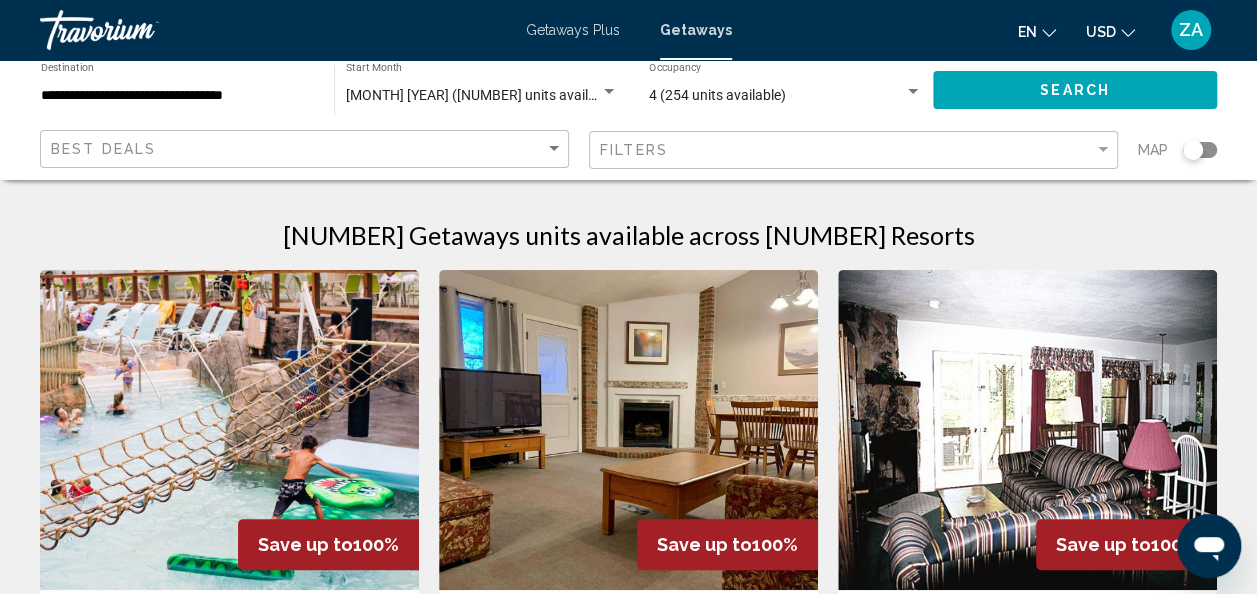 click at bounding box center (229, 430) 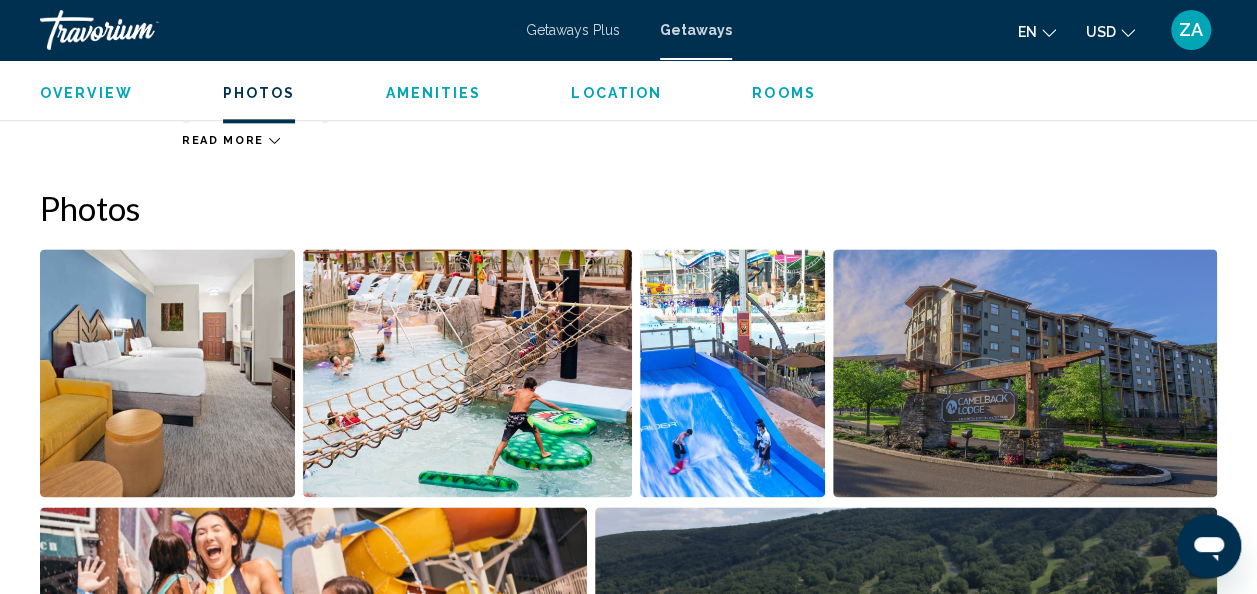 scroll, scrollTop: 1238, scrollLeft: 0, axis: vertical 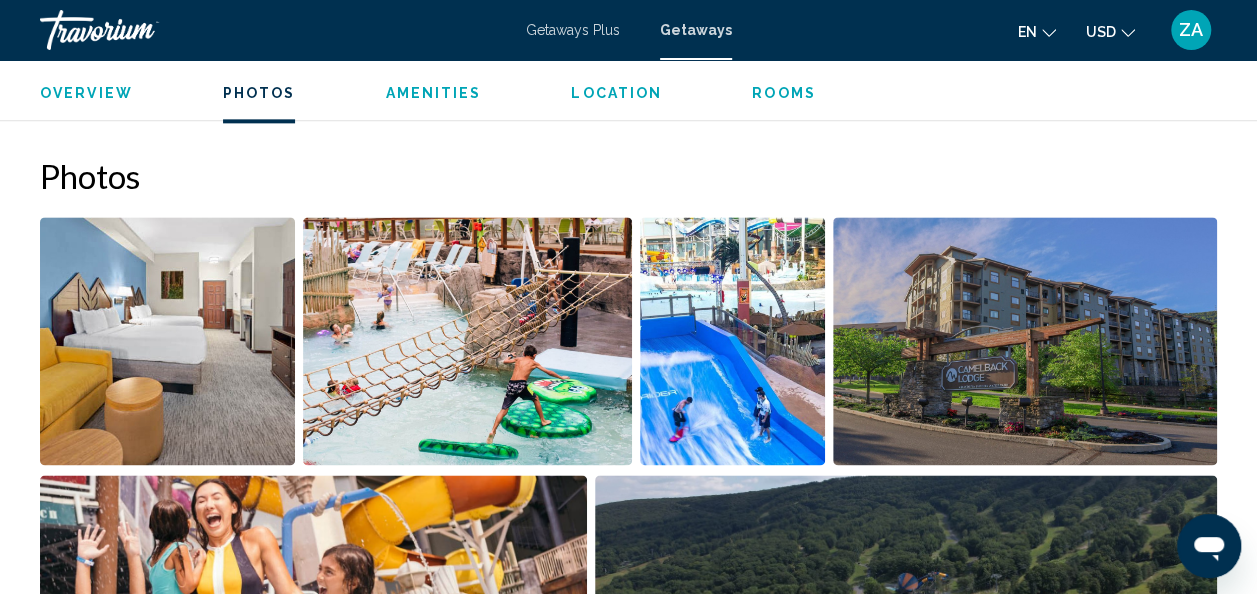 click at bounding box center (167, 341) 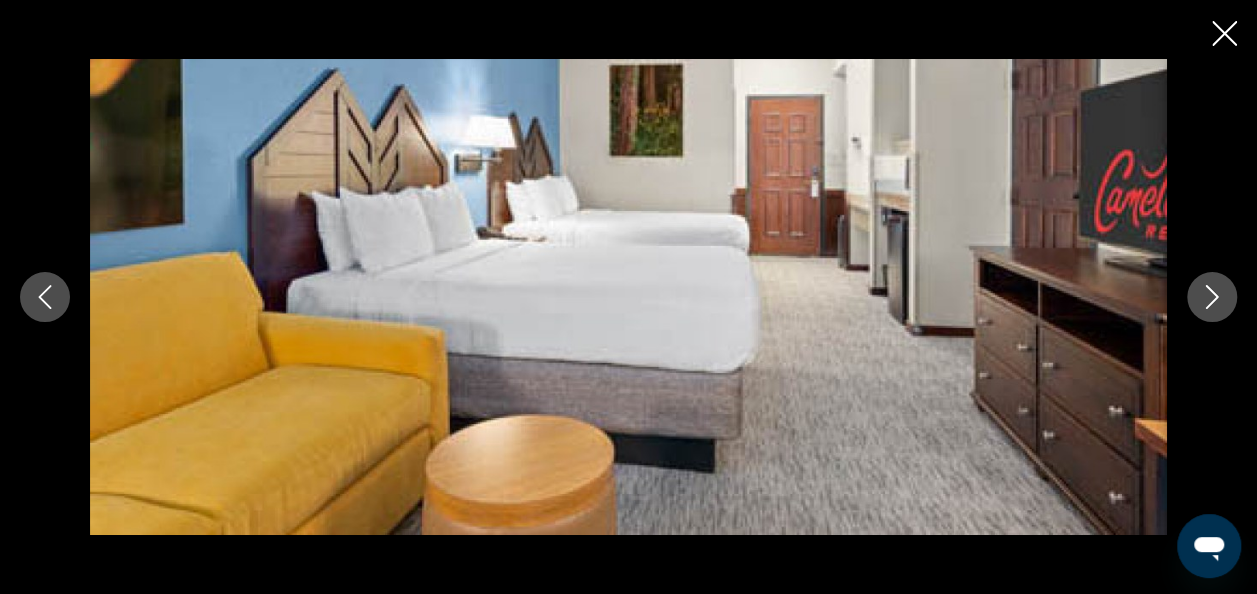 click 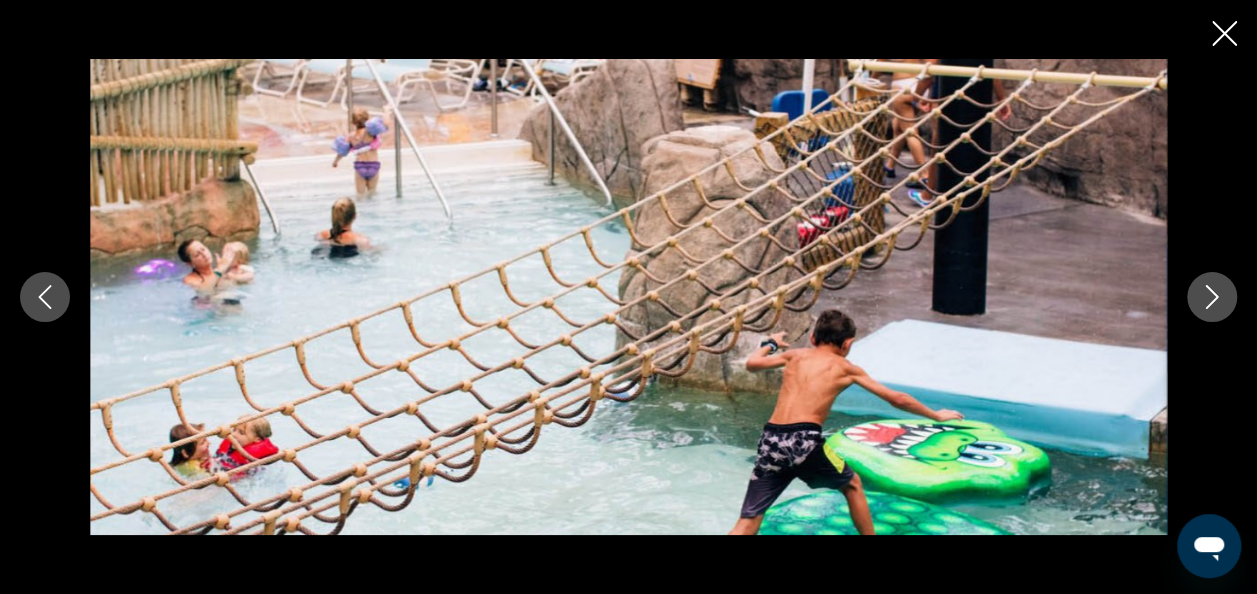 click 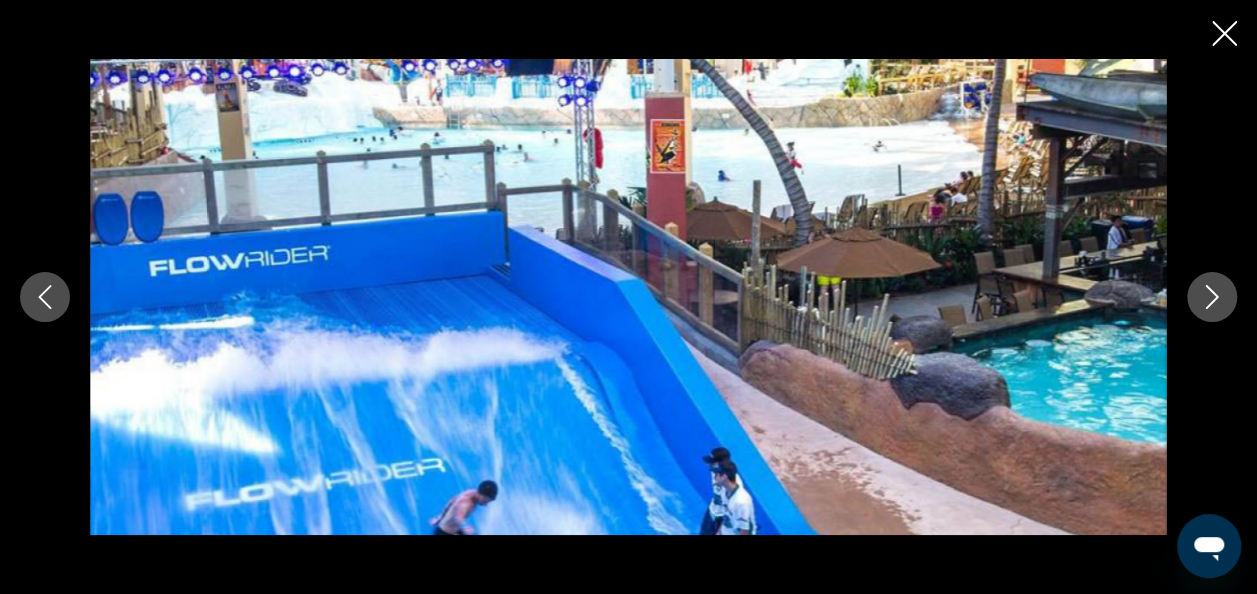 scroll, scrollTop: 1438, scrollLeft: 0, axis: vertical 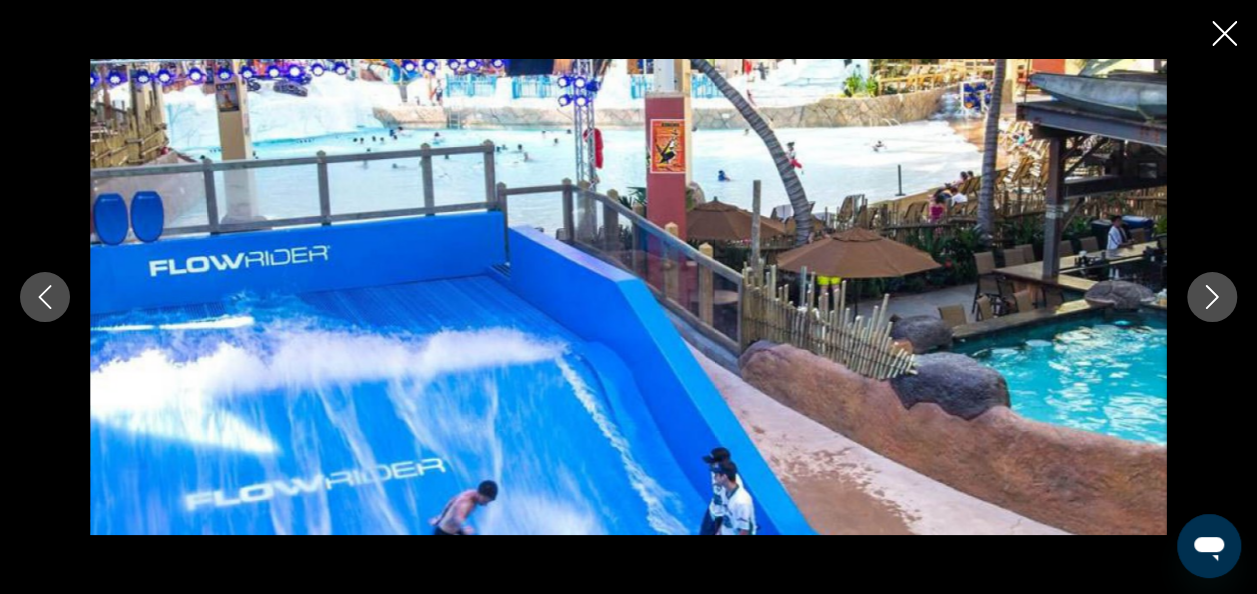 click 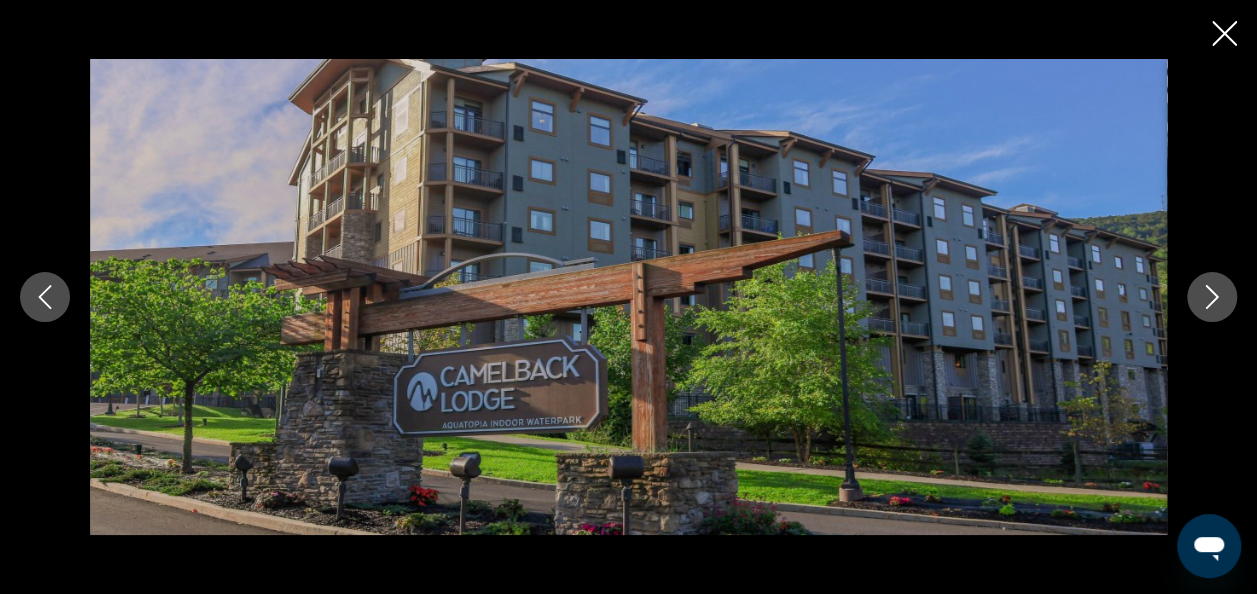 click 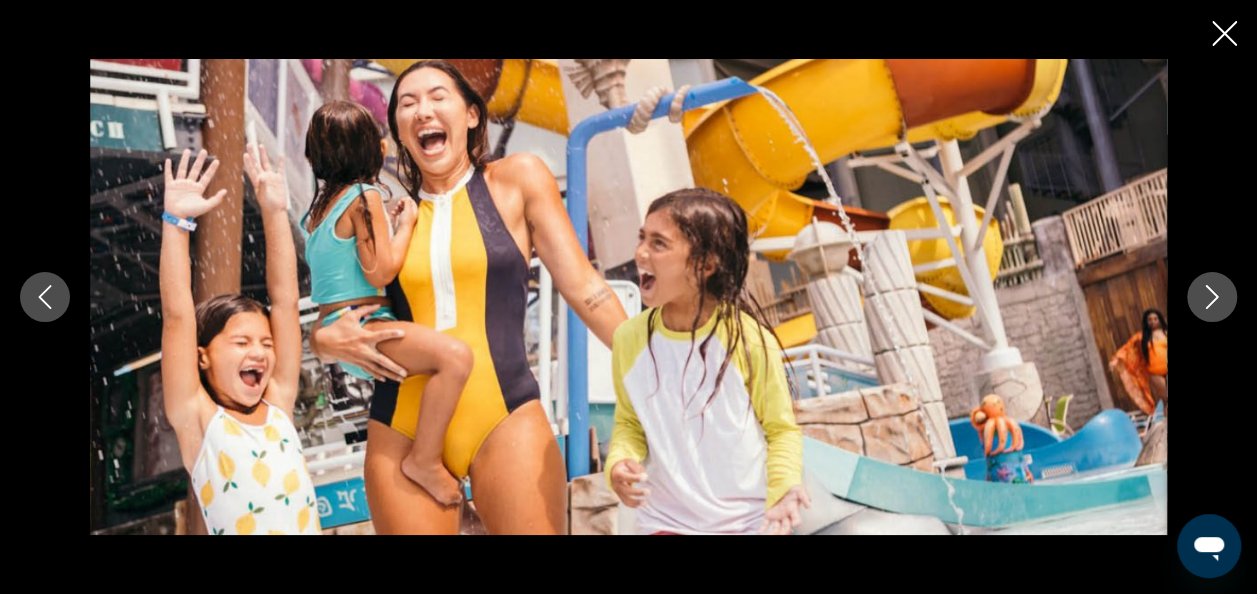 click 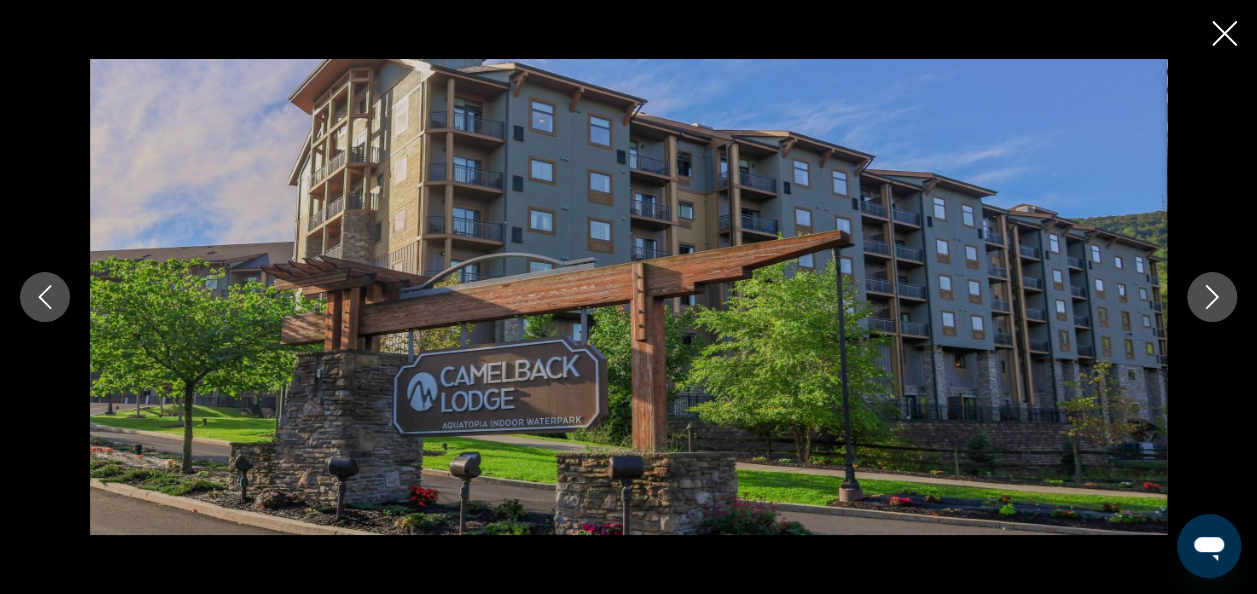 click 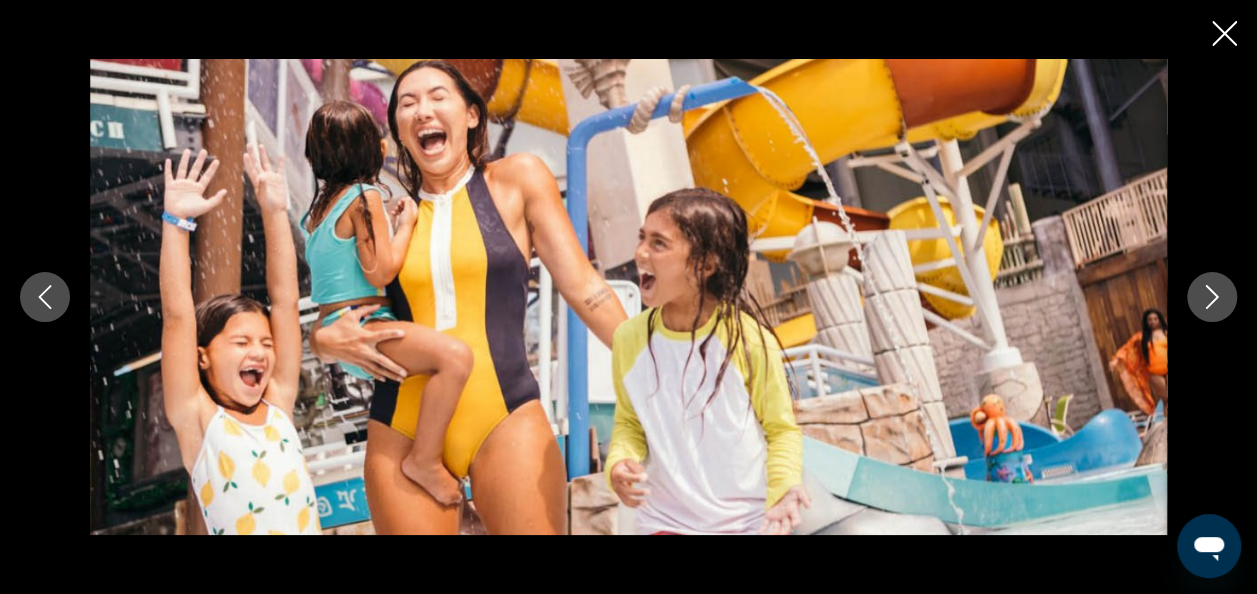 click 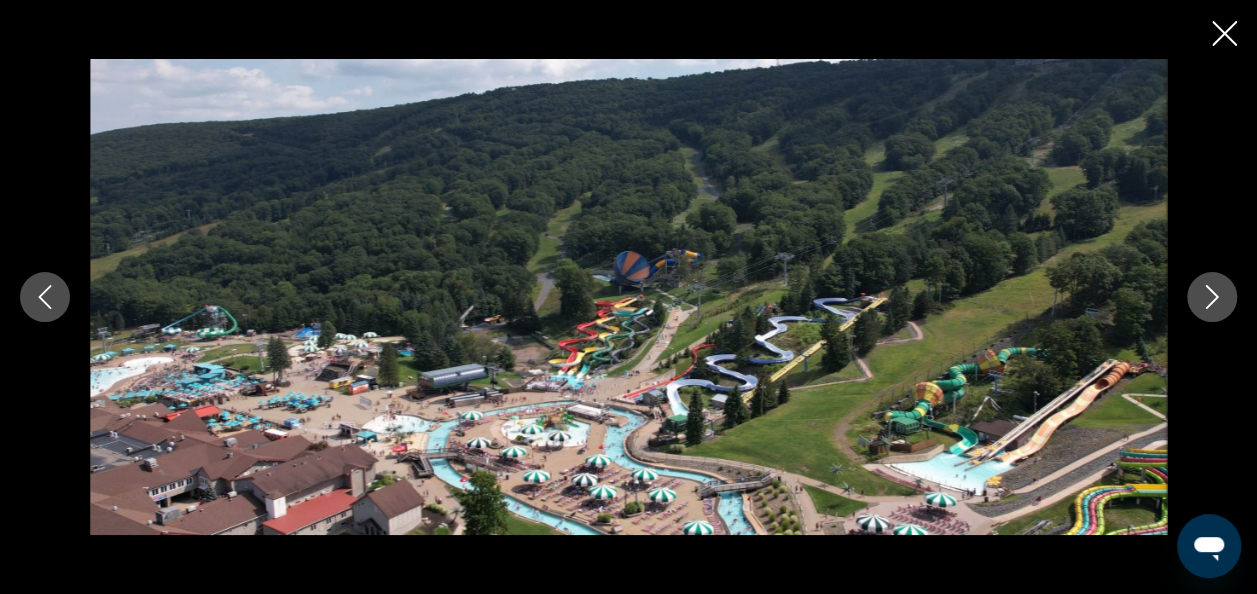 scroll, scrollTop: 1538, scrollLeft: 0, axis: vertical 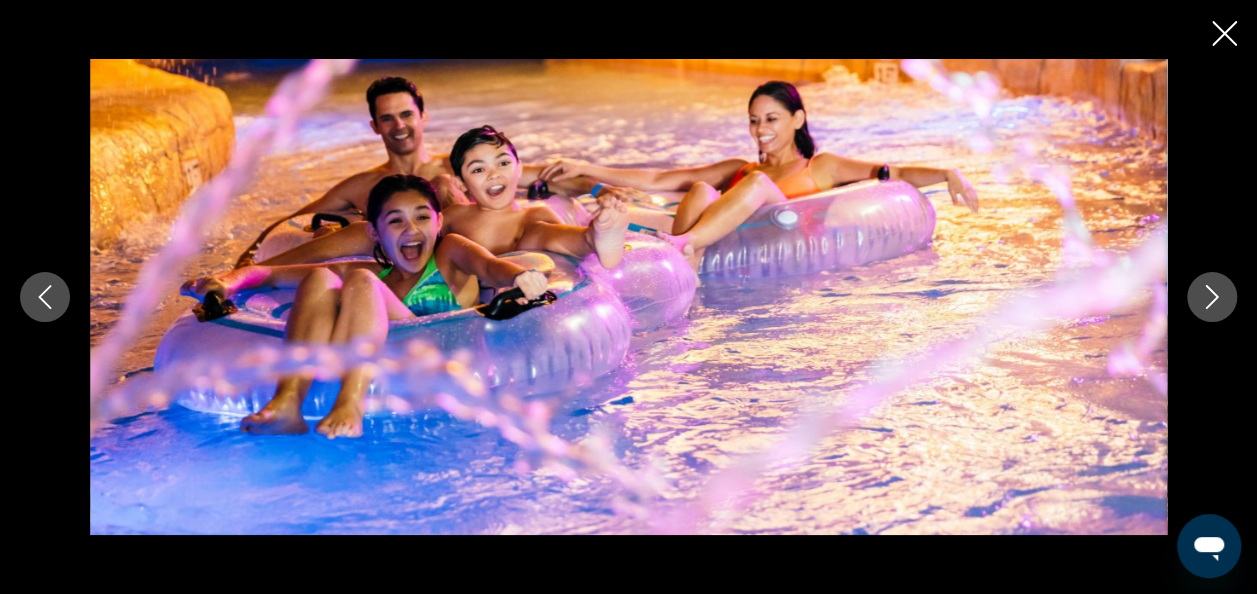 click 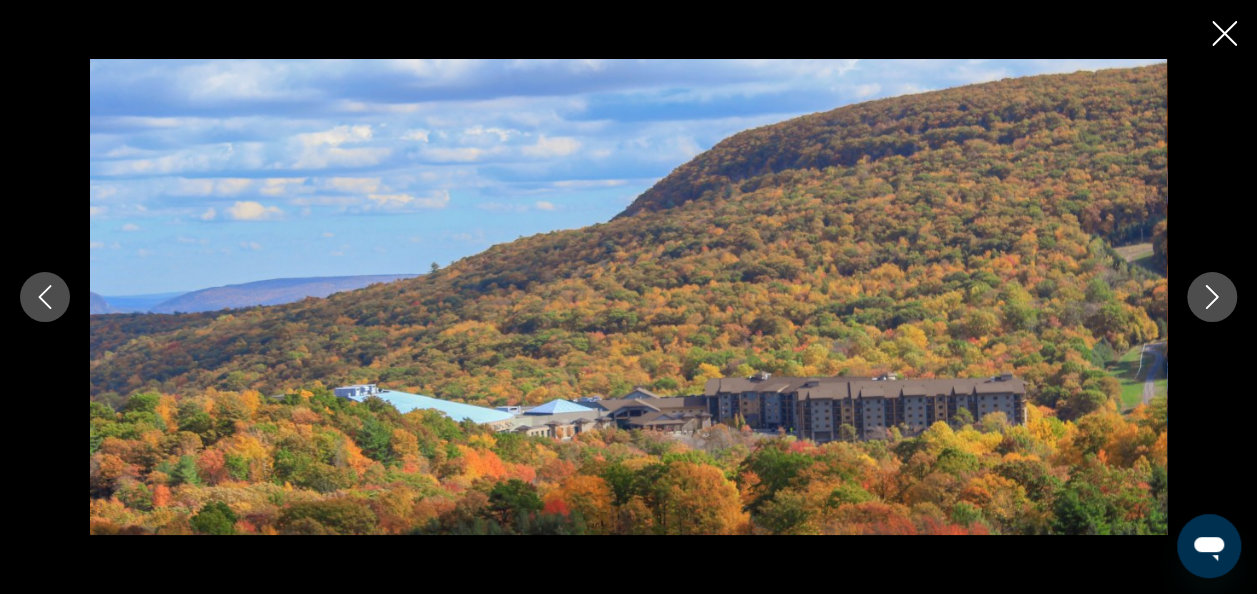 click 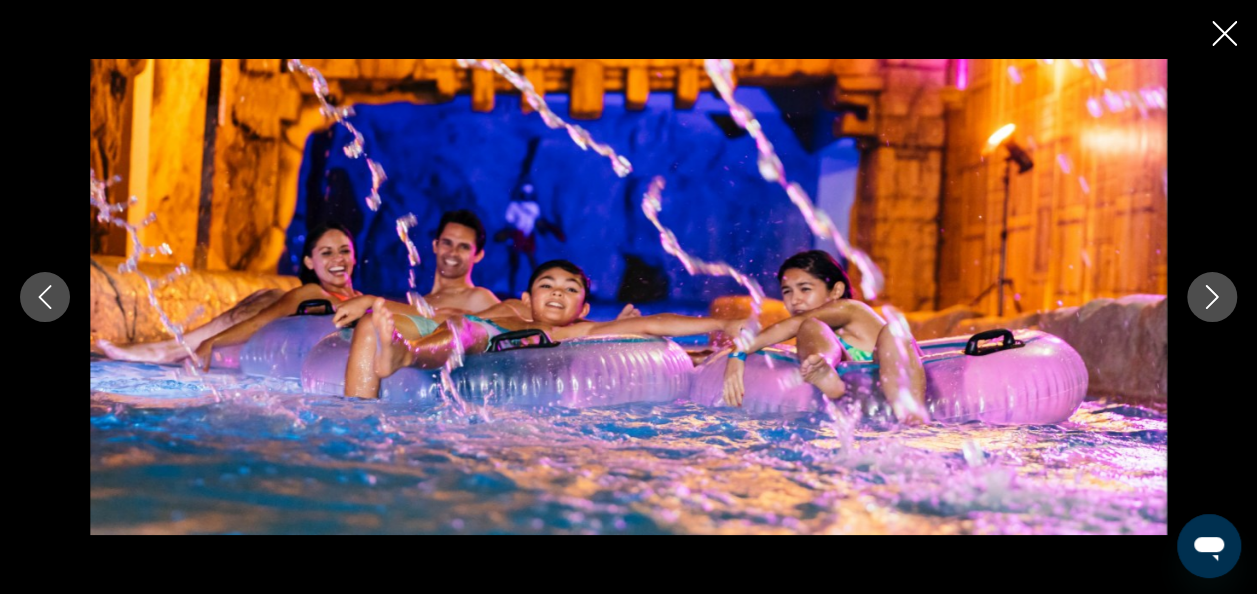 click 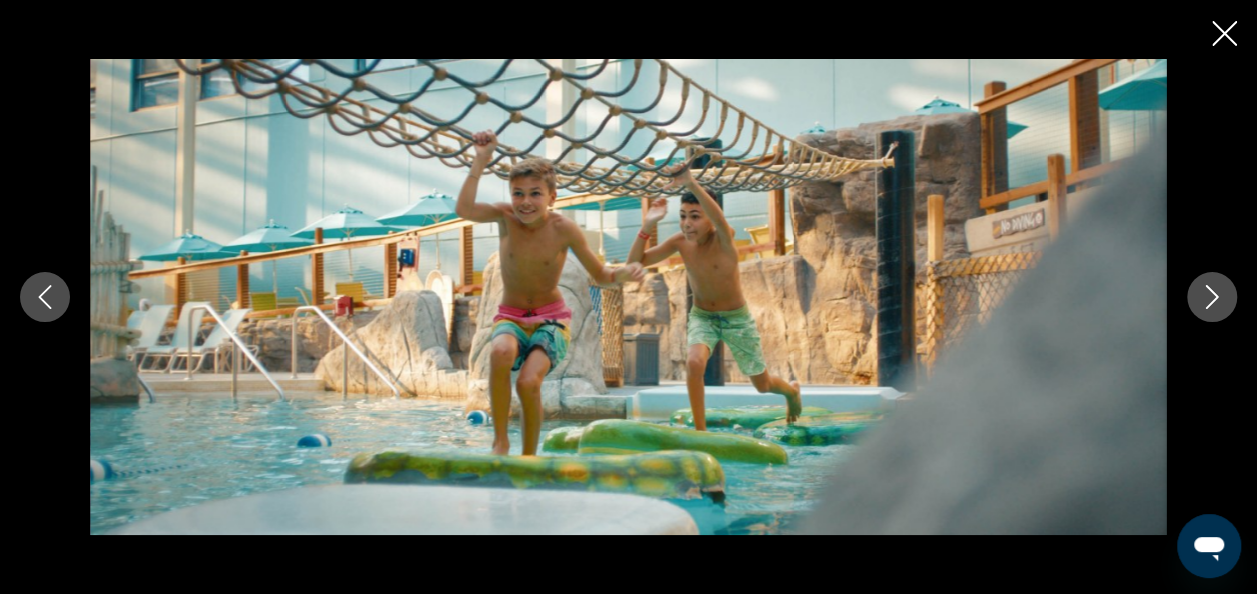 click 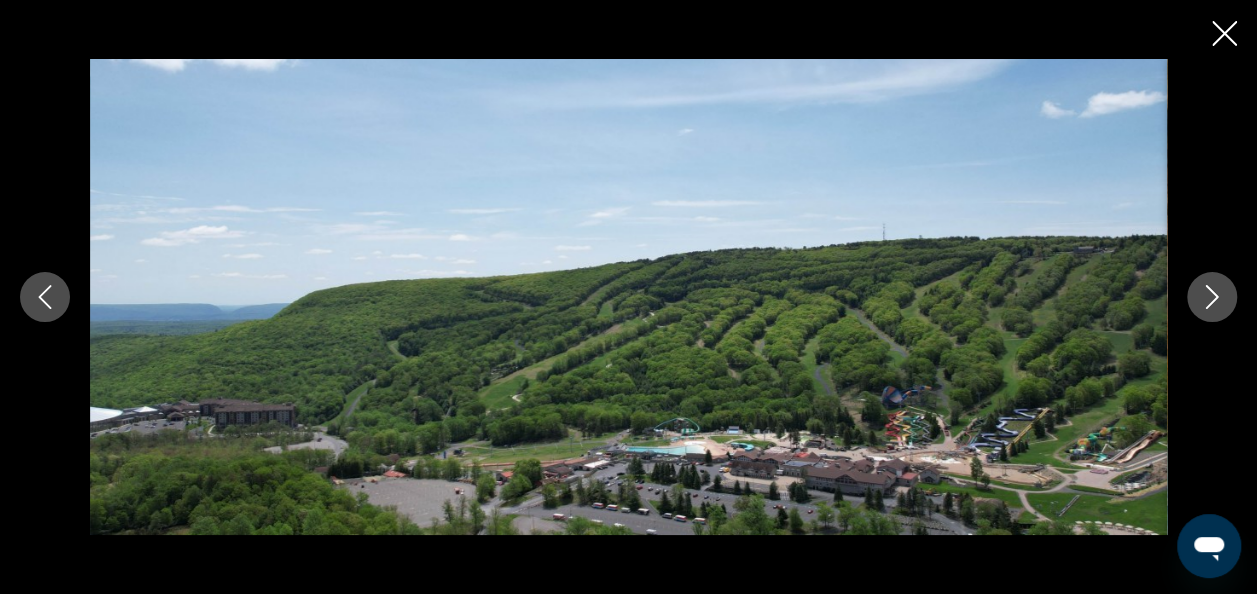 click 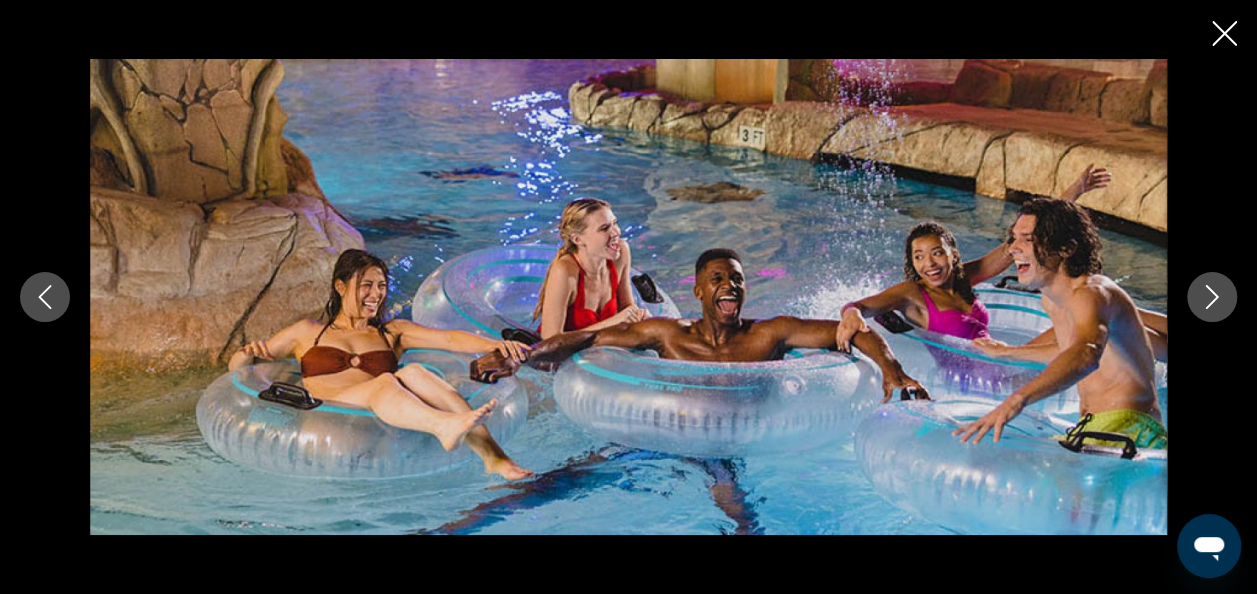 click 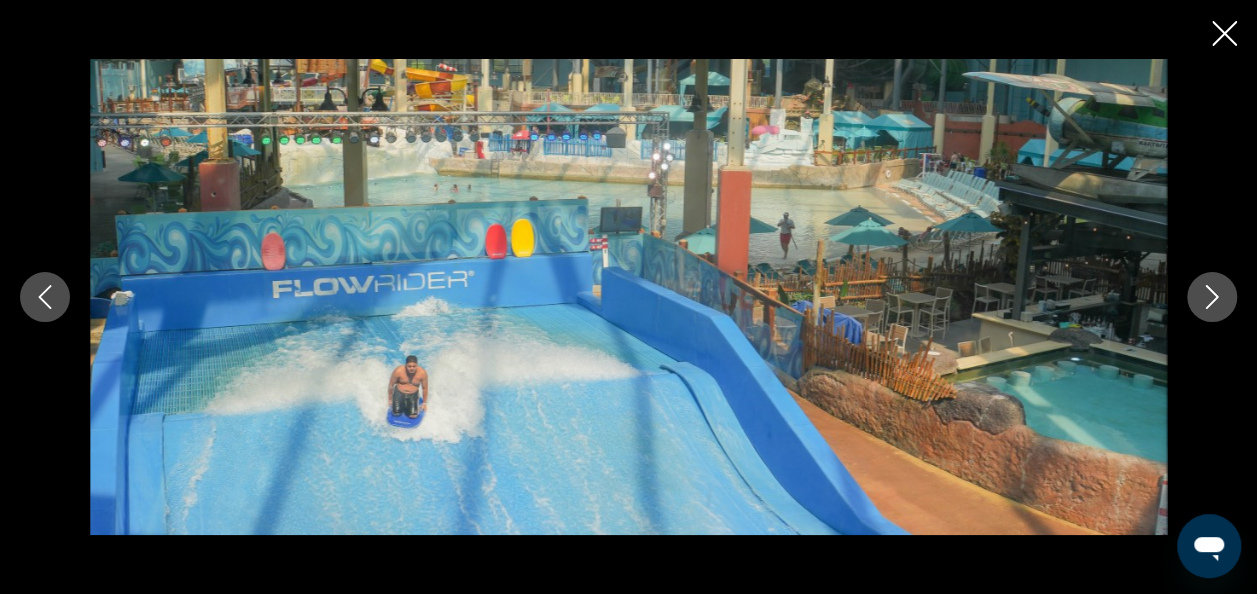 click 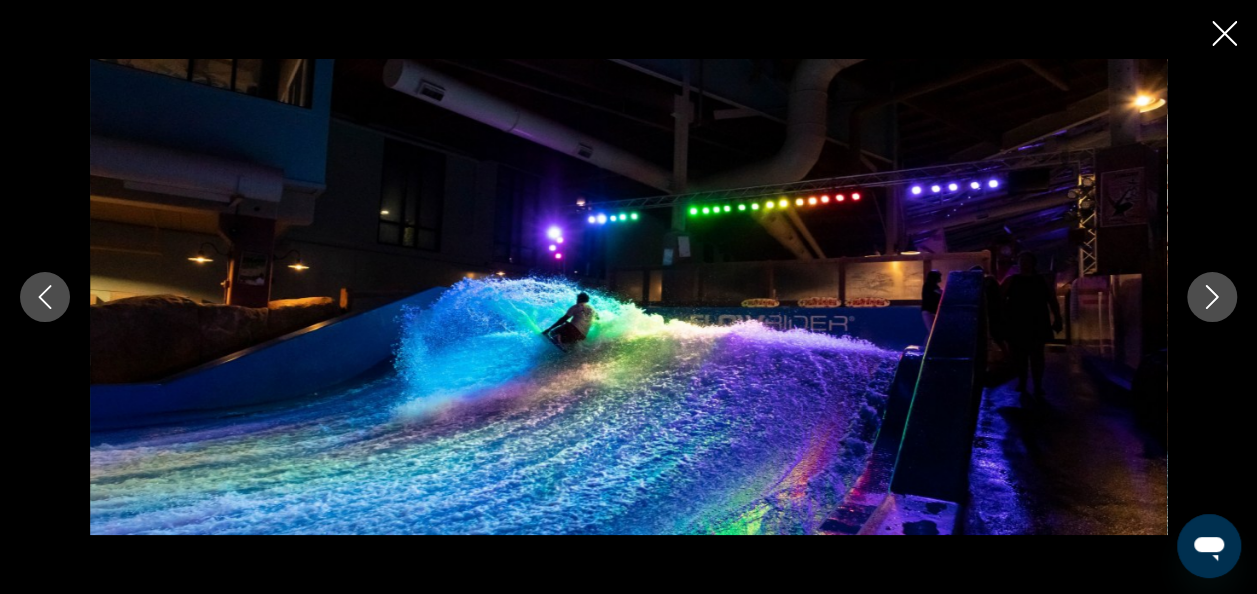 click 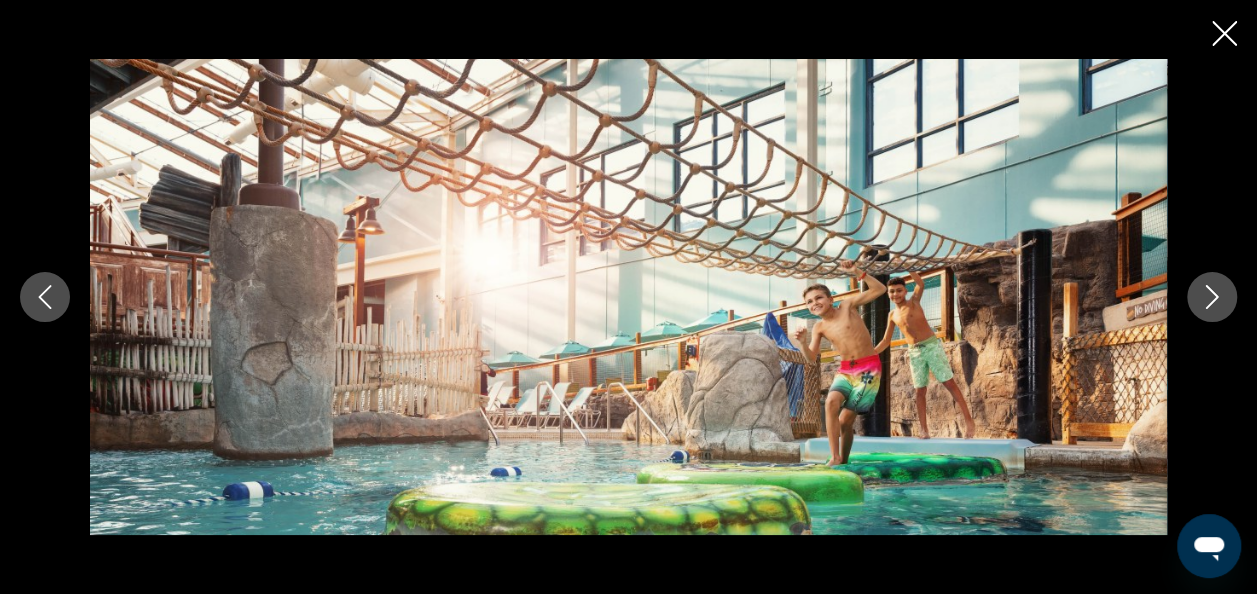 click 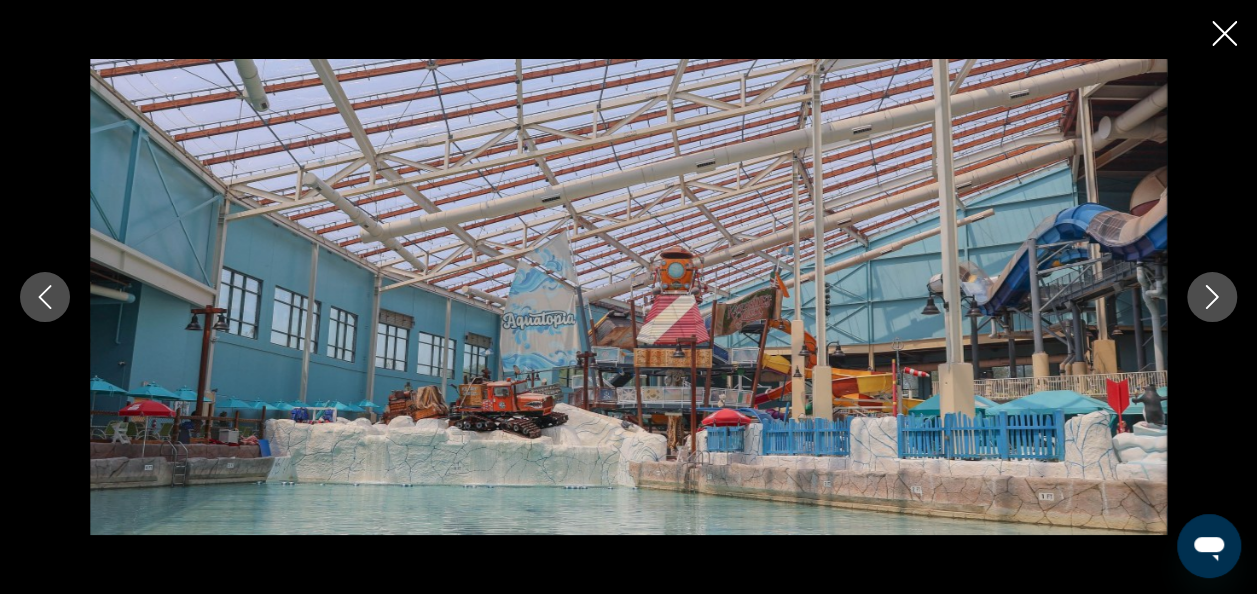 click 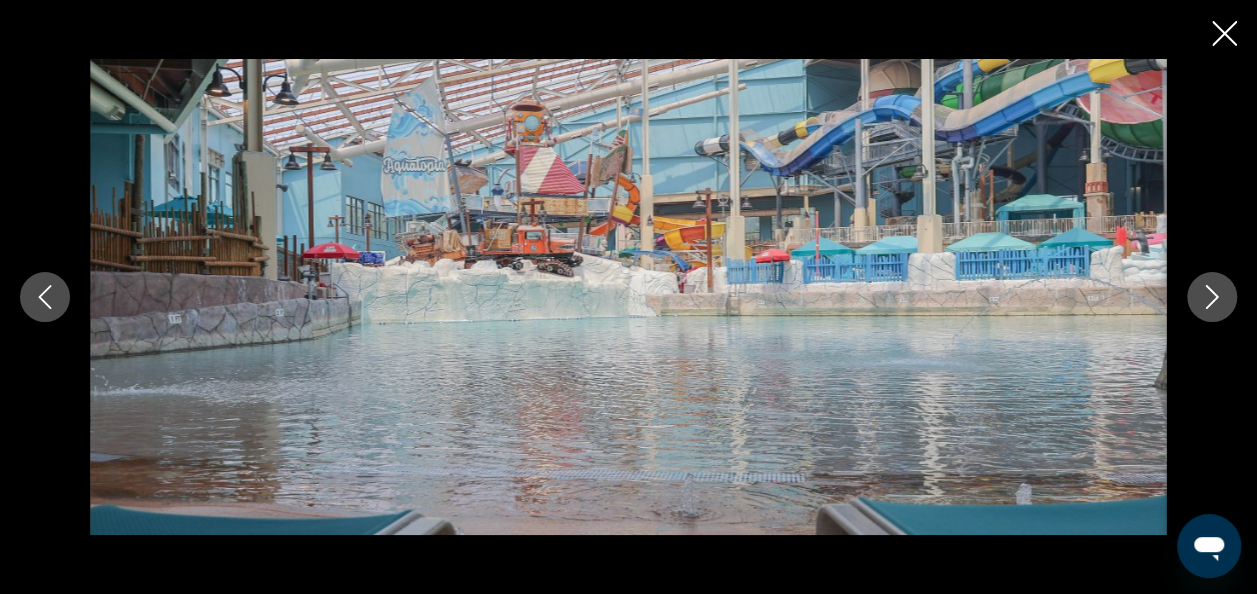 click 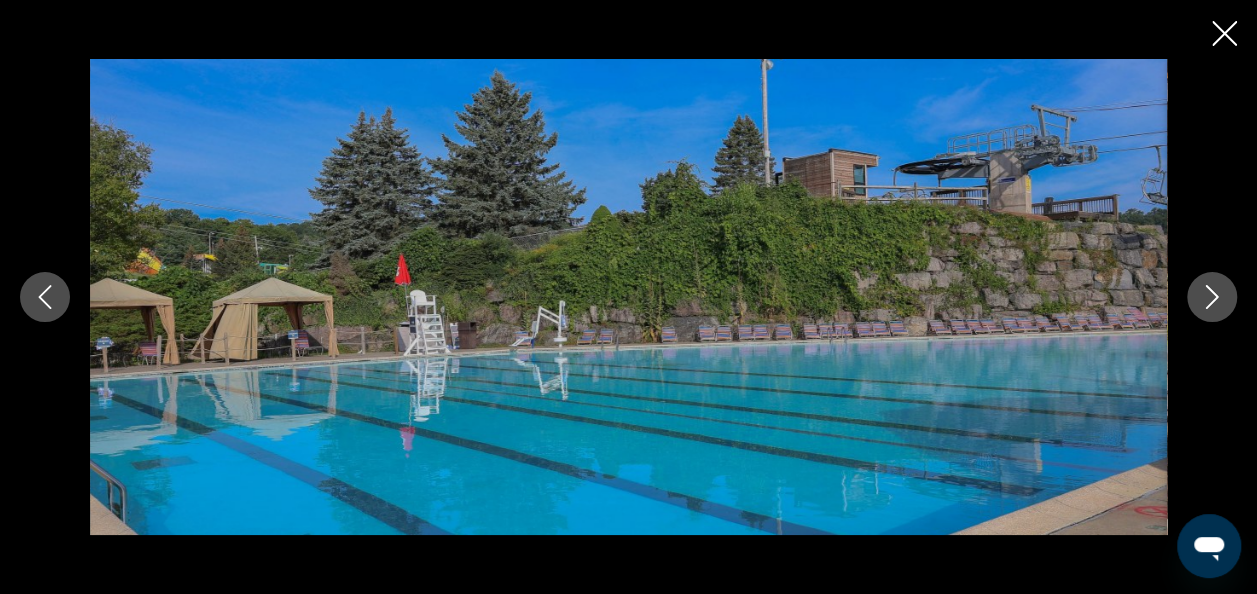 click 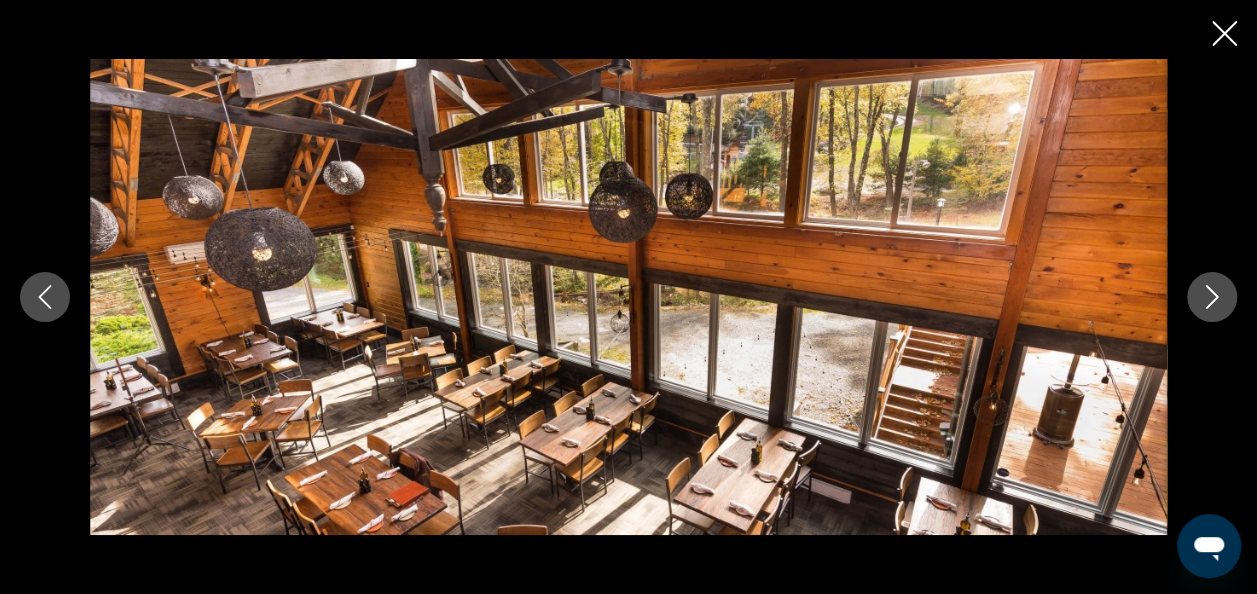 click 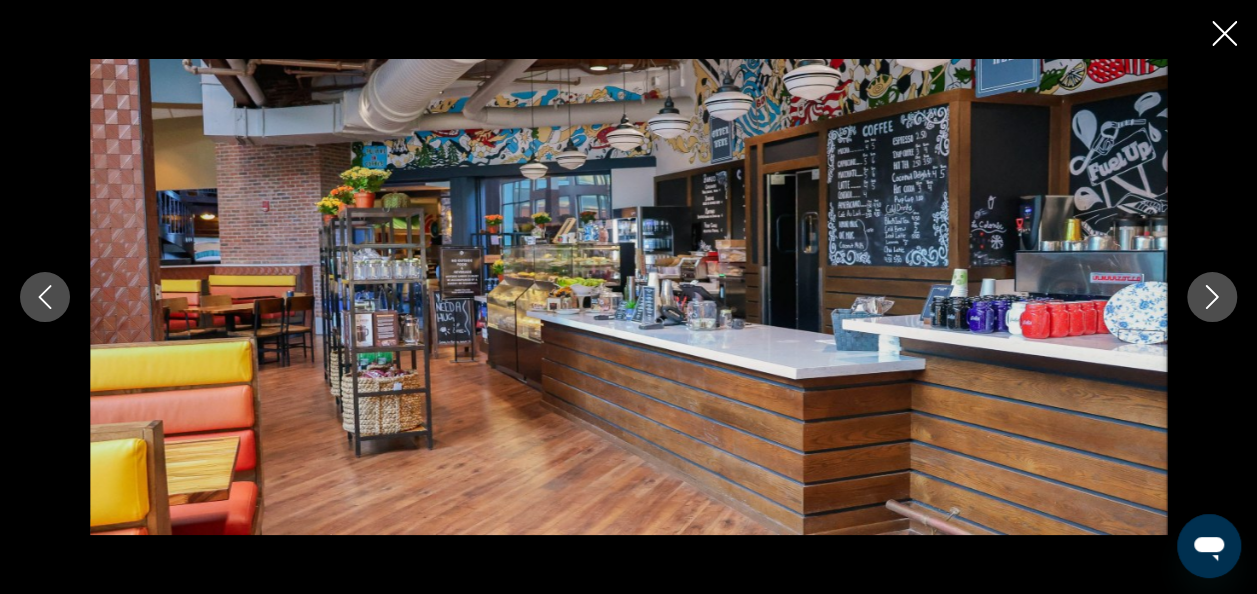 click 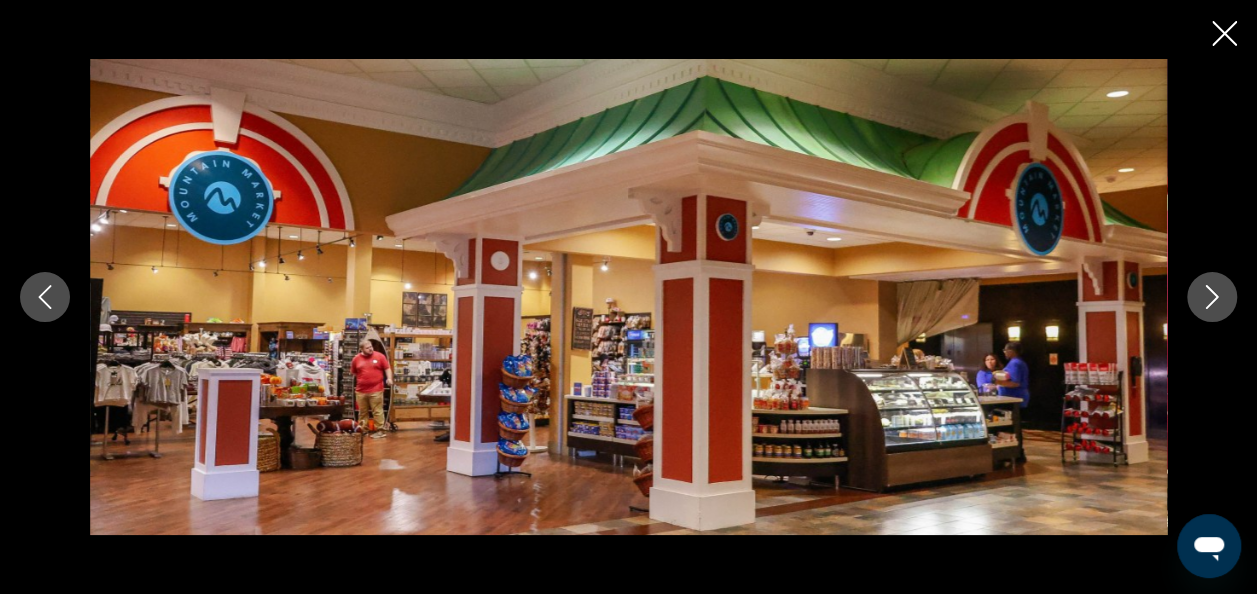 click 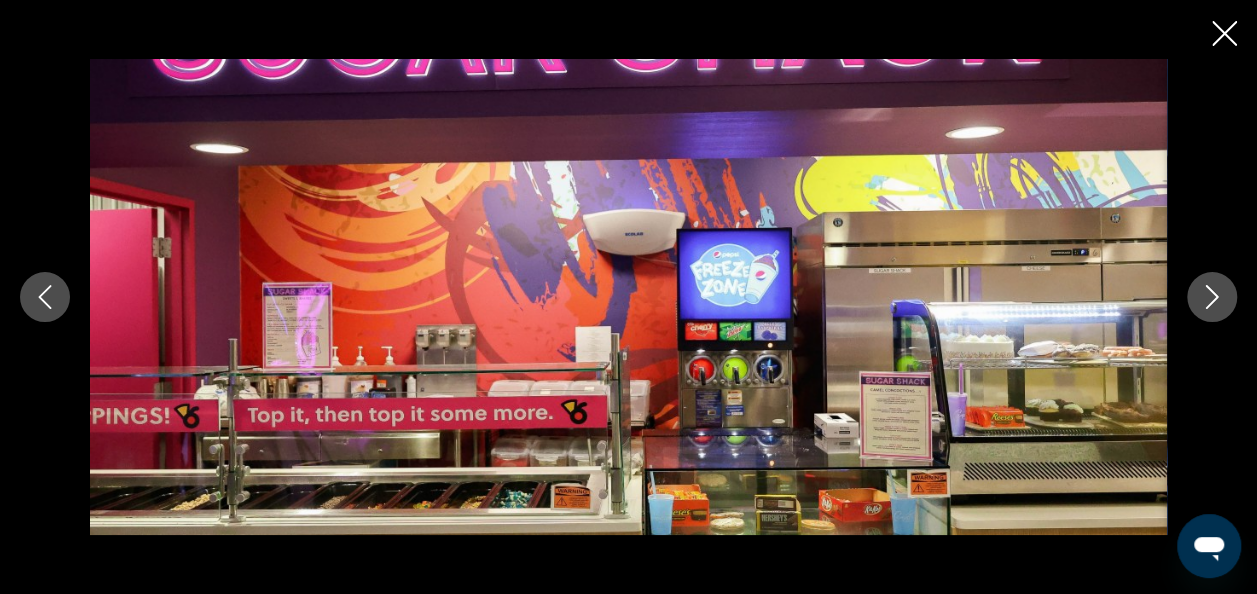 click 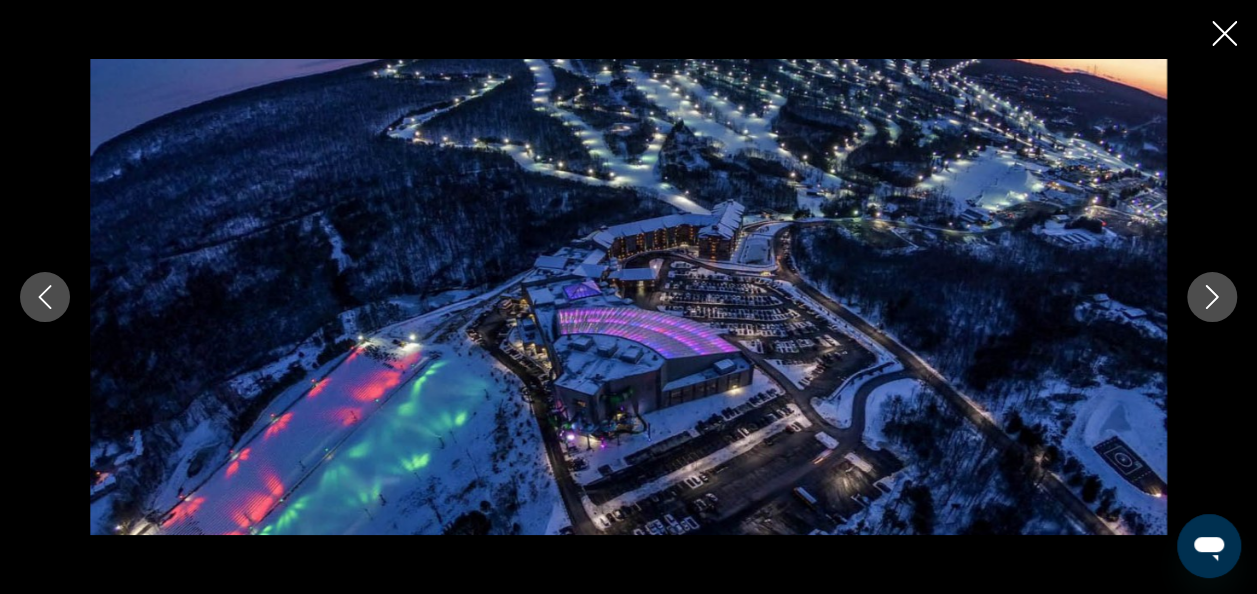 click 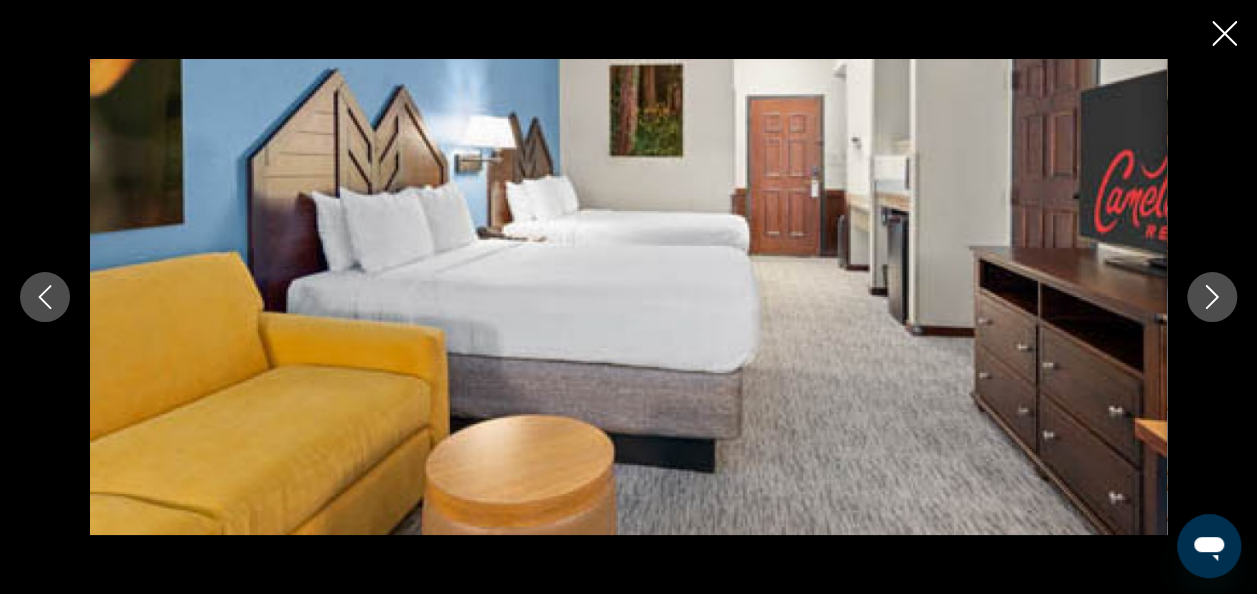 click 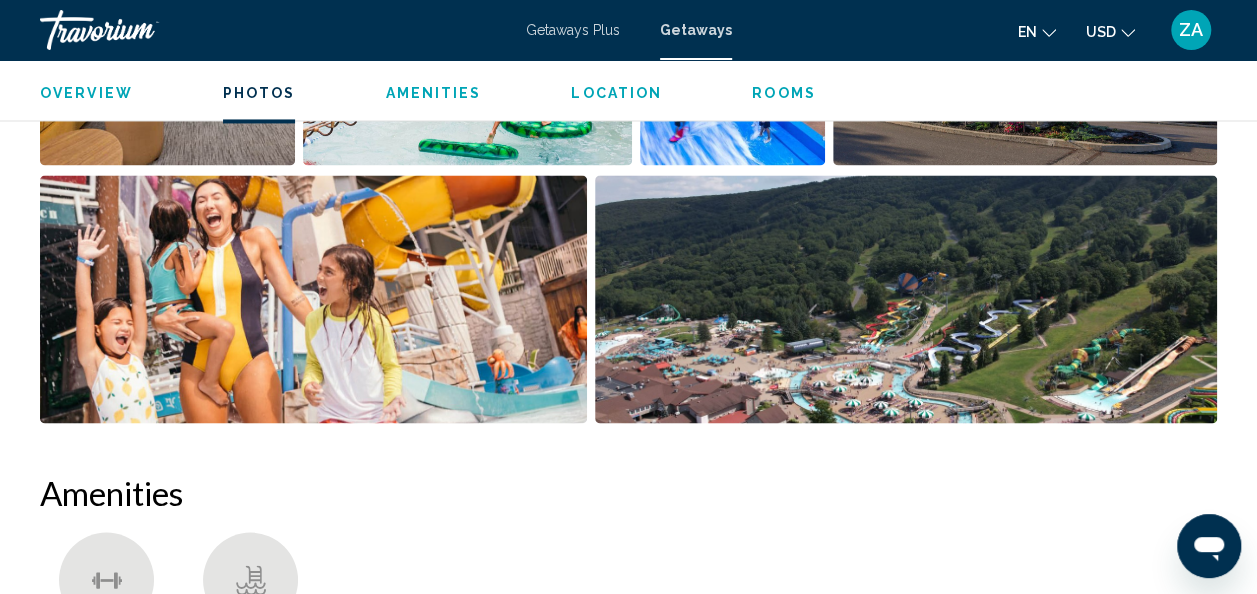 click on "Amenities" at bounding box center (628, 492) 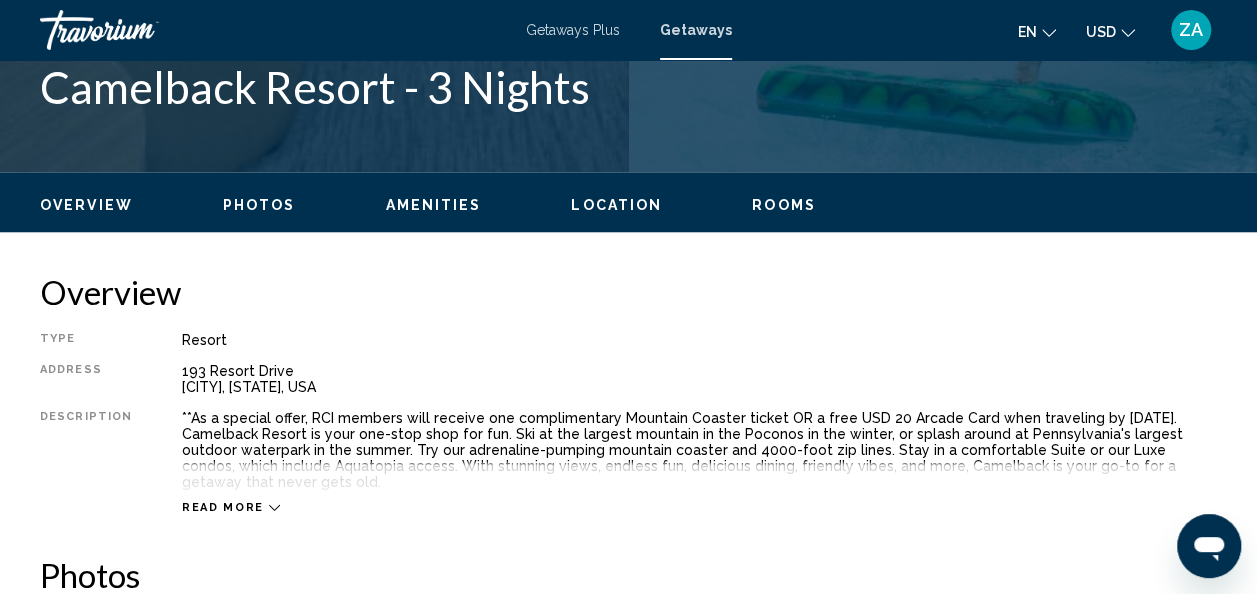 scroll, scrollTop: 938, scrollLeft: 0, axis: vertical 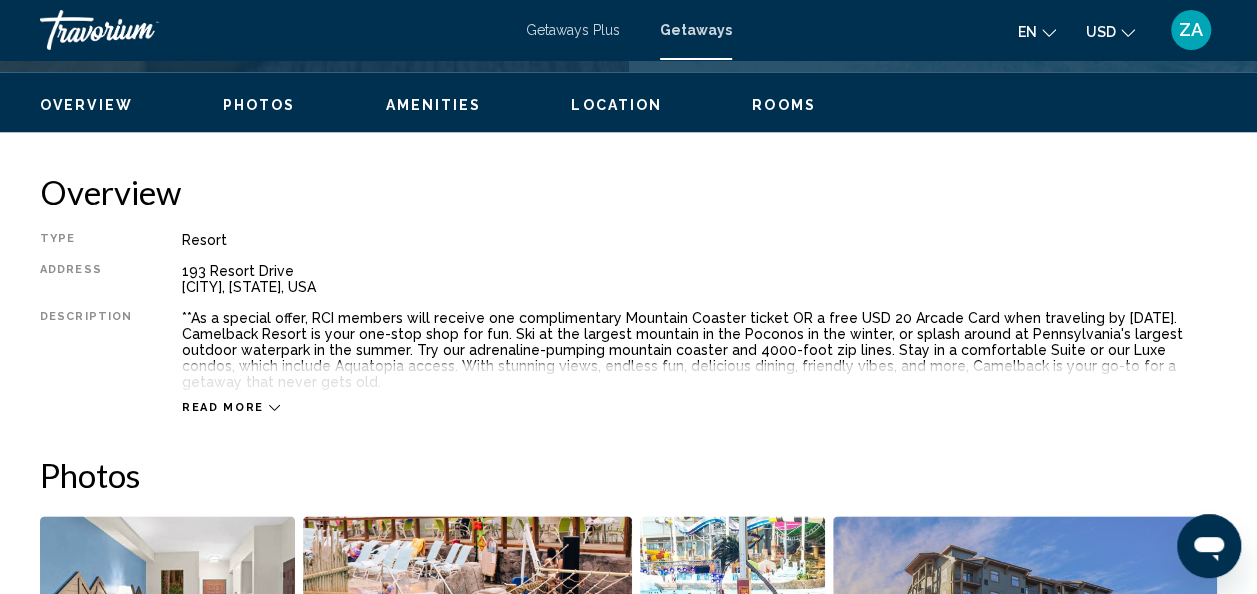 click on "Read more" at bounding box center (223, 407) 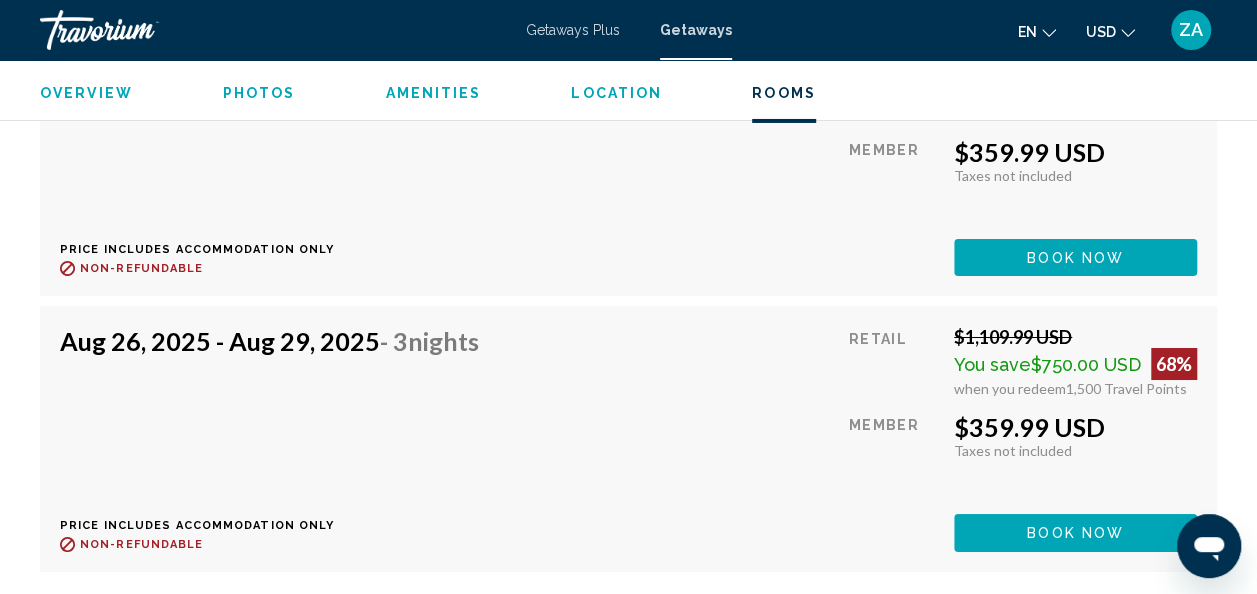 scroll, scrollTop: 7246, scrollLeft: 0, axis: vertical 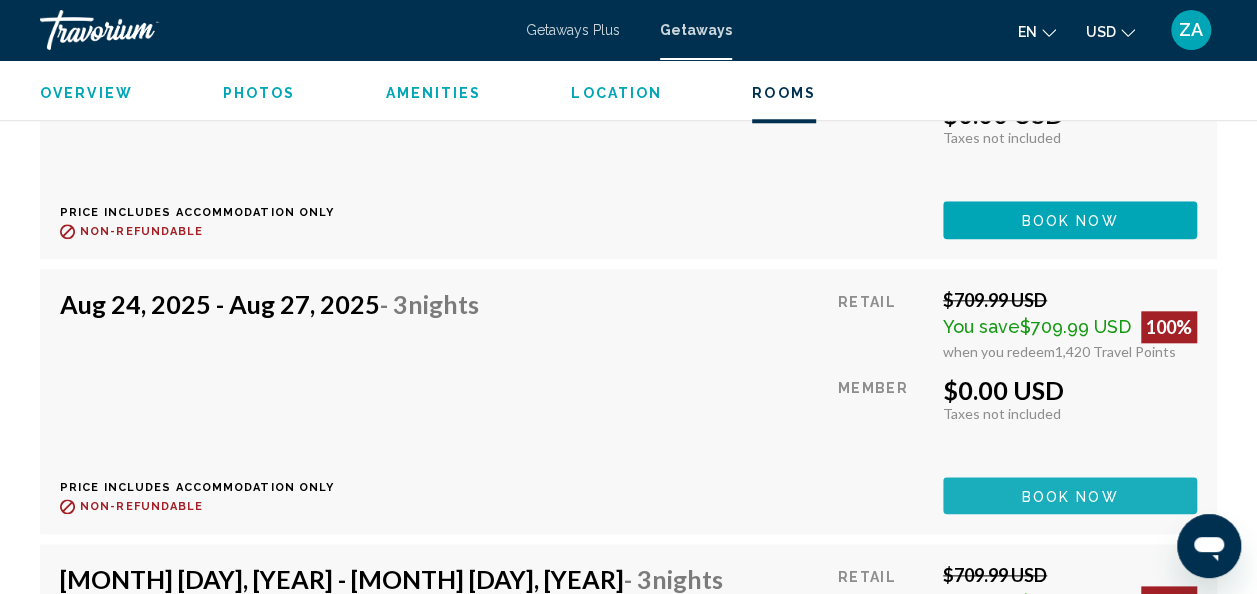 click on "Book now" at bounding box center [1070, 496] 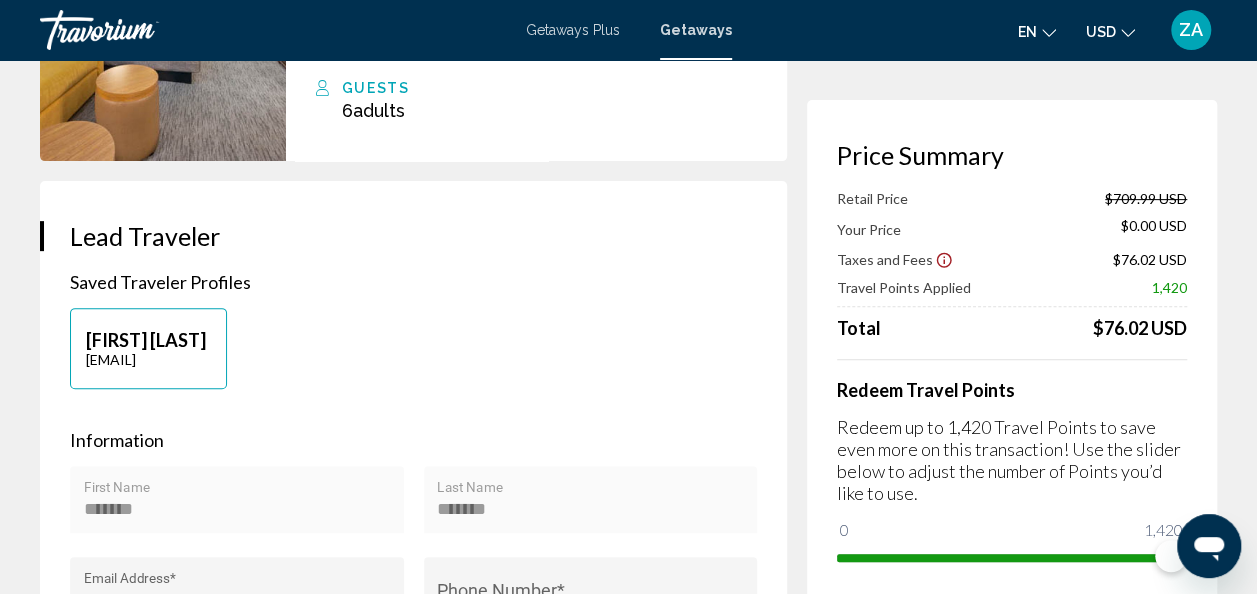 scroll, scrollTop: 300, scrollLeft: 0, axis: vertical 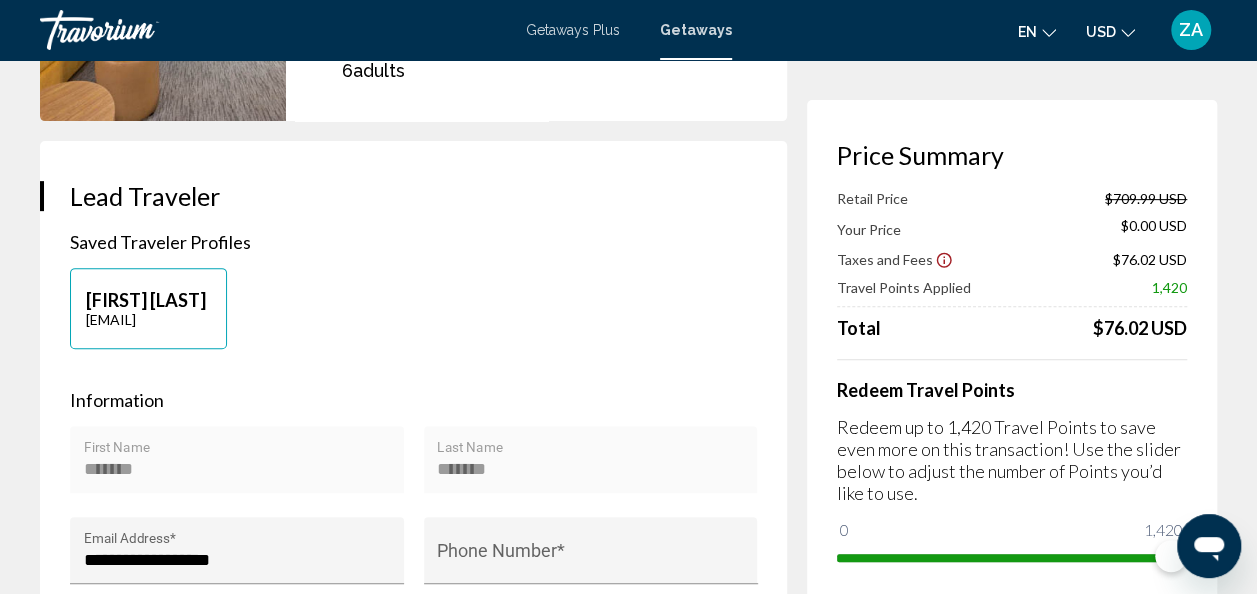 drag, startPoint x: 1202, startPoint y: 552, endPoint x: 1206, endPoint y: 488, distance: 64.12488 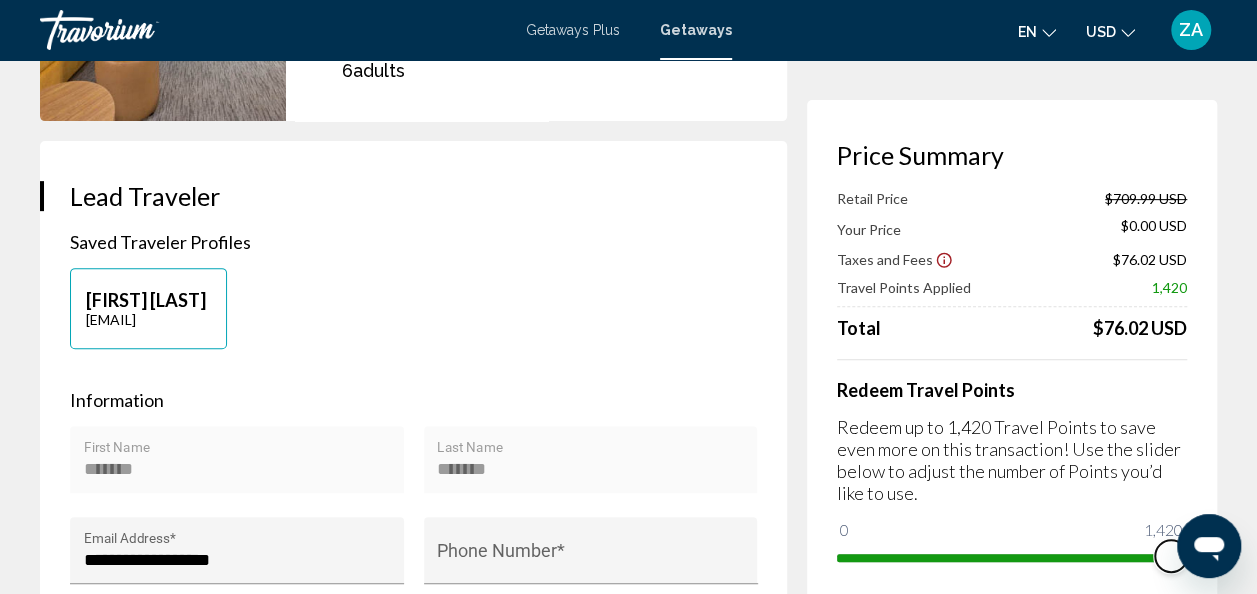 drag, startPoint x: 2342, startPoint y: 1074, endPoint x: 1203, endPoint y: 554, distance: 1252.0867 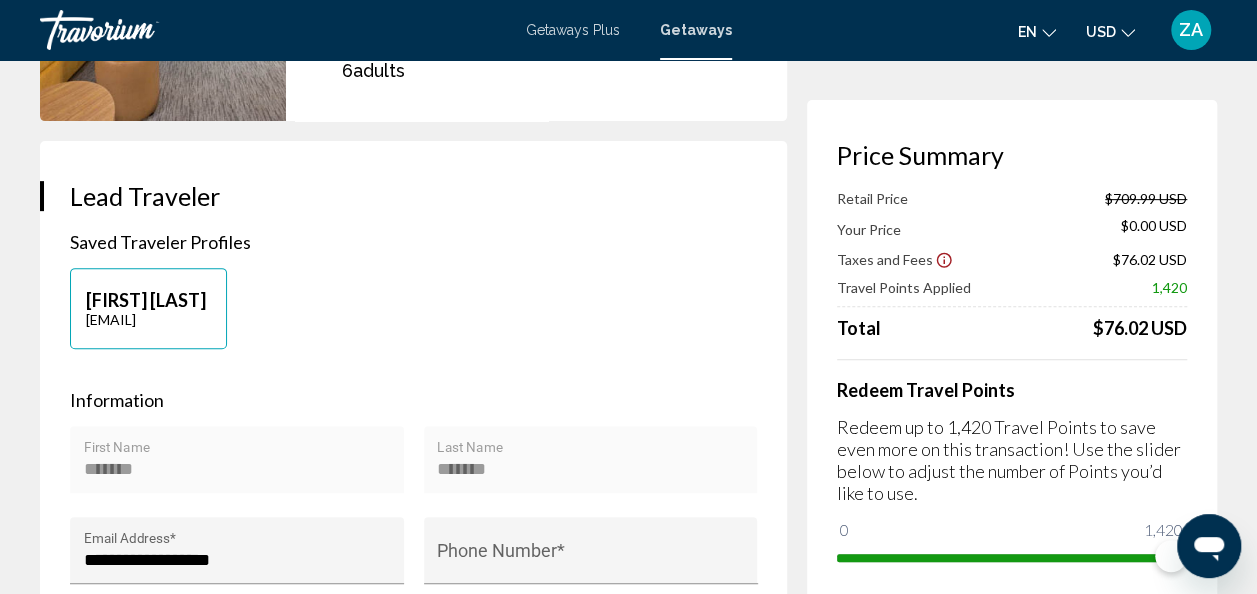 click on "Price Summary Retail Price  $709.99 USD  Your Price $0.00 USD Taxes and Fees
$76.02 USD  Travel Points Applied 1,420 Total  $76.02 USD  Redeem  Travel Points Redeem up to 1,420  Travel Points to save even more on this transaction! Use the slider below to adjust the number of Points you’d like to use. 0 1,420 1,420" at bounding box center (1012, 356) 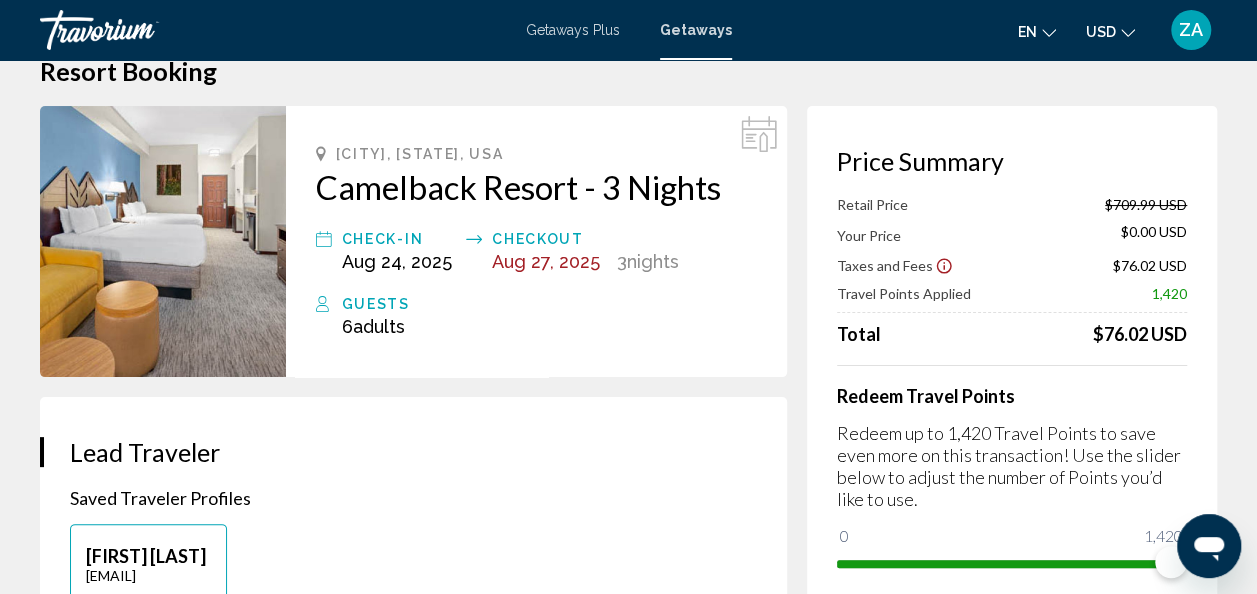 scroll, scrollTop: 0, scrollLeft: 0, axis: both 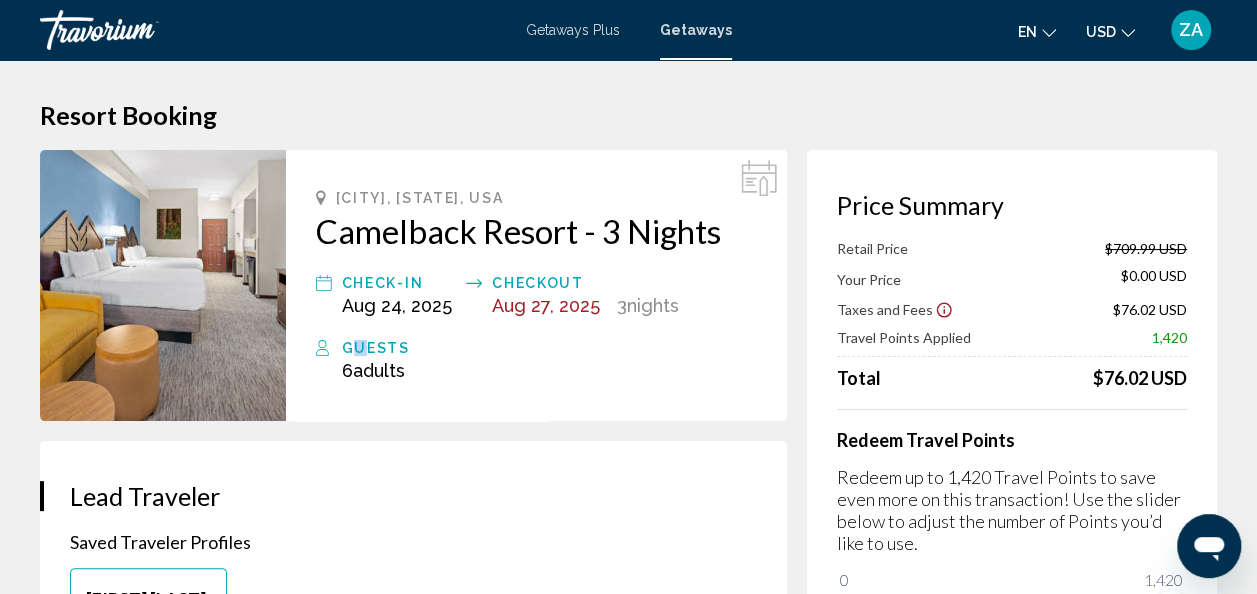 click on "Guests" at bounding box center [549, 348] 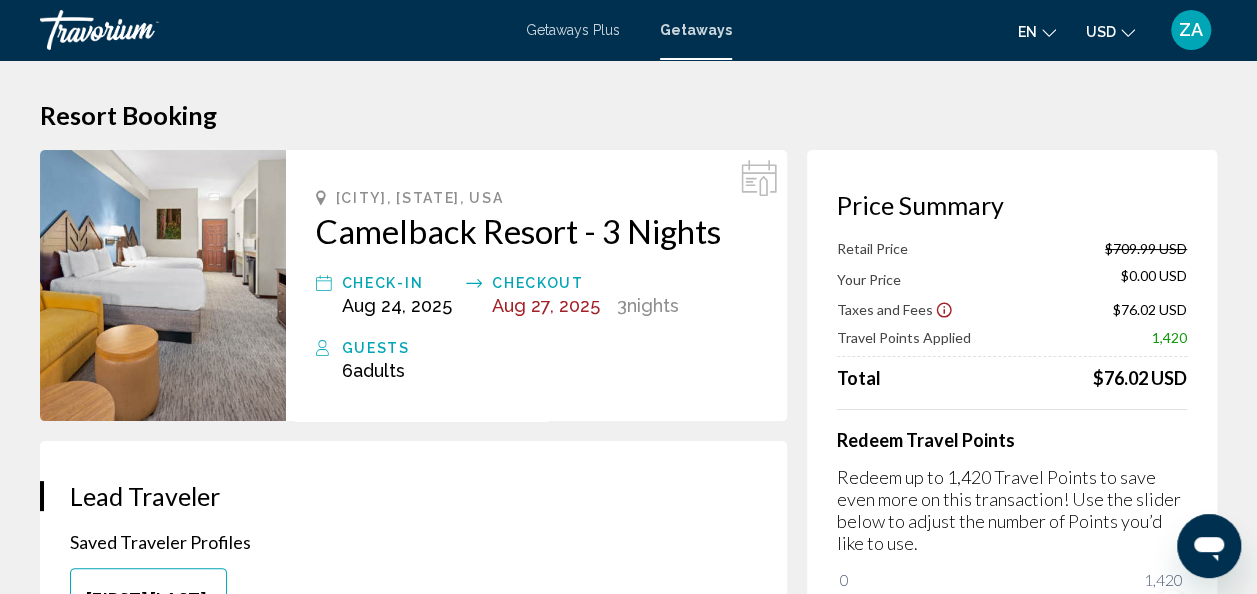 drag, startPoint x: 360, startPoint y: 348, endPoint x: 383, endPoint y: 376, distance: 36.23534 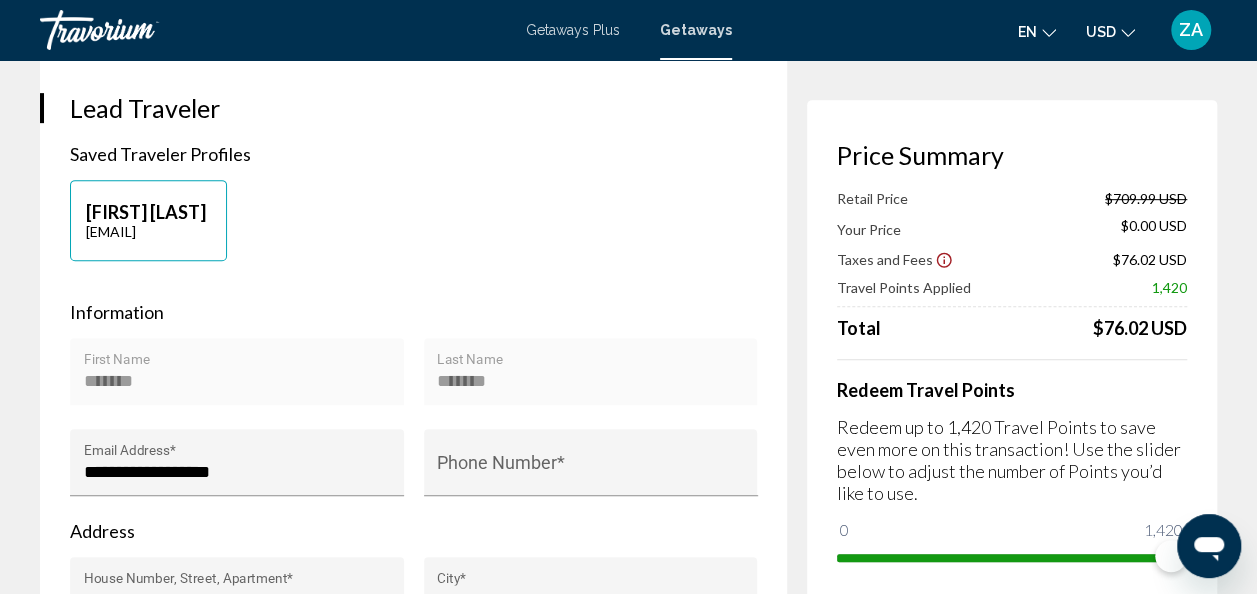 scroll, scrollTop: 500, scrollLeft: 0, axis: vertical 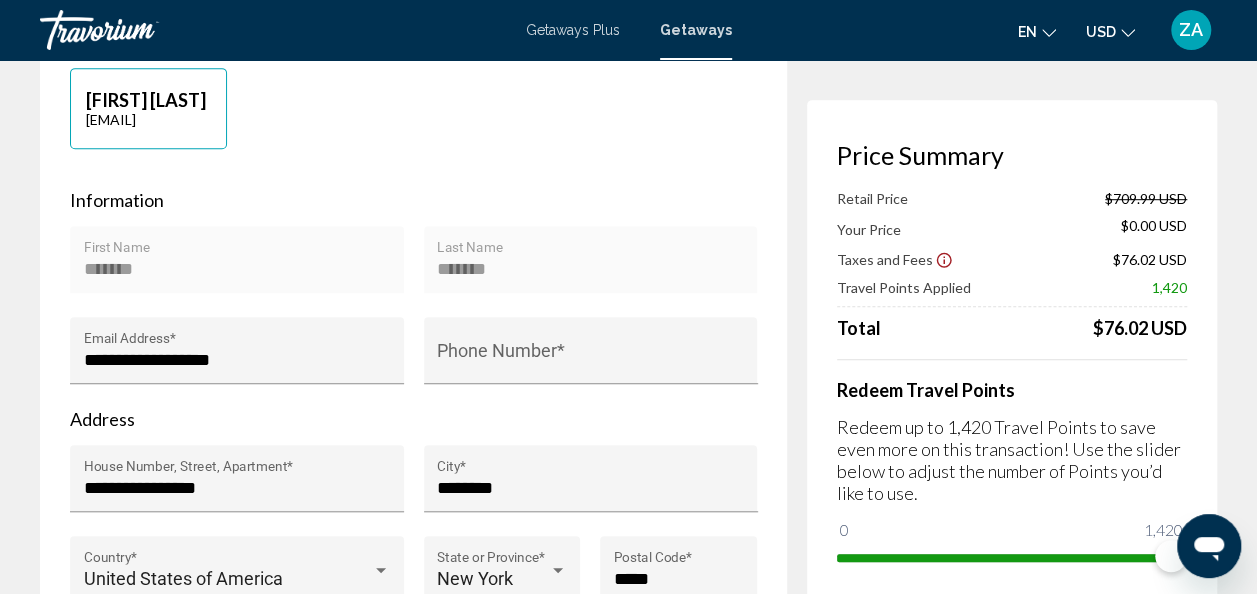 click on "[FIRST] [LAST]  [EMAIL]" at bounding box center (413, 118) 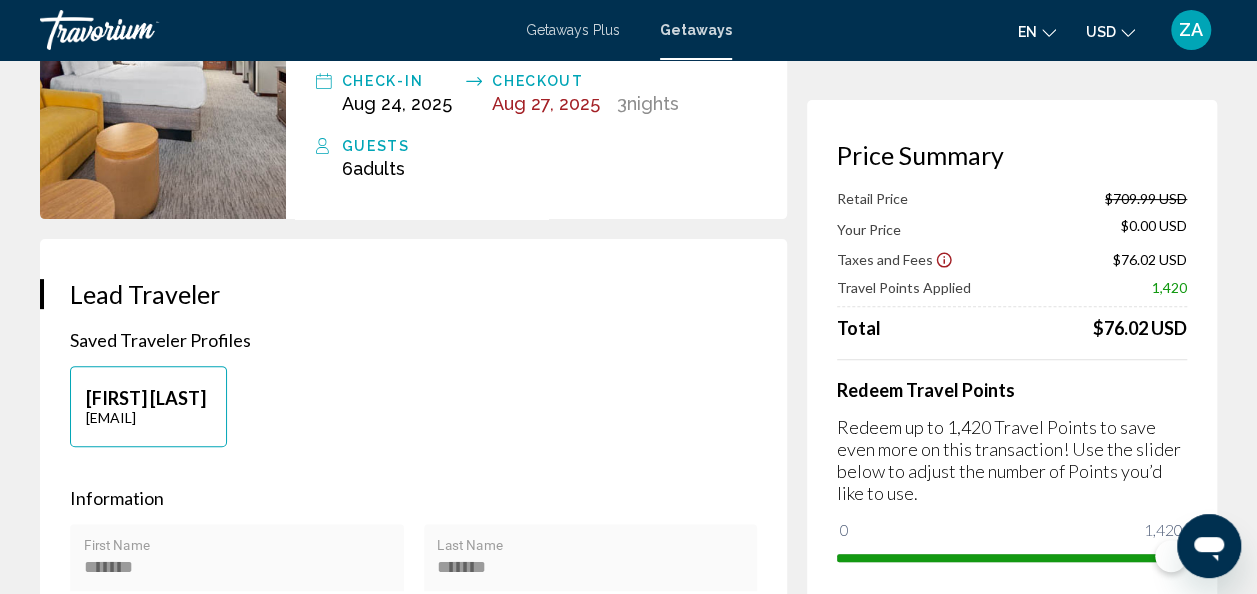 scroll, scrollTop: 0, scrollLeft: 0, axis: both 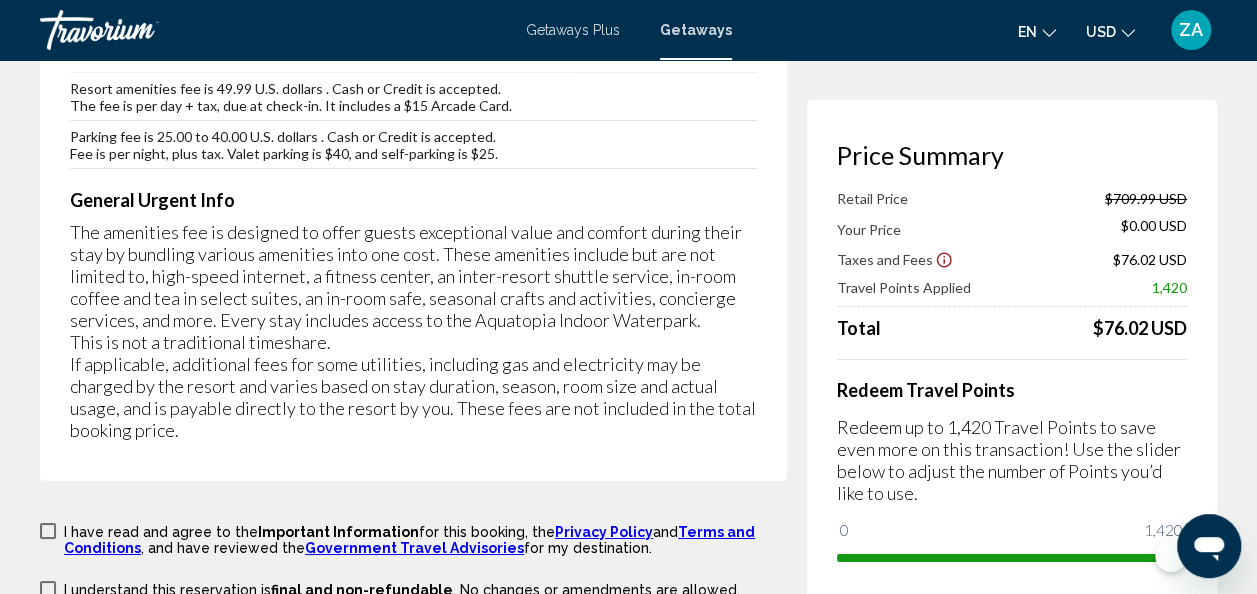 drag, startPoint x: 402, startPoint y: 406, endPoint x: -4, endPoint y: 645, distance: 471.12314 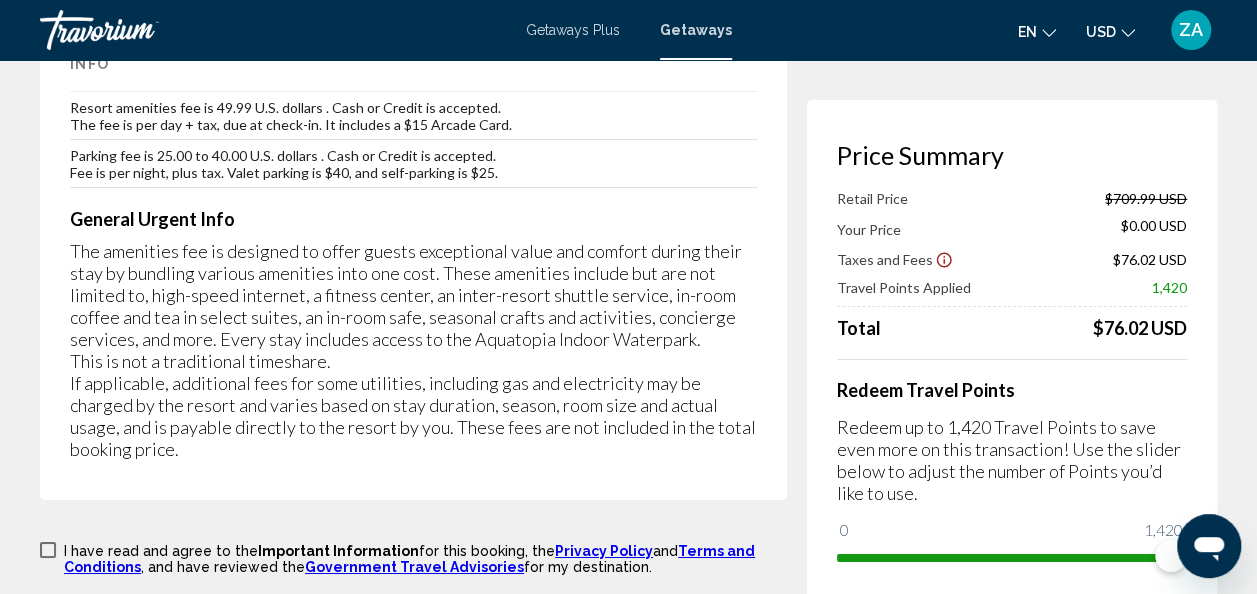 scroll, scrollTop: 2900, scrollLeft: 0, axis: vertical 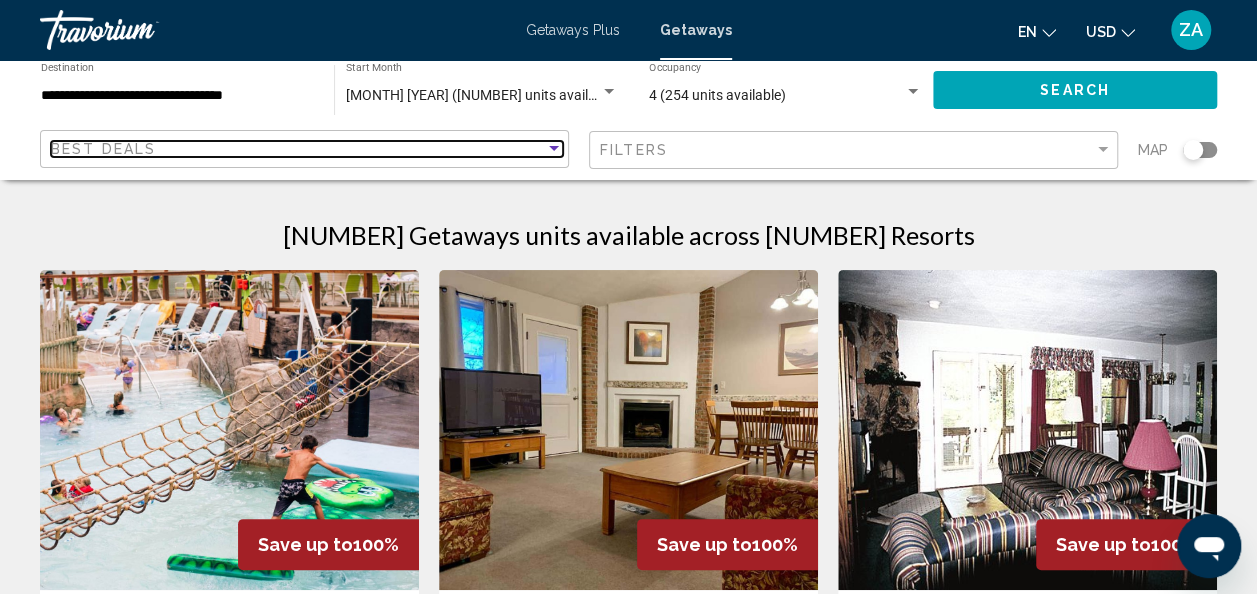 click at bounding box center [554, 148] 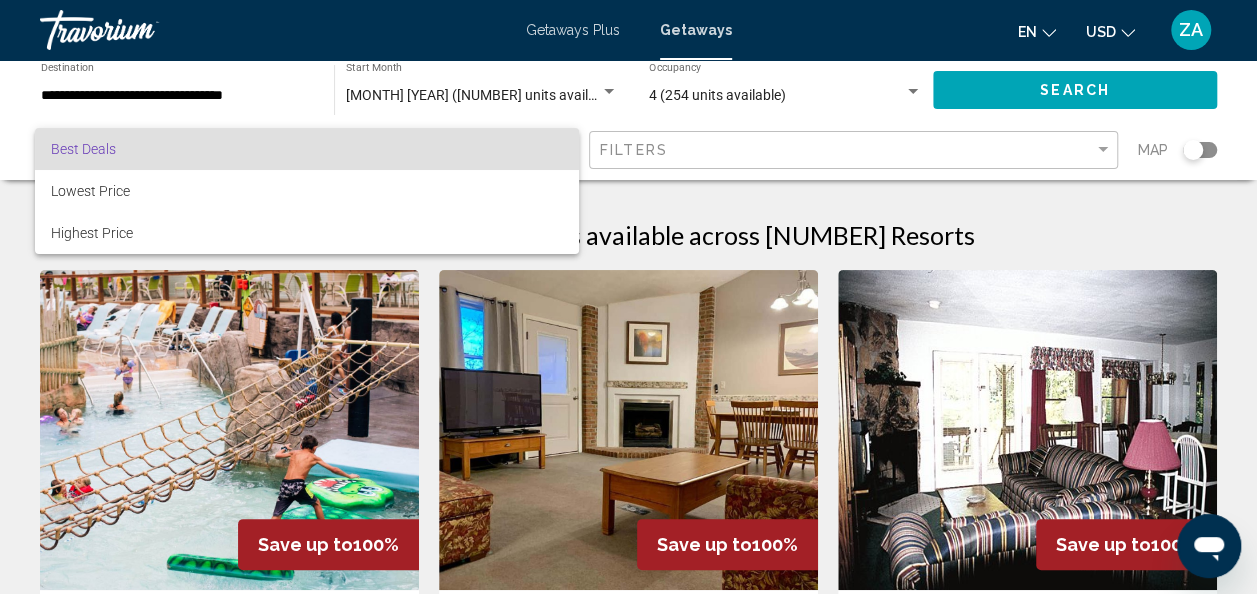 click at bounding box center (628, 297) 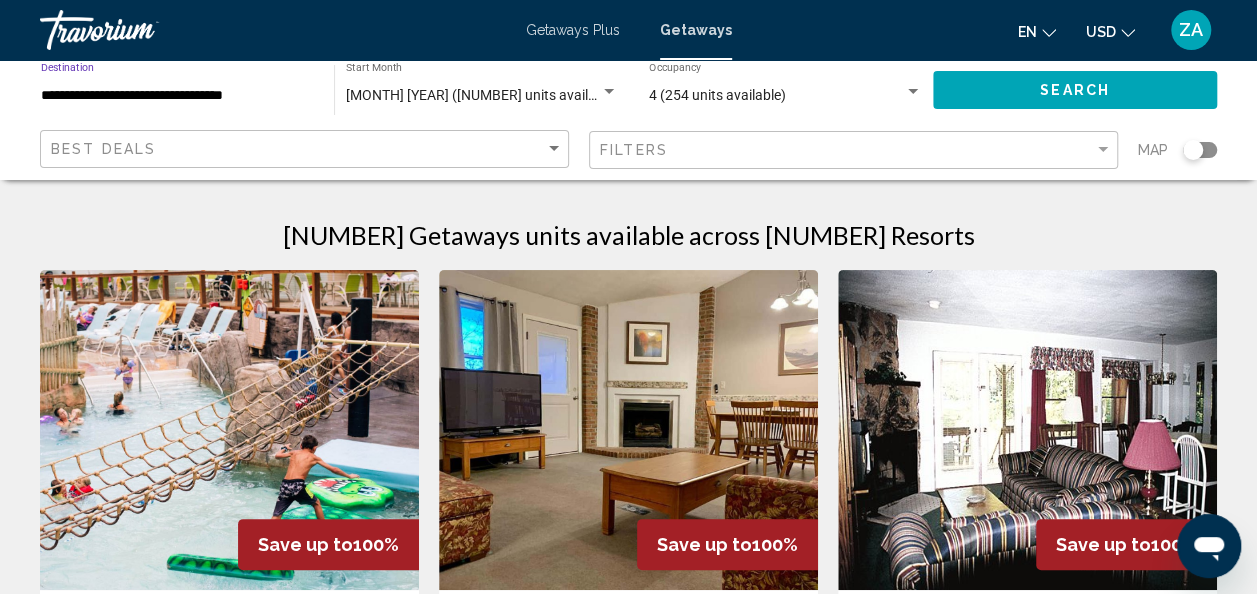 click on "**********" at bounding box center [177, 96] 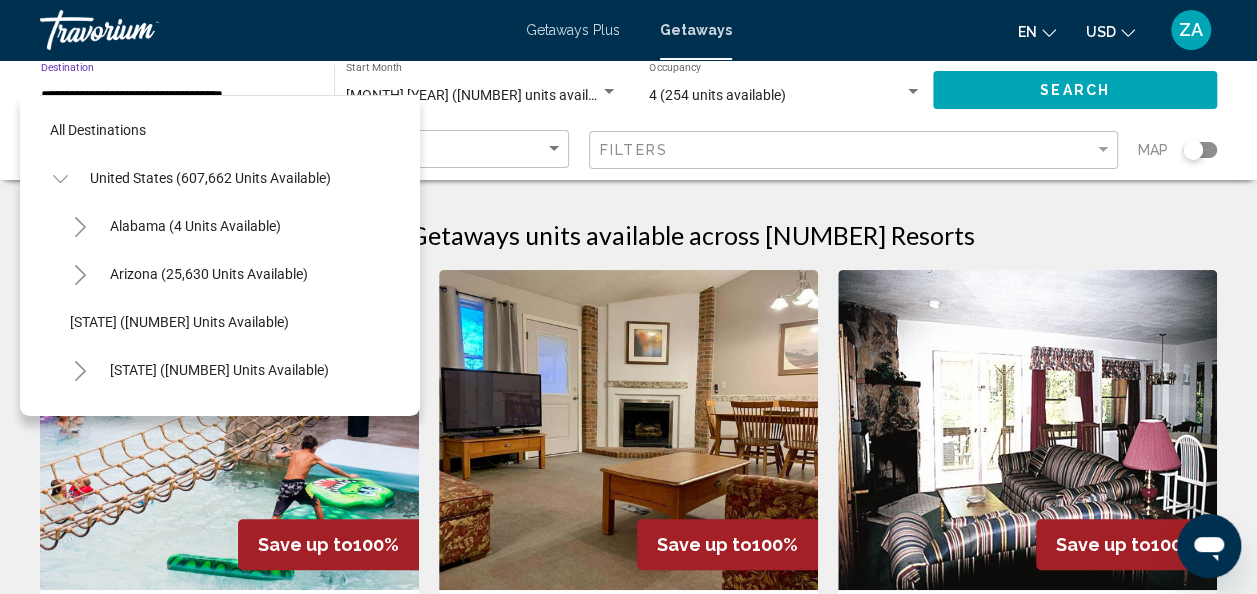 scroll, scrollTop: 1566, scrollLeft: 0, axis: vertical 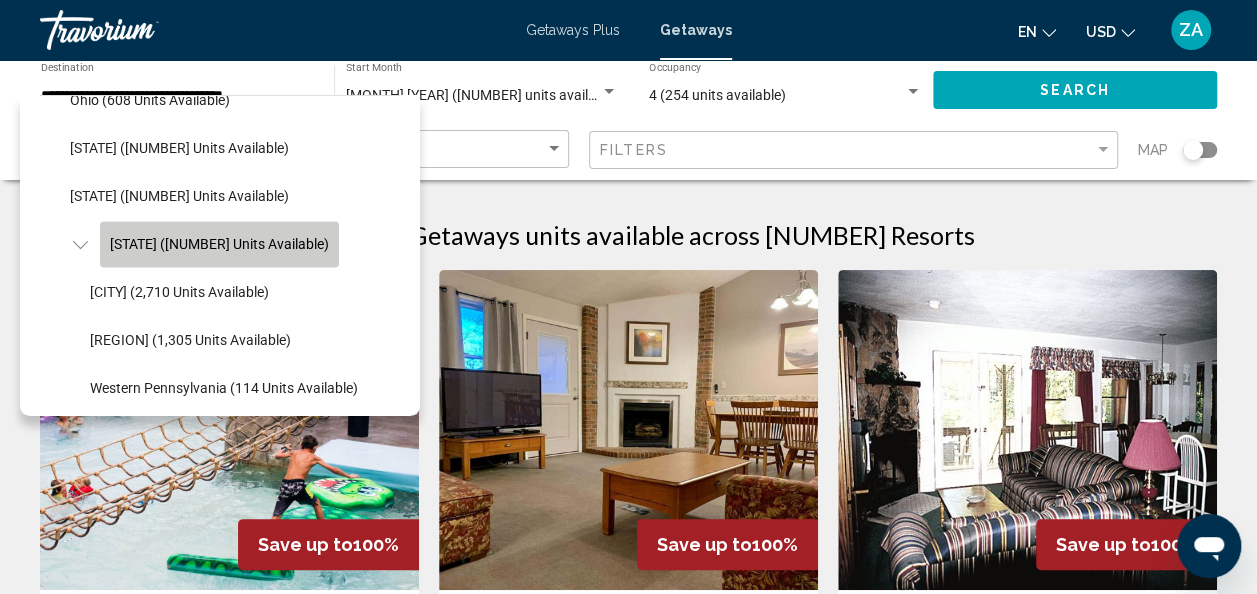 click on "[STATE] ([NUMBER] units available)" 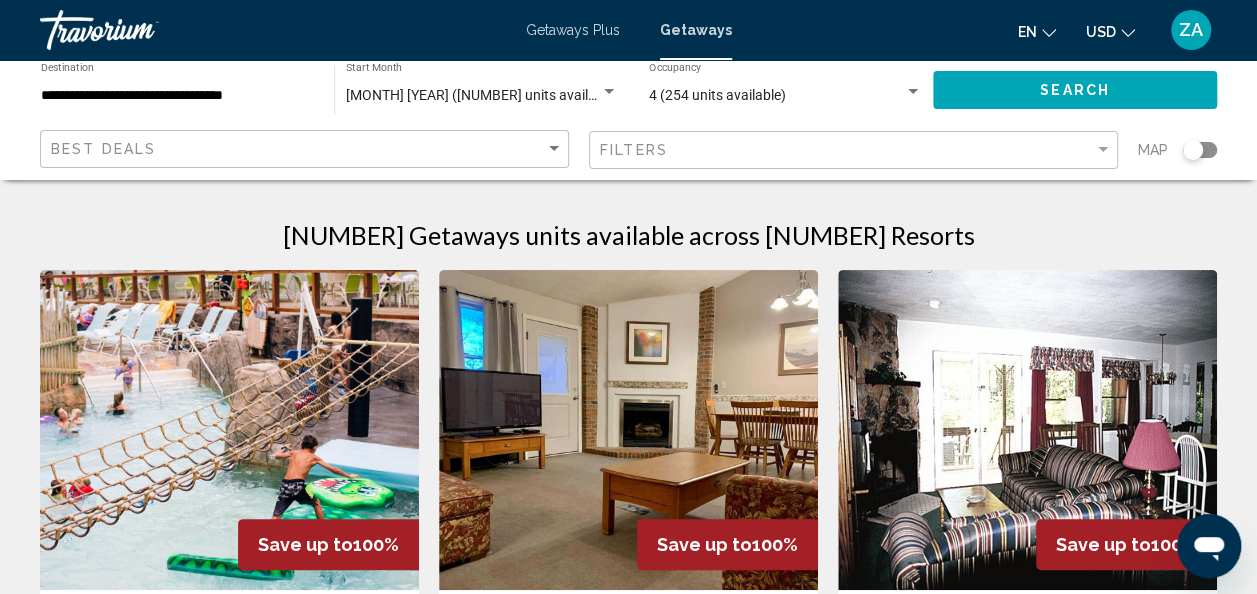 click on "Getaways" at bounding box center (696, 30) 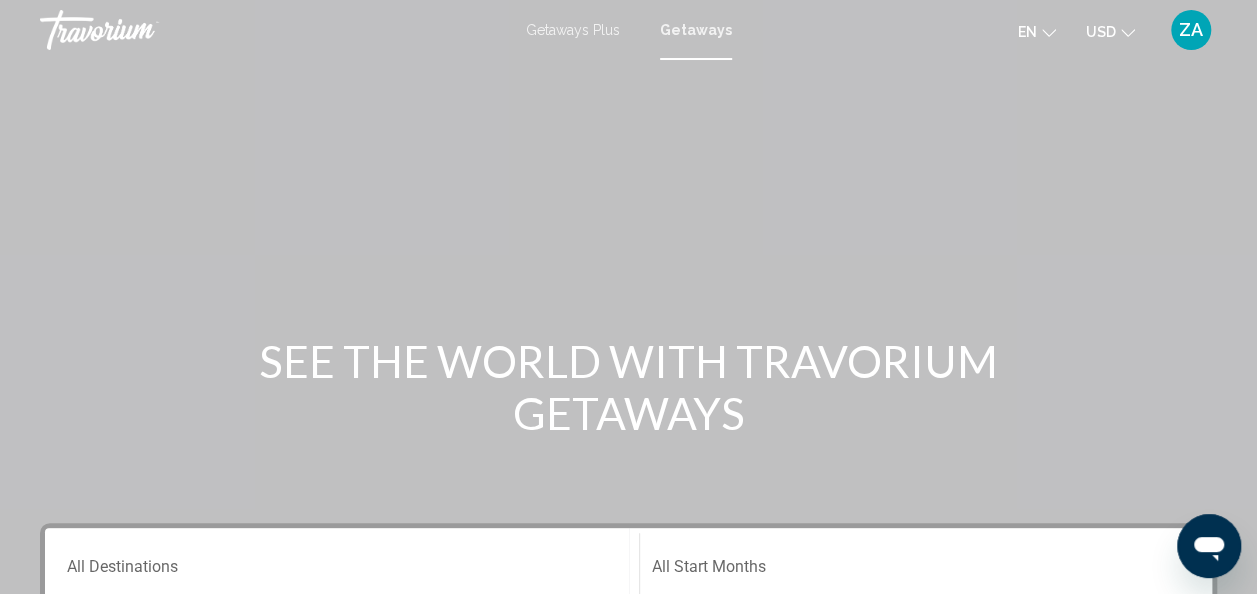 click on "Getaways" at bounding box center (696, 30) 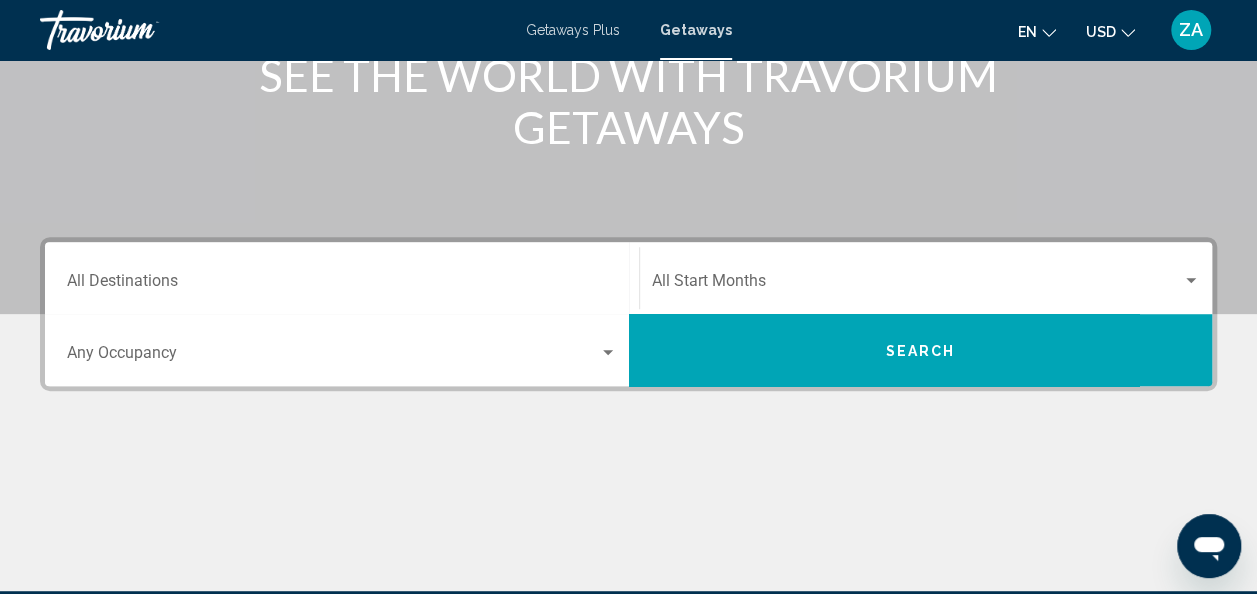 scroll, scrollTop: 400, scrollLeft: 0, axis: vertical 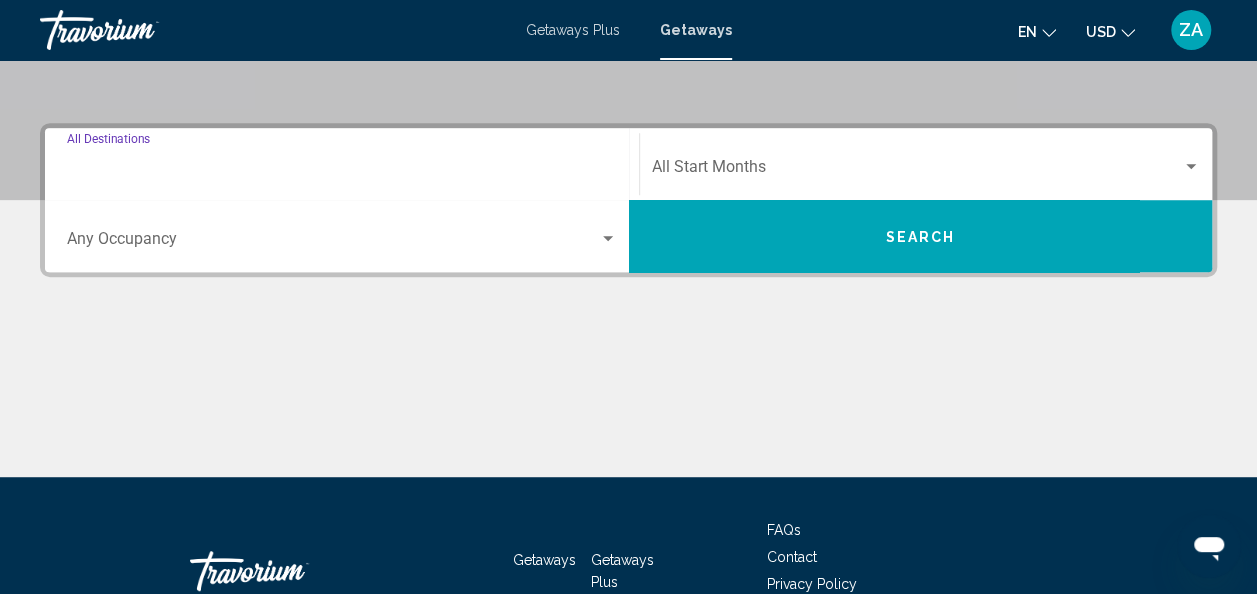 click on "Destination All Destinations" at bounding box center (342, 171) 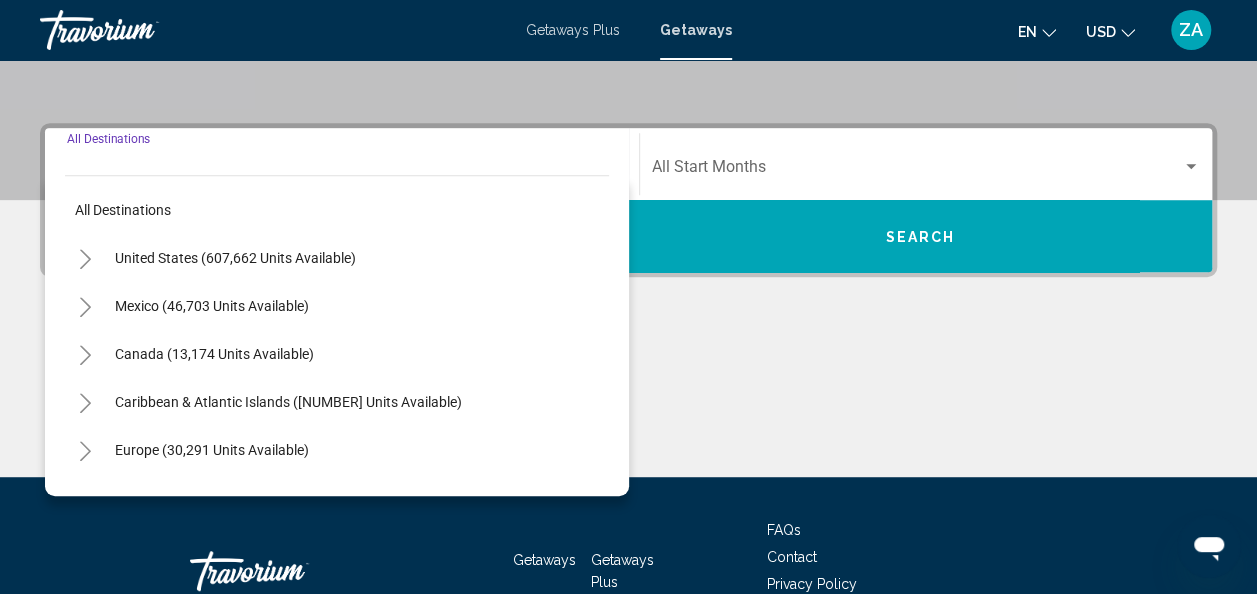 scroll, scrollTop: 458, scrollLeft: 0, axis: vertical 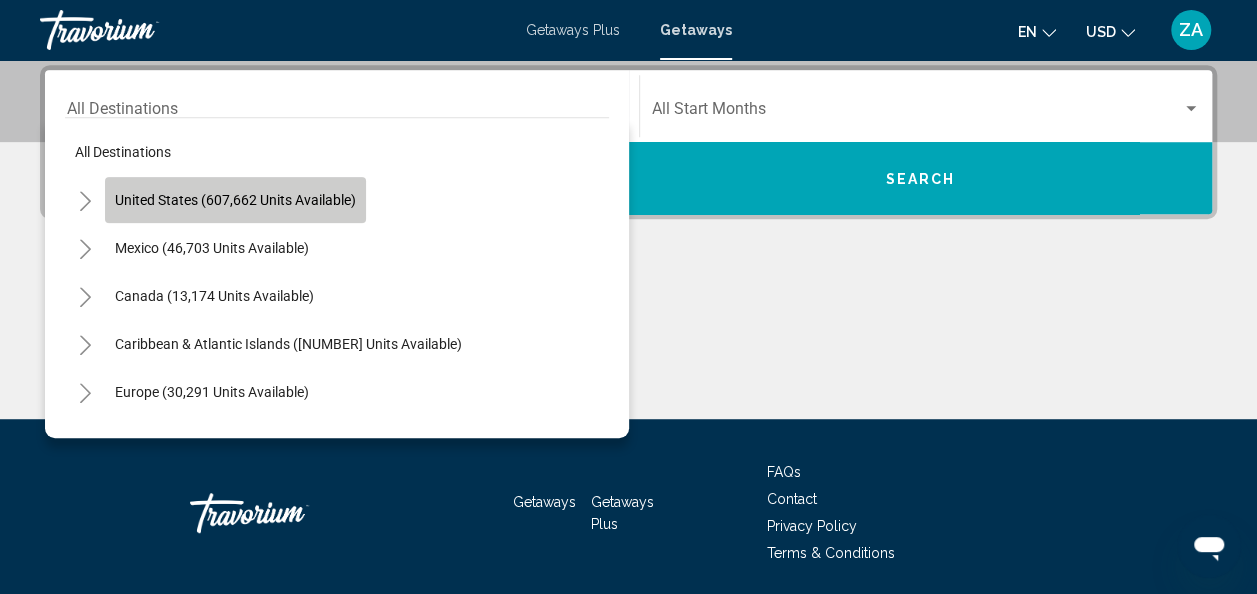 click on "United States (607,662 units available)" 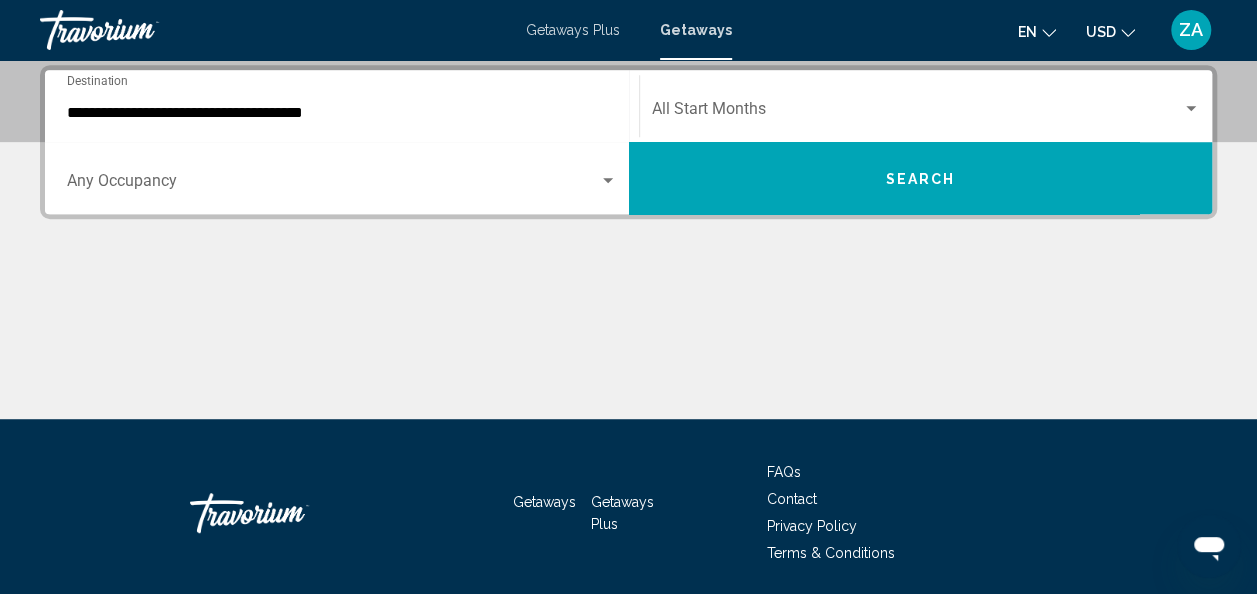 click on "Start Month All Start Months" 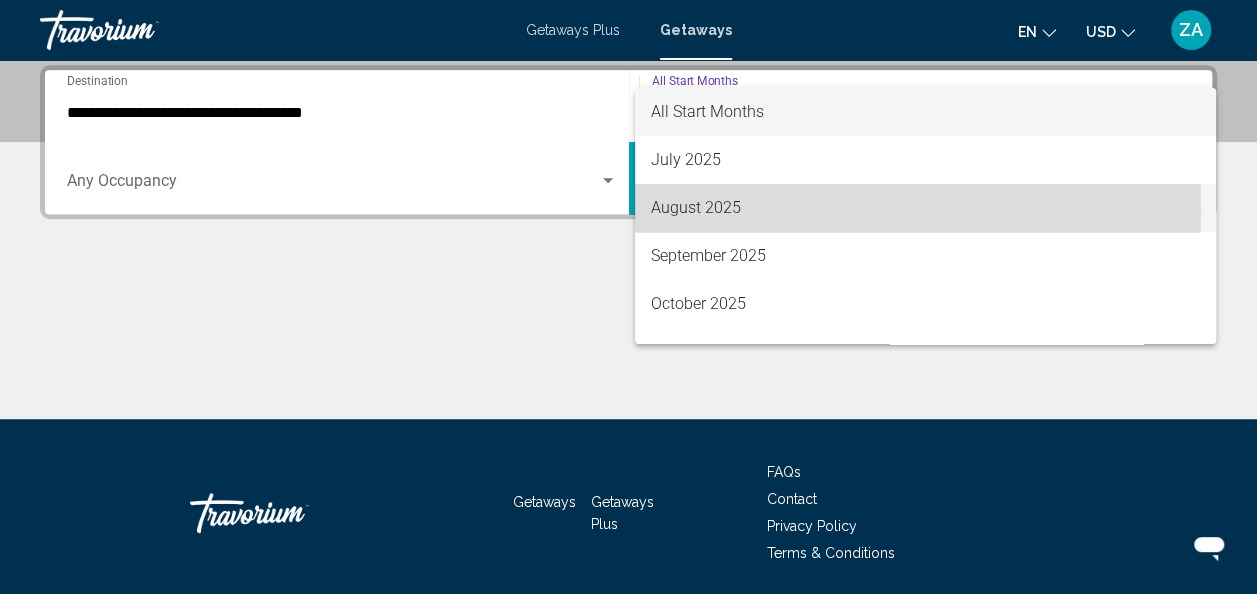 click on "August 2025" at bounding box center (925, 208) 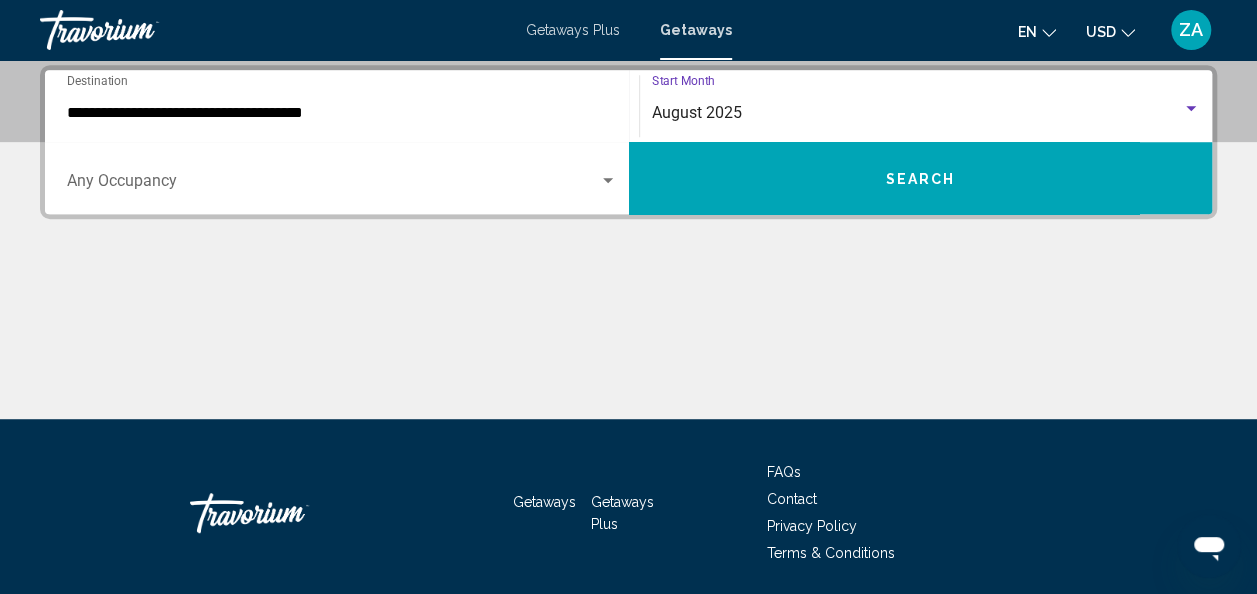 click on "Search" at bounding box center (921, 178) 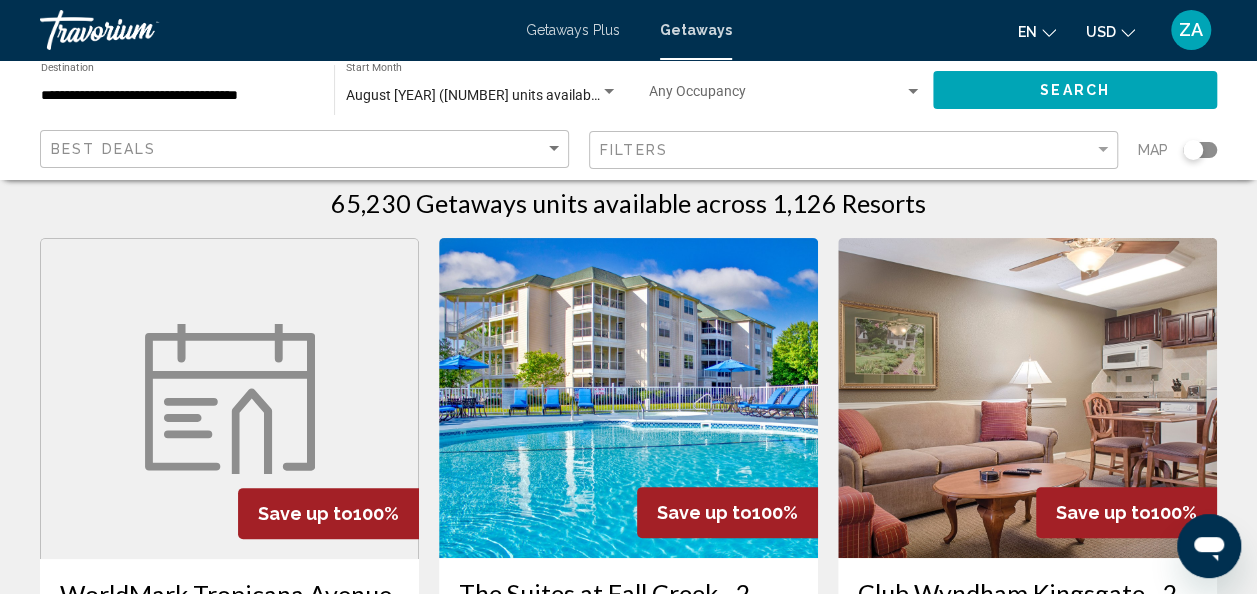 scroll, scrollTop: 0, scrollLeft: 0, axis: both 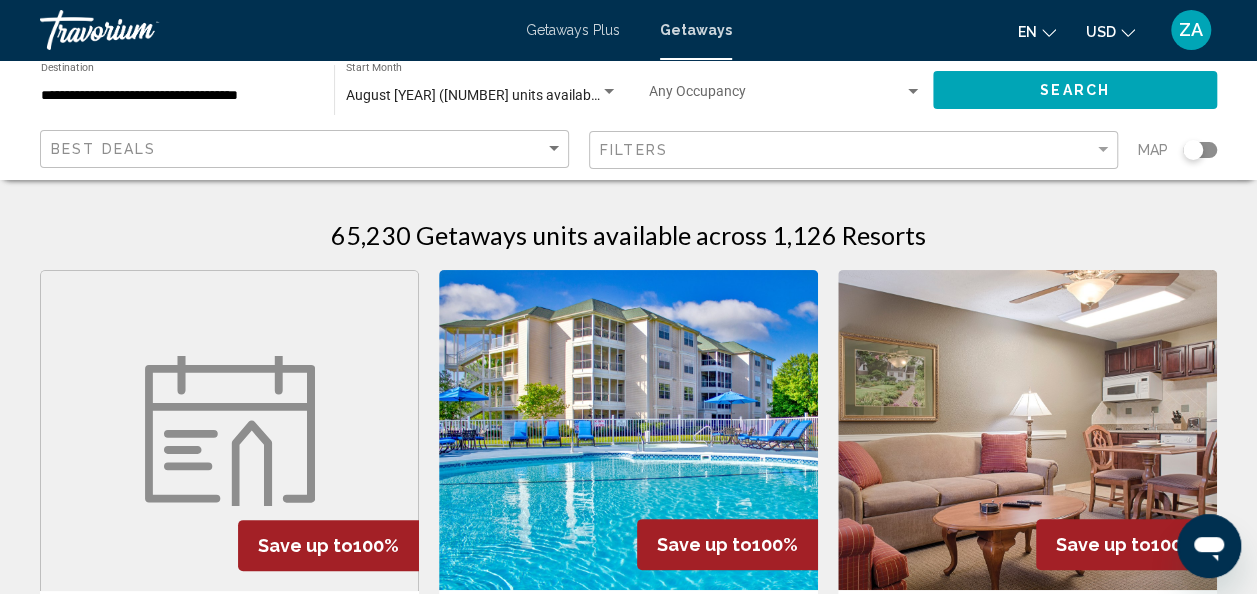 click on "Best Deals" 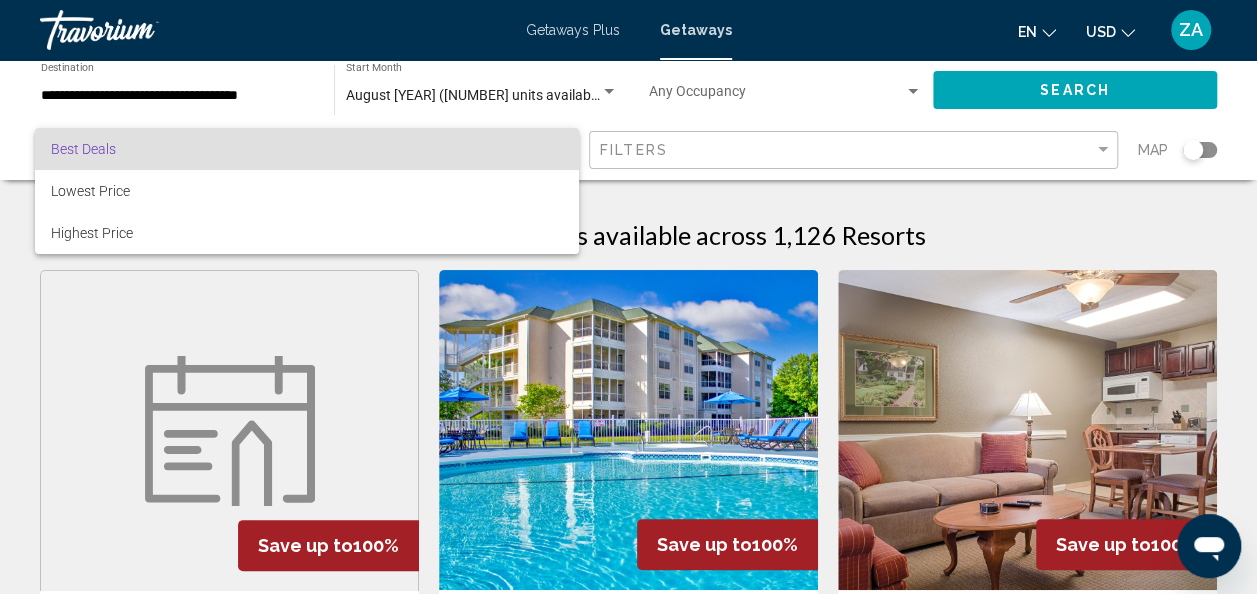 click on "Best Deals" at bounding box center (307, 149) 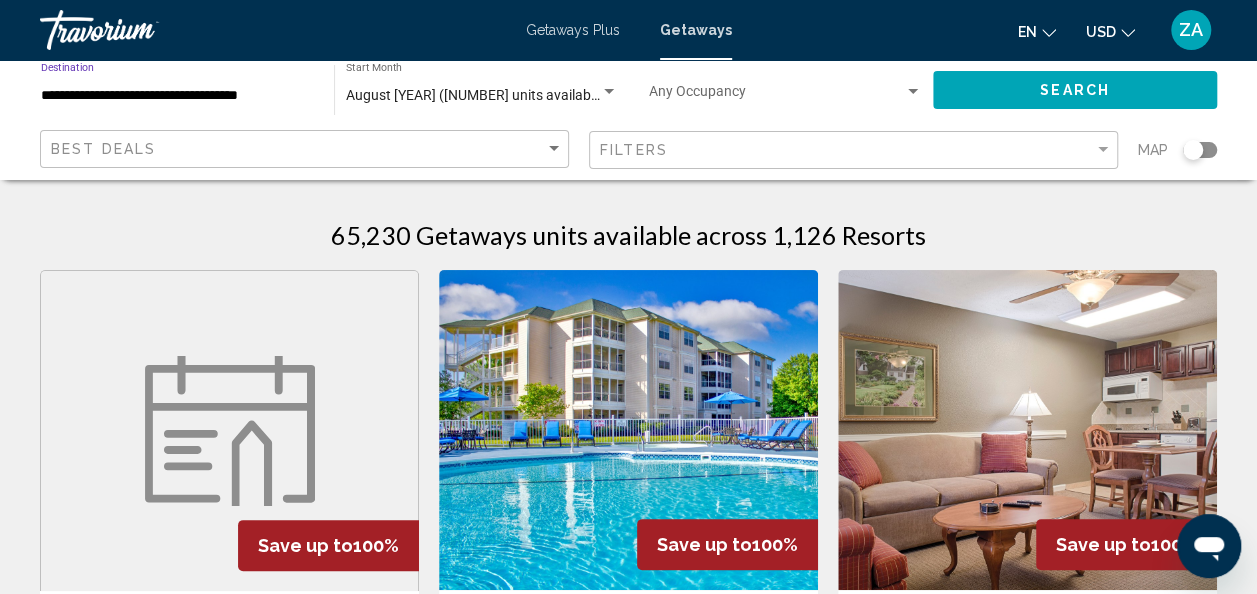 click on "**********" at bounding box center (177, 96) 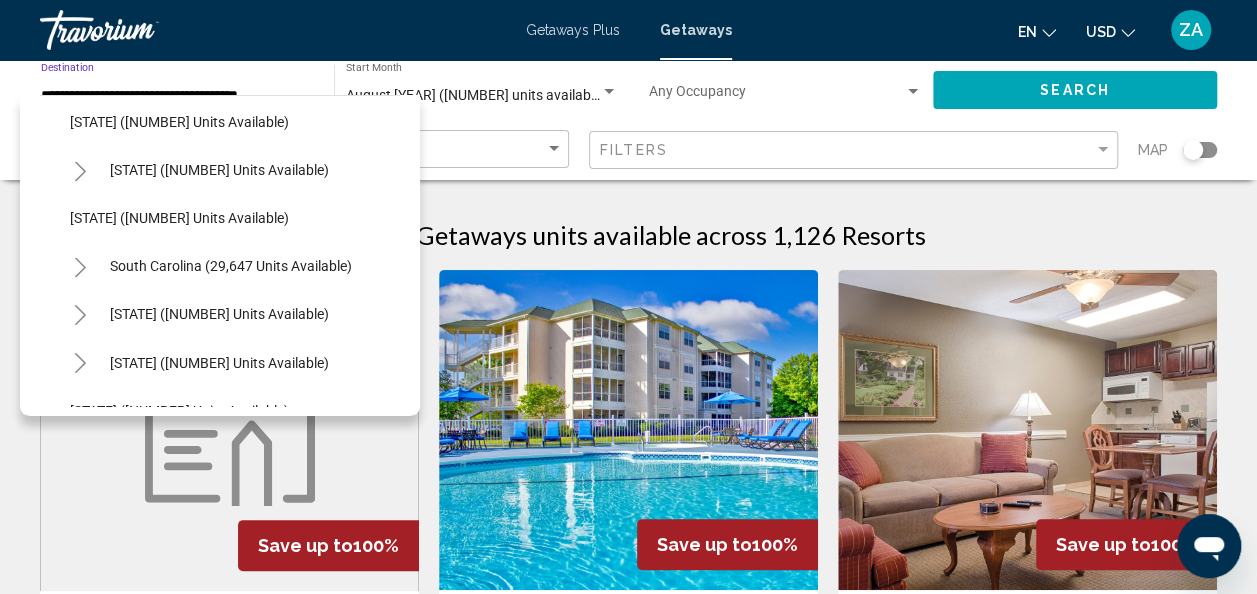 scroll, scrollTop: 1600, scrollLeft: 0, axis: vertical 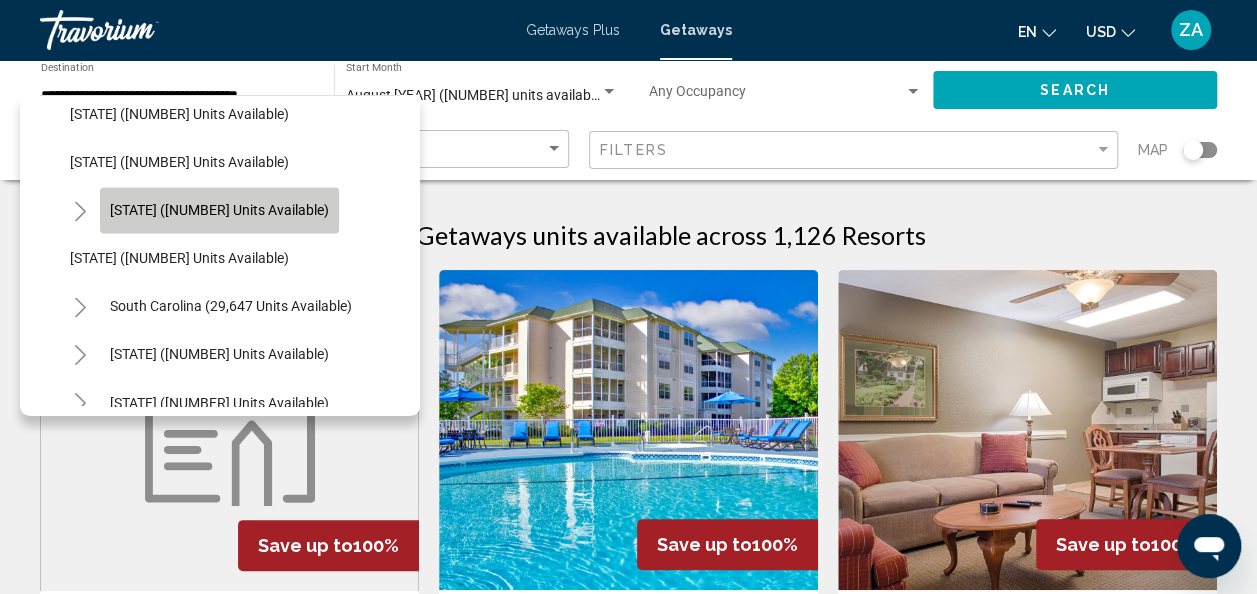 click on "[STATE] ([NUMBER] units available)" 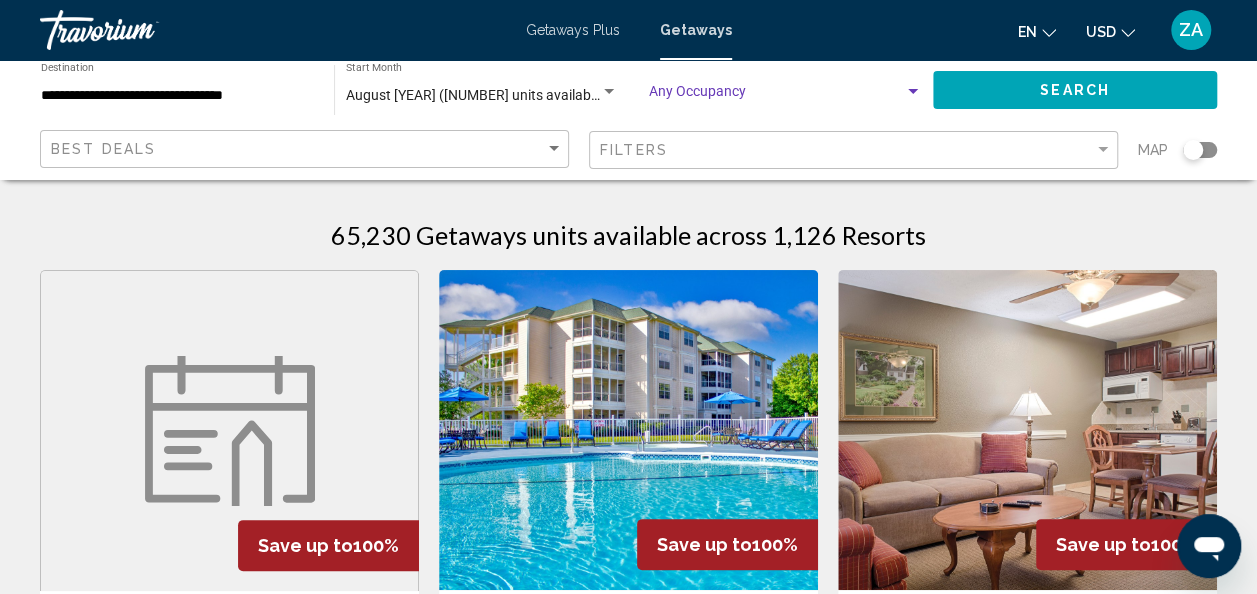 click at bounding box center (913, 91) 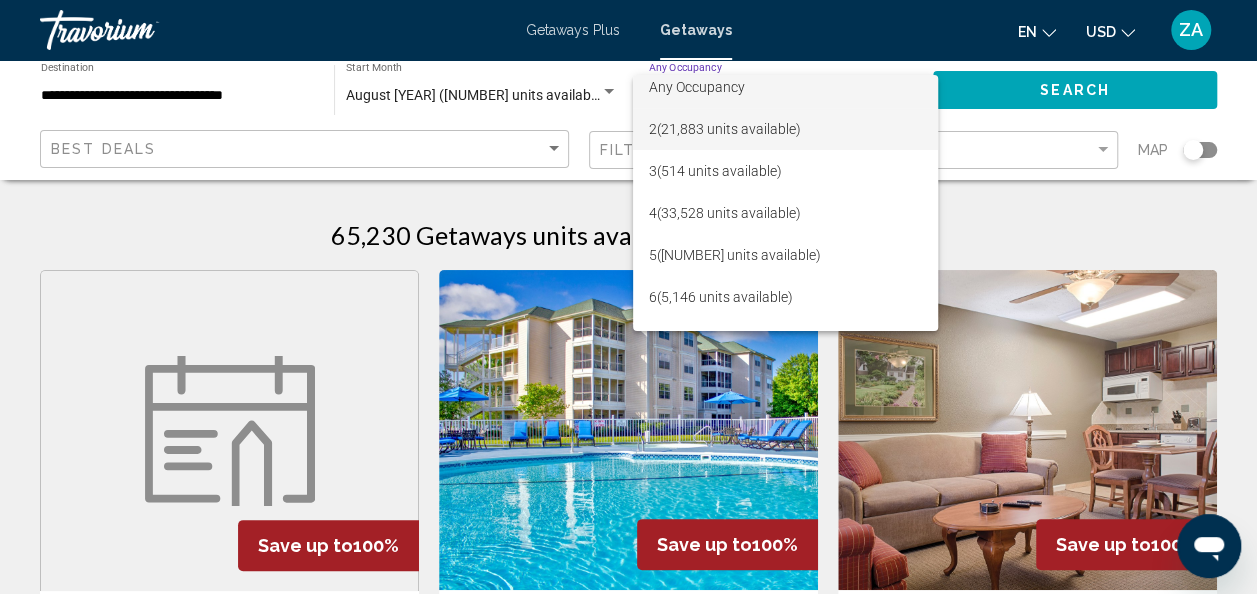scroll, scrollTop: 0, scrollLeft: 0, axis: both 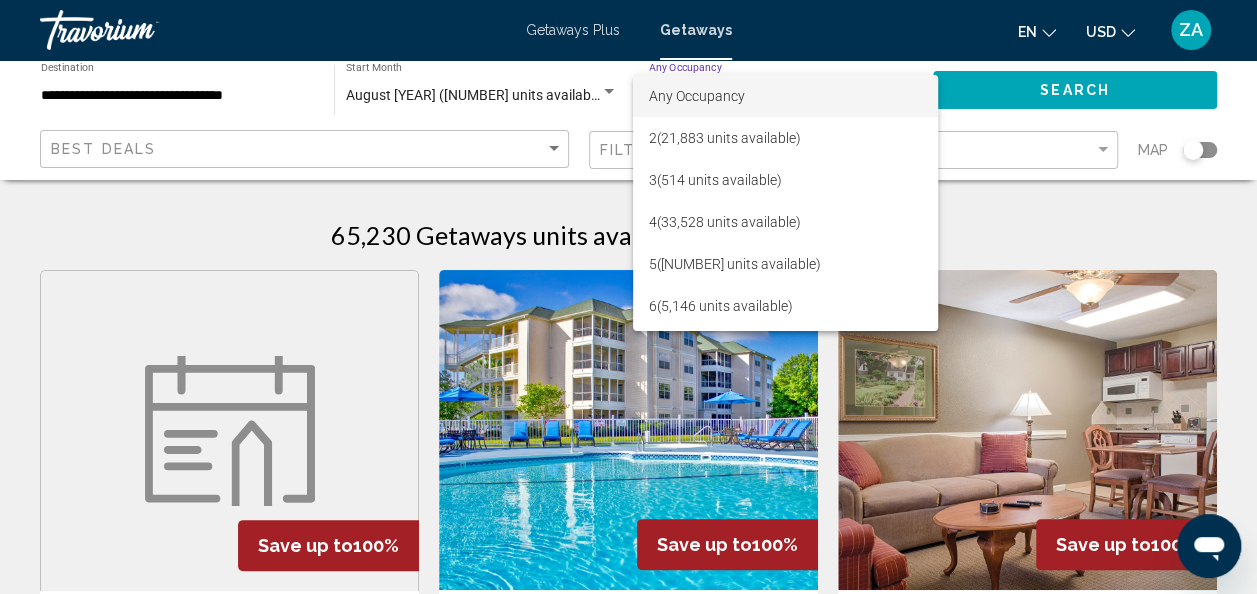 click at bounding box center [628, 297] 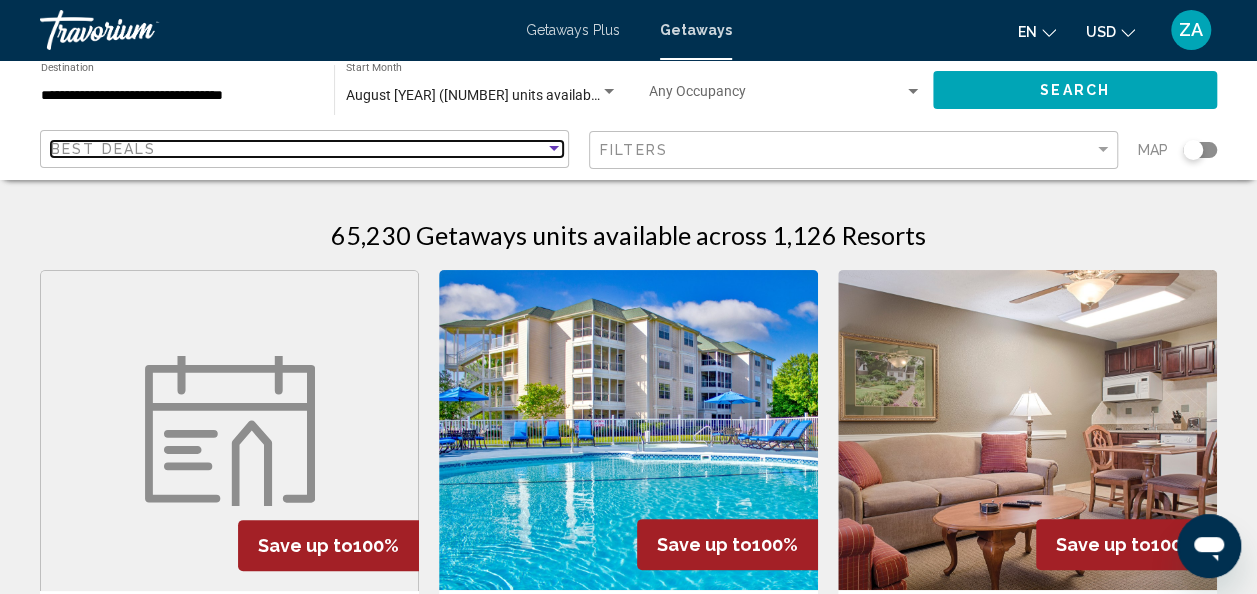 click at bounding box center [554, 149] 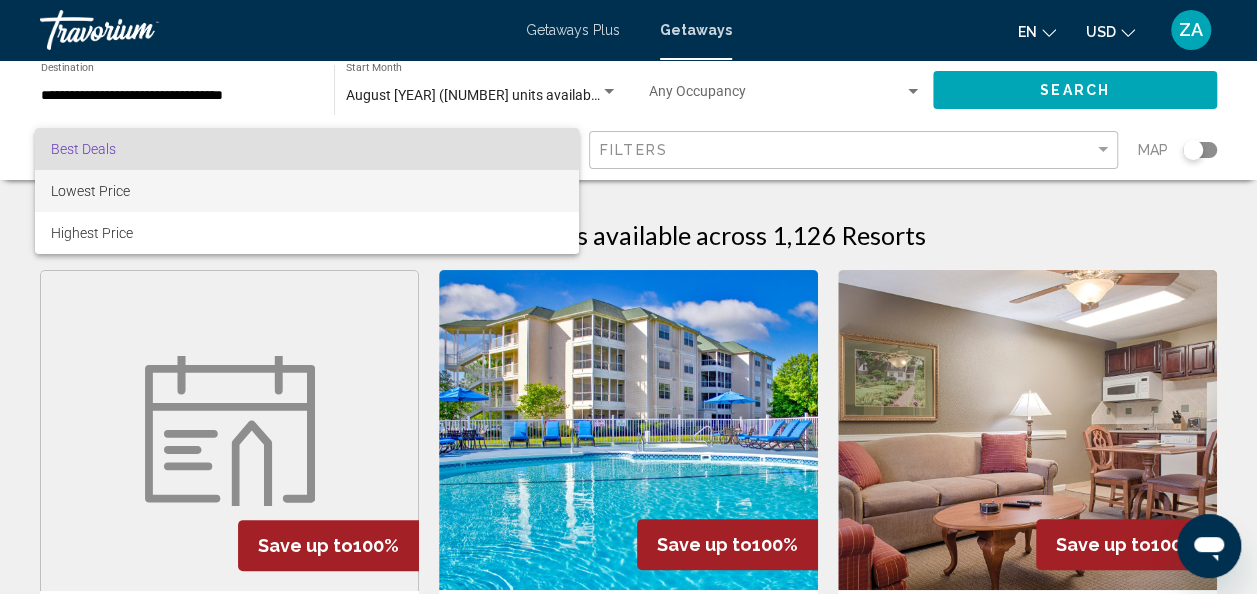 click on "Lowest Price" at bounding box center (307, 191) 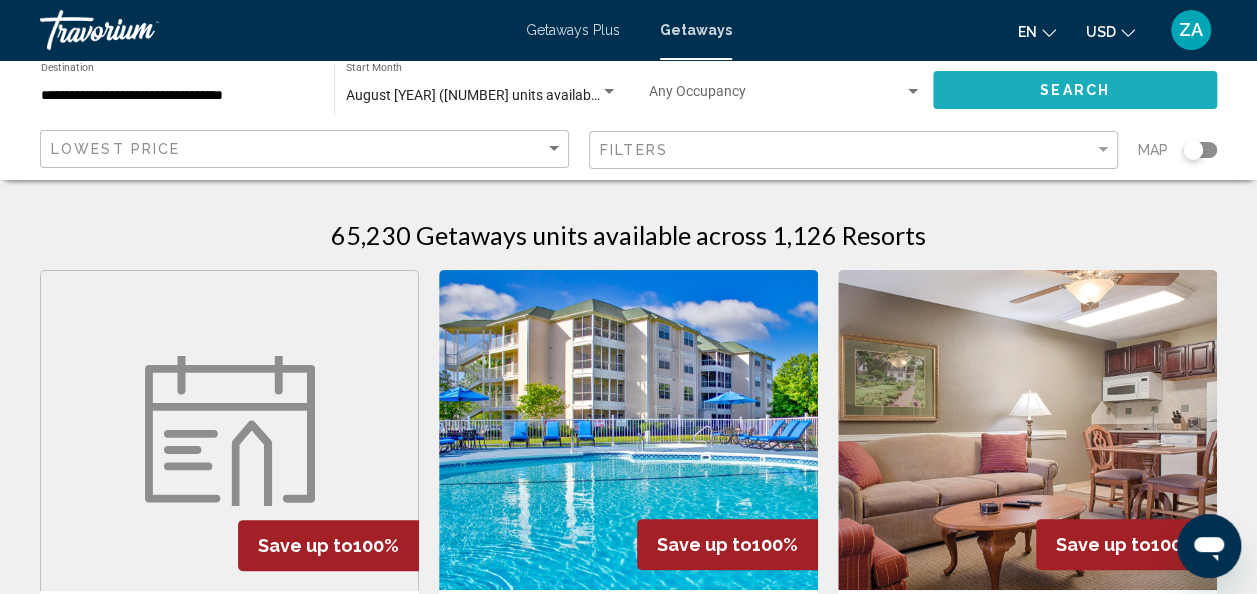 click on "Search" 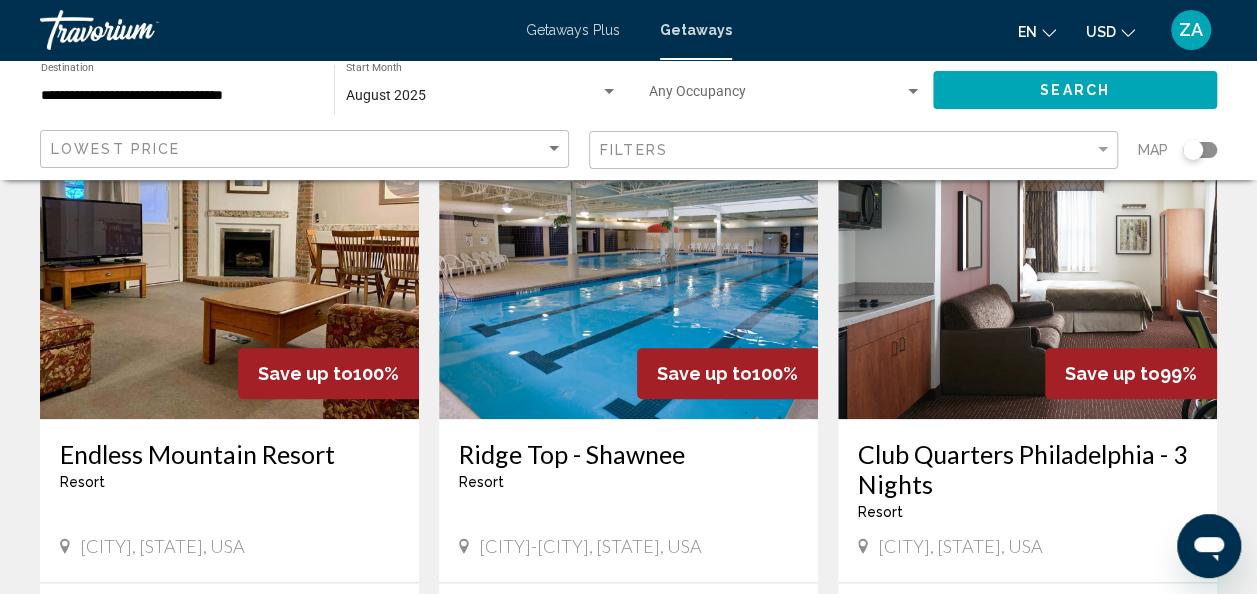 scroll, scrollTop: 800, scrollLeft: 0, axis: vertical 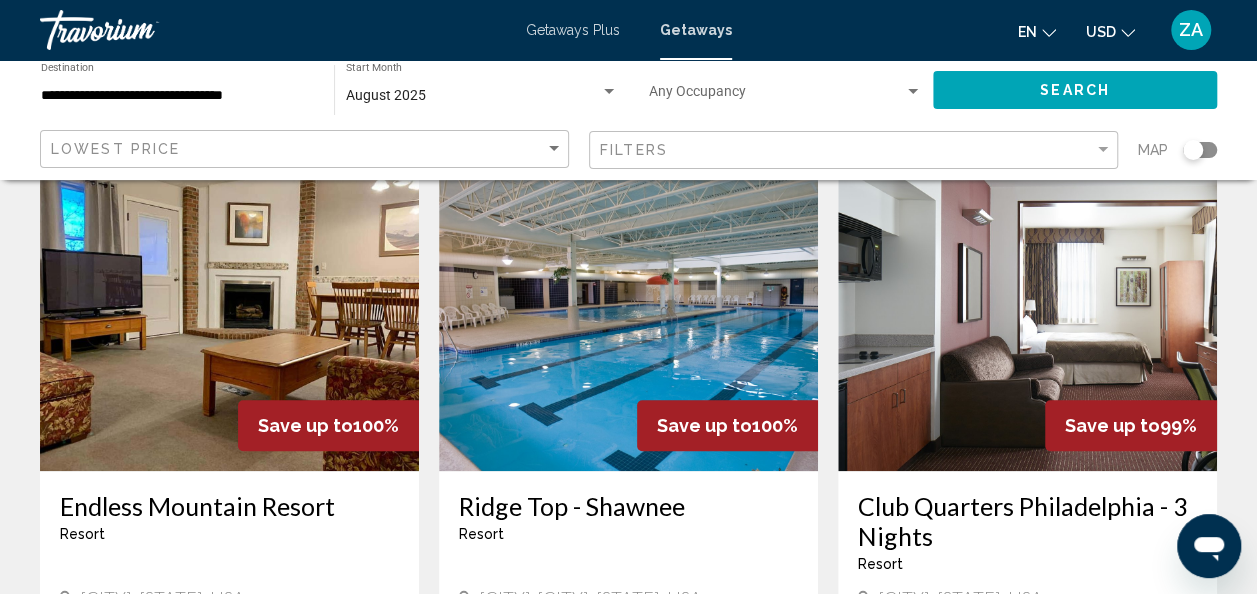 click at bounding box center (628, 311) 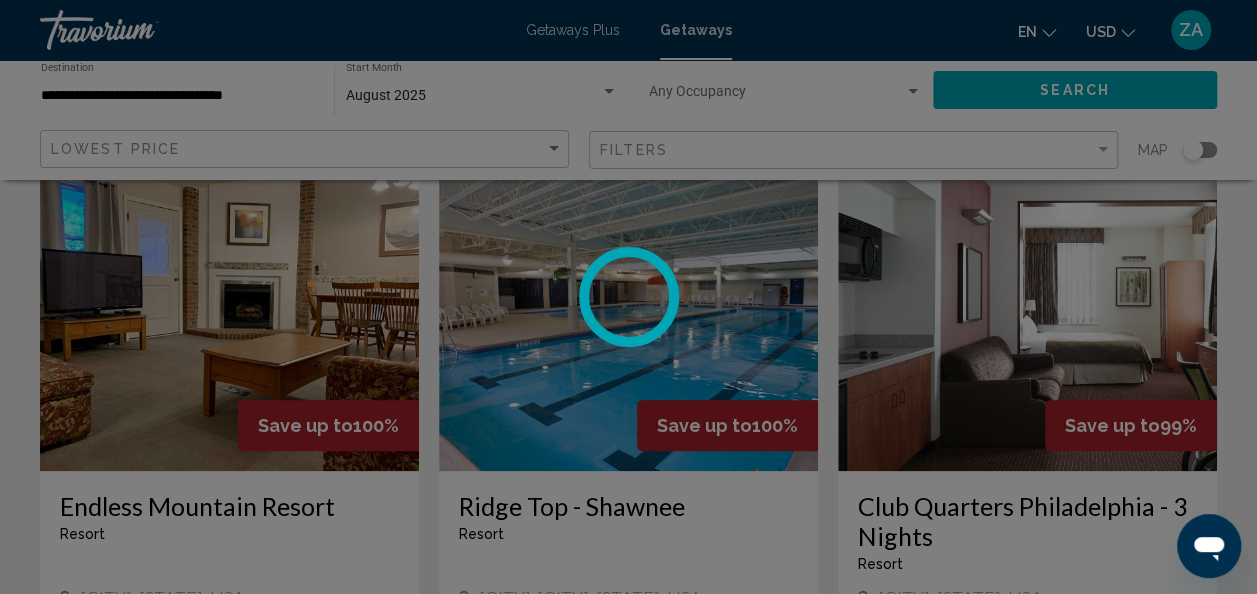 scroll, scrollTop: 238, scrollLeft: 0, axis: vertical 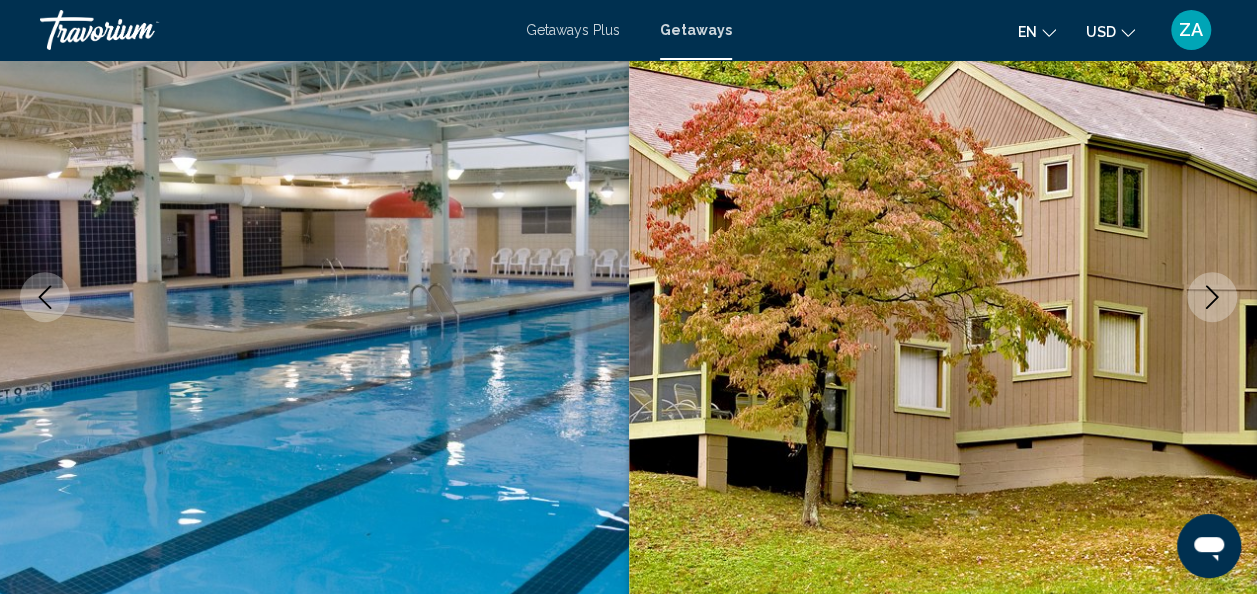 click 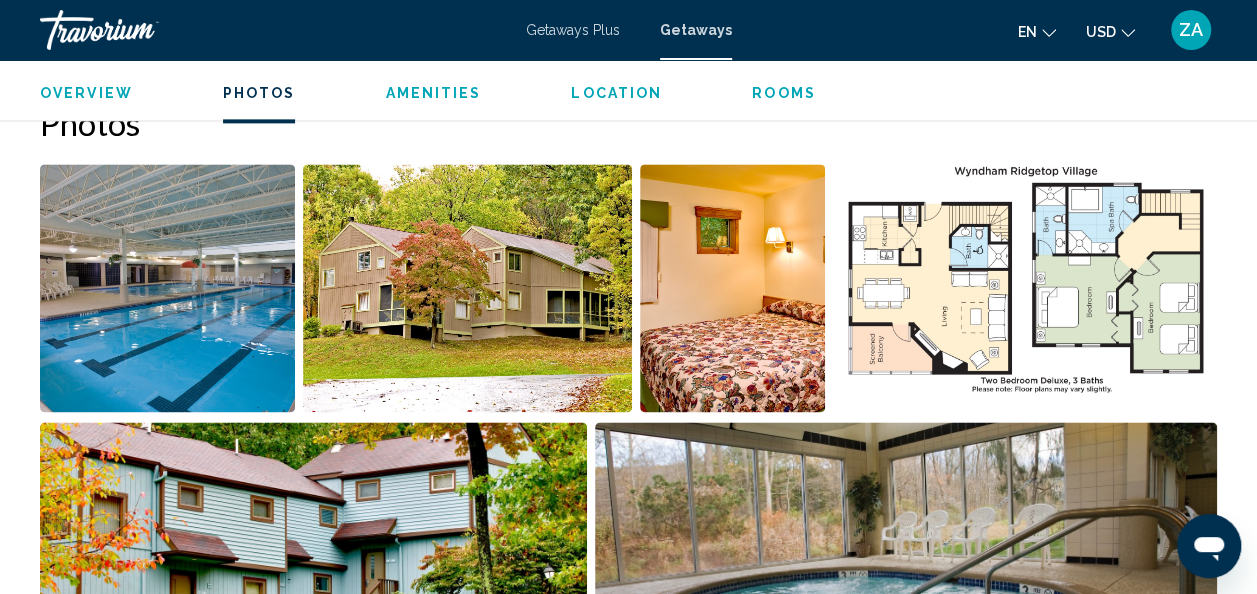 scroll, scrollTop: 1300, scrollLeft: 0, axis: vertical 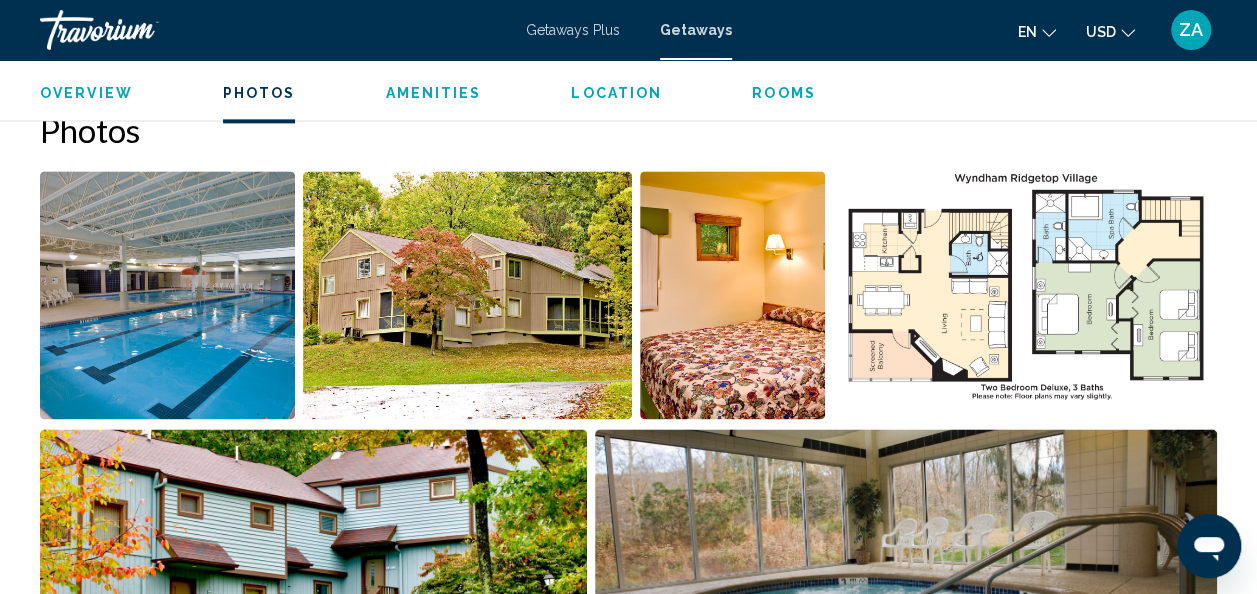 click at bounding box center (1025, 295) 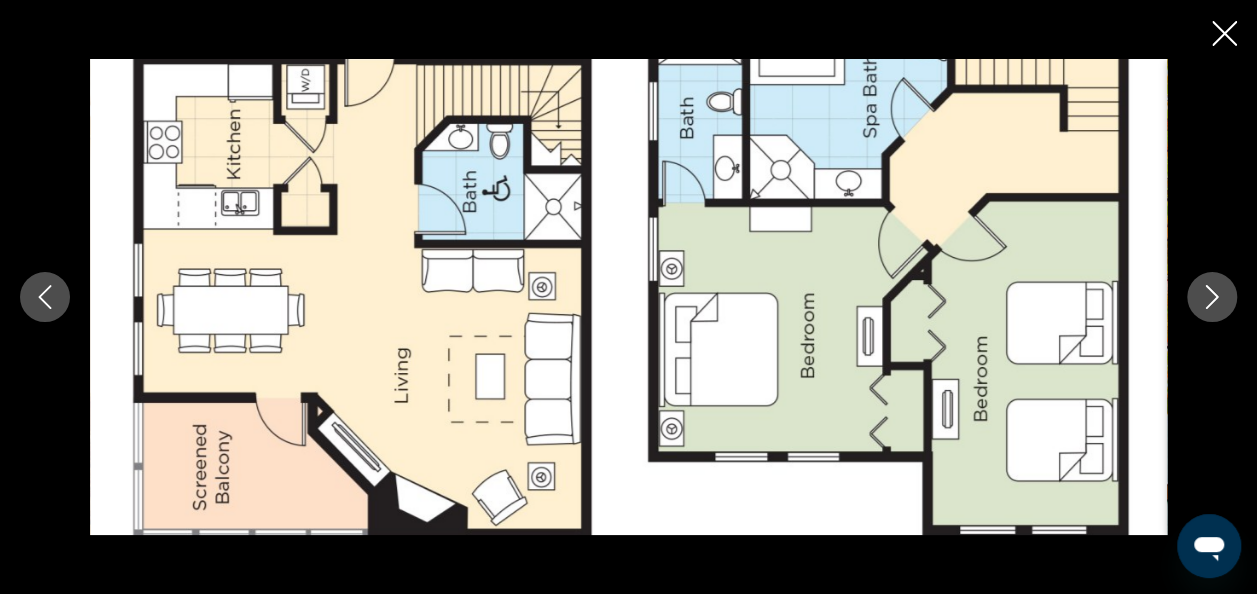 scroll, scrollTop: 1100, scrollLeft: 0, axis: vertical 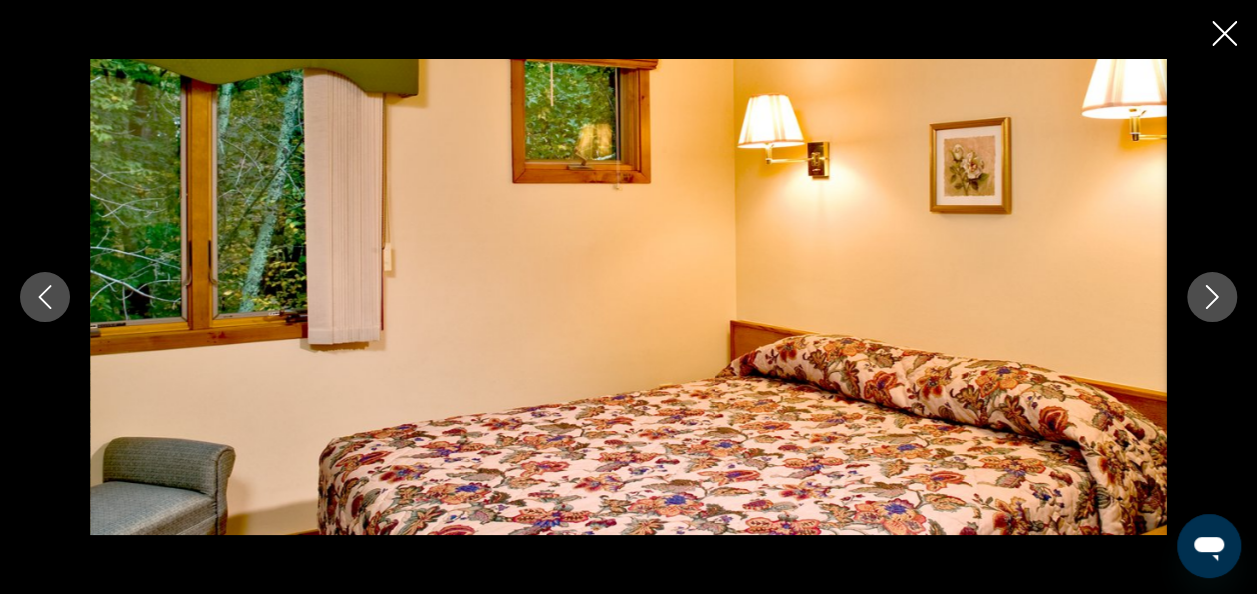 click 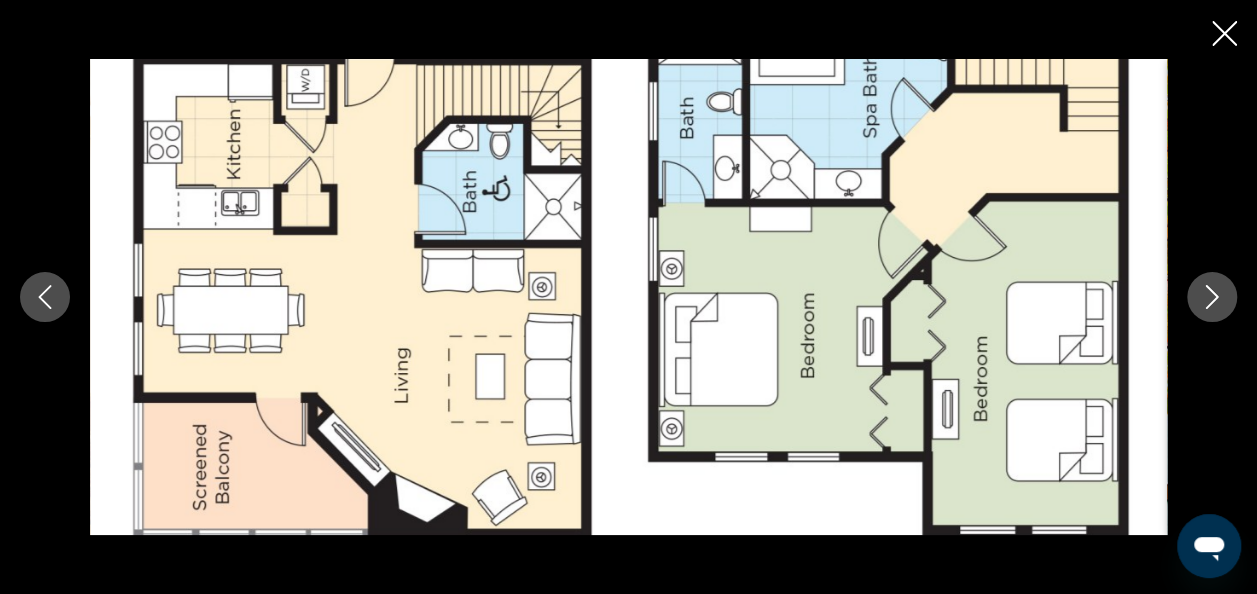 click 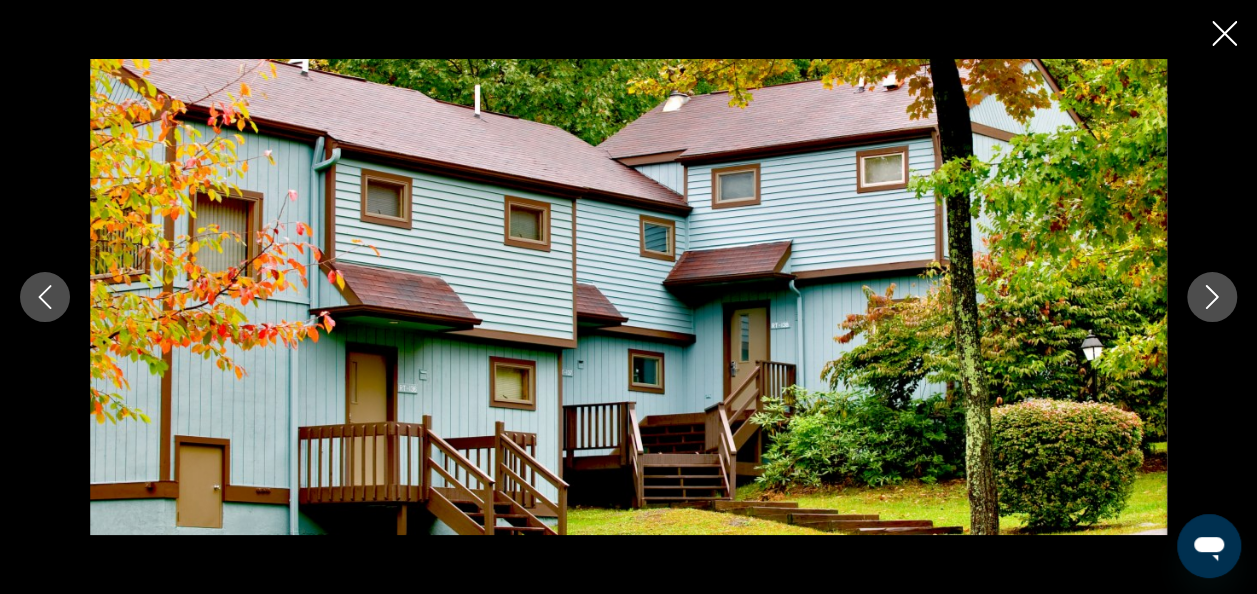 click 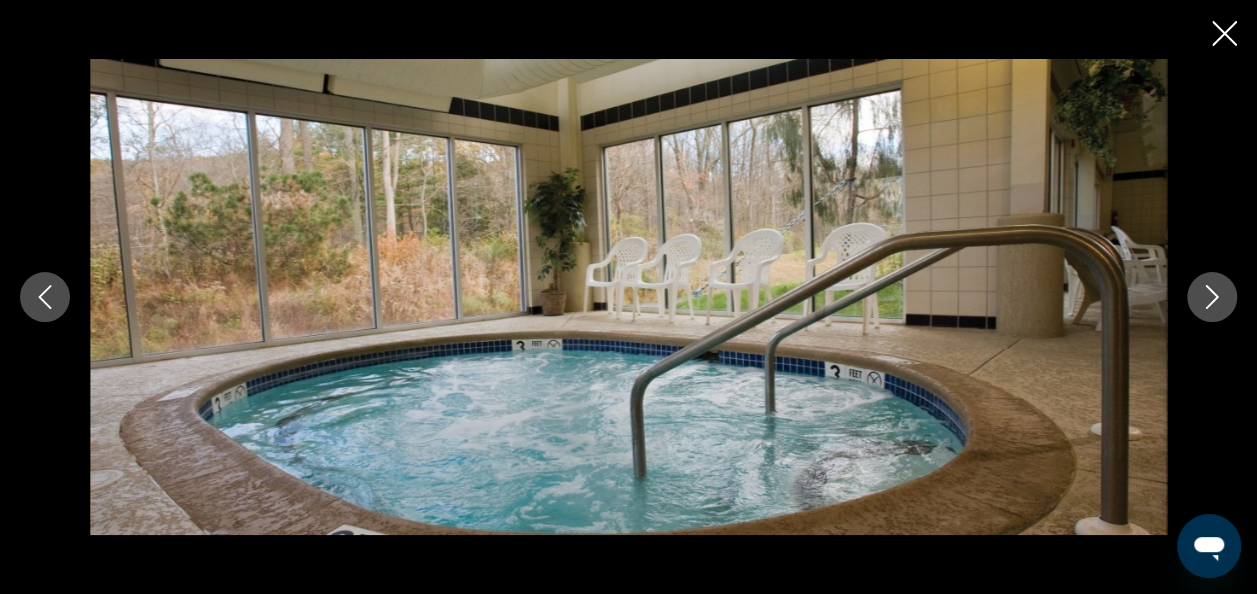 click 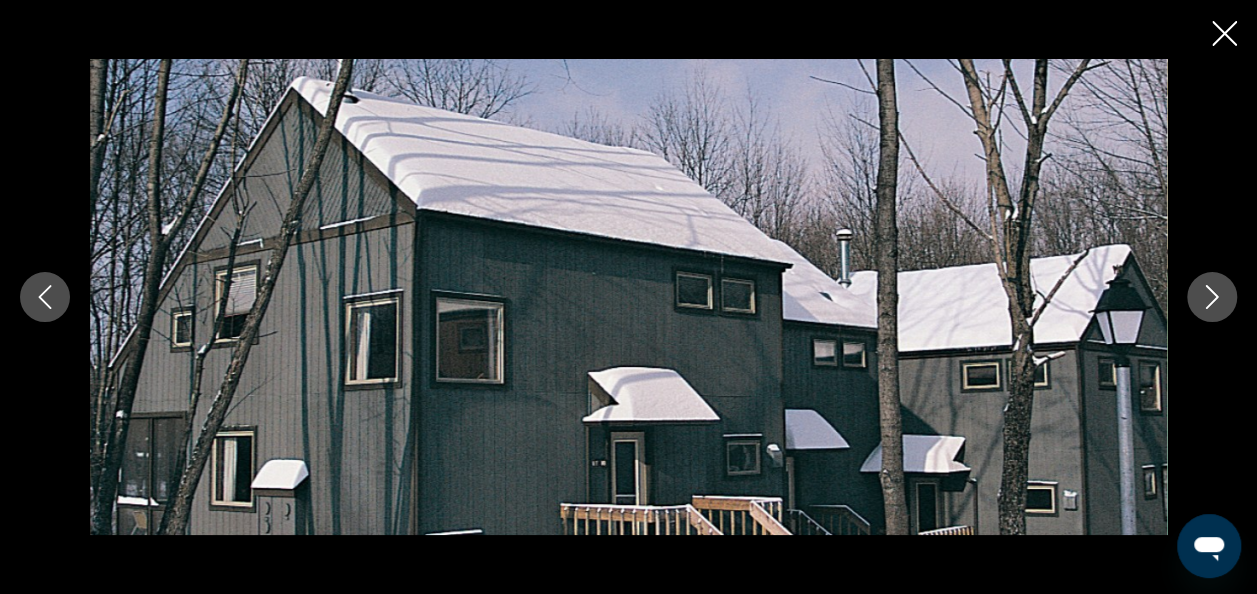 click 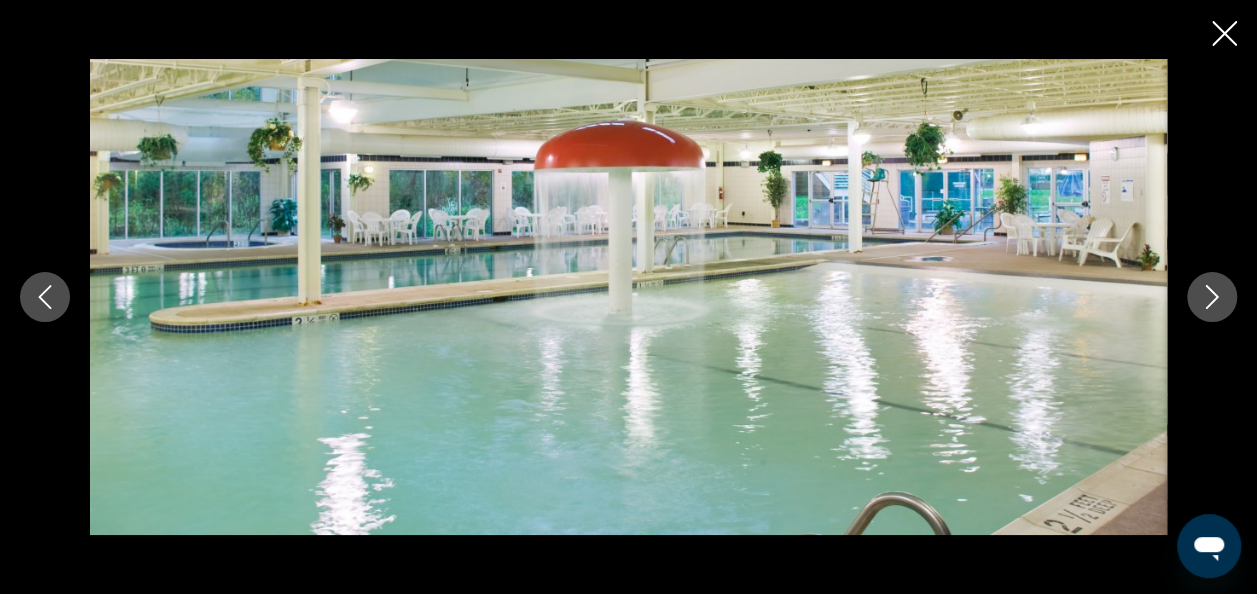 click 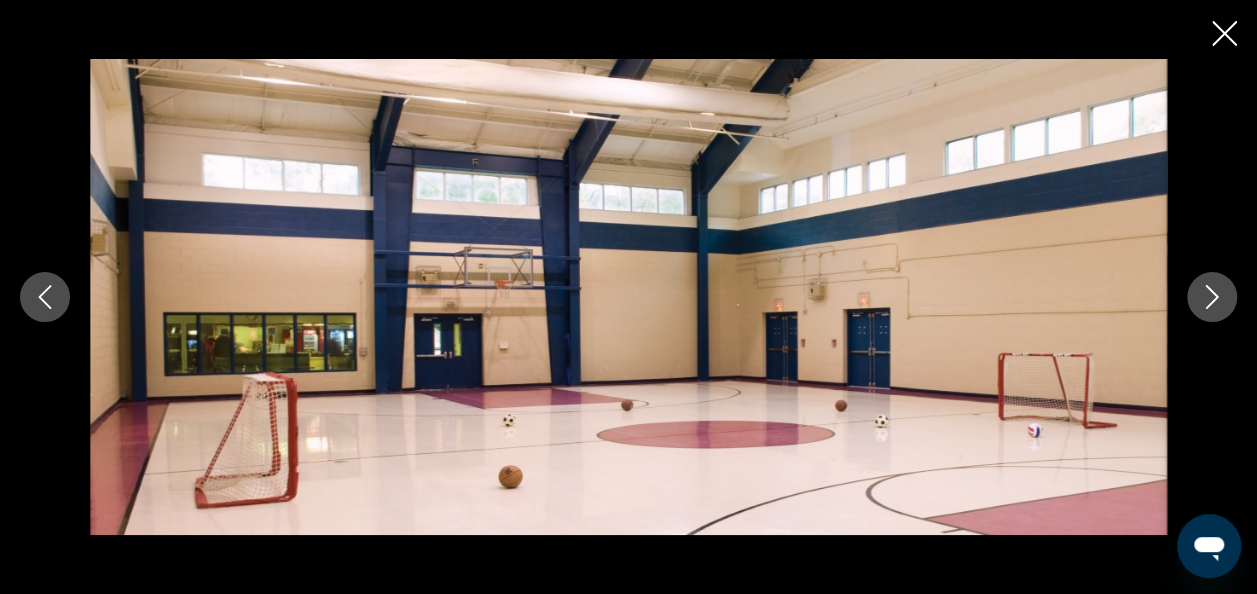 click 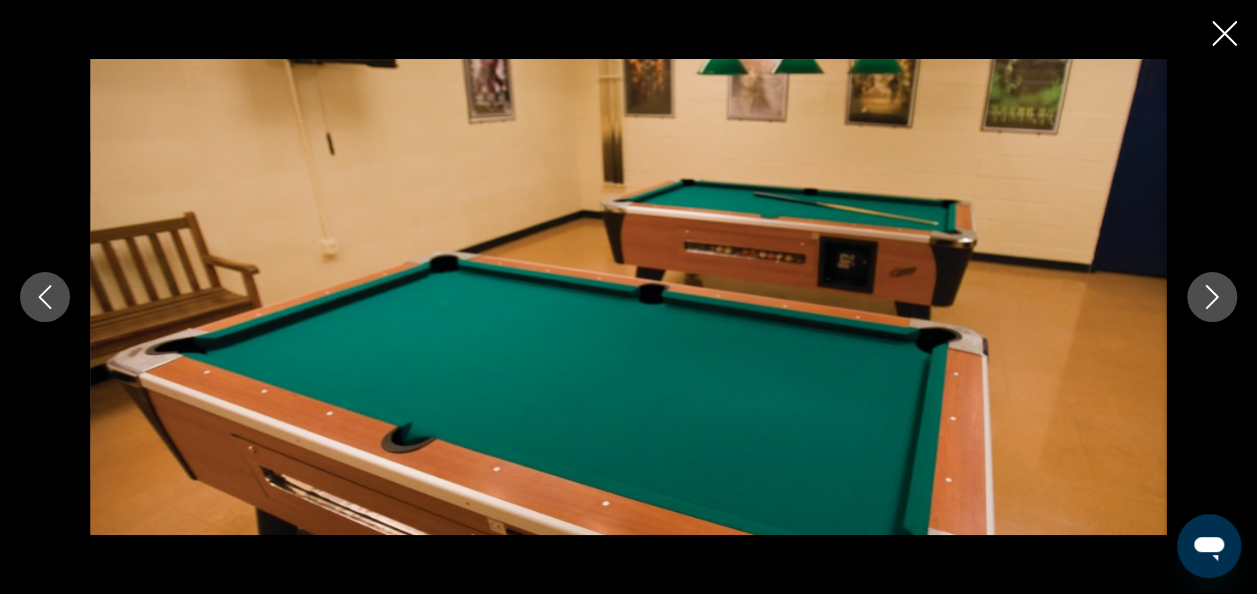 click at bounding box center [45, 297] 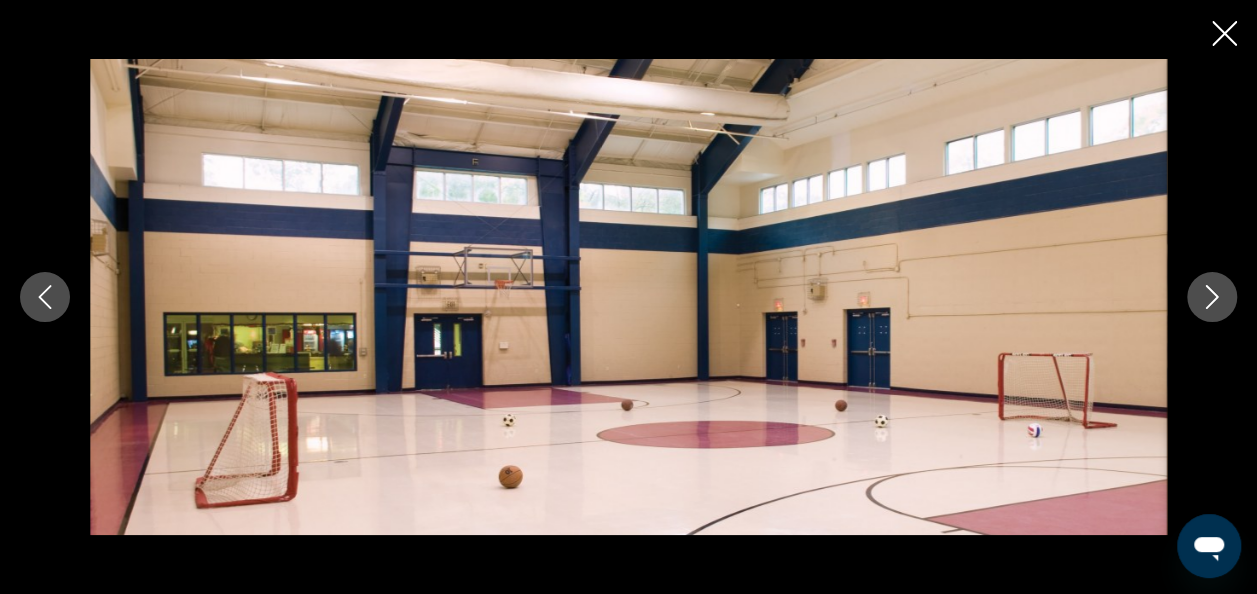 click 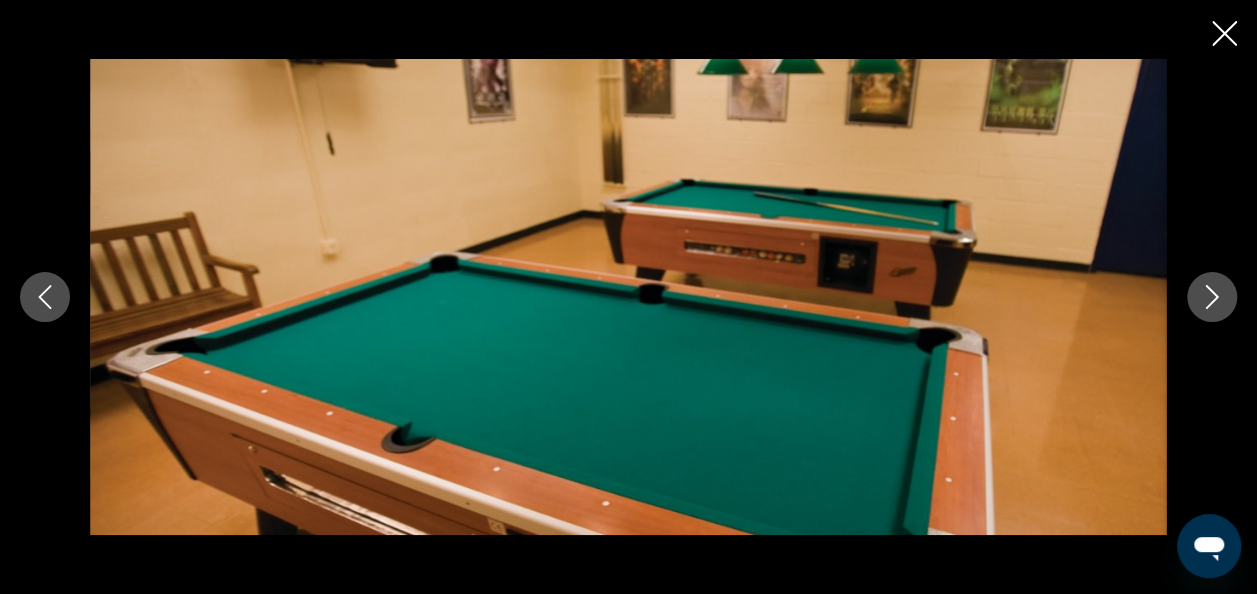 click 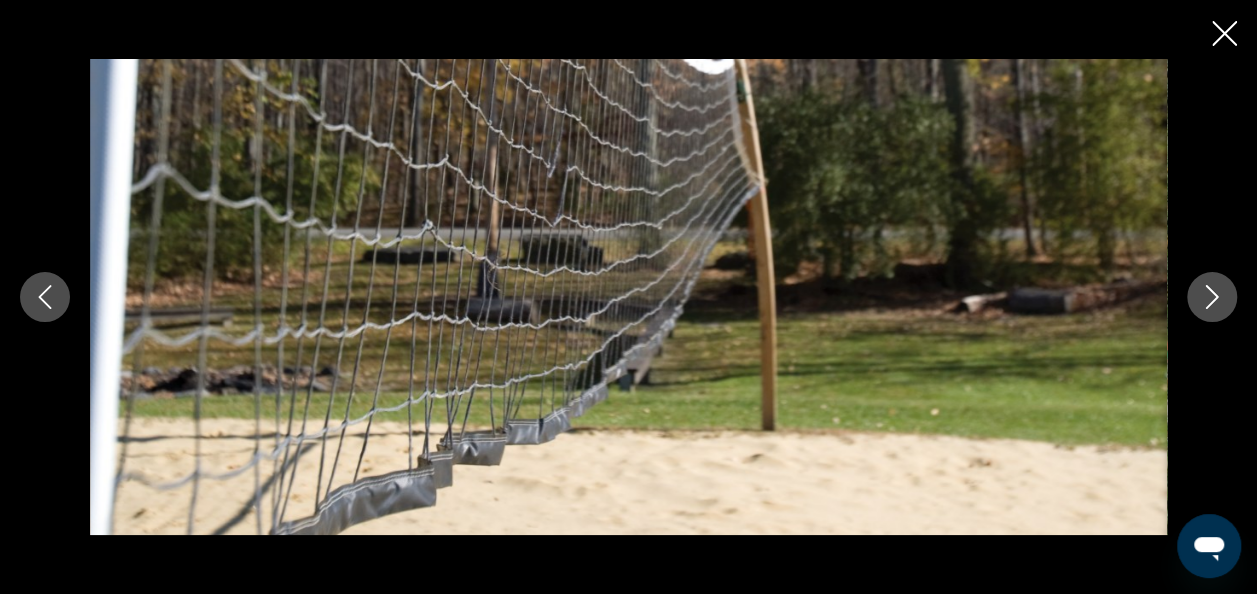 click 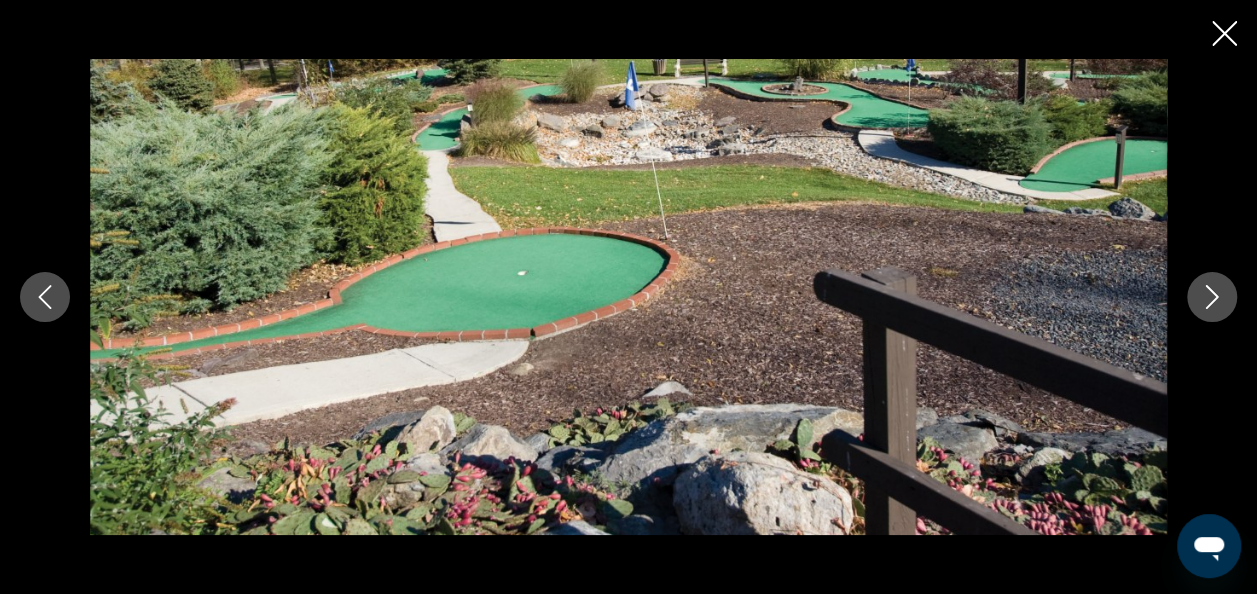 click 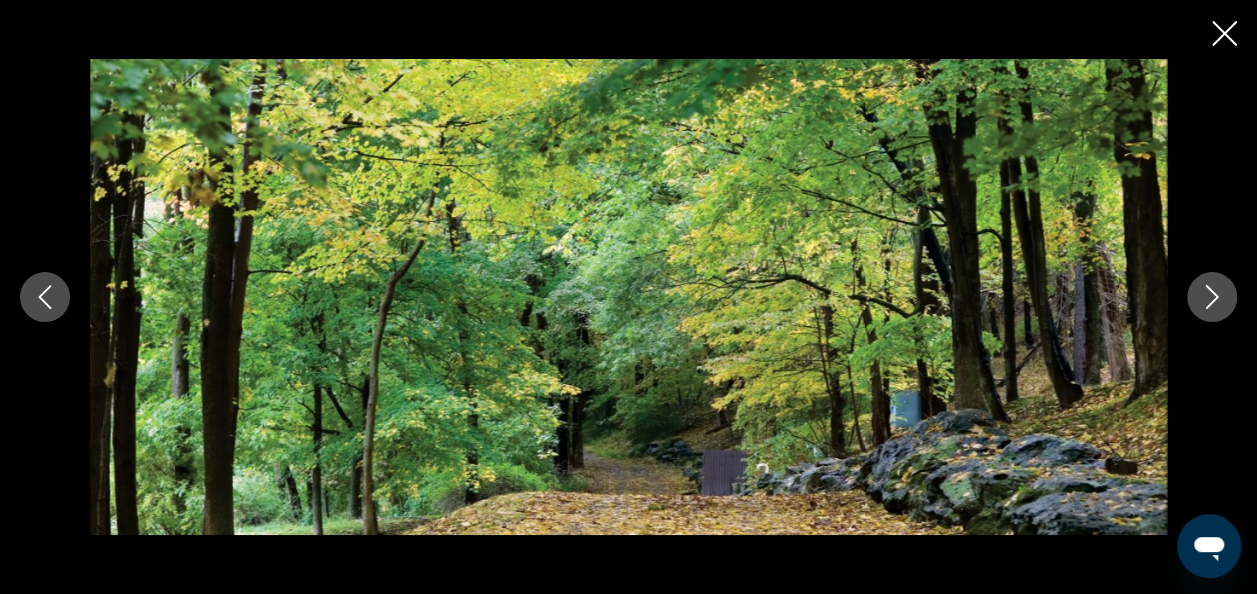 click 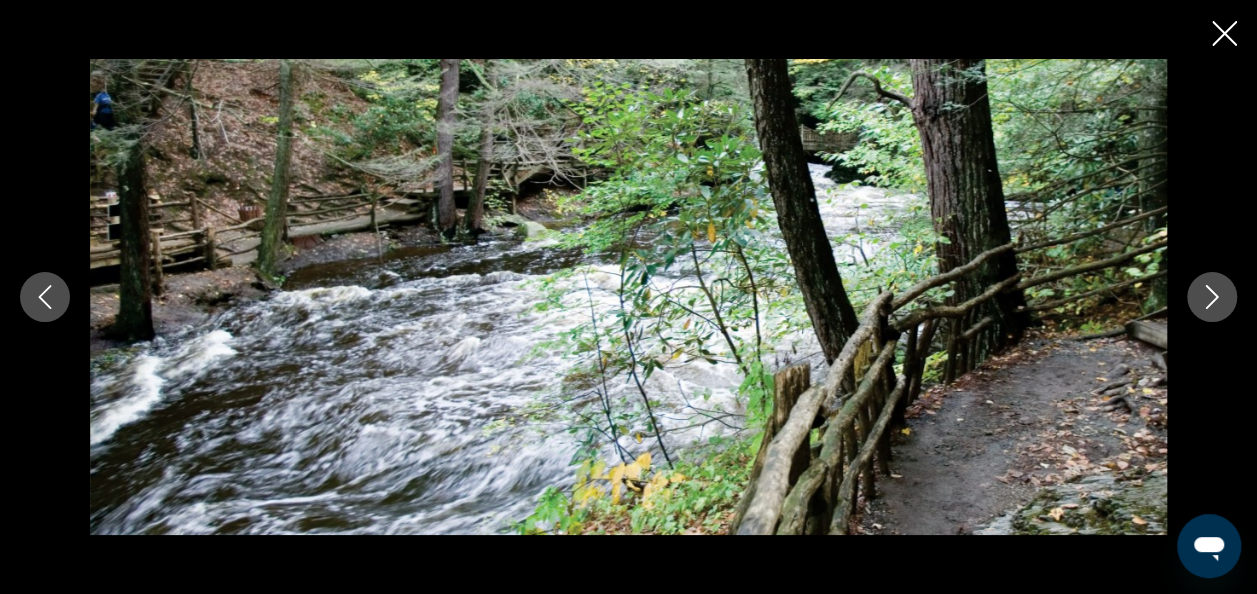 click 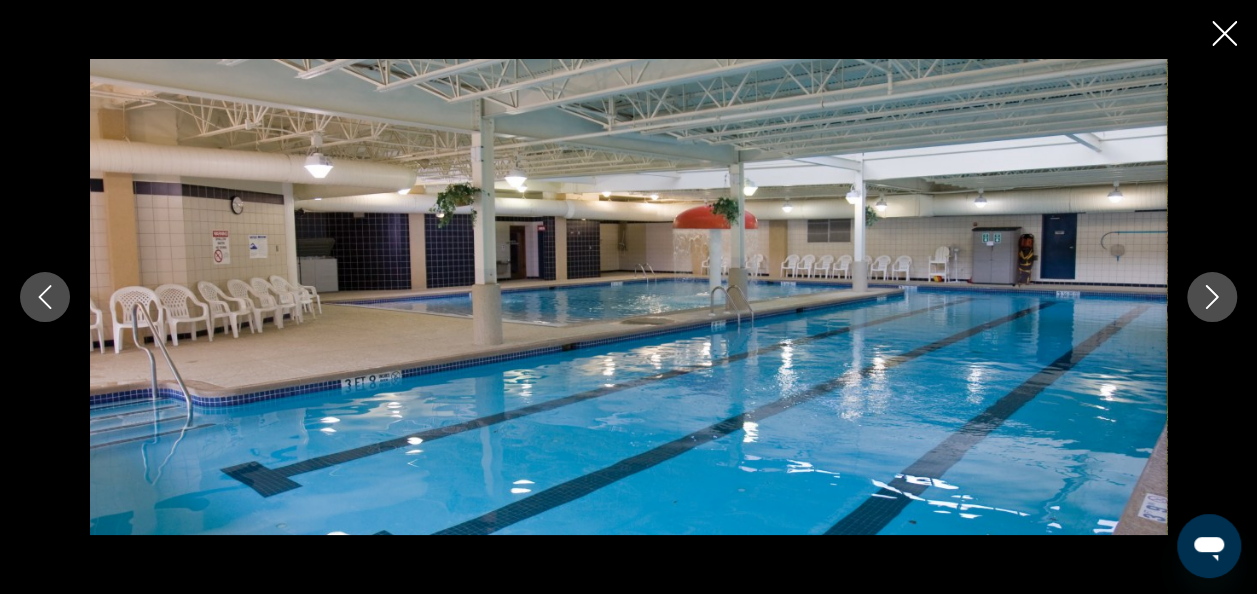 click 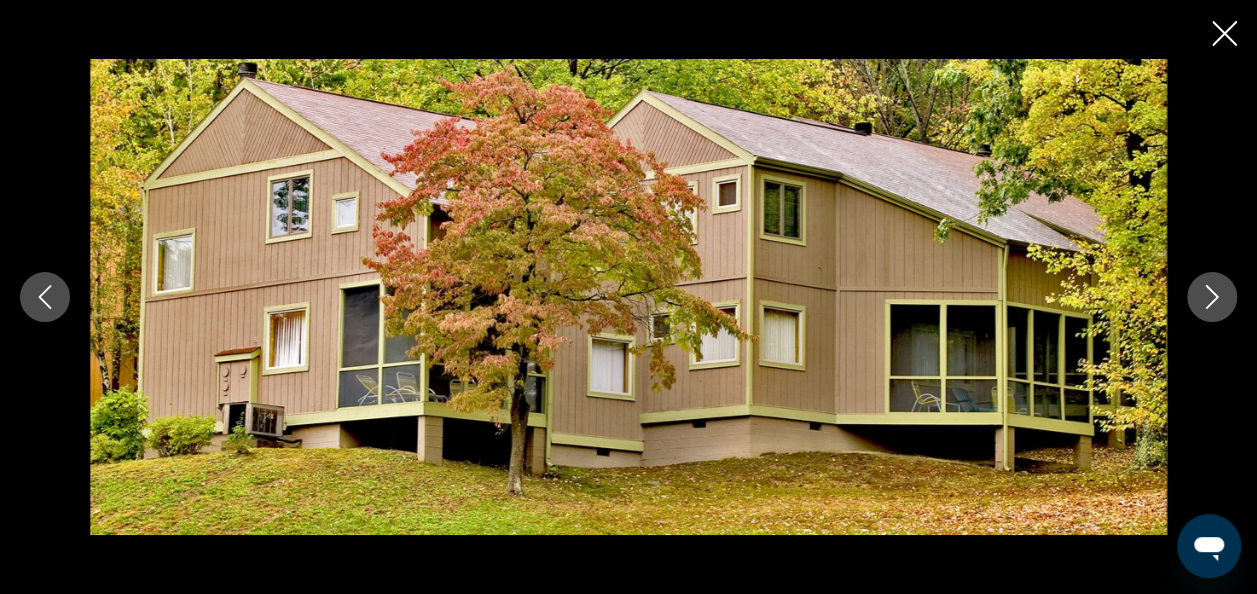 click 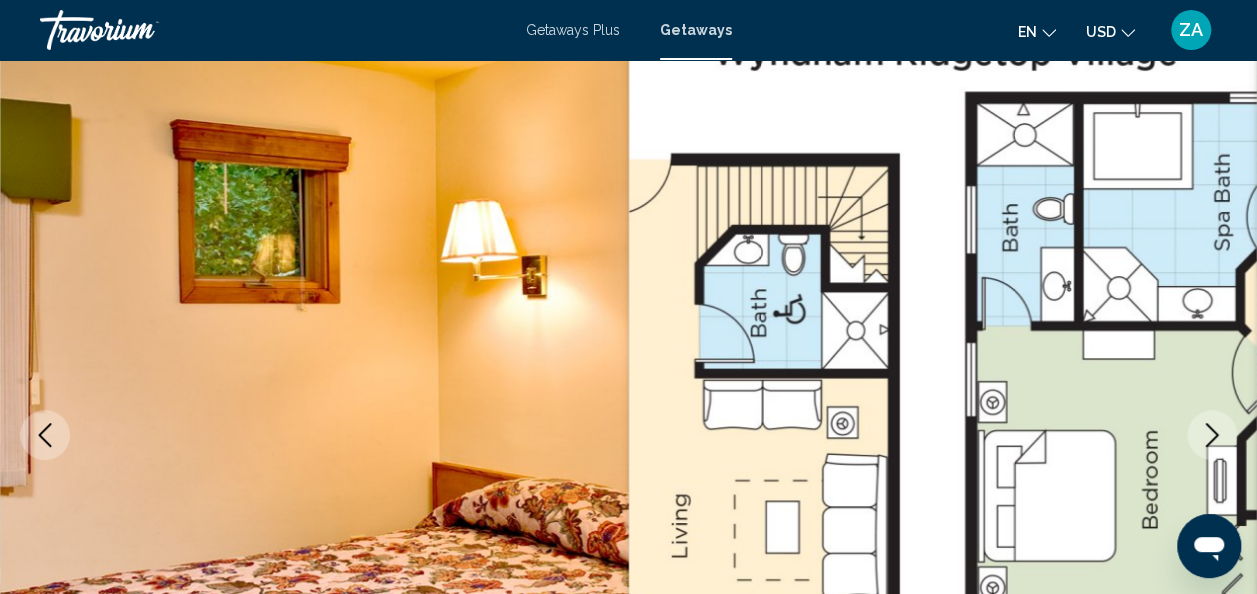 scroll, scrollTop: 0, scrollLeft: 0, axis: both 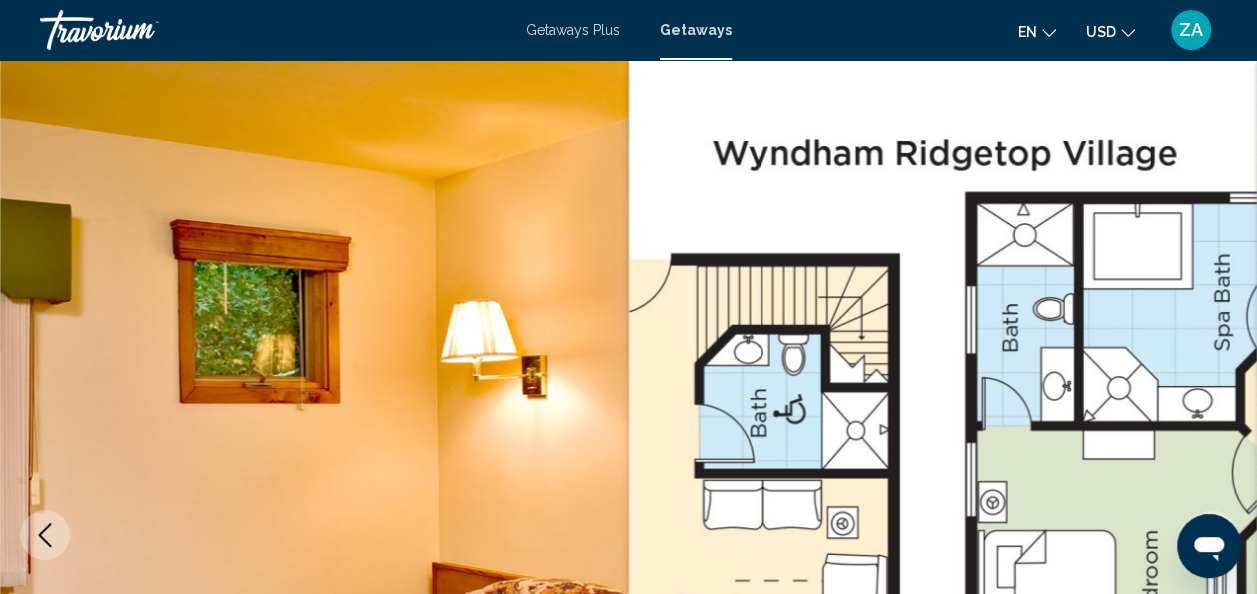 click at bounding box center (45, 535) 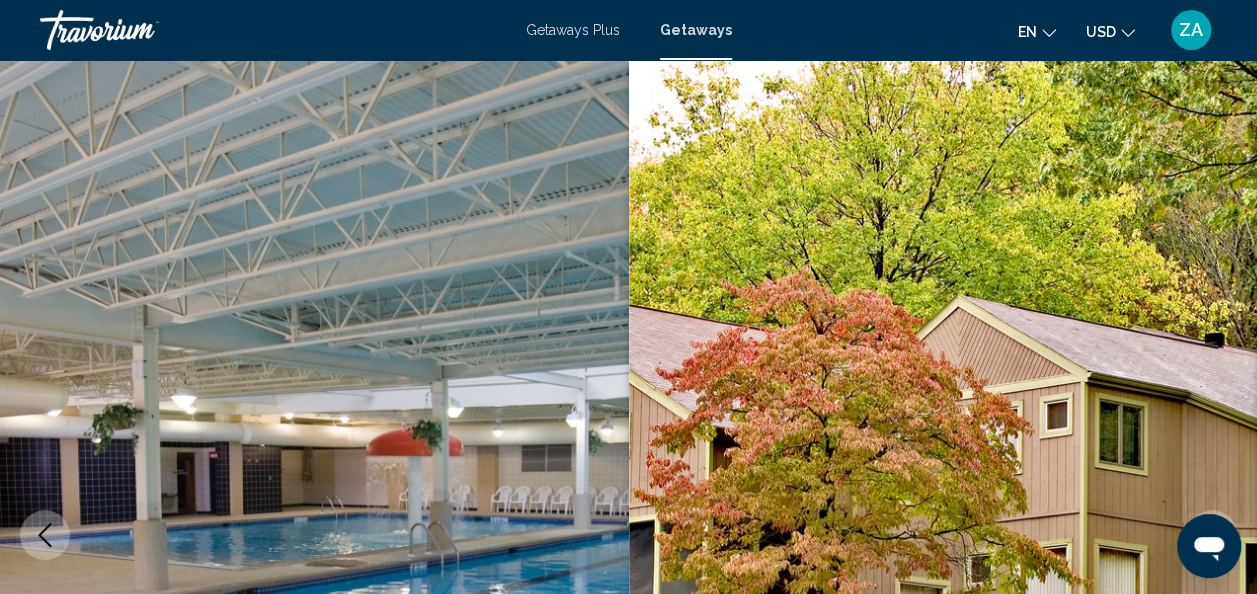 click at bounding box center (45, 535) 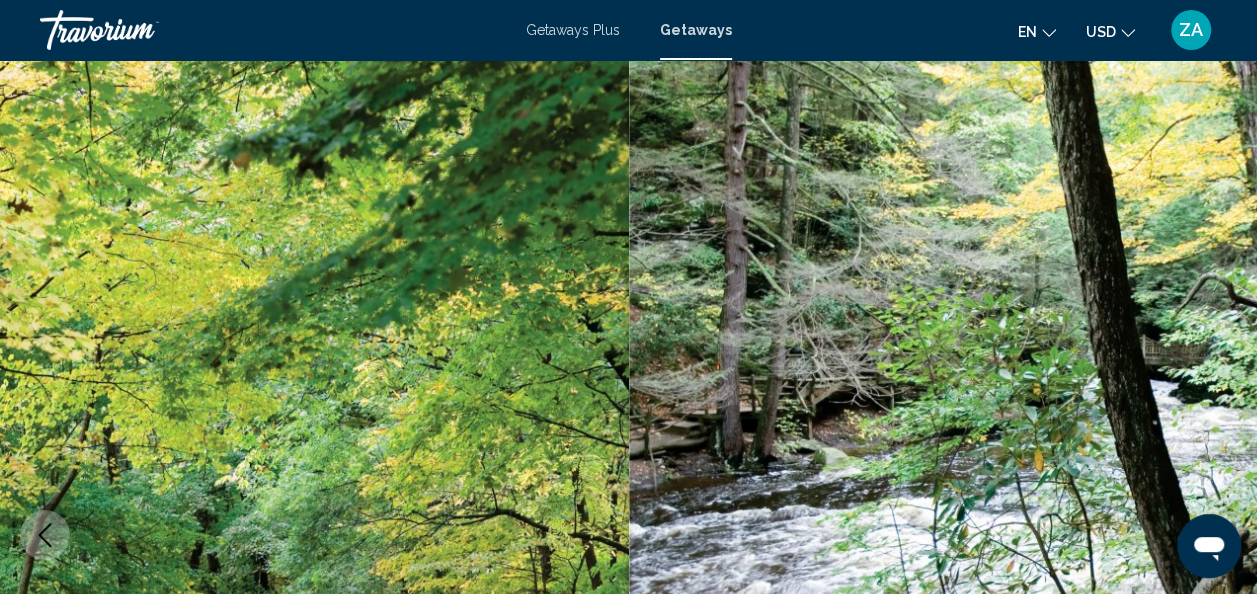 click at bounding box center [45, 535] 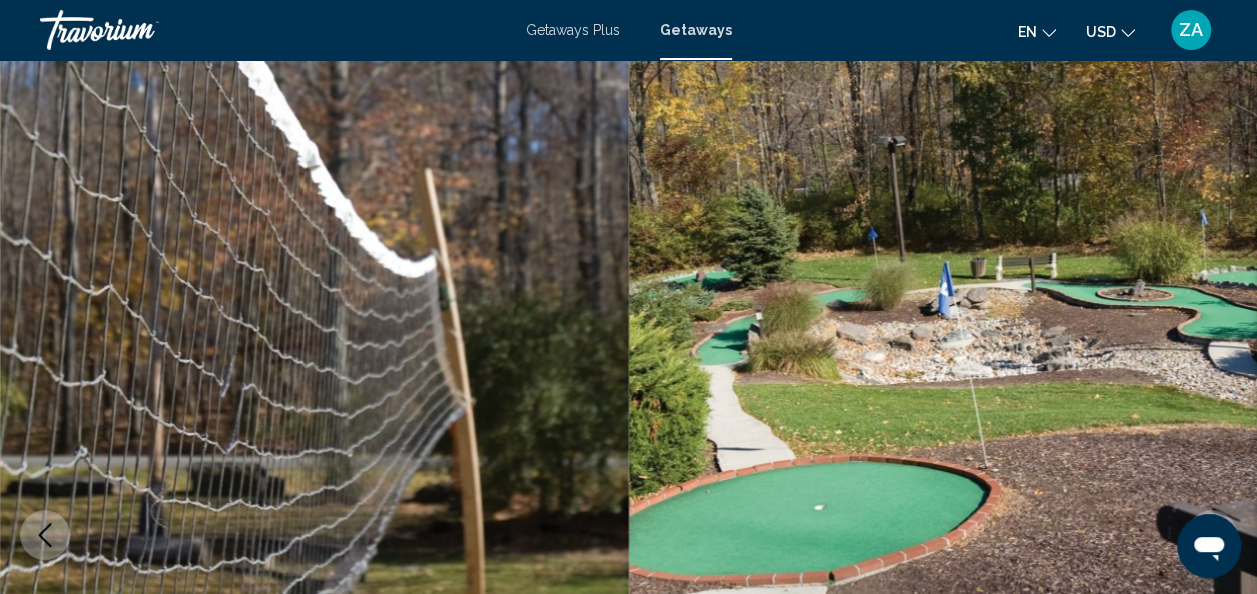 click at bounding box center [45, 535] 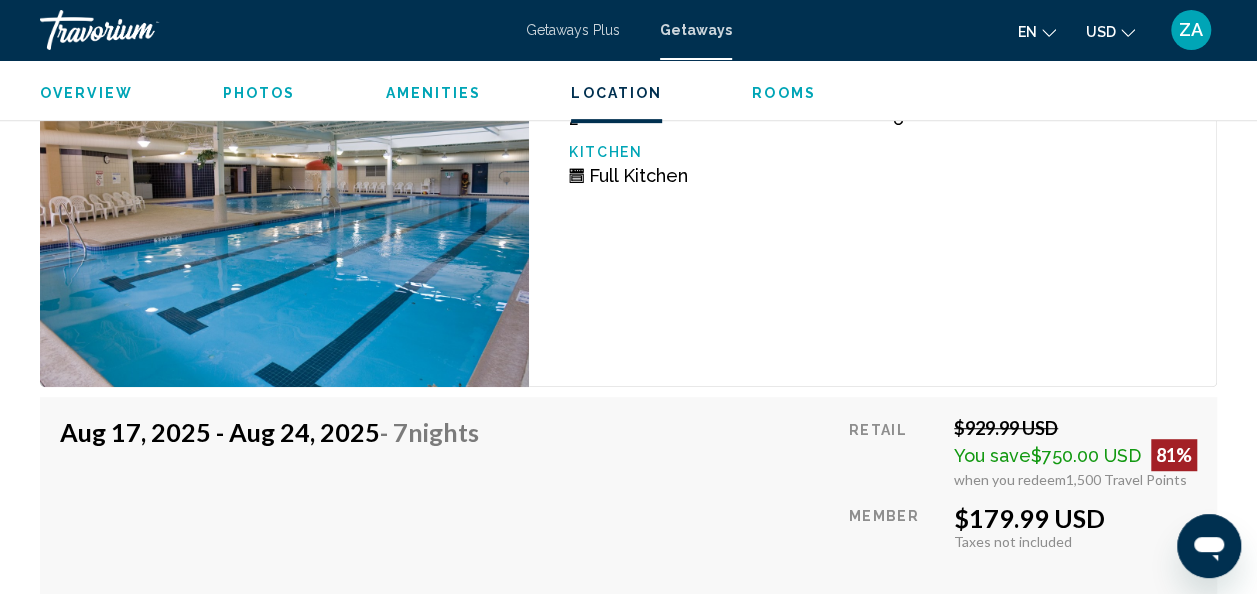 scroll, scrollTop: 4060, scrollLeft: 0, axis: vertical 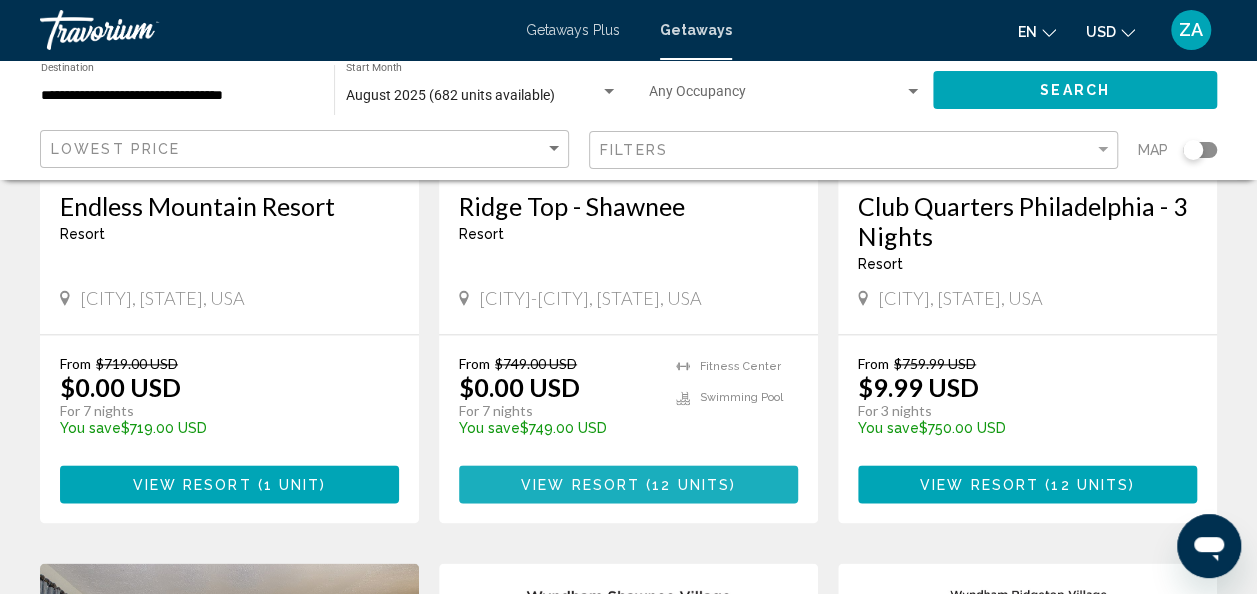 click on "View Resort" at bounding box center [580, 485] 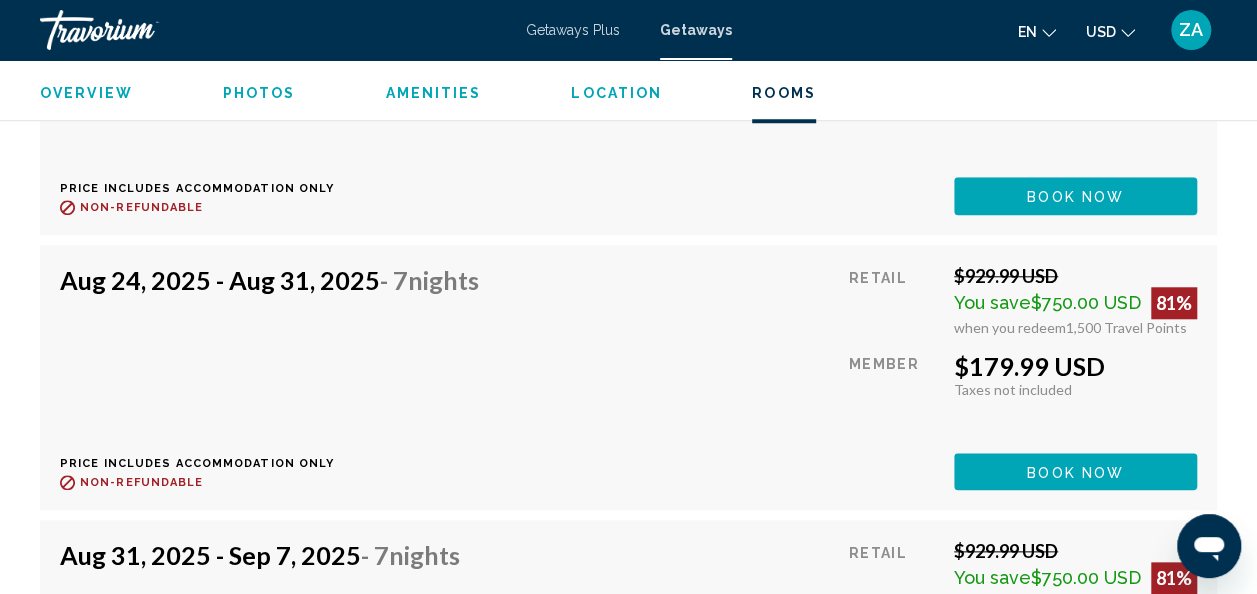 scroll, scrollTop: 4560, scrollLeft: 0, axis: vertical 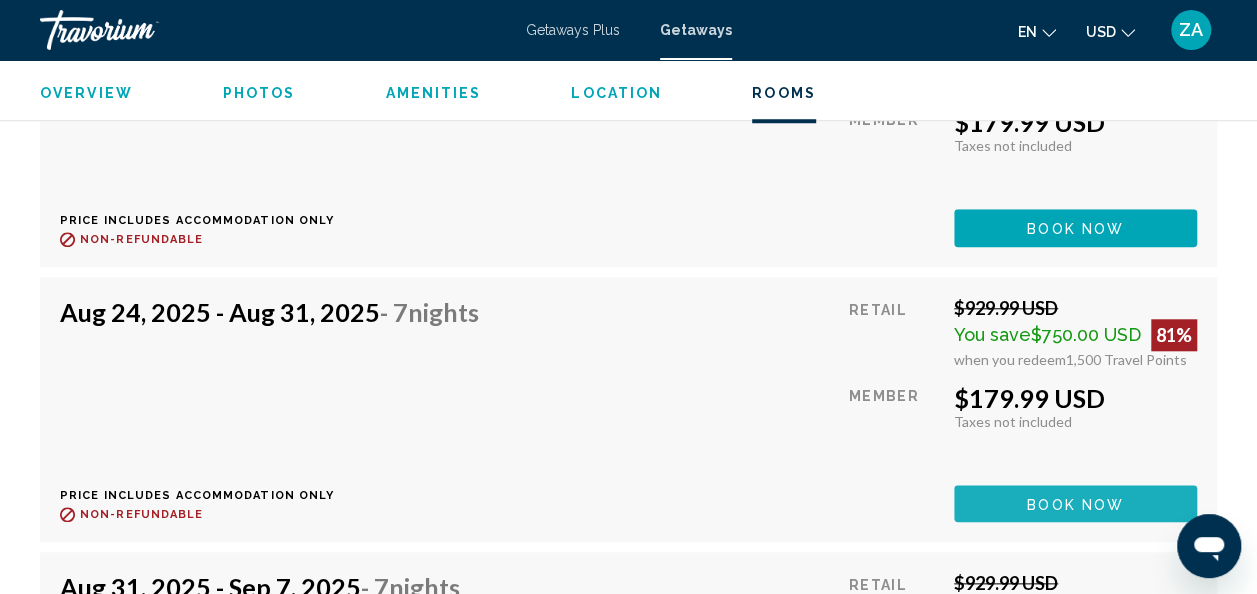 click on "Book now" at bounding box center (1075, 503) 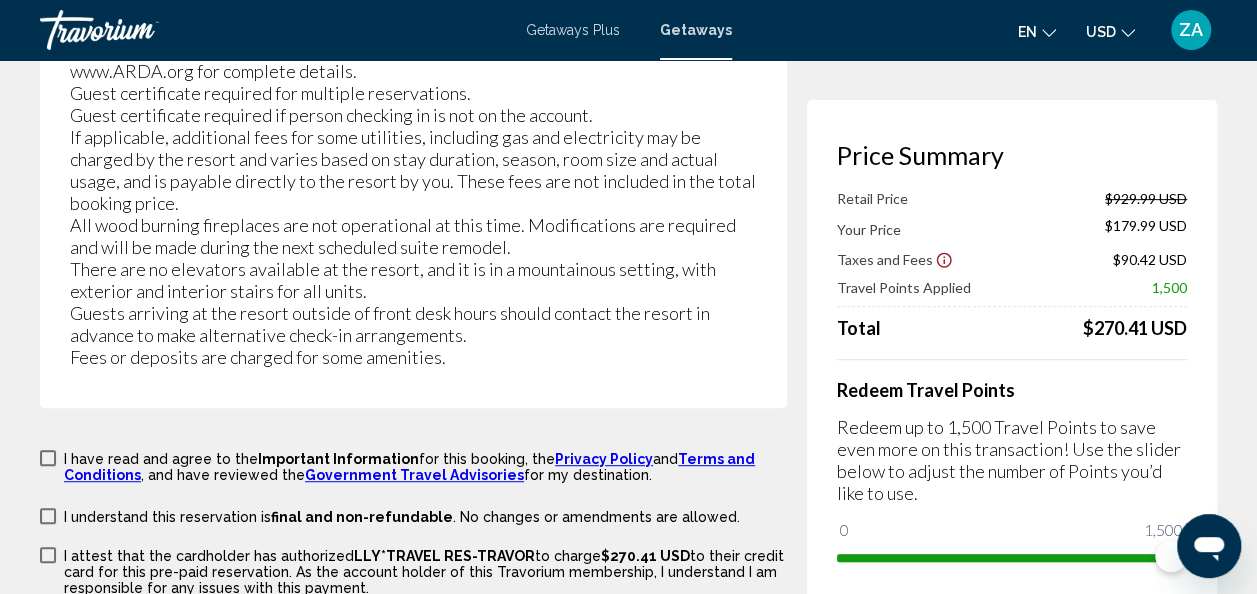 scroll, scrollTop: 4200, scrollLeft: 0, axis: vertical 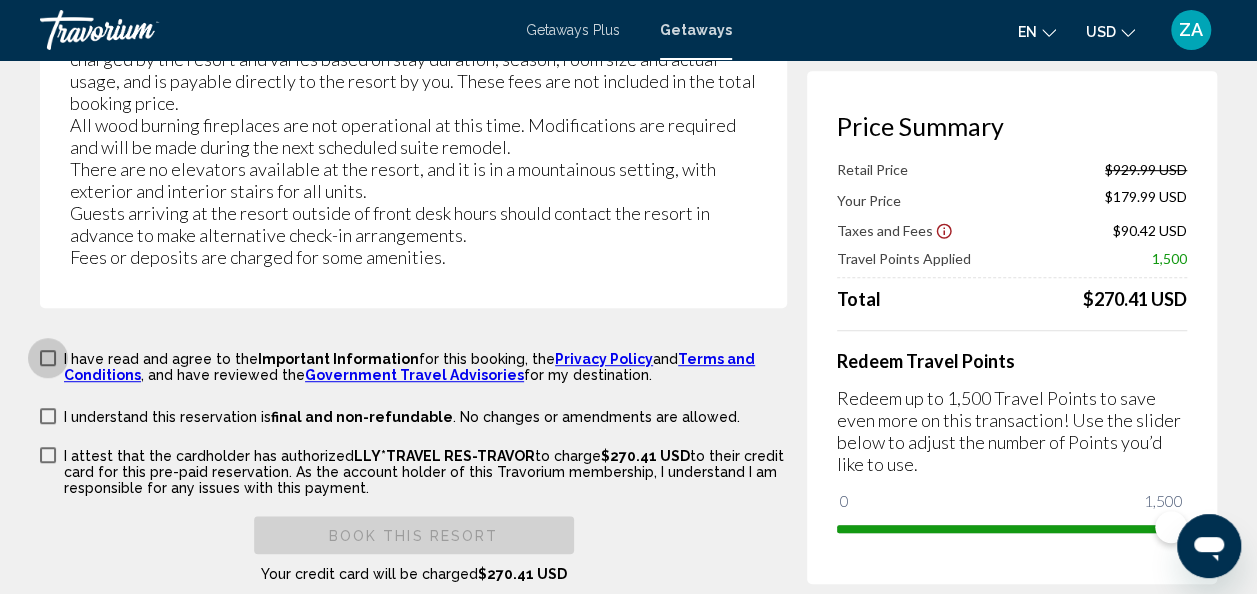 drag, startPoint x: 52, startPoint y: 347, endPoint x: 50, endPoint y: 369, distance: 22.090721 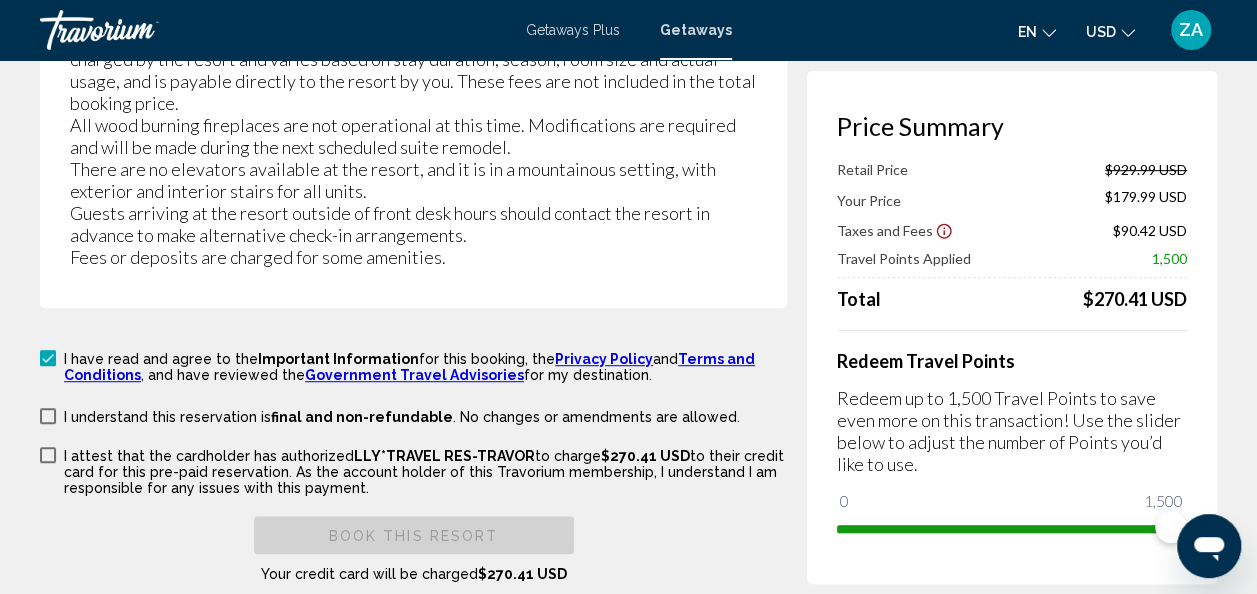 click at bounding box center (48, 416) 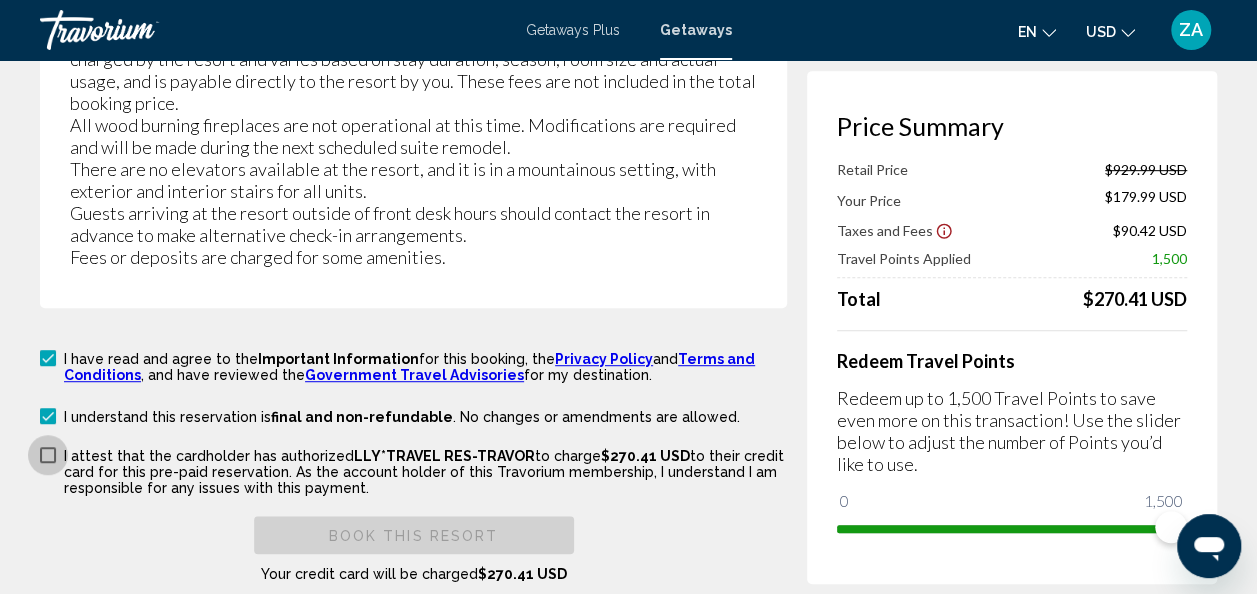 click on "I attest that the cardholder has authorized LLY*TRAVEL RES-TRAVOR to charge $270.41 USD to their credit card for this pre-paid reservation. As the account holder of this Travorium membership, I understand I am responsible for any issues with this payment." at bounding box center (413, 470) 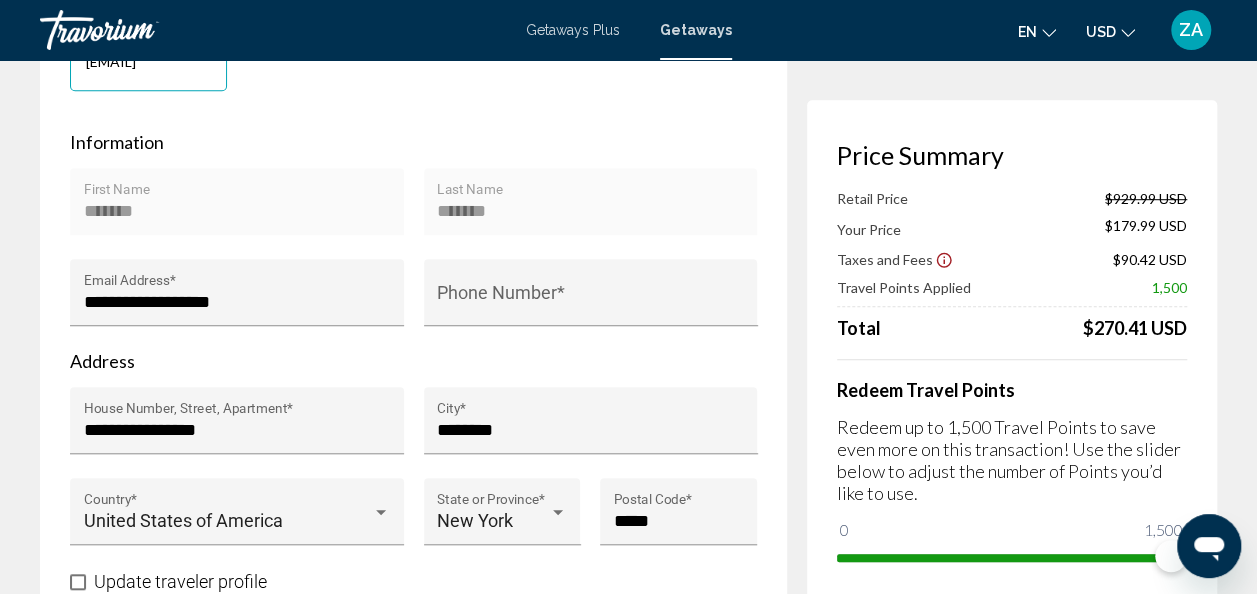 scroll, scrollTop: 600, scrollLeft: 0, axis: vertical 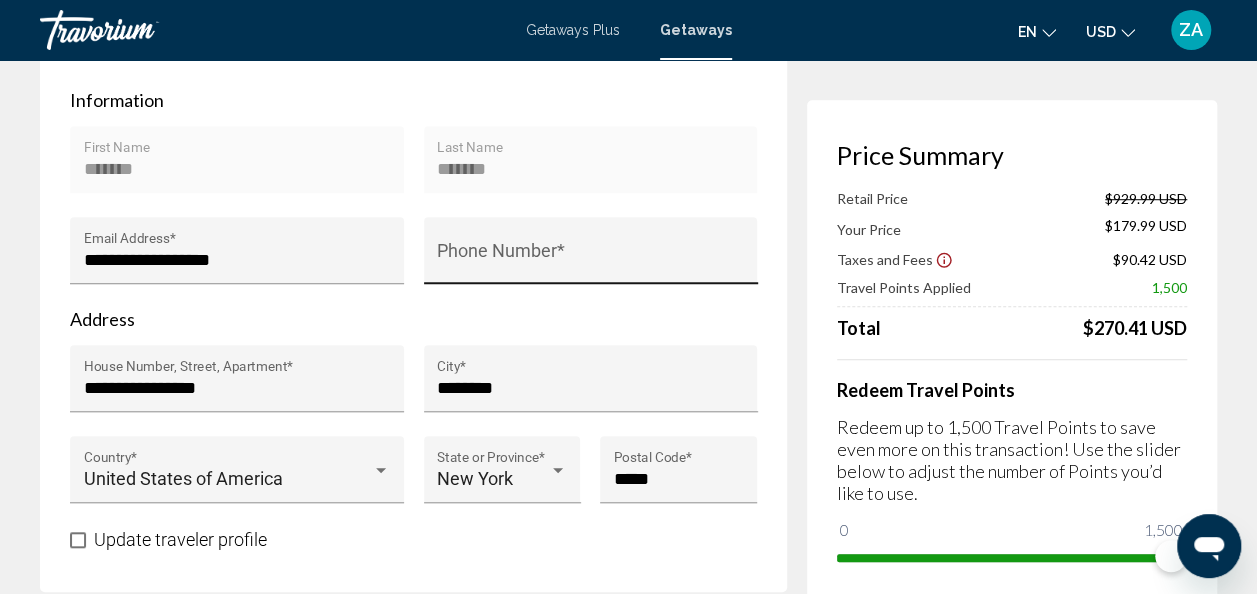 click on "Phone Number  *" at bounding box center [590, 256] 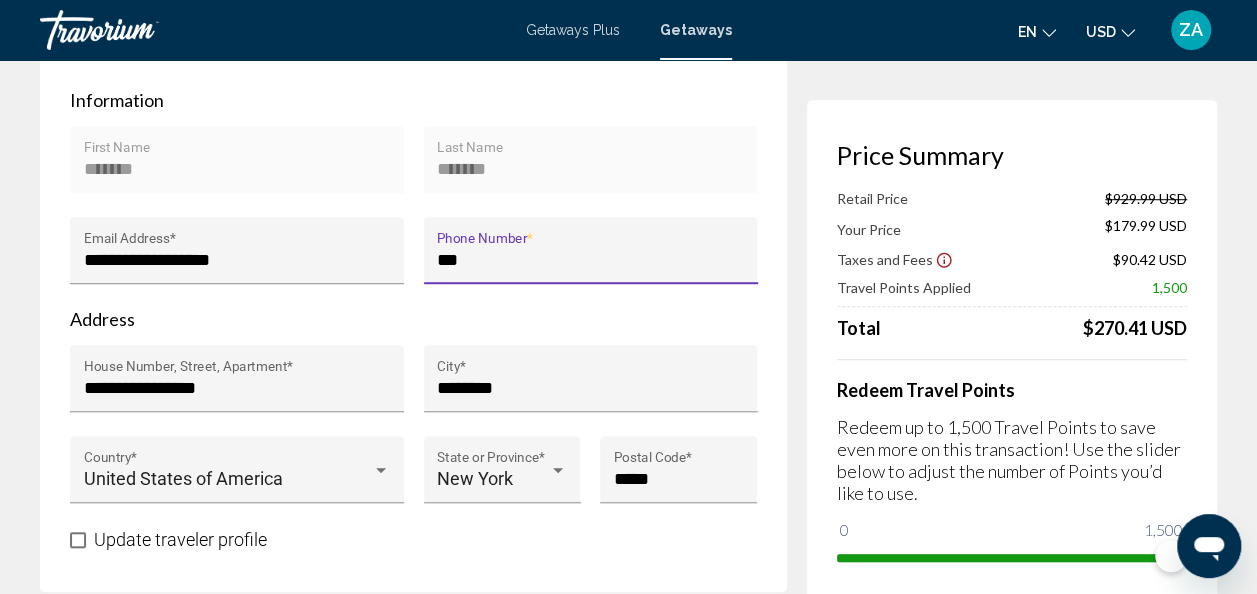 type on "**********" 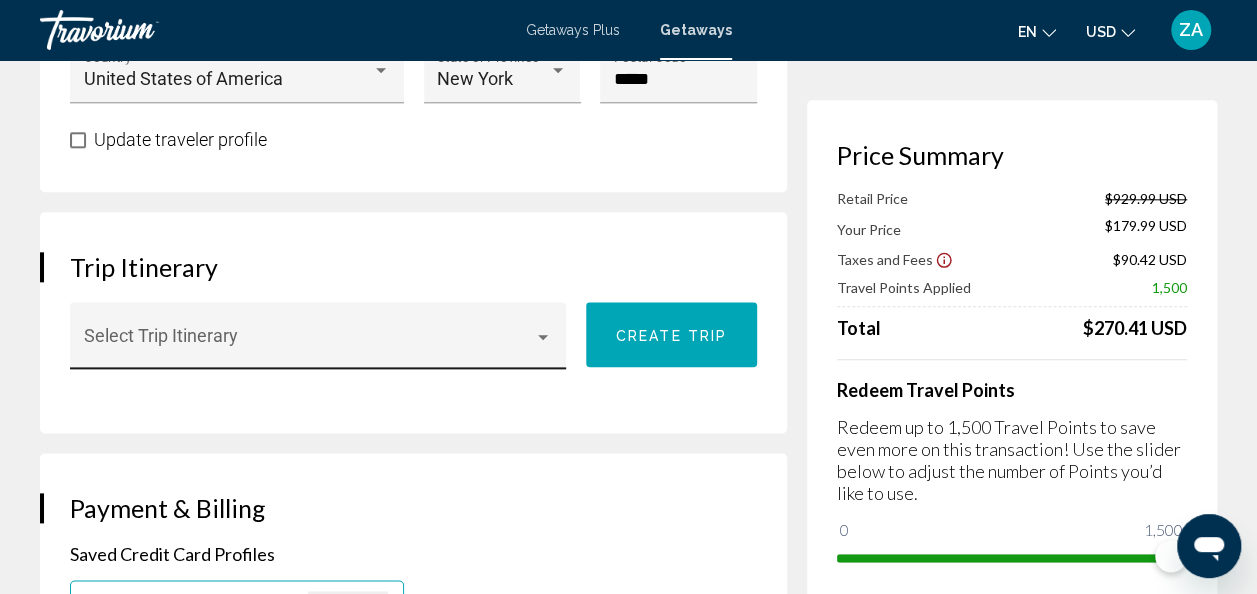 scroll, scrollTop: 1100, scrollLeft: 0, axis: vertical 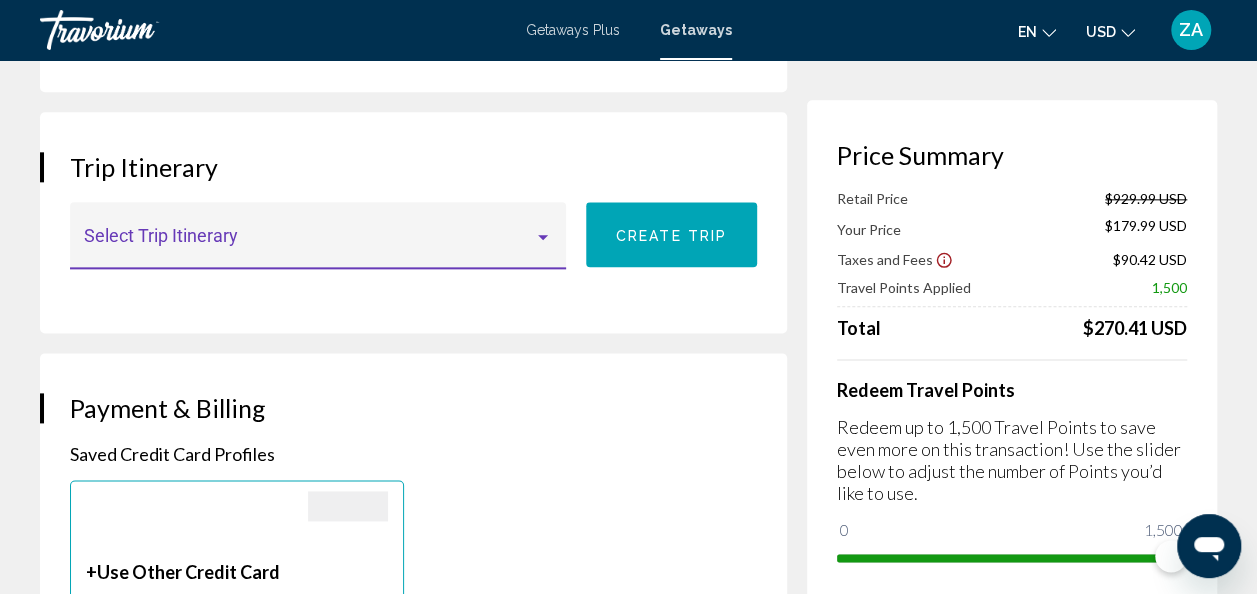 click at bounding box center (543, 237) 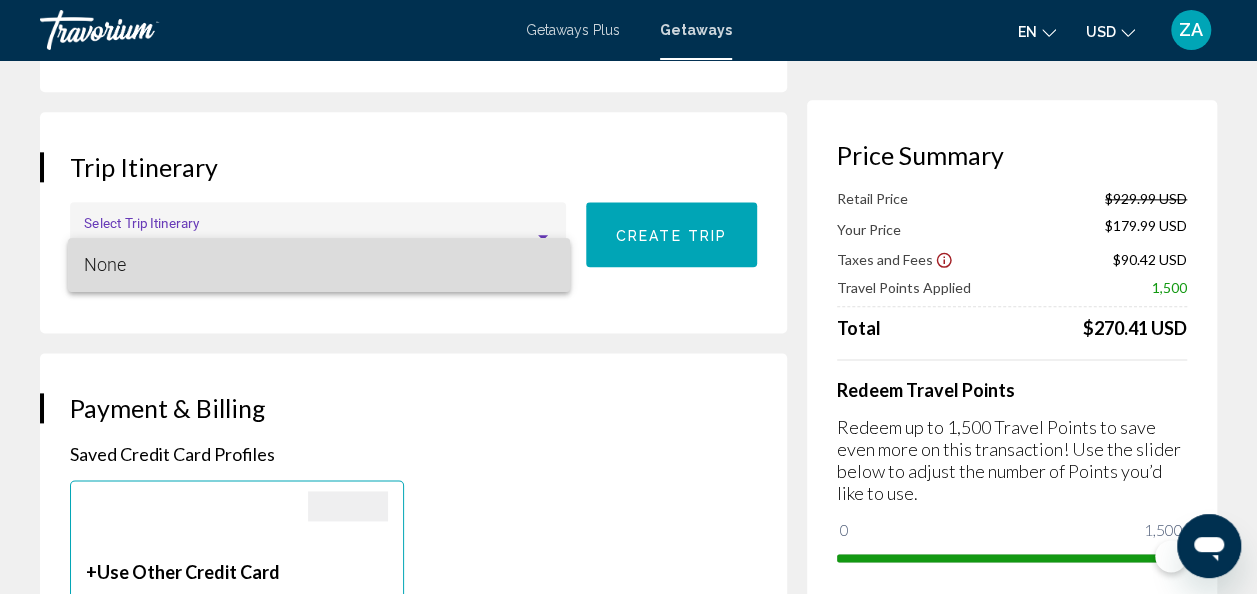 click on "None" at bounding box center [319, 265] 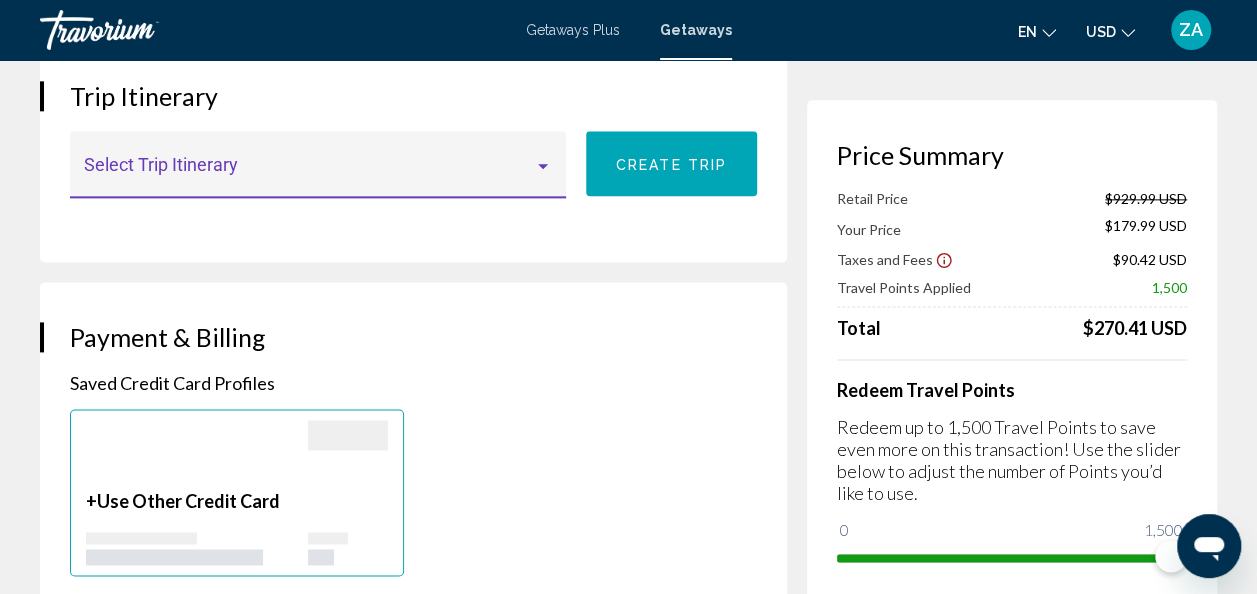 scroll, scrollTop: 1100, scrollLeft: 0, axis: vertical 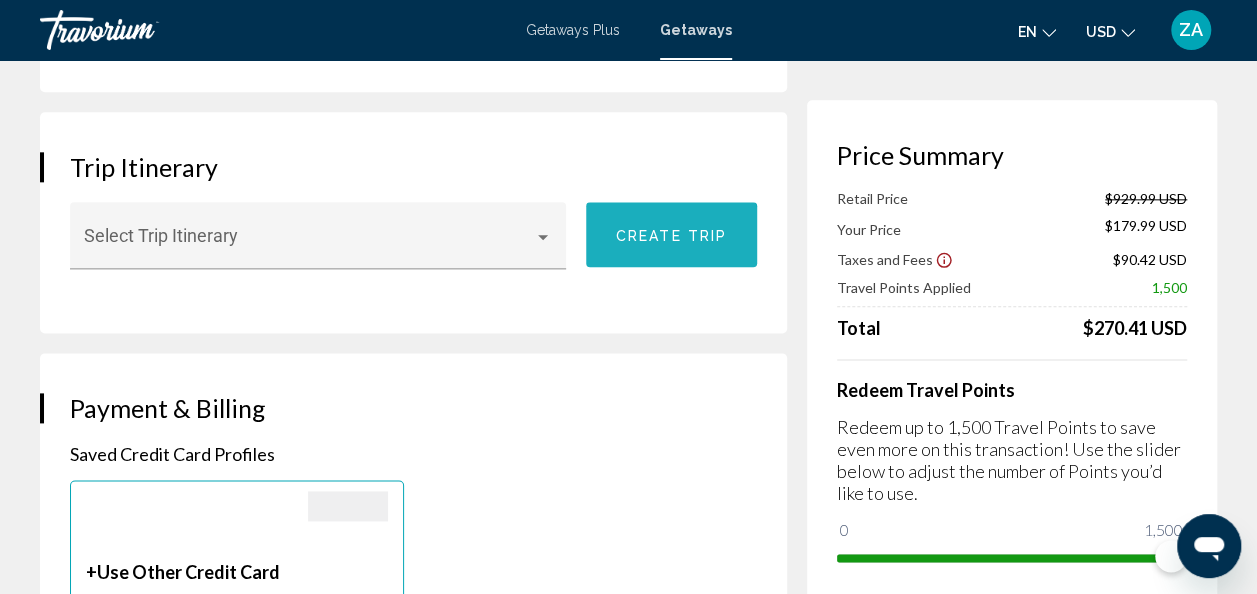 click on "Create trip" at bounding box center [671, 235] 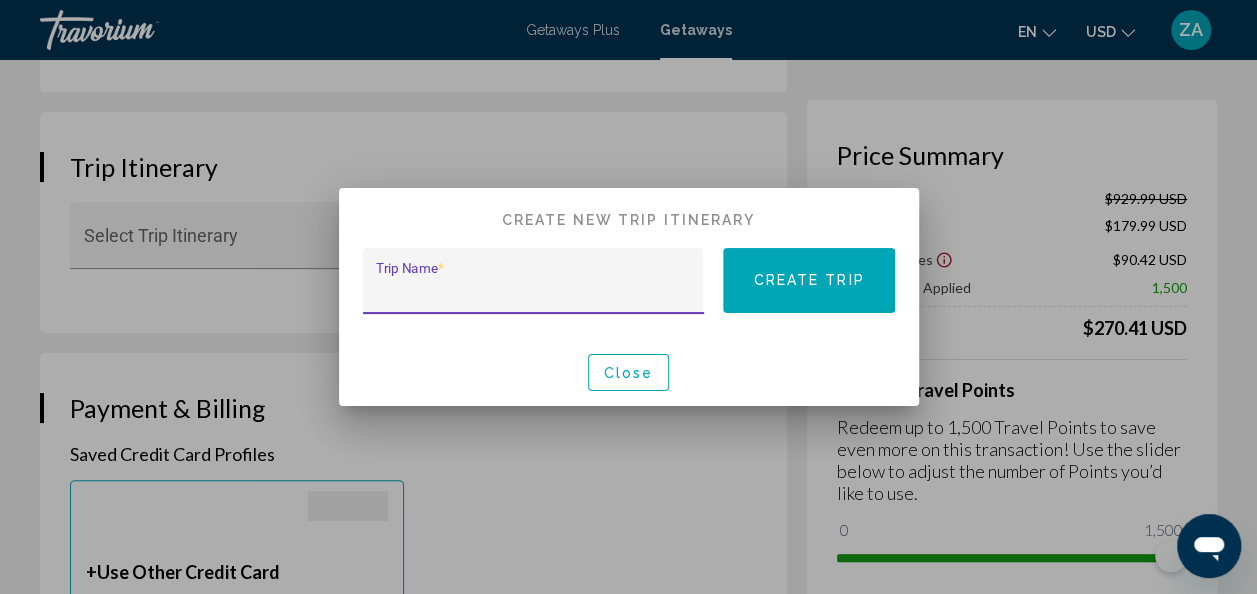 click on "Trip Name  *" at bounding box center [533, 291] 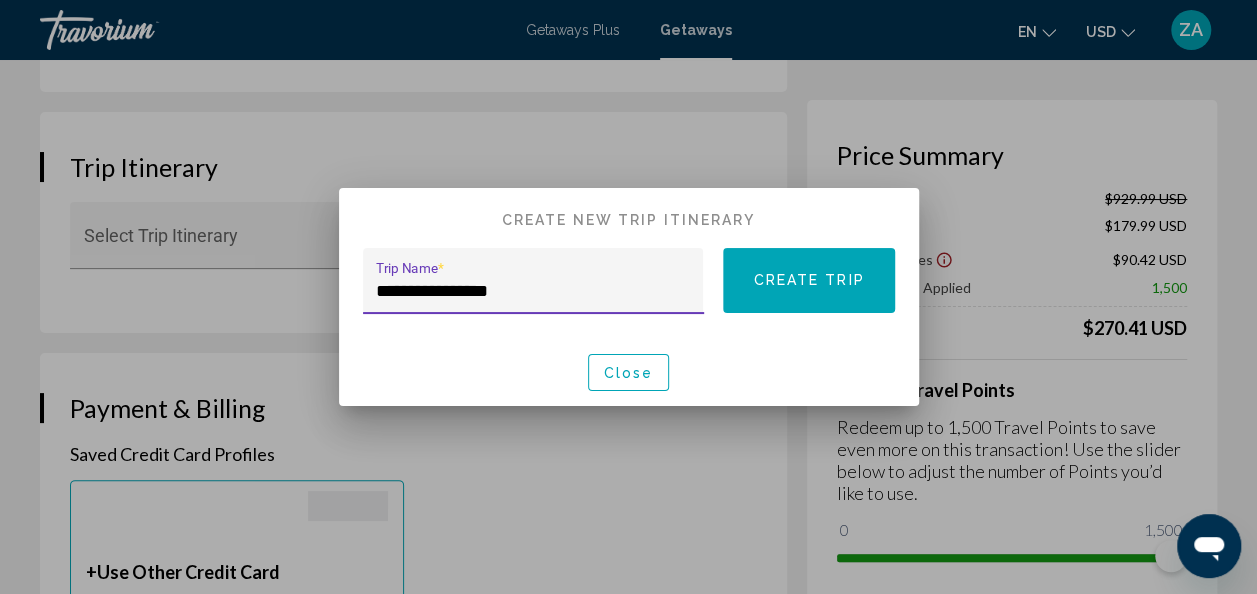 type on "**********" 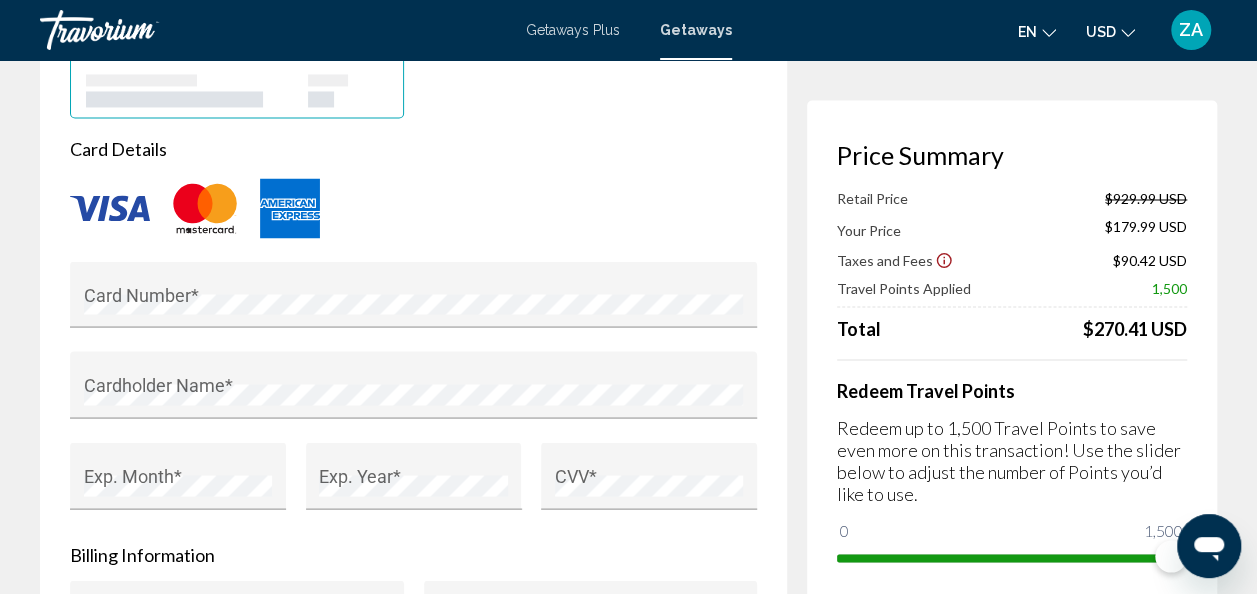 scroll, scrollTop: 1700, scrollLeft: 0, axis: vertical 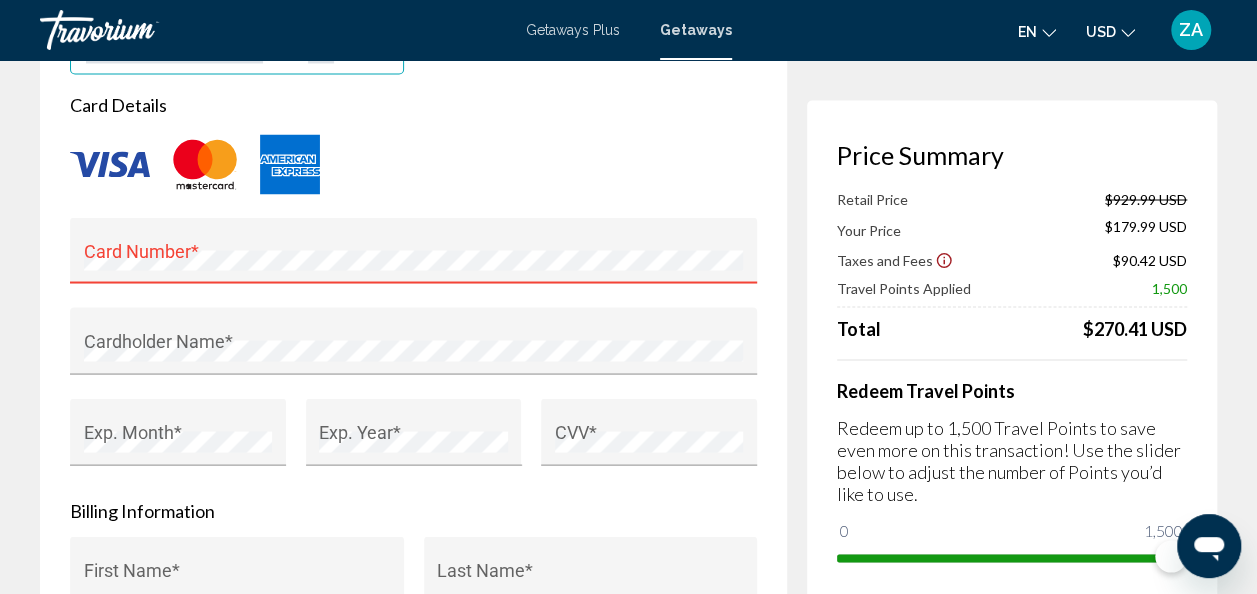 click on "Card Number  *" at bounding box center (414, 256) 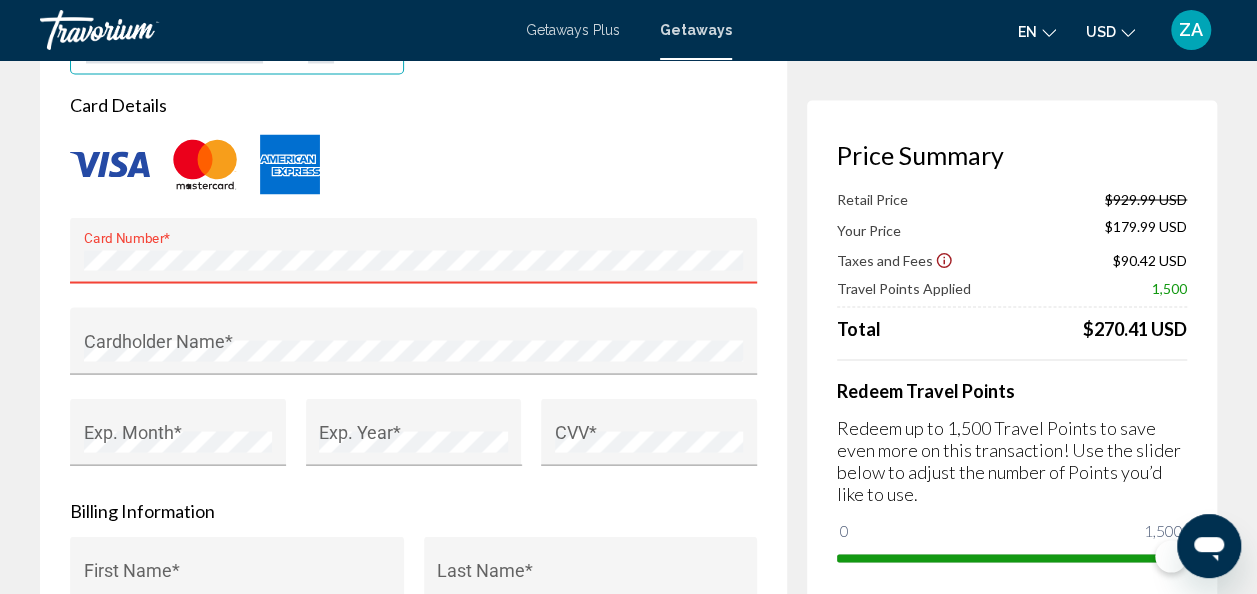 click on "Card Number  *" at bounding box center [414, 256] 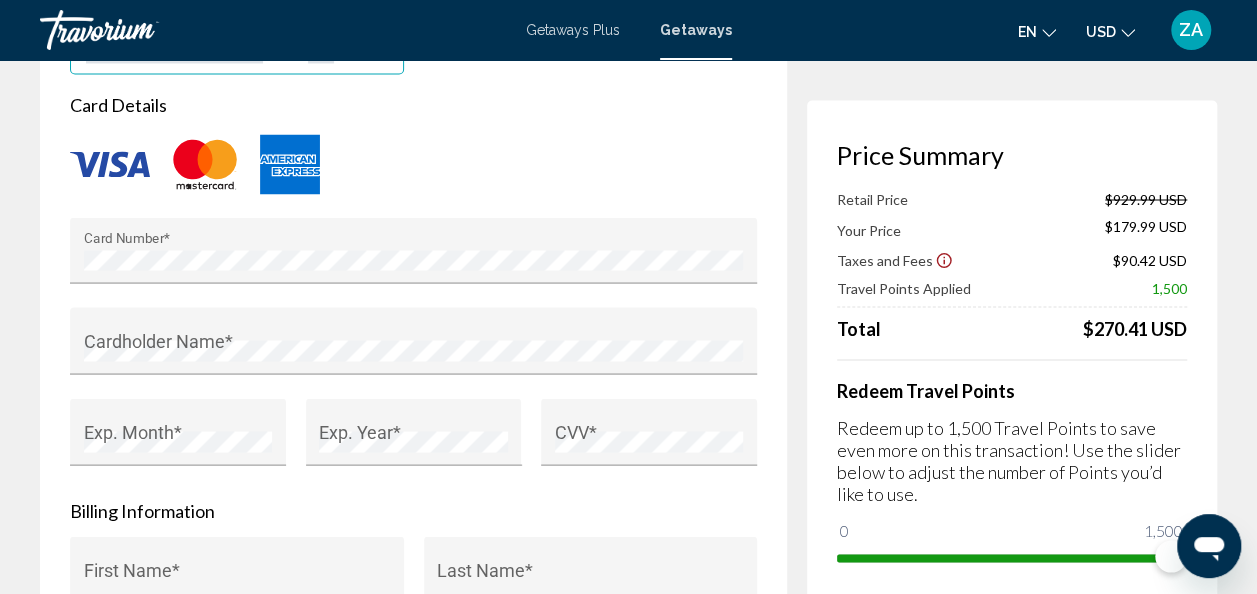 click on "Card Details Card Number  * Cardholder Name  * Exp. Month  * Exp. Year  * CVV  *" at bounding box center [413, 291] 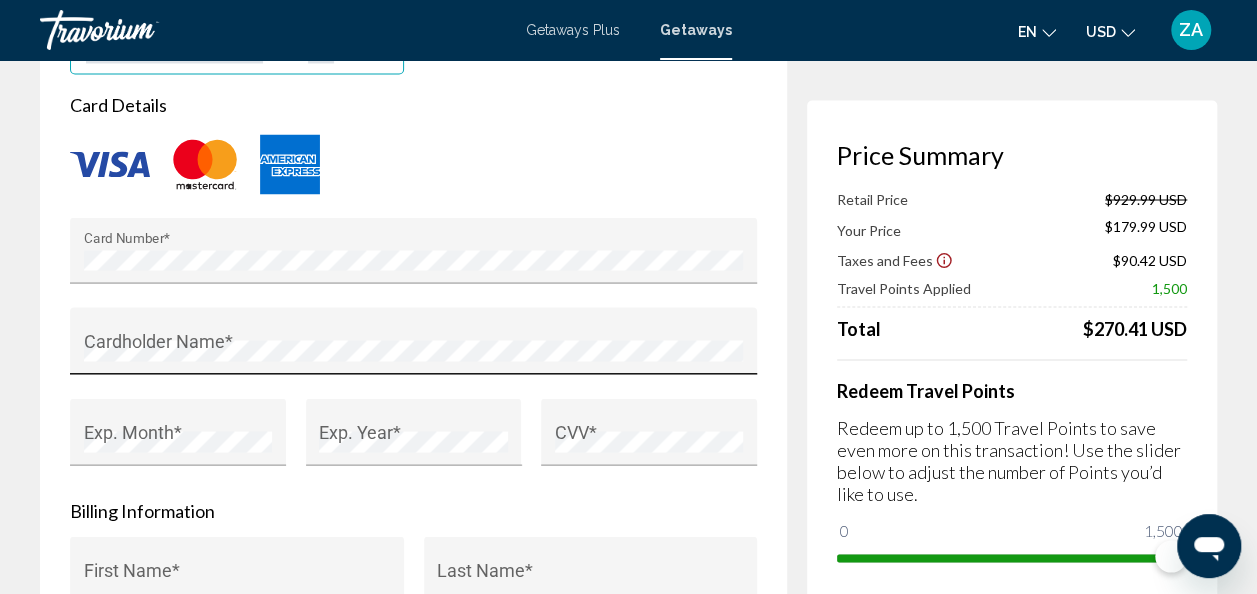 click on "Cardholder Name  *" at bounding box center [414, 347] 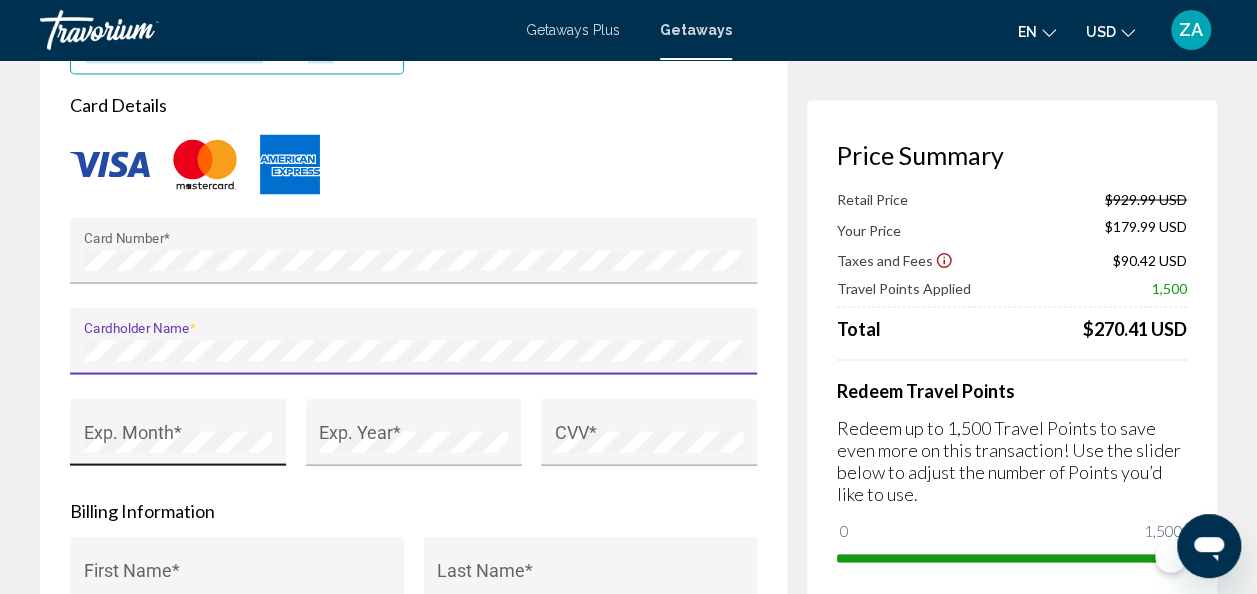 click on "Exp. Month  *" at bounding box center [178, 438] 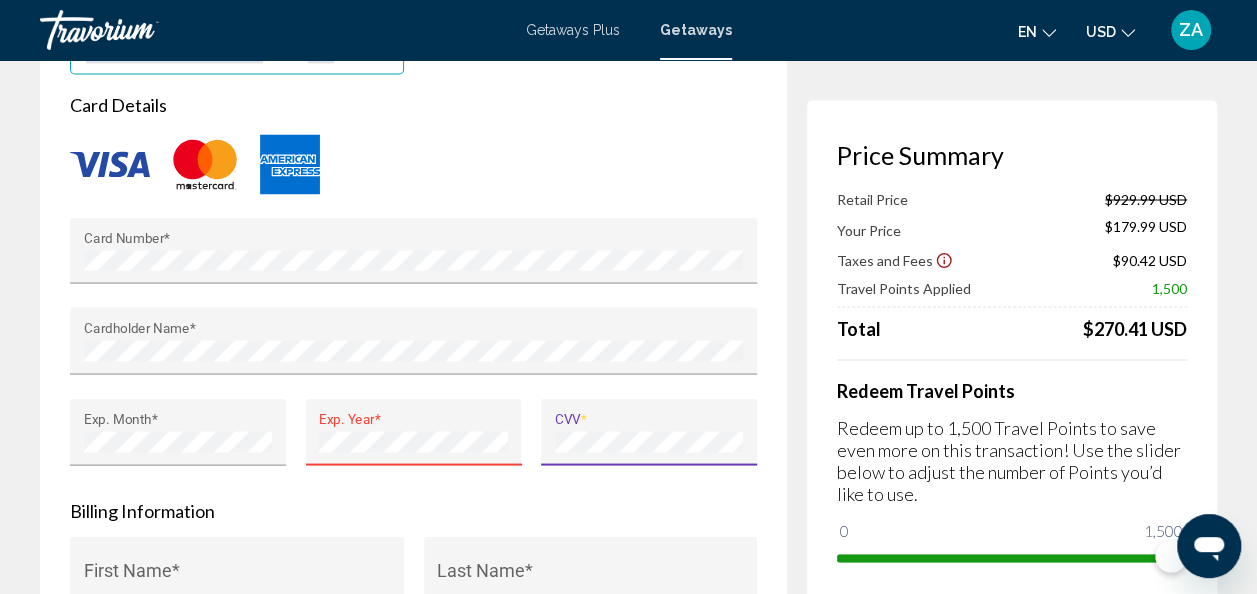 click on "CVV  *" at bounding box center (649, 443) 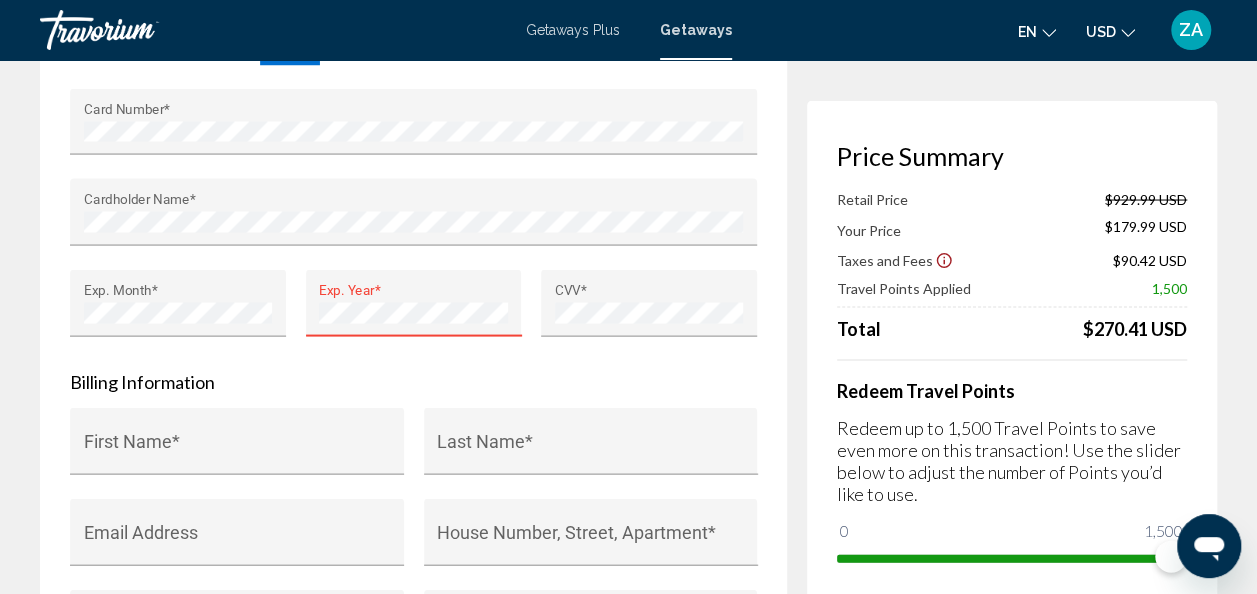 scroll, scrollTop: 1900, scrollLeft: 0, axis: vertical 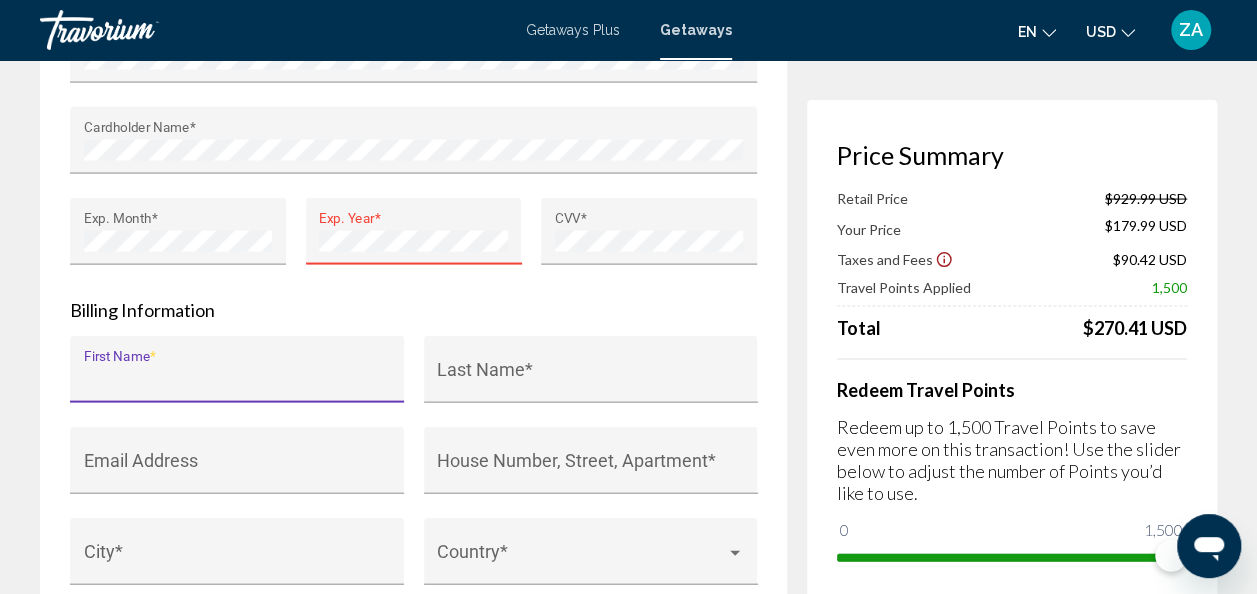 click on "First Name  *" at bounding box center (237, 379) 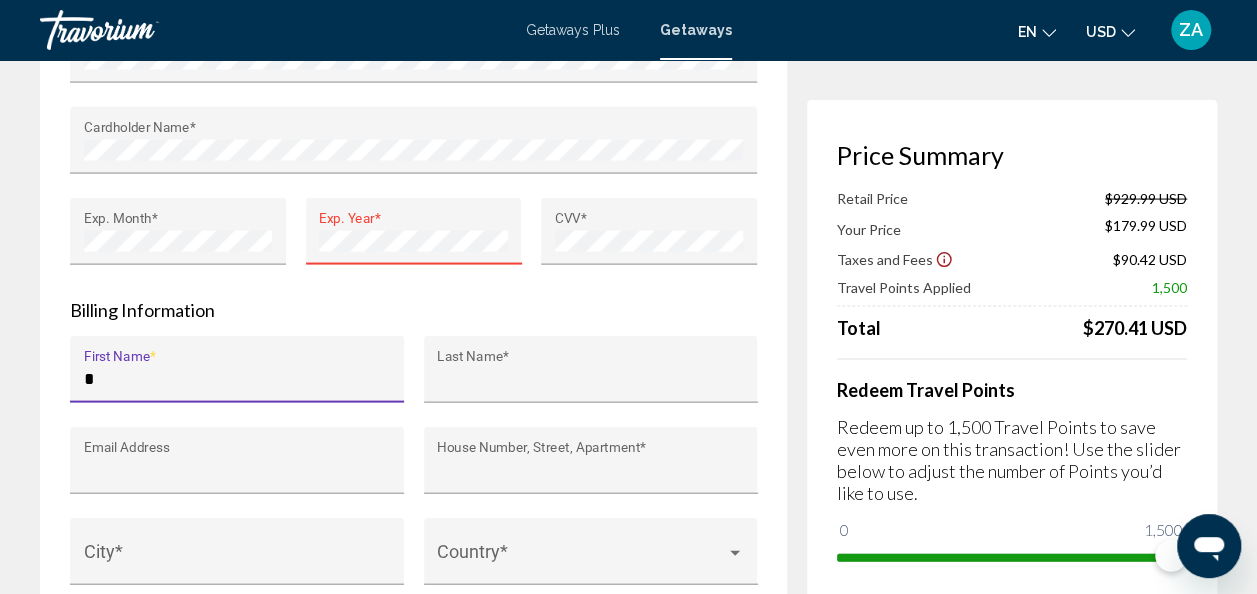type on "*******" 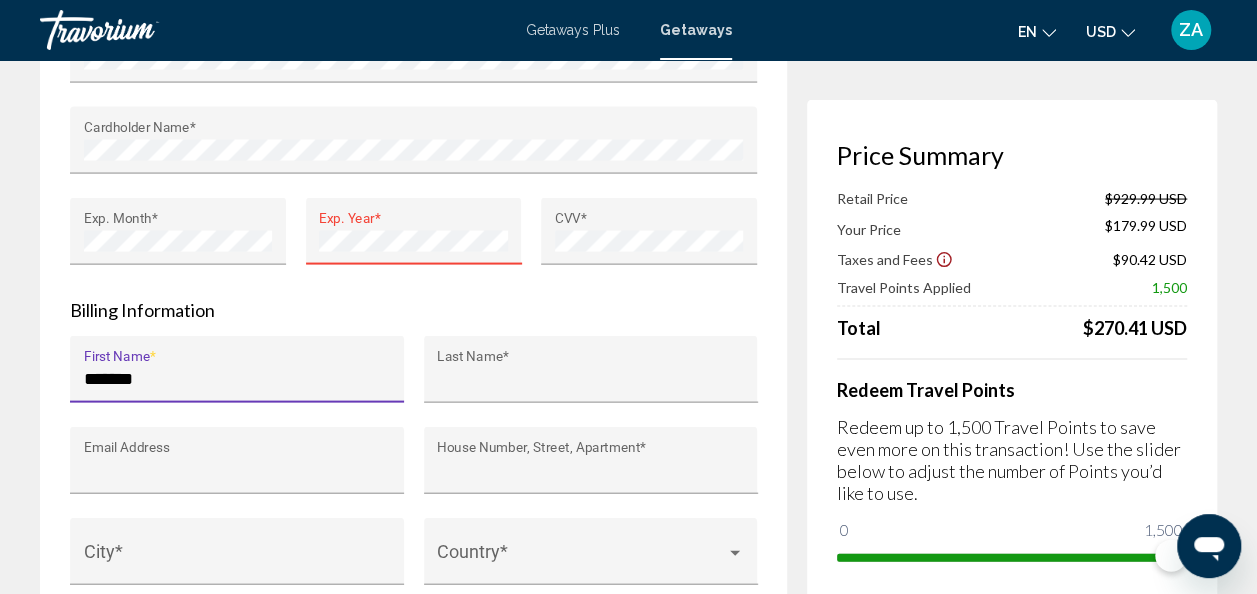type on "*******" 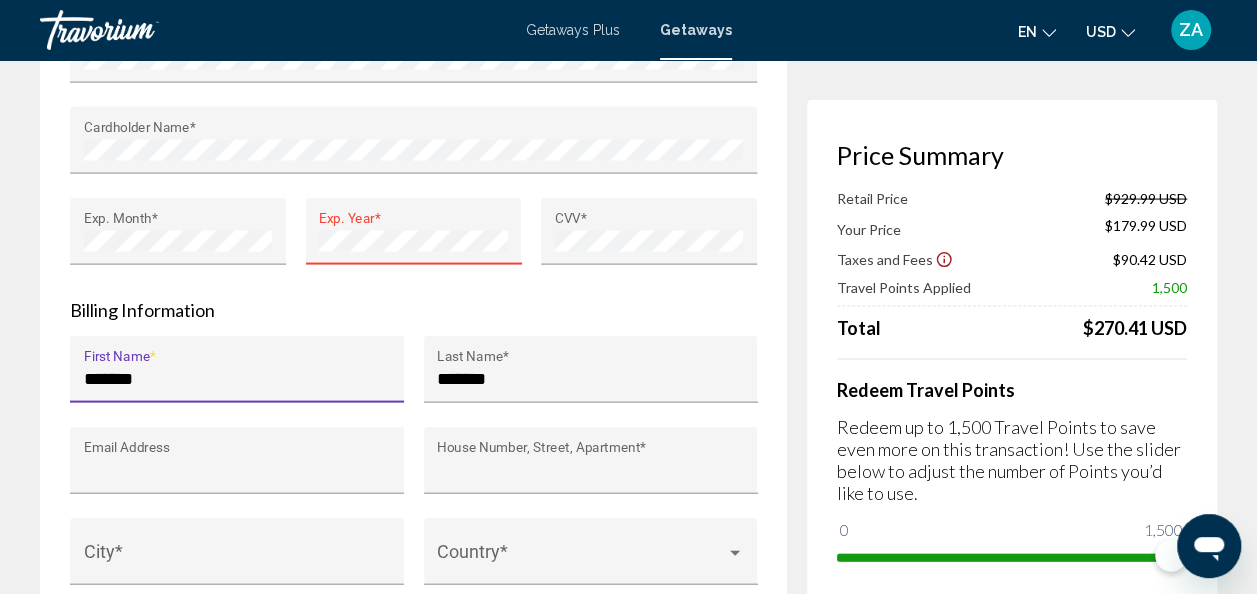 type on "**********" 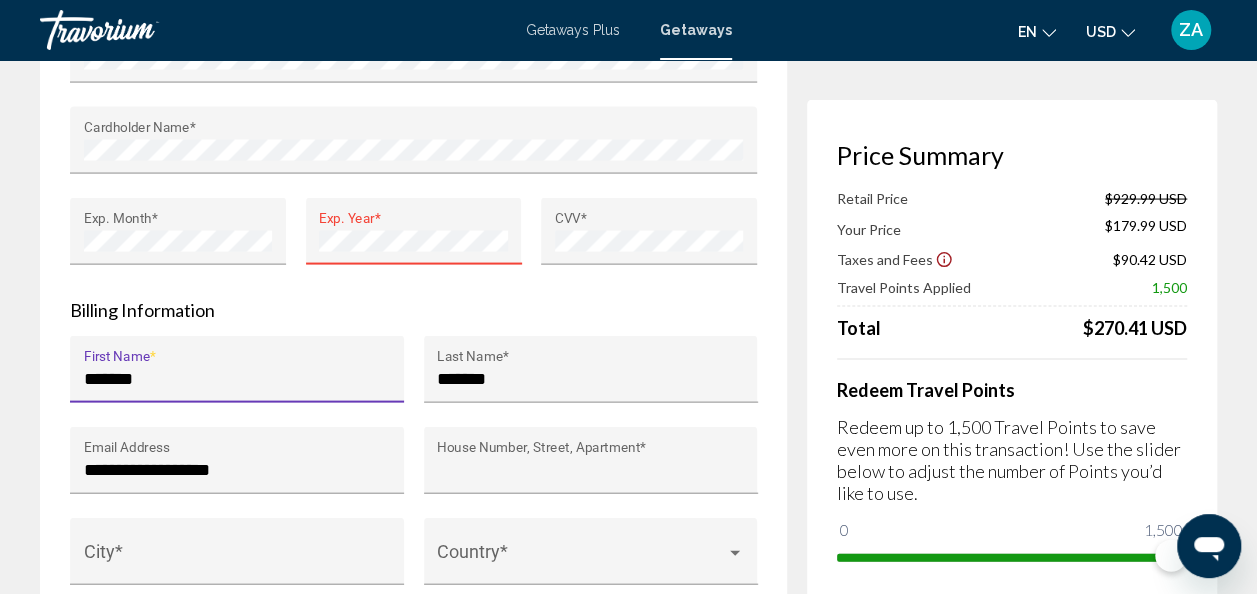 type on "**********" 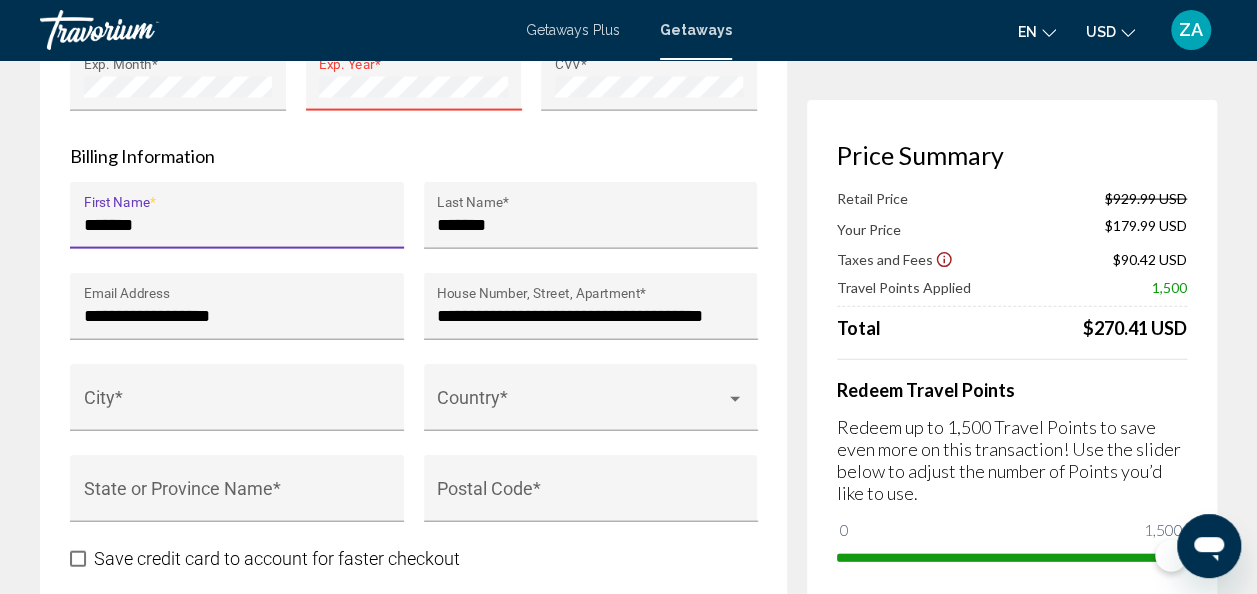 scroll, scrollTop: 2100, scrollLeft: 0, axis: vertical 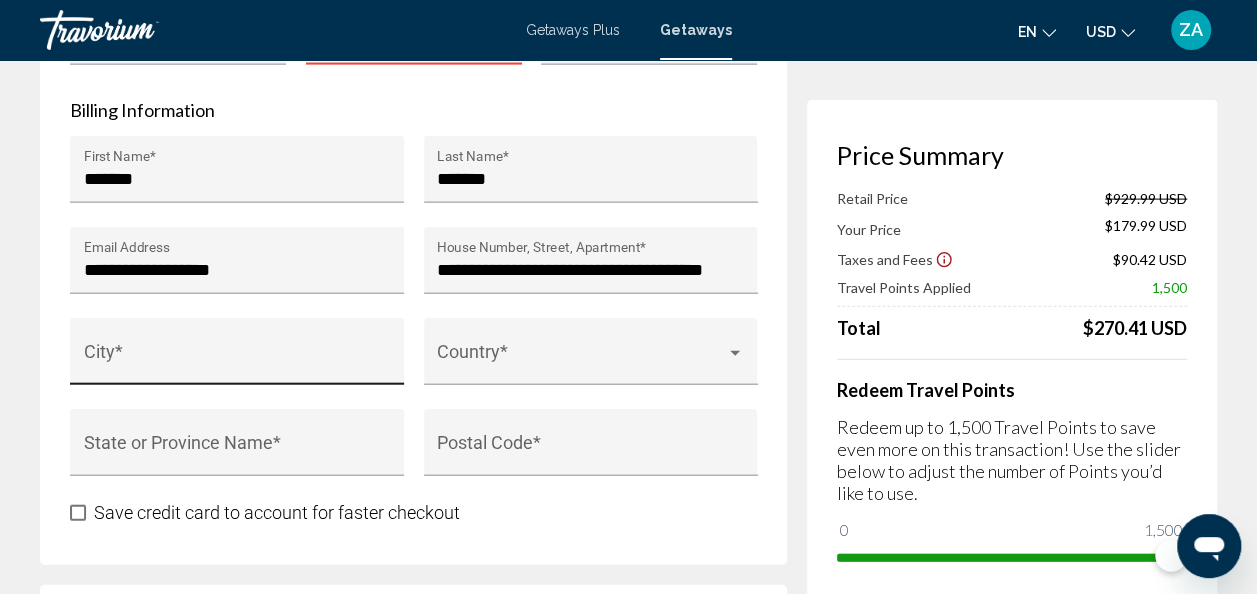 click on "City  *" at bounding box center [237, 358] 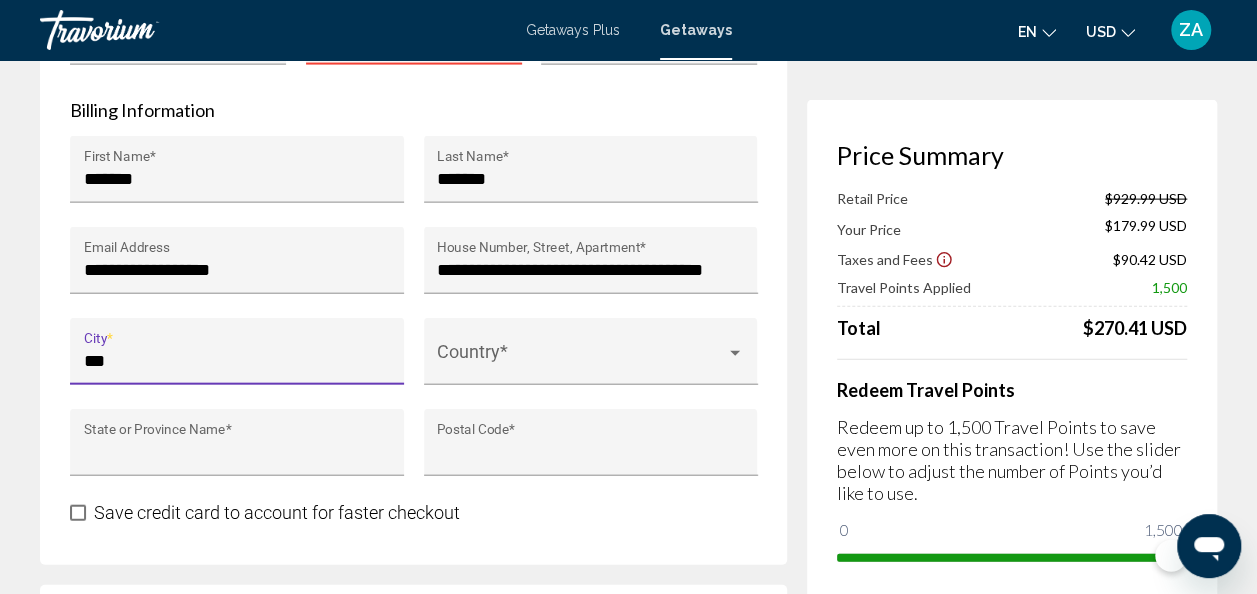 type on "********" 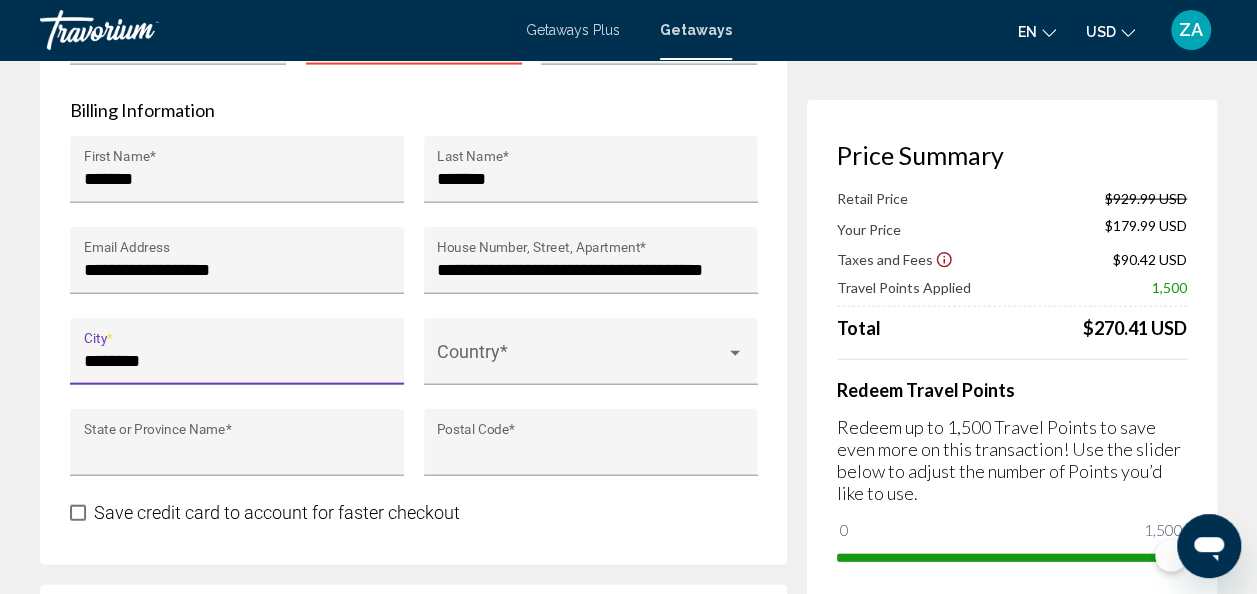 type on "********" 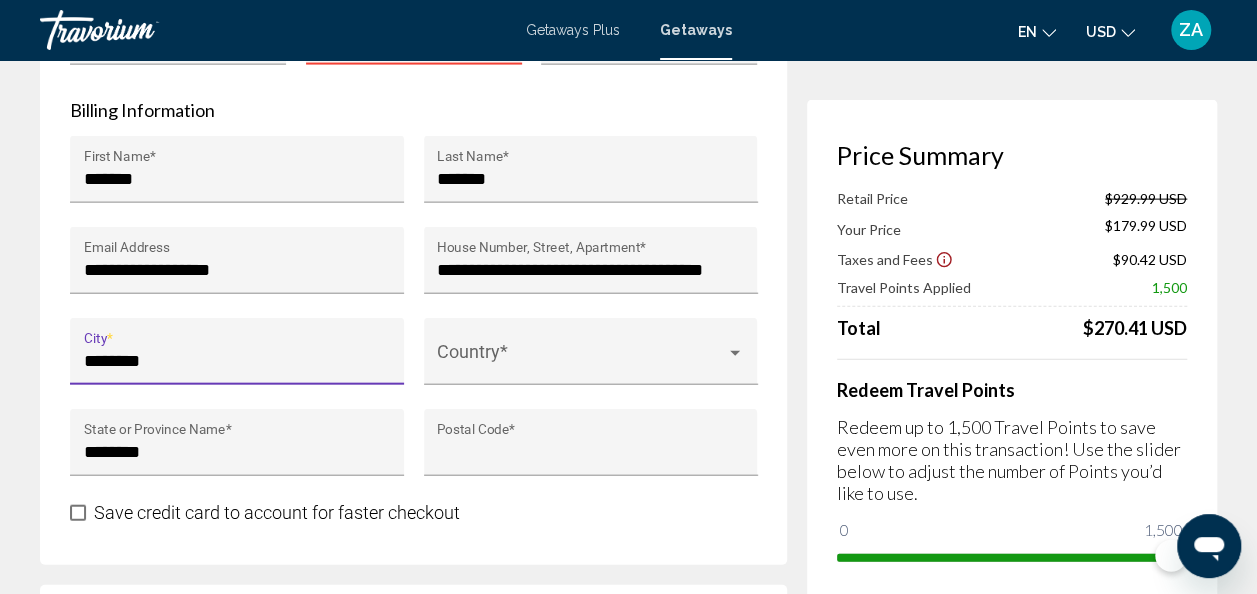 type on "*****" 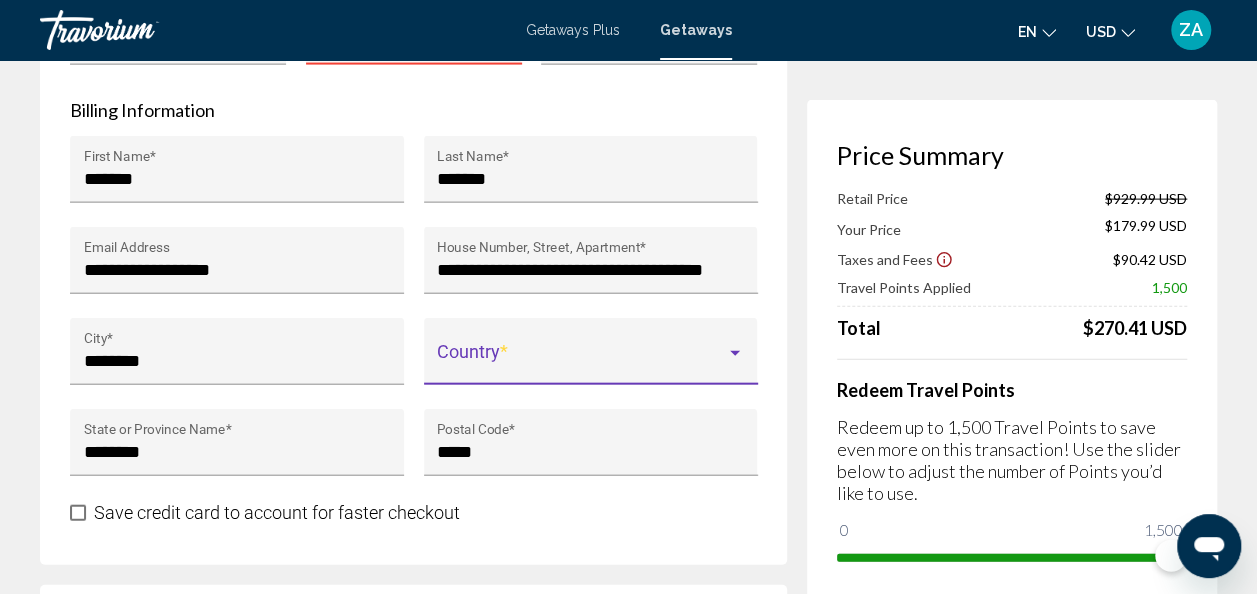 click at bounding box center (735, 353) 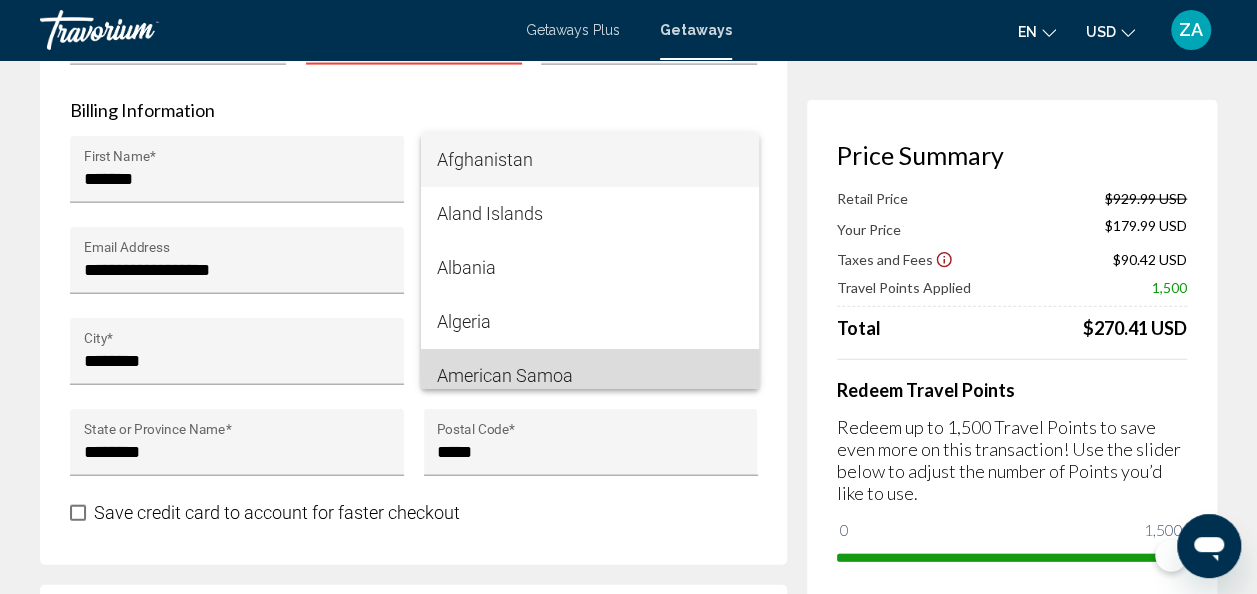 click on "American Samoa" at bounding box center [590, 376] 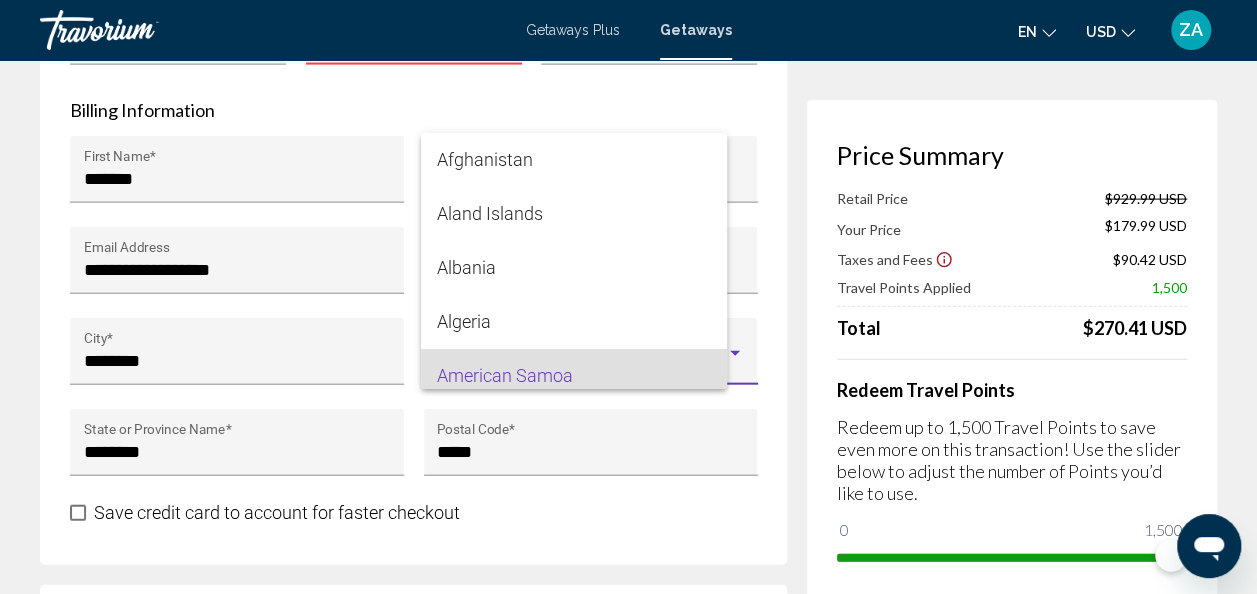 scroll, scrollTop: 14, scrollLeft: 0, axis: vertical 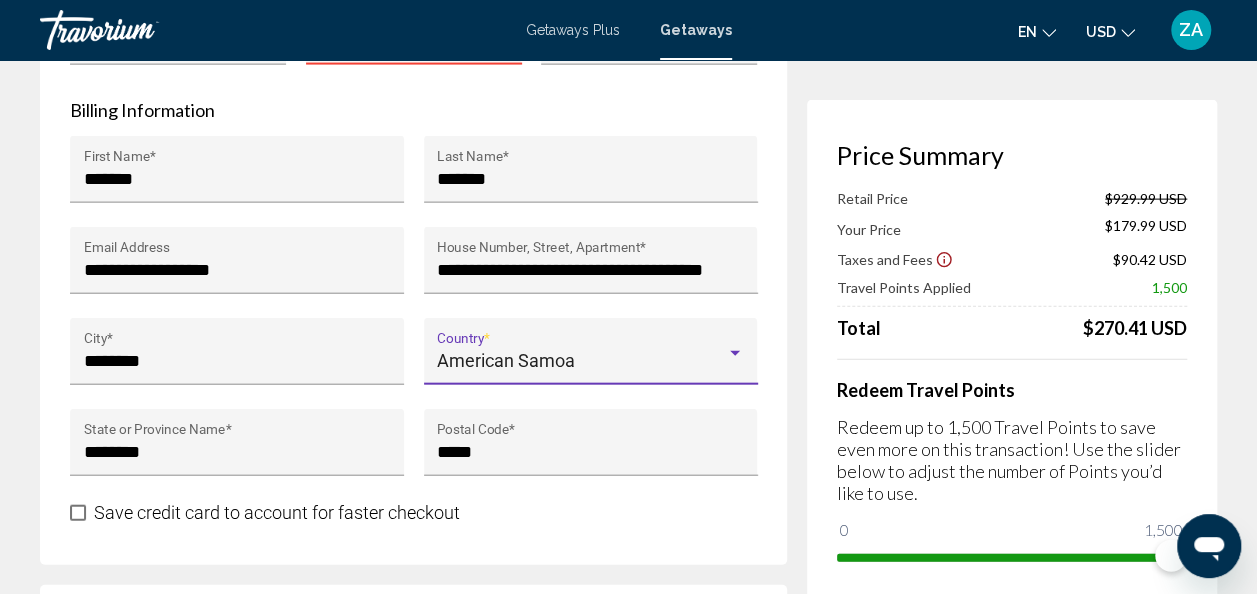 click at bounding box center (735, 353) 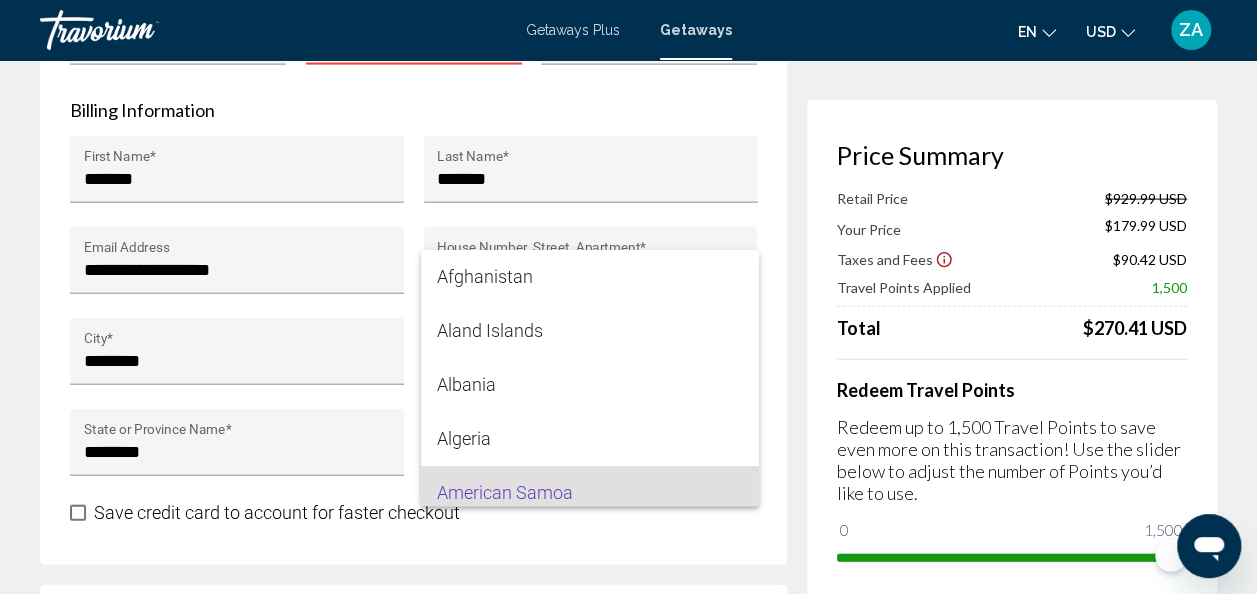 scroll, scrollTop: 115, scrollLeft: 0, axis: vertical 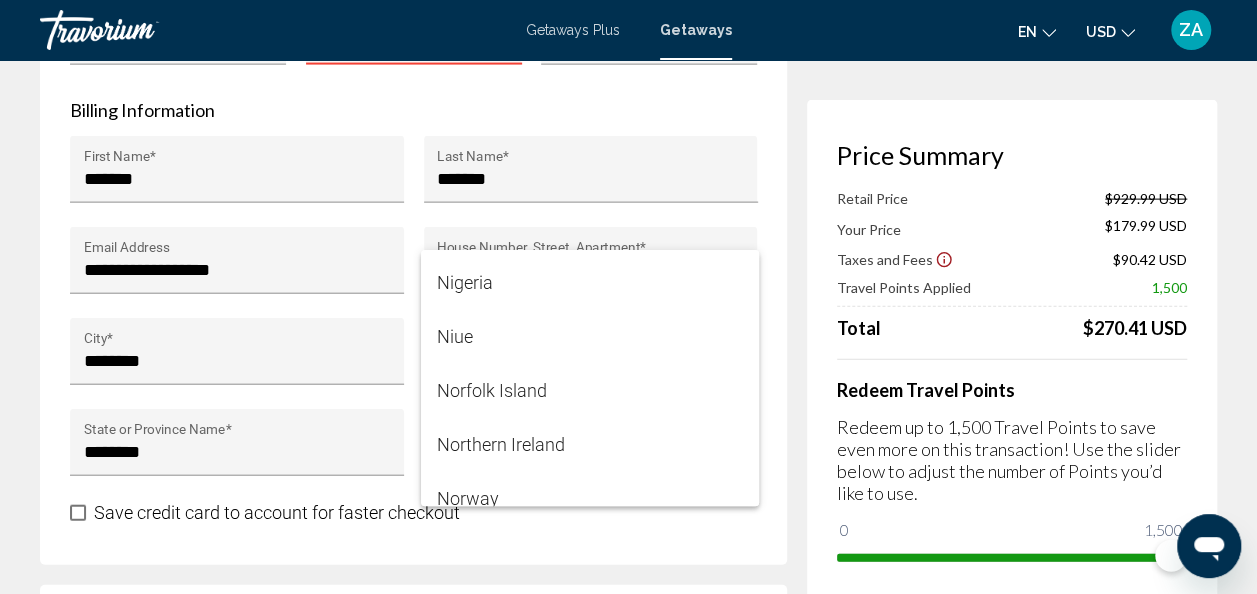 click at bounding box center [628, 297] 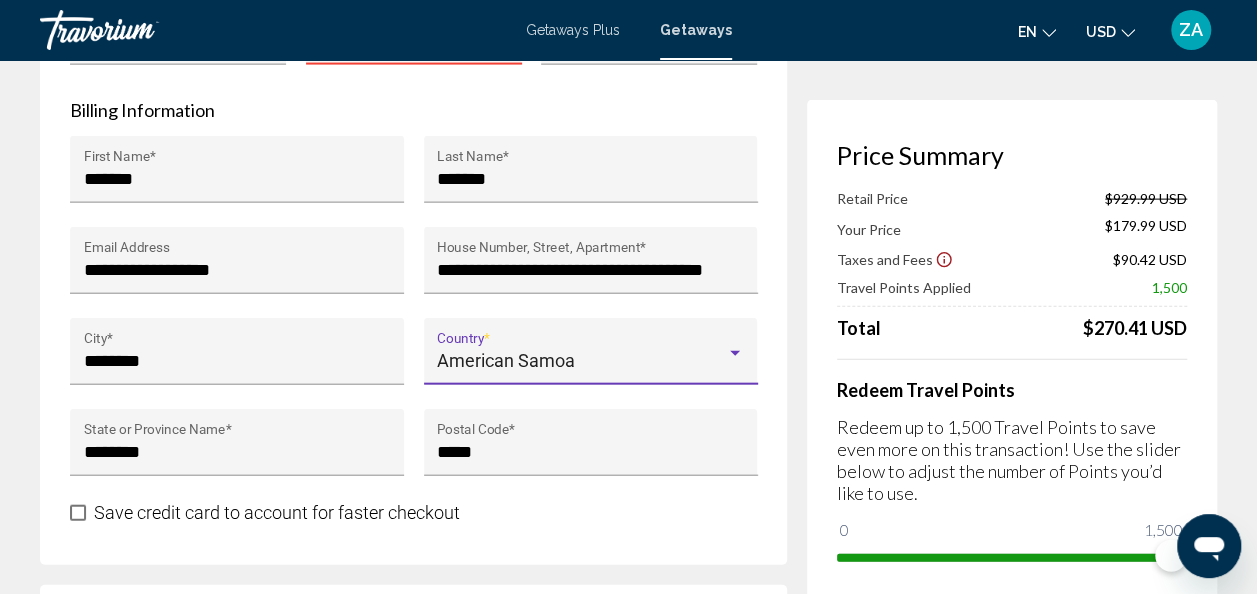 click at bounding box center (735, 353) 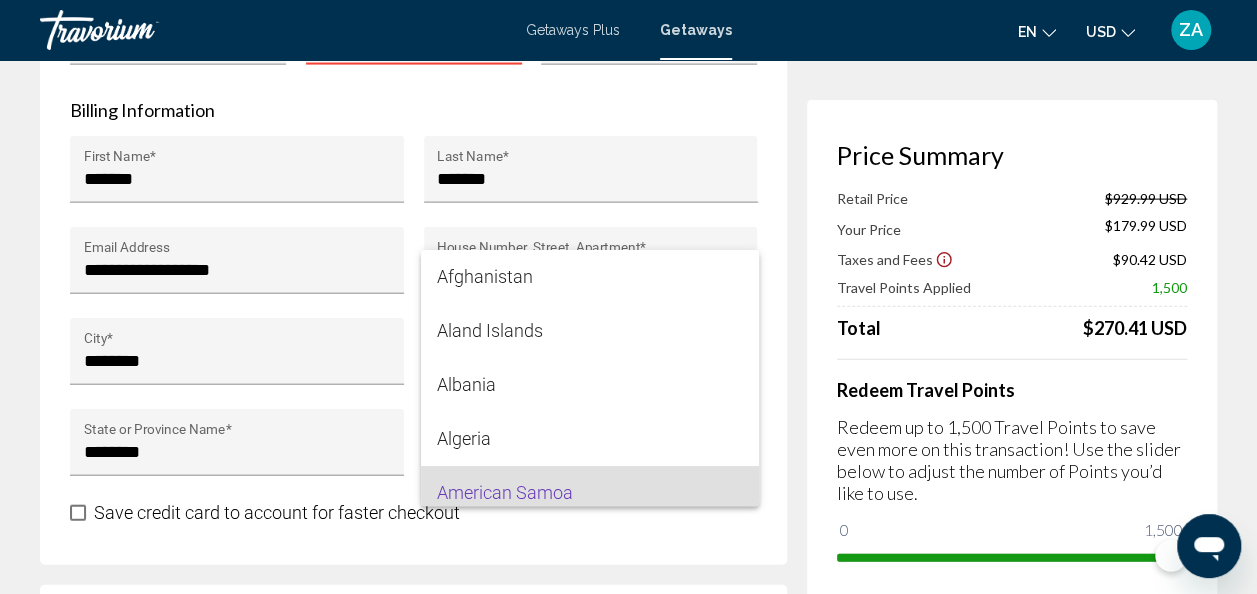 scroll, scrollTop: 115, scrollLeft: 0, axis: vertical 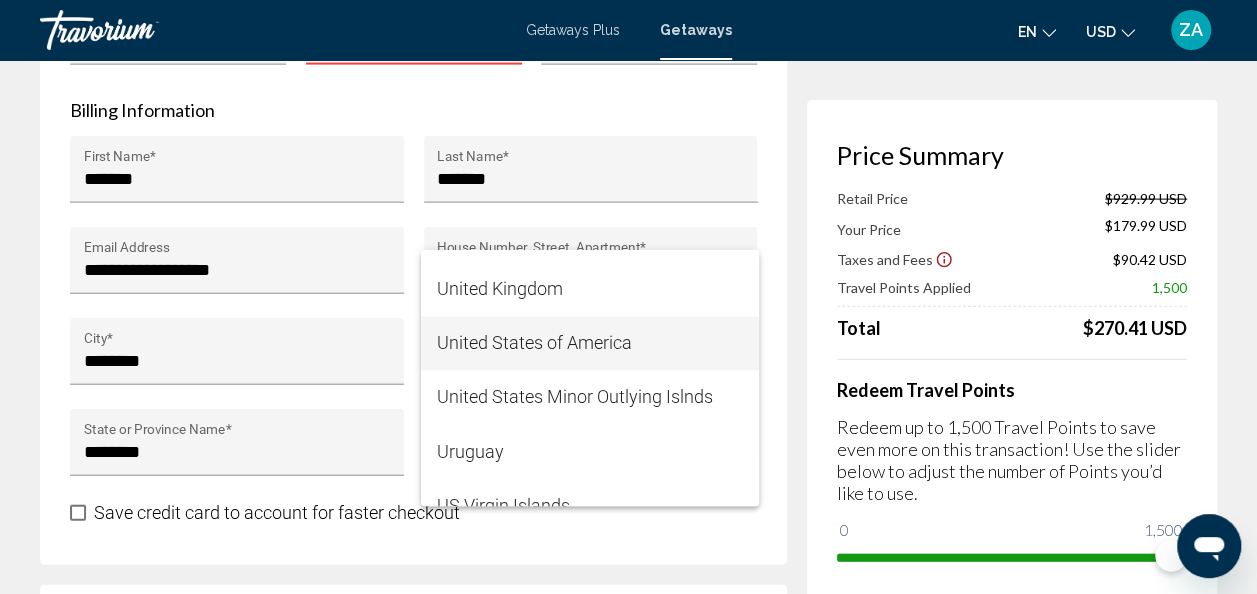 click on "United States of America" at bounding box center [590, 343] 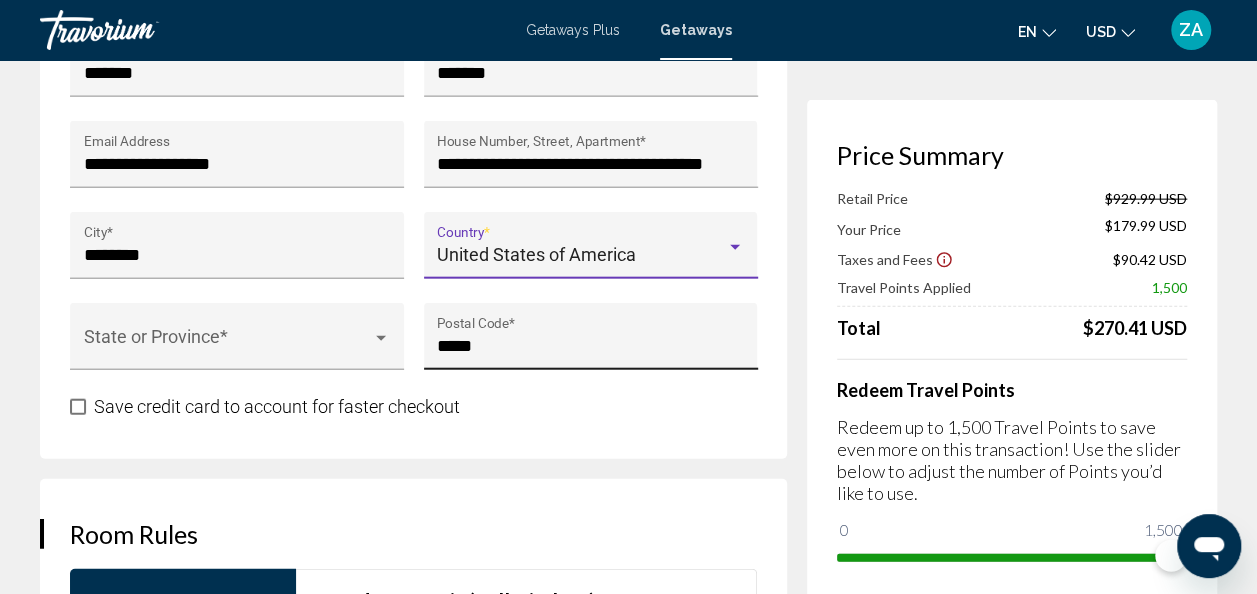 scroll, scrollTop: 2300, scrollLeft: 0, axis: vertical 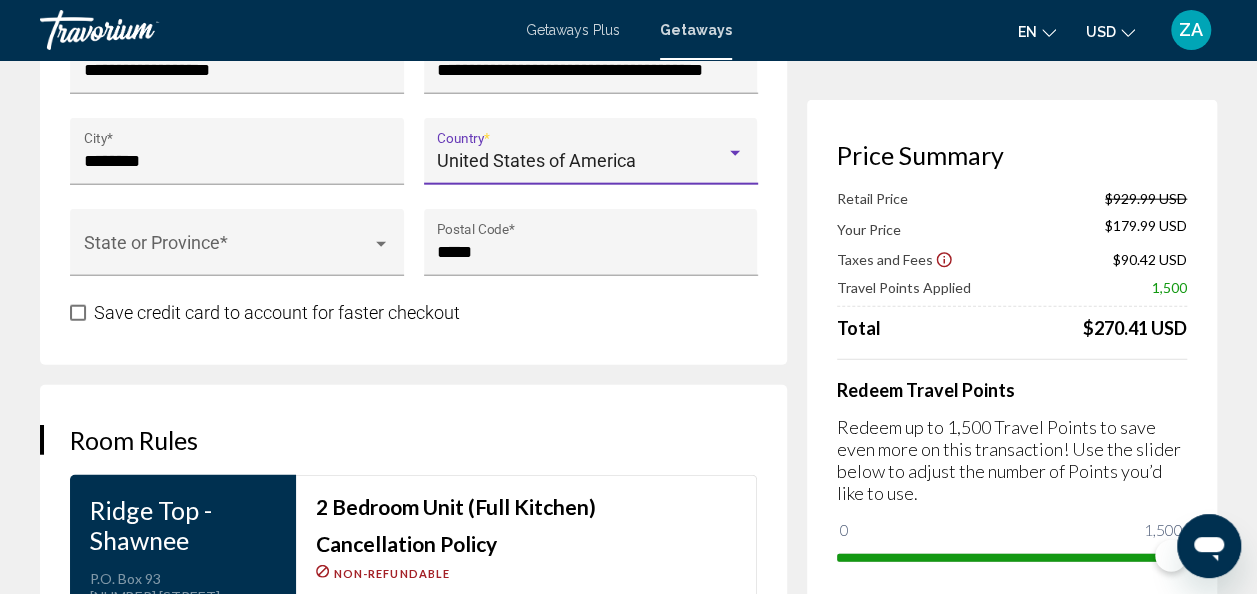 click at bounding box center (78, 313) 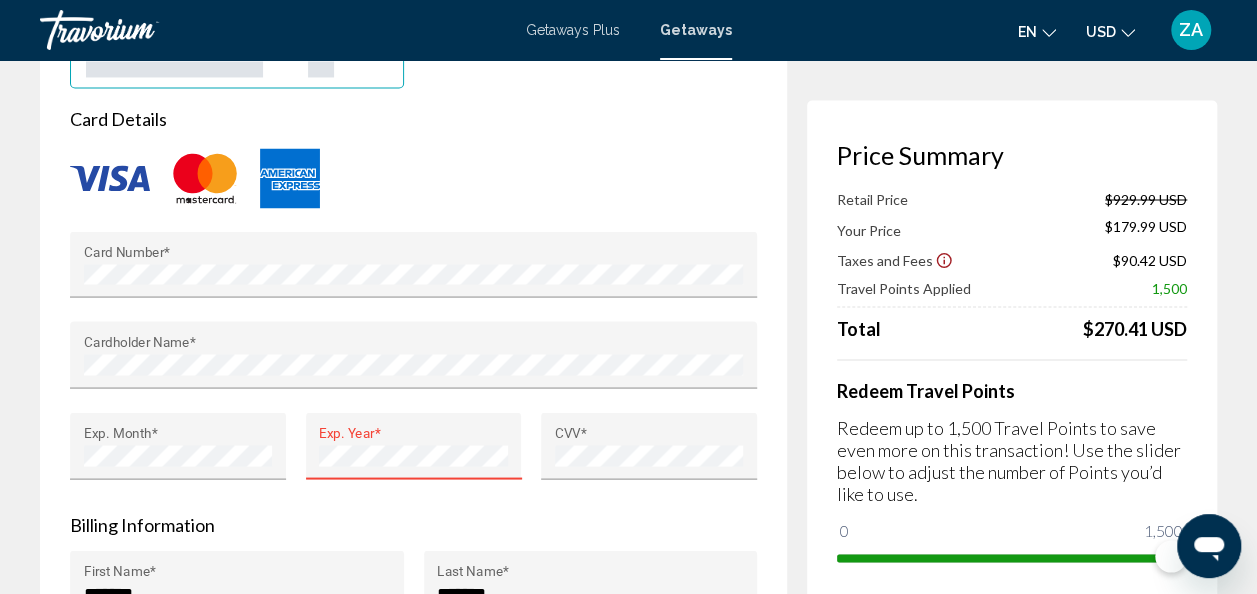 scroll, scrollTop: 1800, scrollLeft: 0, axis: vertical 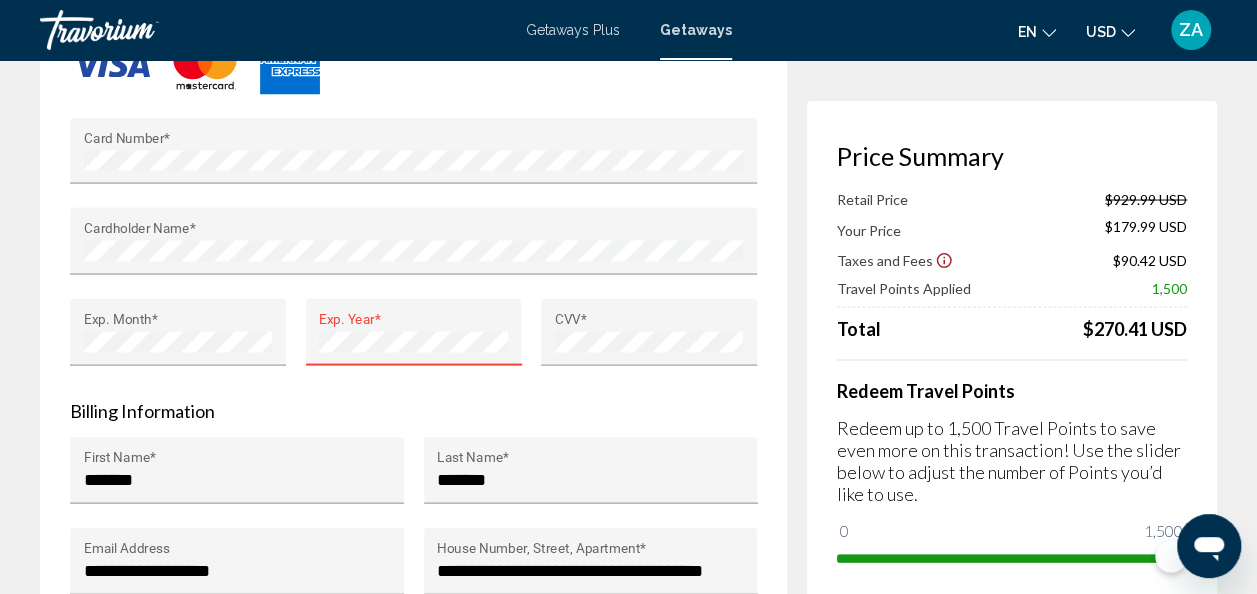 click on "Exp. Year  *" at bounding box center [414, 331] 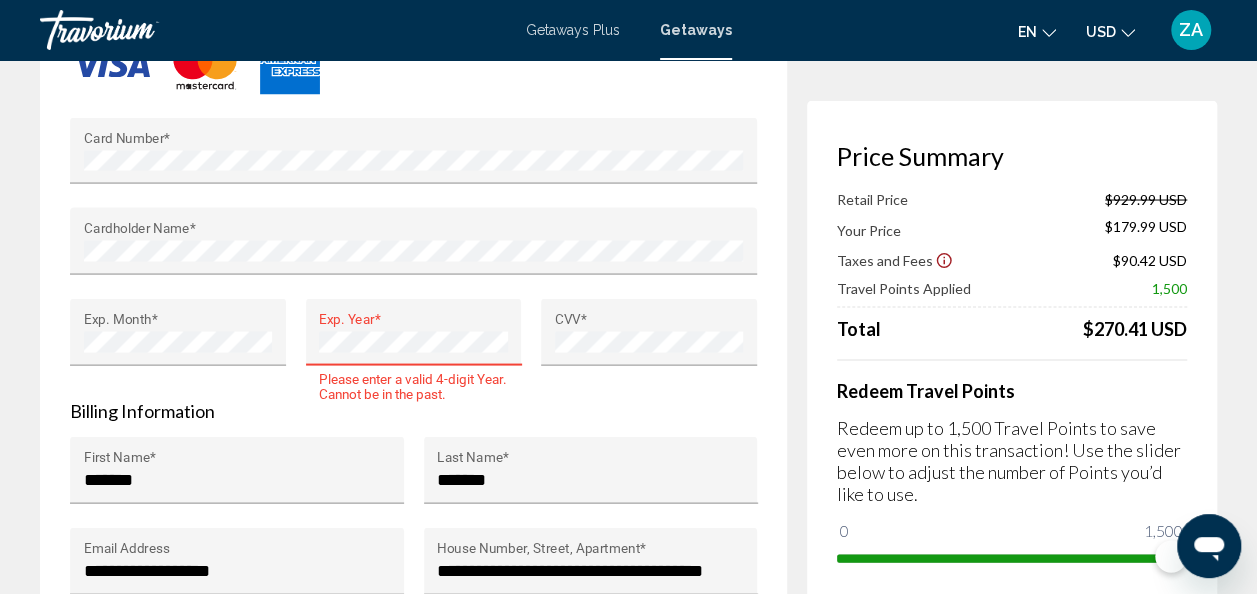 click on "Exp. Year  *" at bounding box center (414, 331) 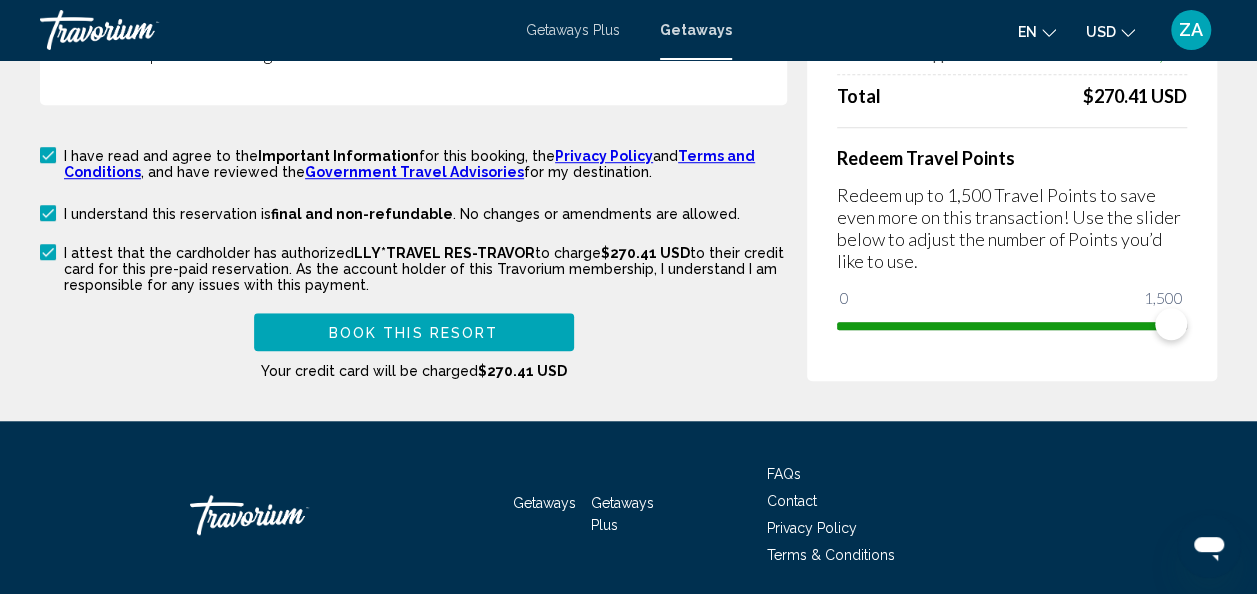 scroll, scrollTop: 4492, scrollLeft: 0, axis: vertical 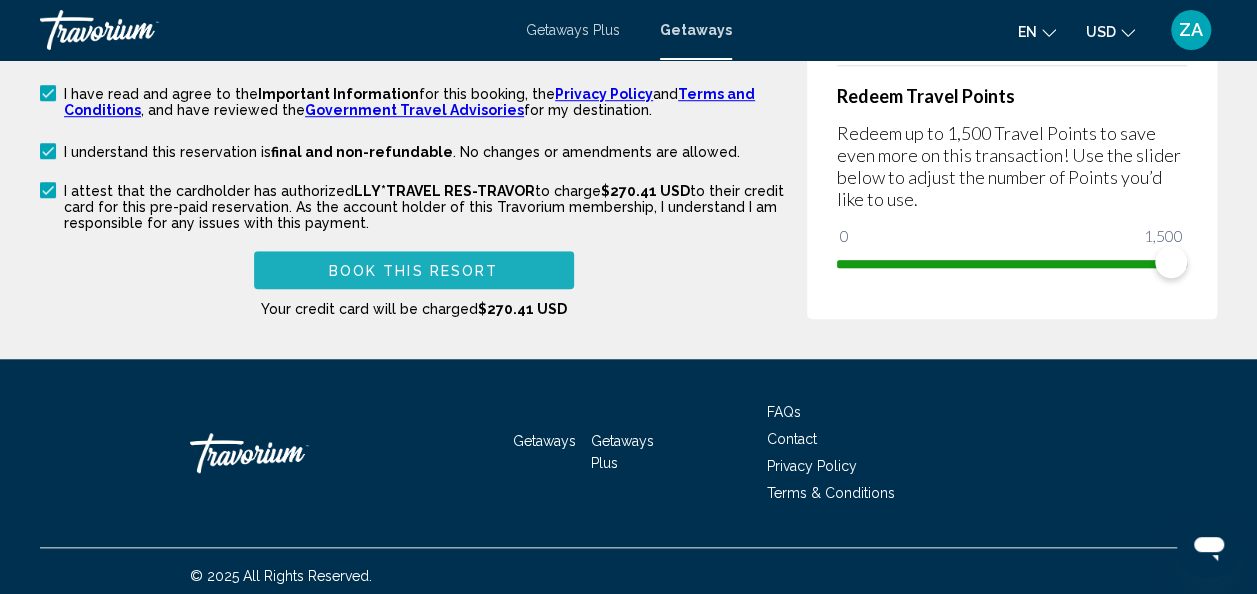 click on "Book this Resort" at bounding box center (414, 269) 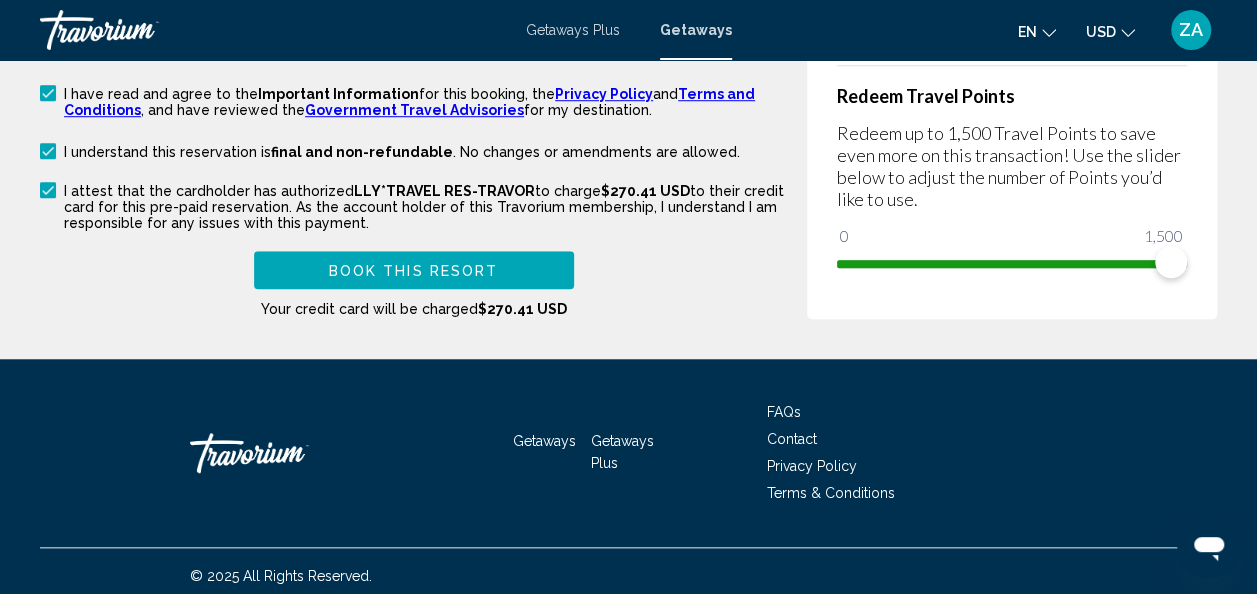 scroll, scrollTop: 2272, scrollLeft: 0, axis: vertical 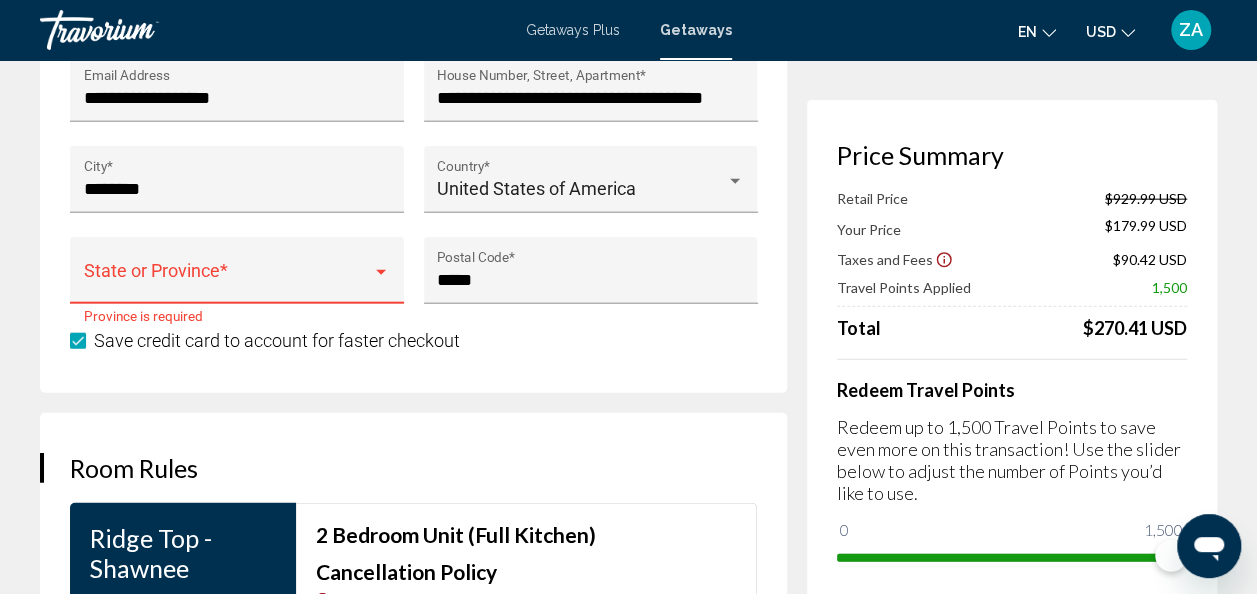 click at bounding box center [381, 272] 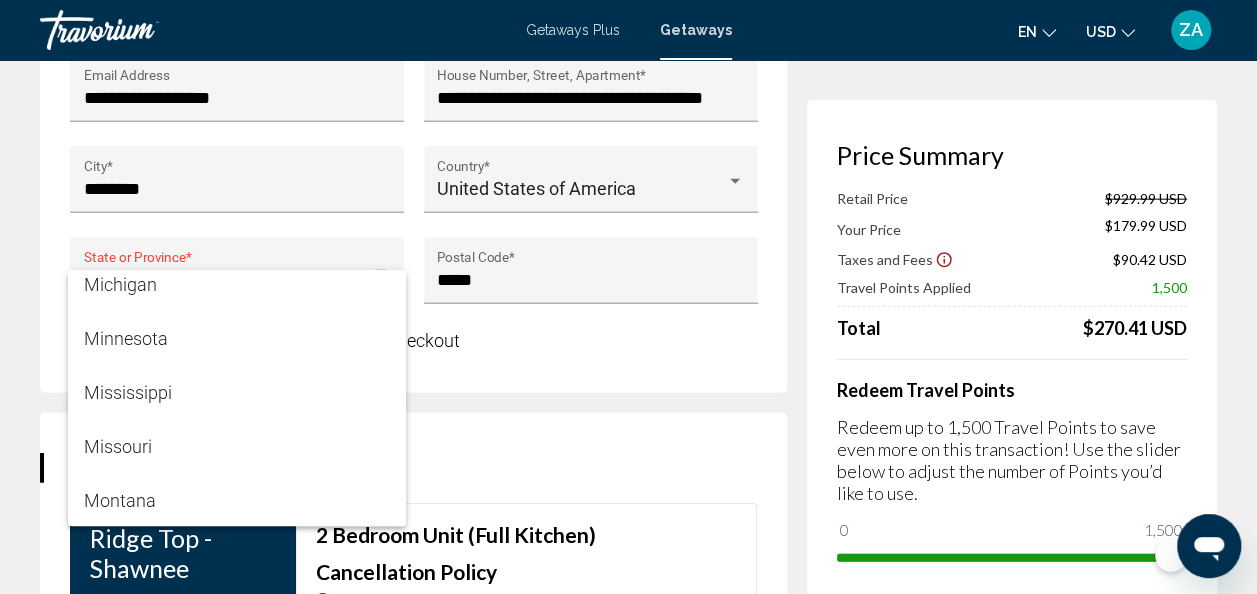 scroll, scrollTop: 1600, scrollLeft: 0, axis: vertical 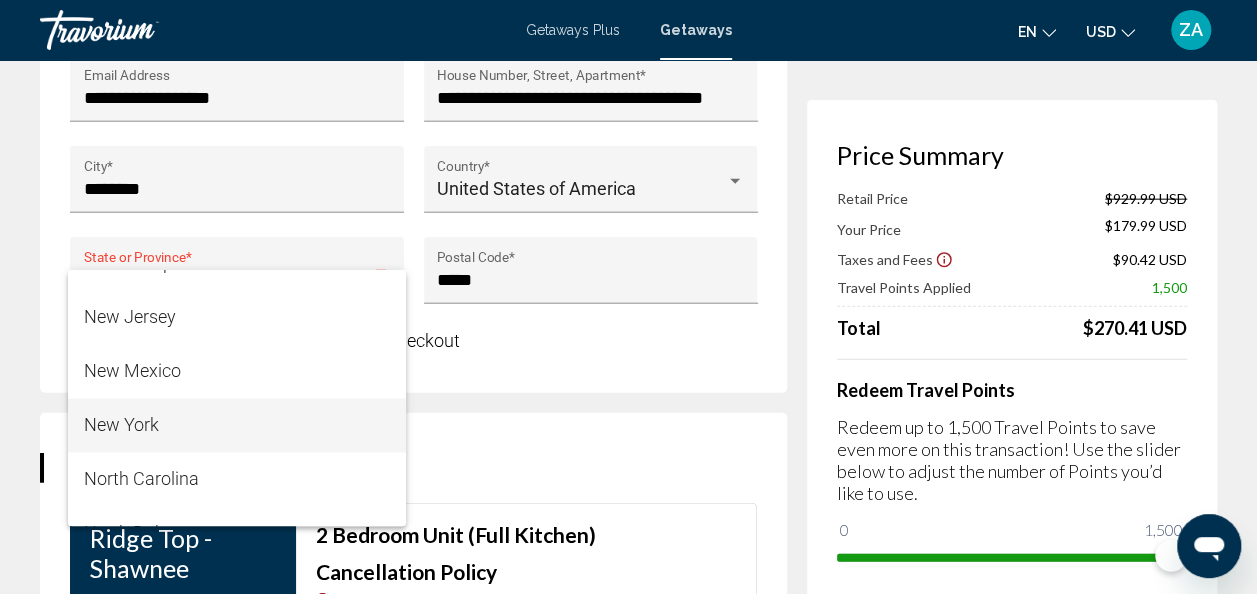 click on "New York" at bounding box center (237, 425) 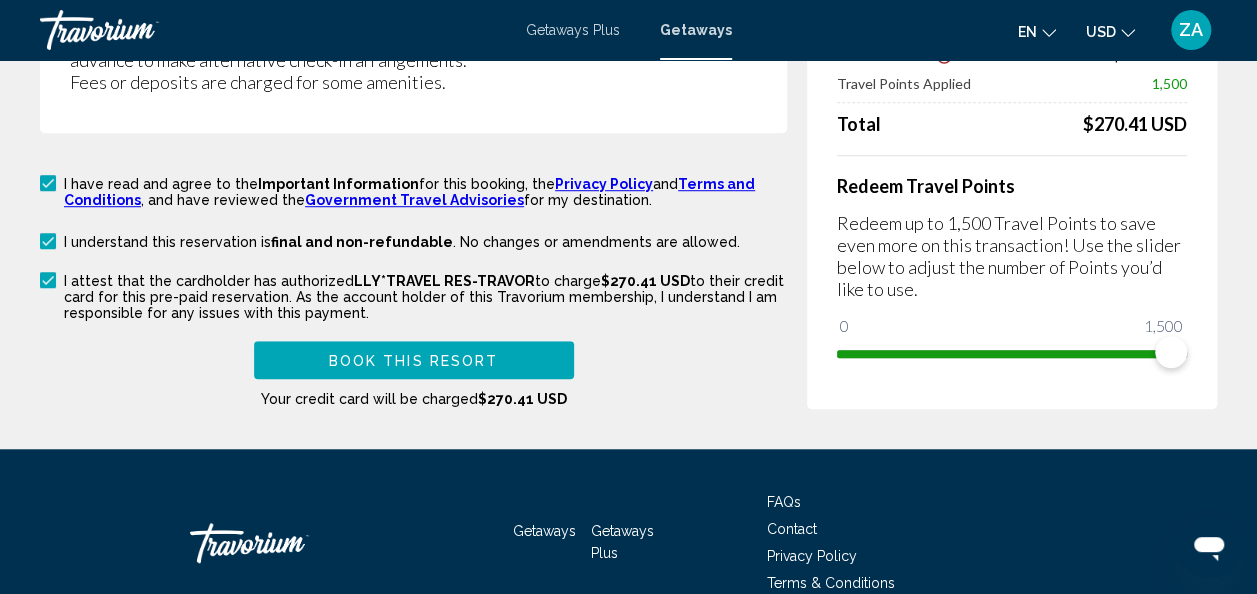 scroll, scrollTop: 4492, scrollLeft: 0, axis: vertical 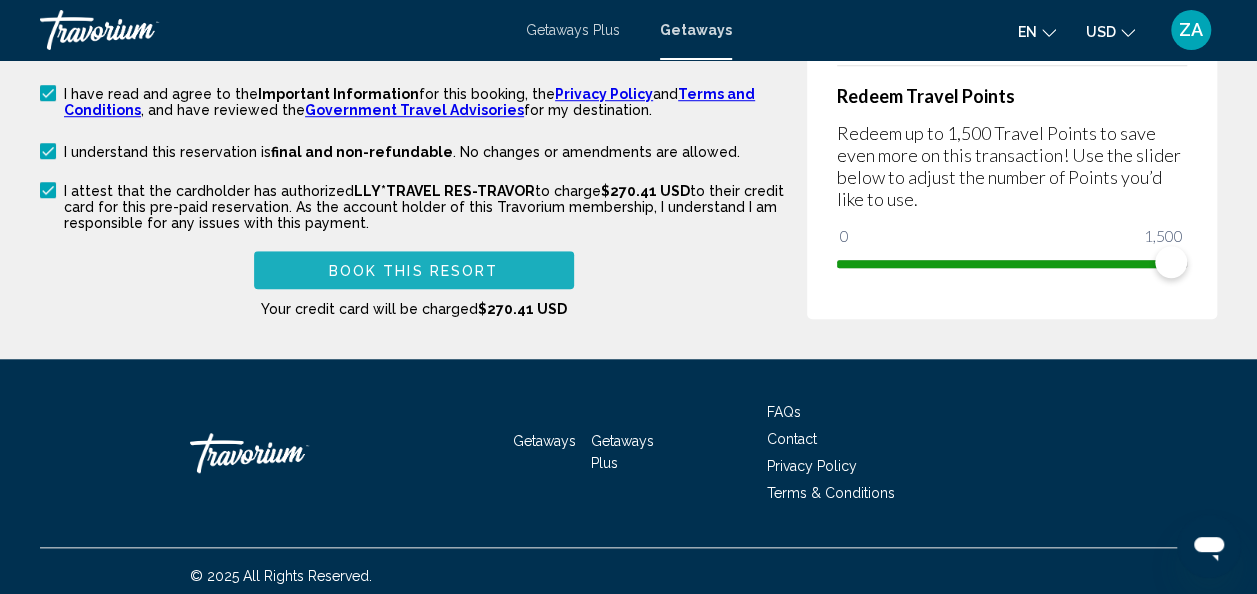click on "Book this Resort" at bounding box center (414, 271) 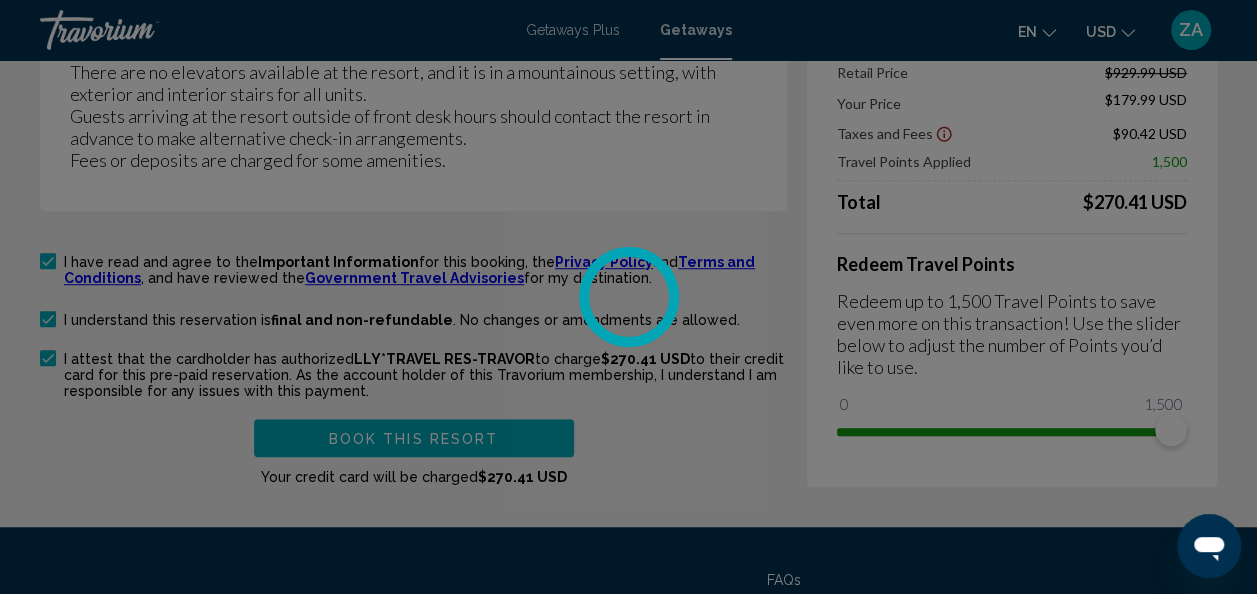 scroll, scrollTop: 4292, scrollLeft: 0, axis: vertical 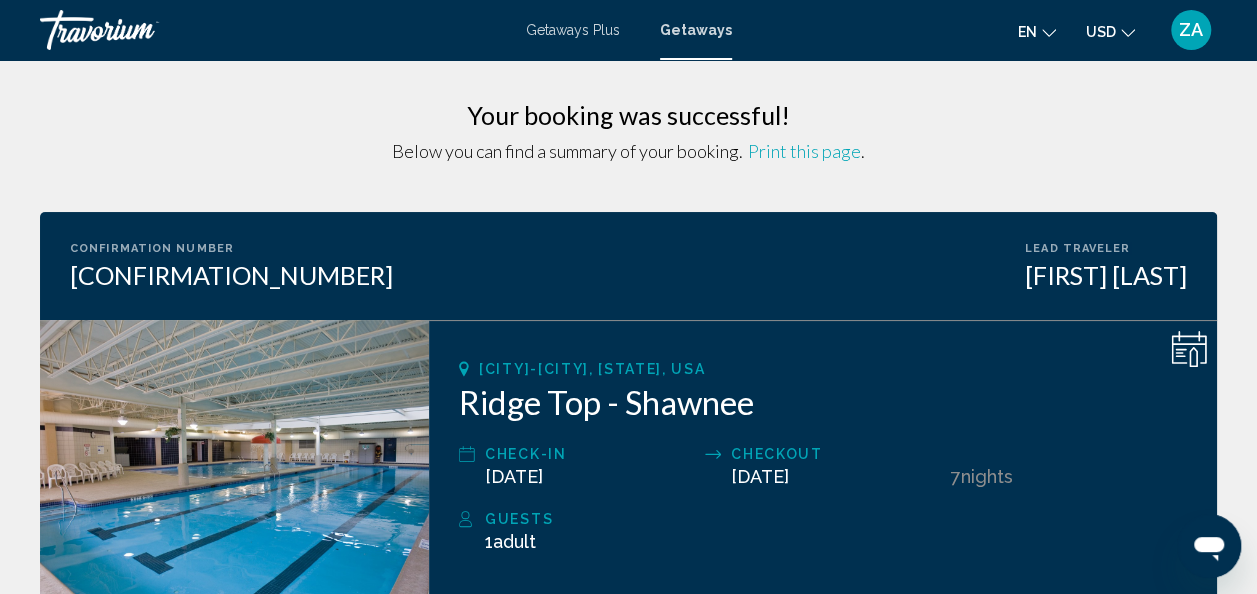 drag, startPoint x: 64, startPoint y: 246, endPoint x: 339, endPoint y: 286, distance: 277.89386 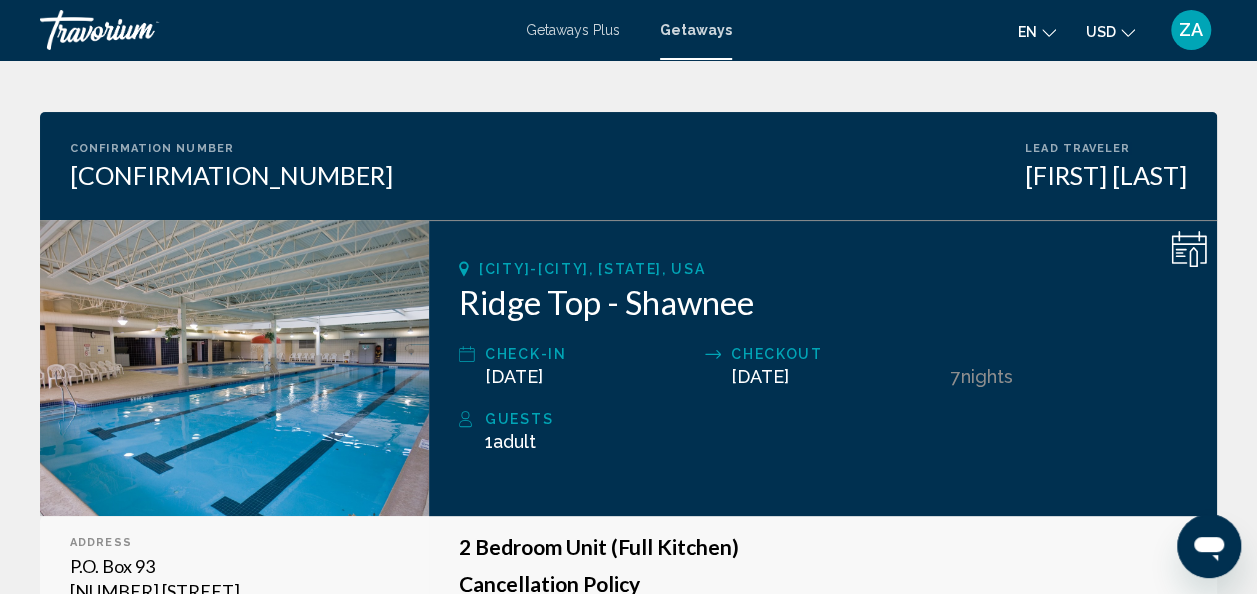 scroll, scrollTop: 300, scrollLeft: 0, axis: vertical 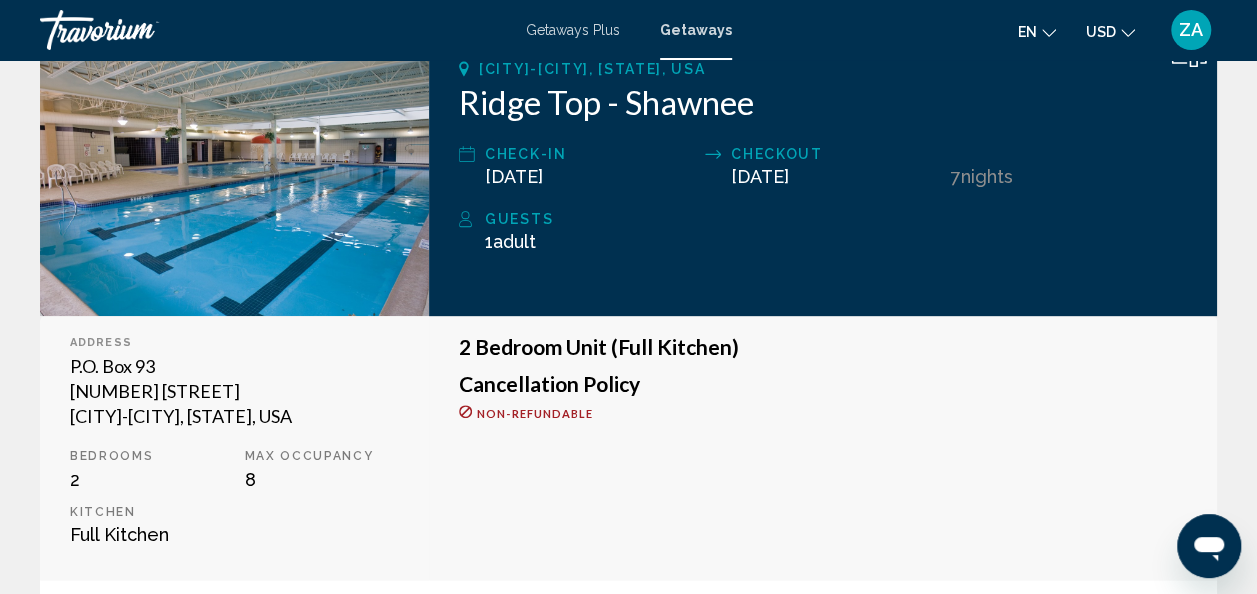 click 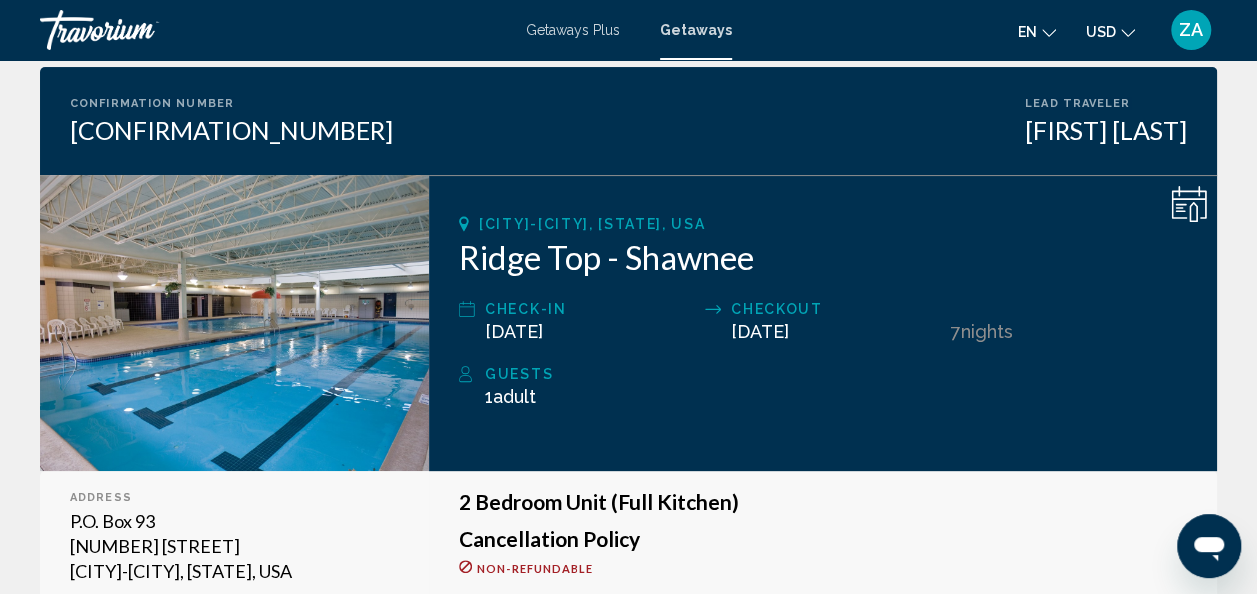 scroll, scrollTop: 100, scrollLeft: 0, axis: vertical 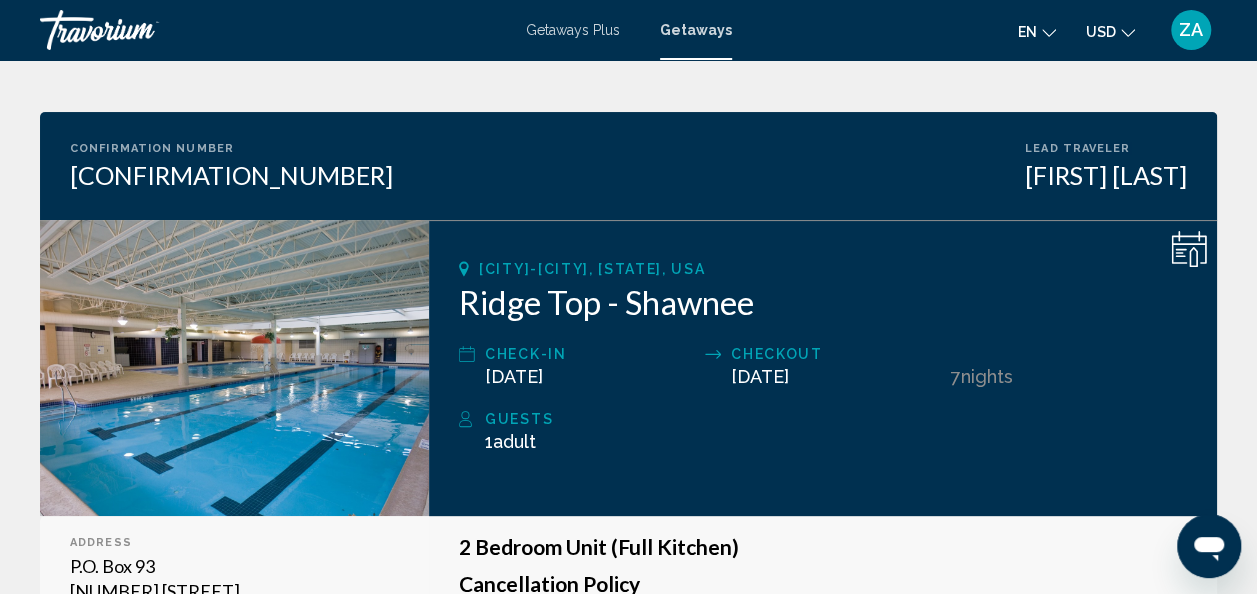 click at bounding box center [234, 368] 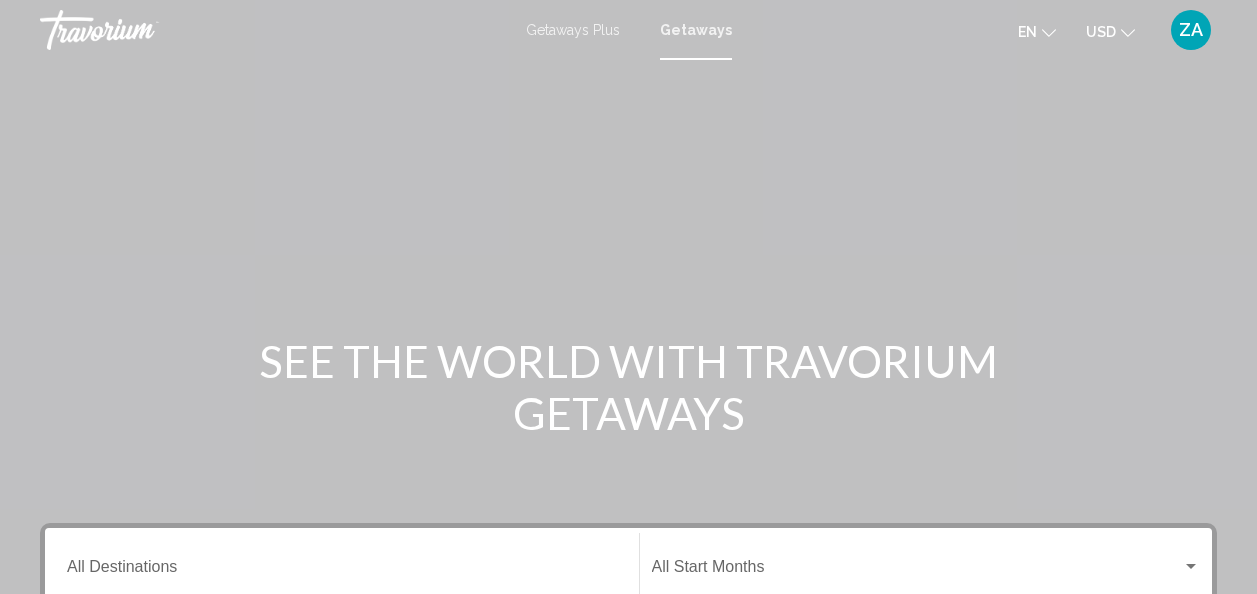 scroll, scrollTop: 0, scrollLeft: 0, axis: both 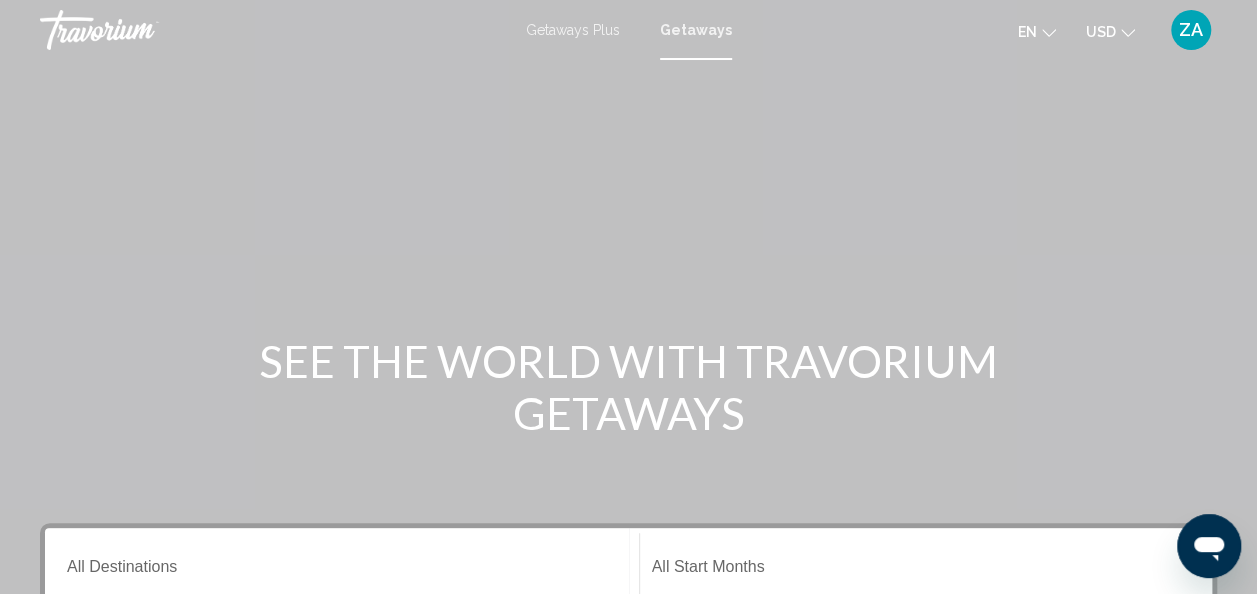 click on "Getaways" at bounding box center [696, 30] 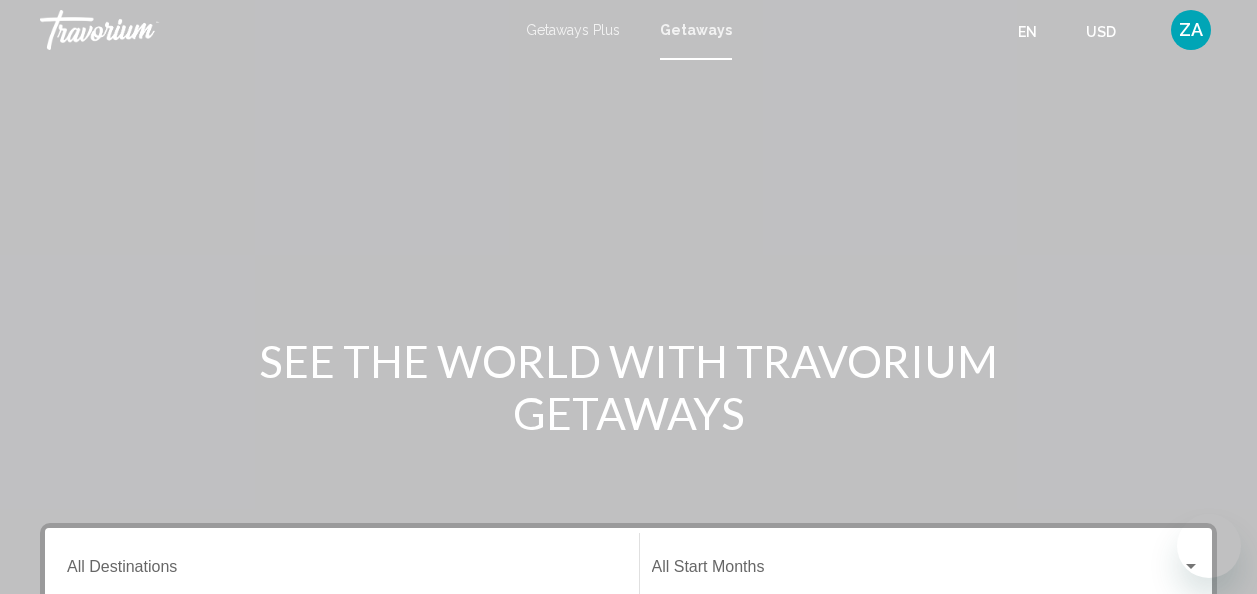 scroll, scrollTop: 0, scrollLeft: 0, axis: both 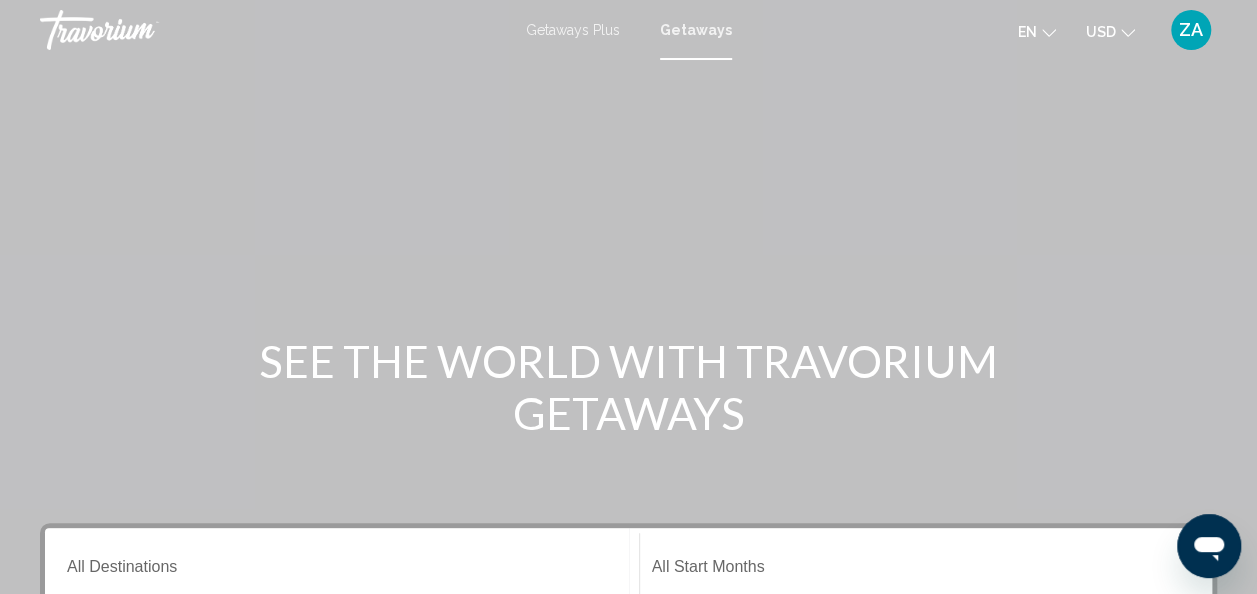 click on "Getaways Plus  Getaways en
English Español Français Italiano Português русский USD
USD ($) MXN (Mex$) CAD (Can$) GBP (£) EUR (€) AUD (A$) NZD (NZ$) CNY (CN¥) ZA Login" at bounding box center [628, 30] 